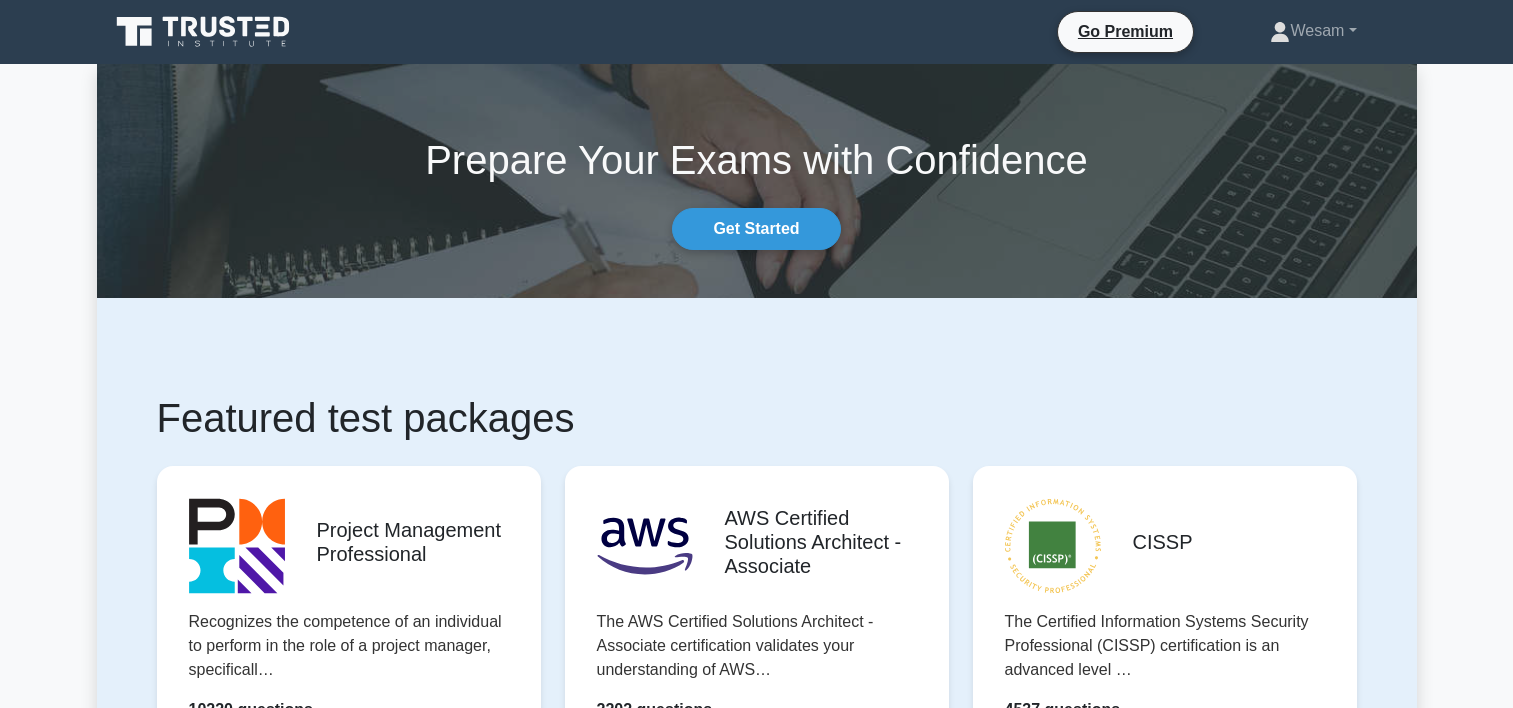 scroll, scrollTop: 918, scrollLeft: 0, axis: vertical 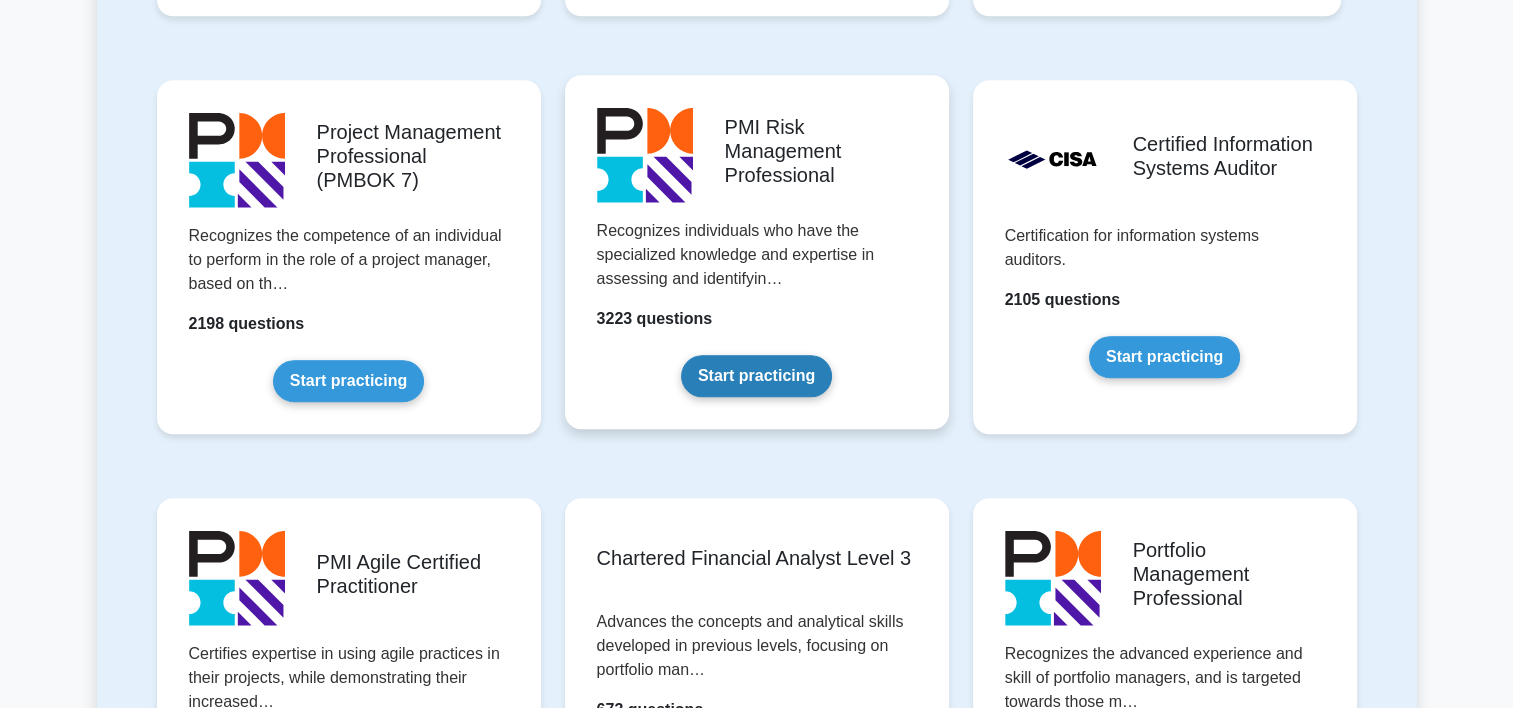 click on "Start practicing" at bounding box center [756, 376] 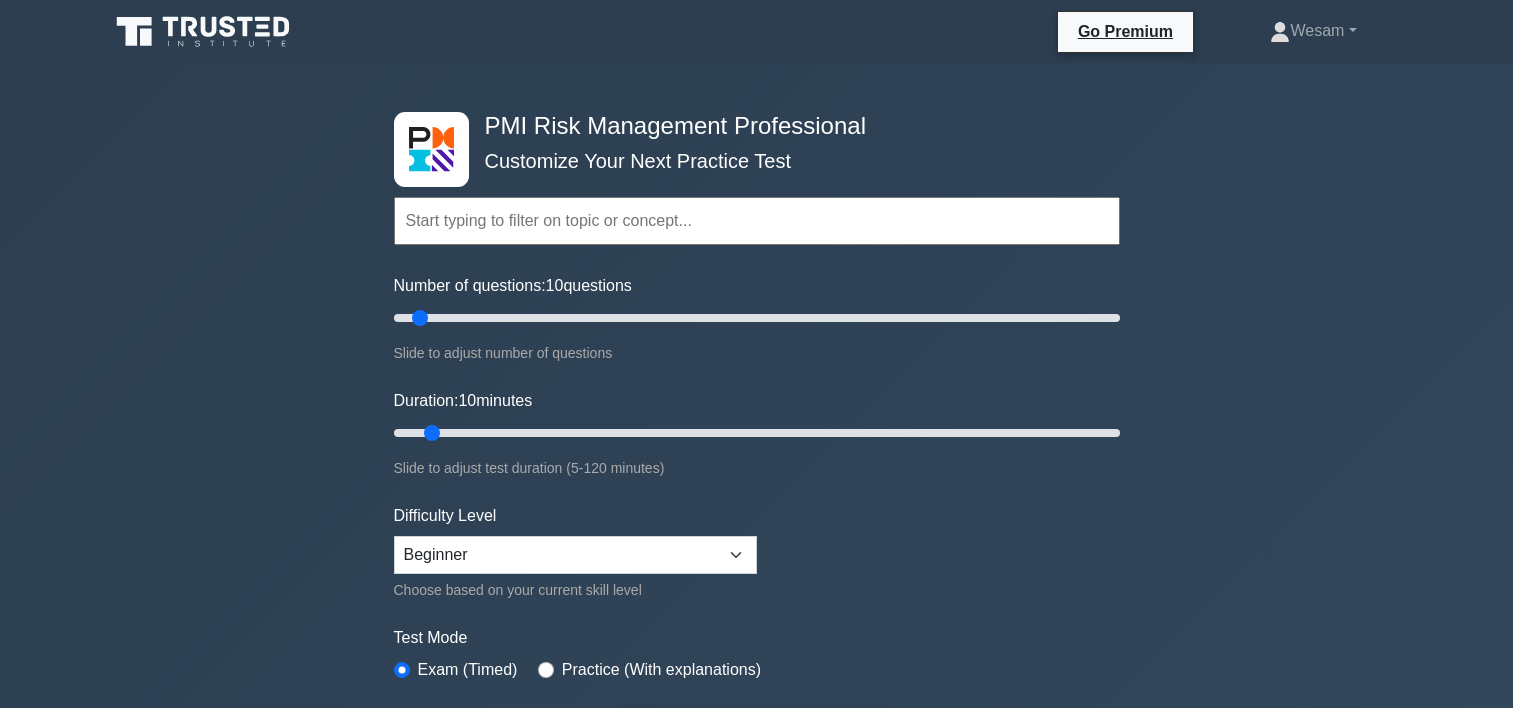 scroll, scrollTop: 0, scrollLeft: 0, axis: both 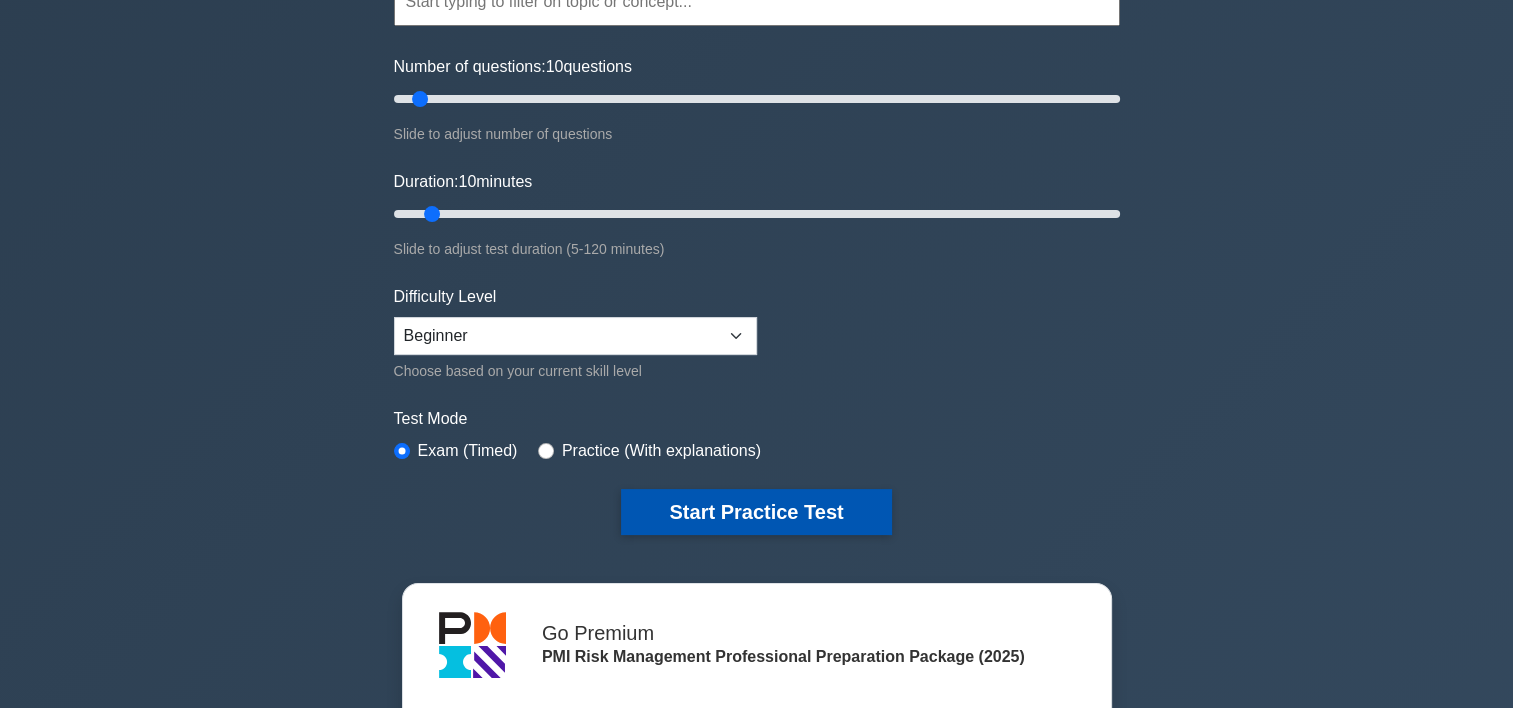 click on "Start Practice Test" at bounding box center (756, 512) 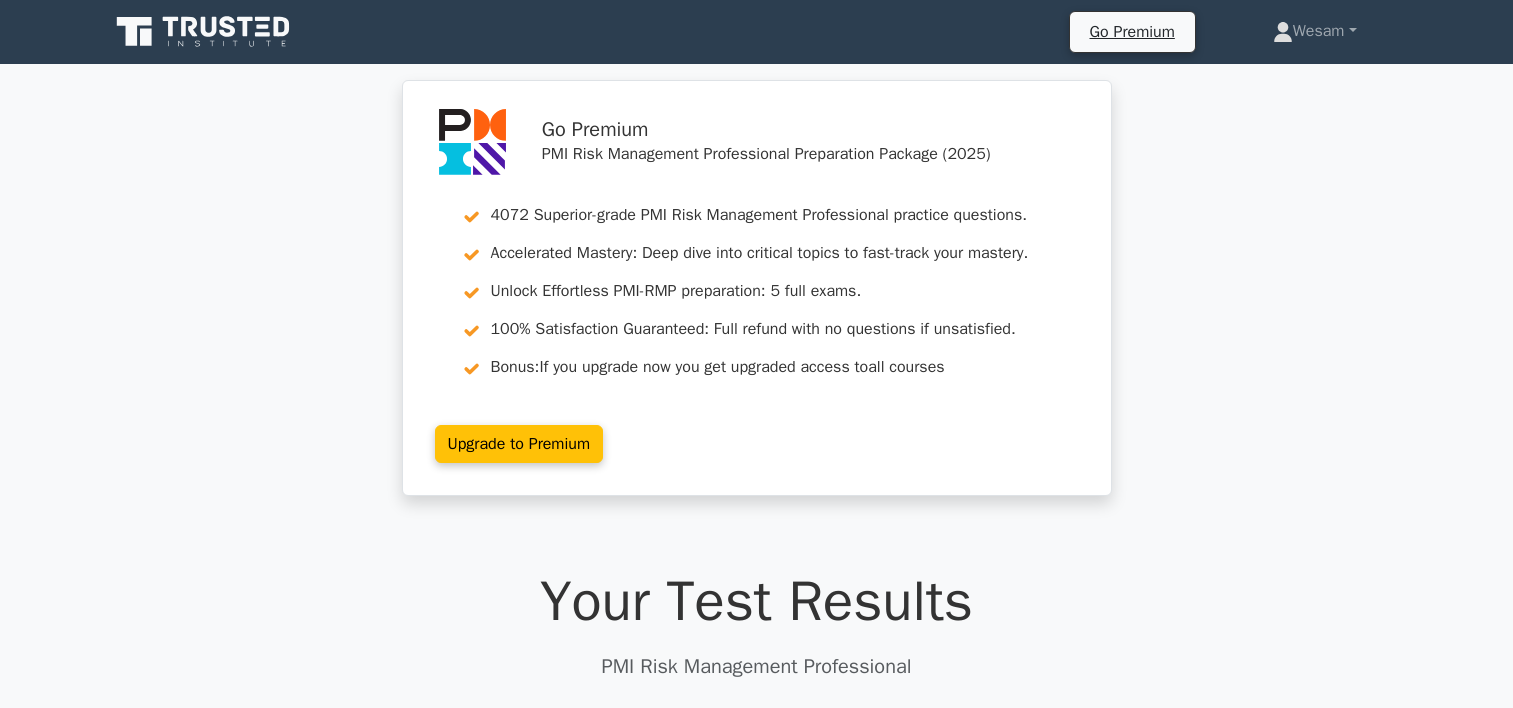 scroll, scrollTop: 0, scrollLeft: 0, axis: both 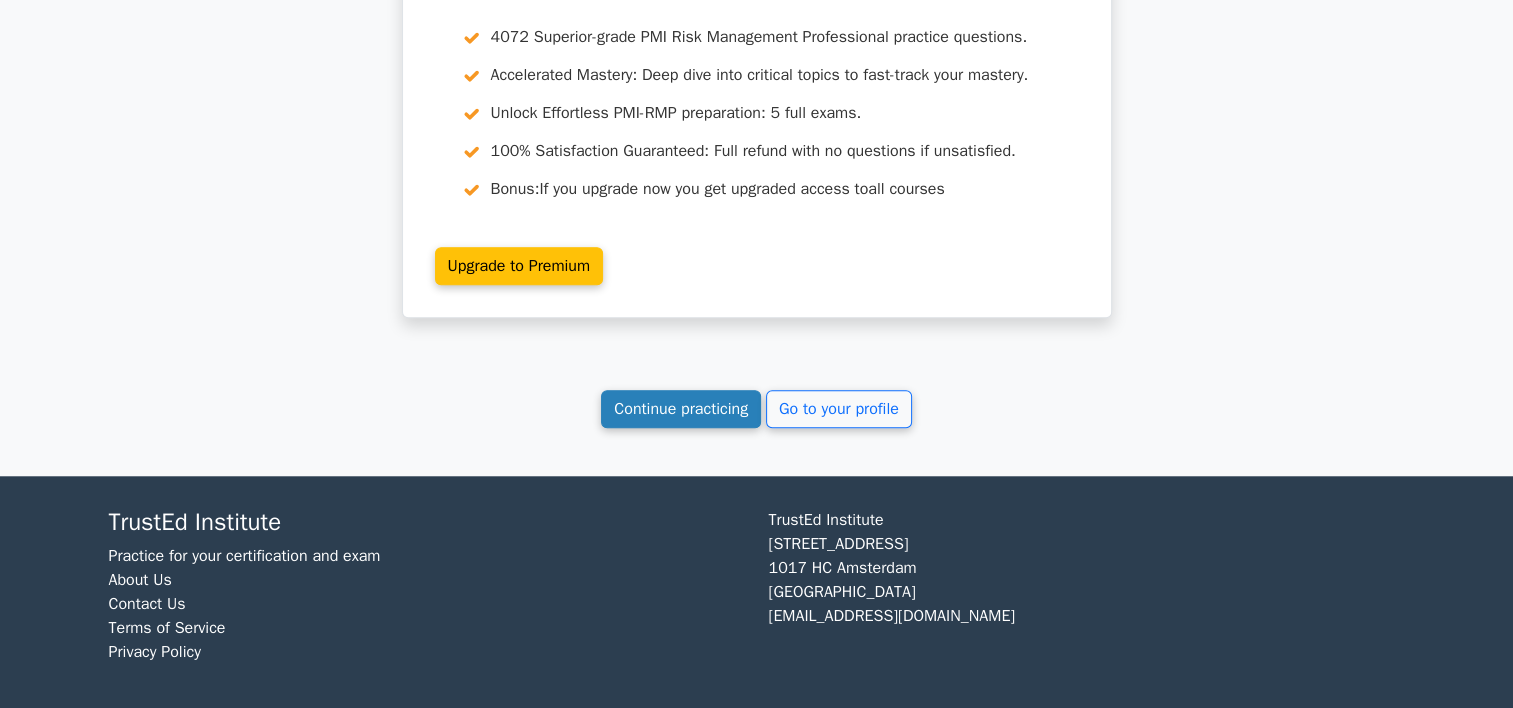 click on "Continue practicing" at bounding box center [681, 409] 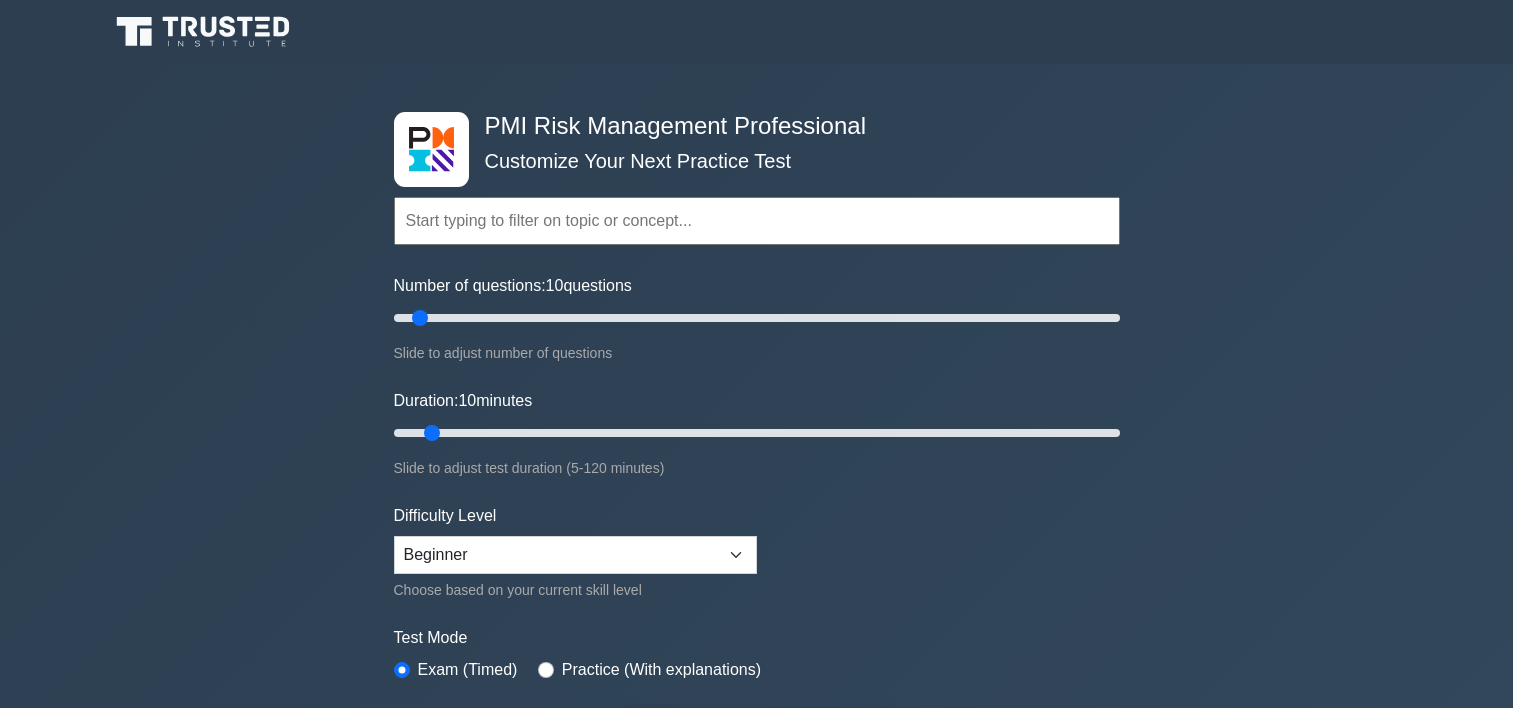 scroll, scrollTop: 0, scrollLeft: 0, axis: both 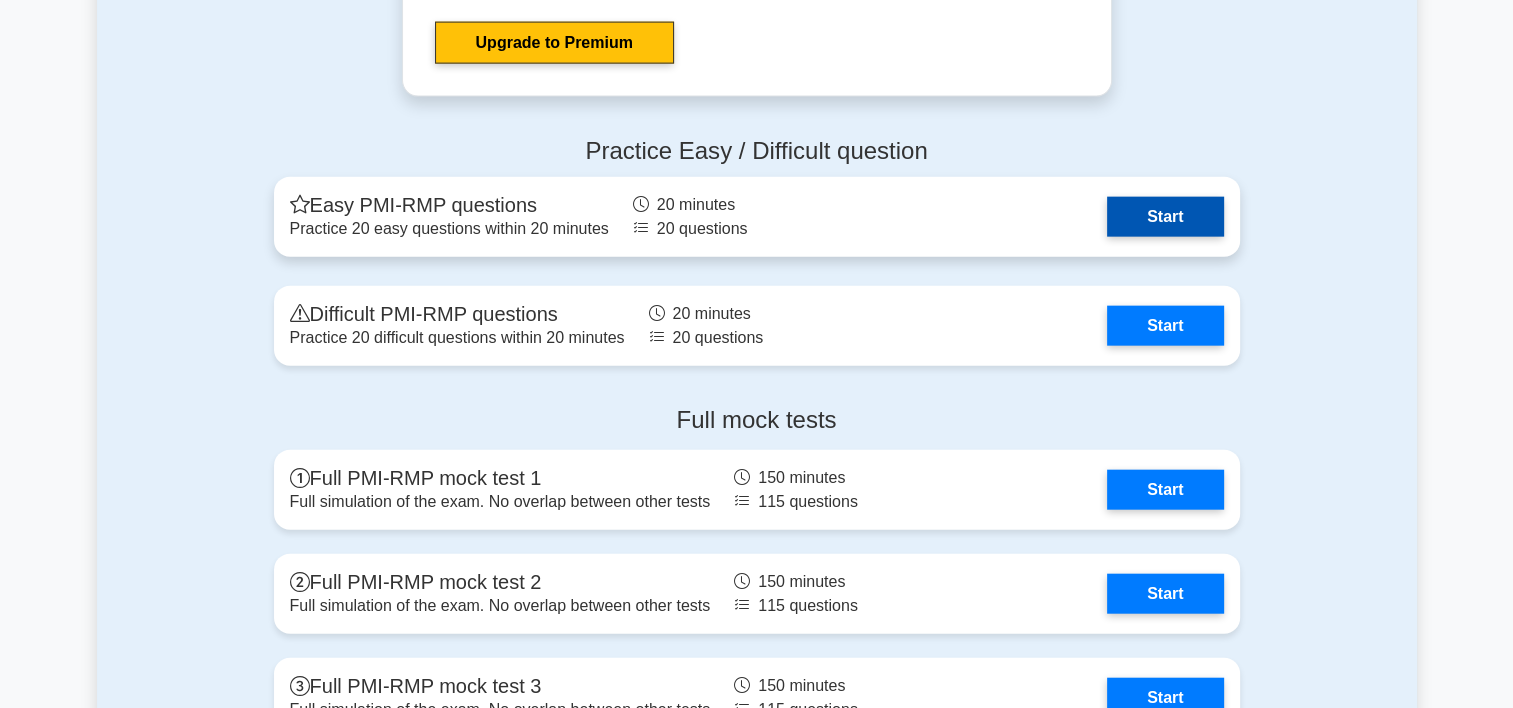 click on "Start" at bounding box center [1165, 217] 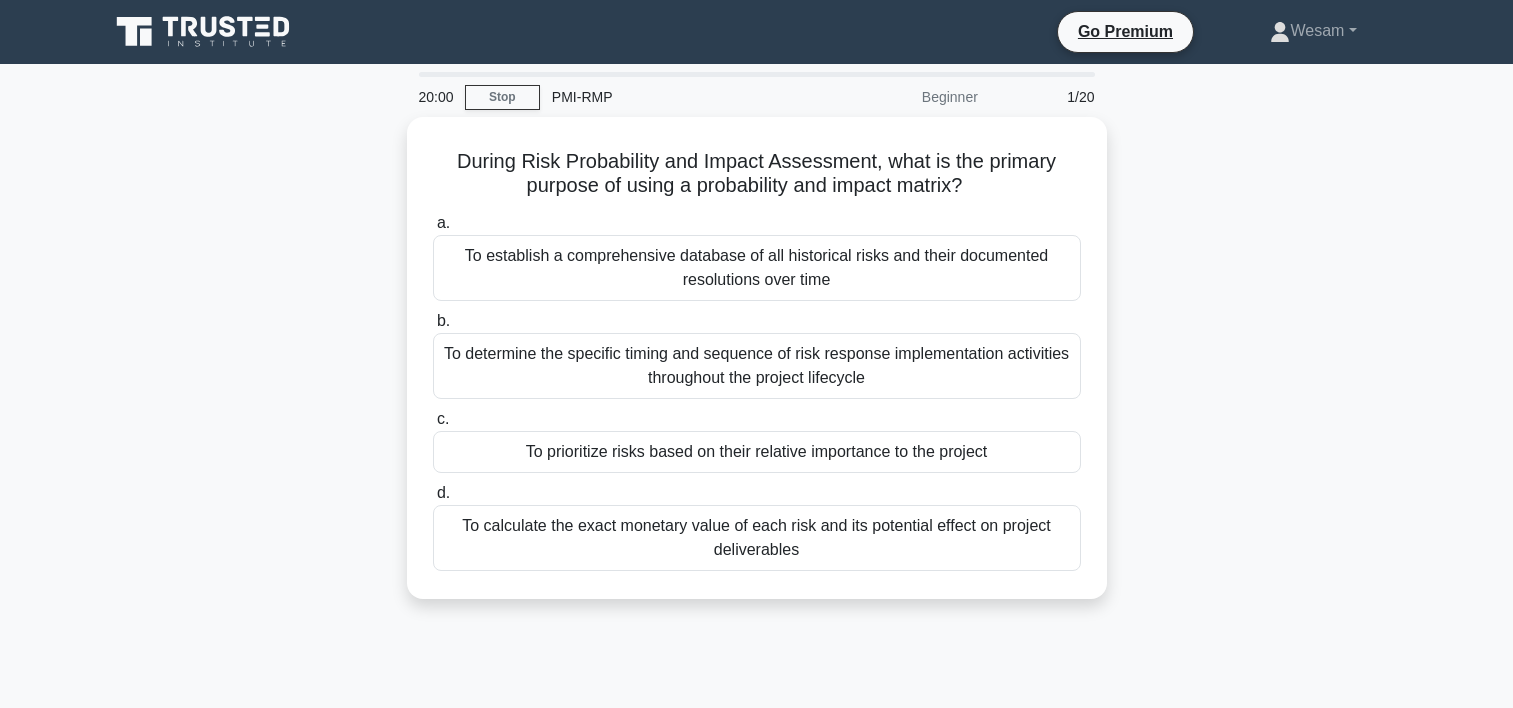 scroll, scrollTop: 0, scrollLeft: 0, axis: both 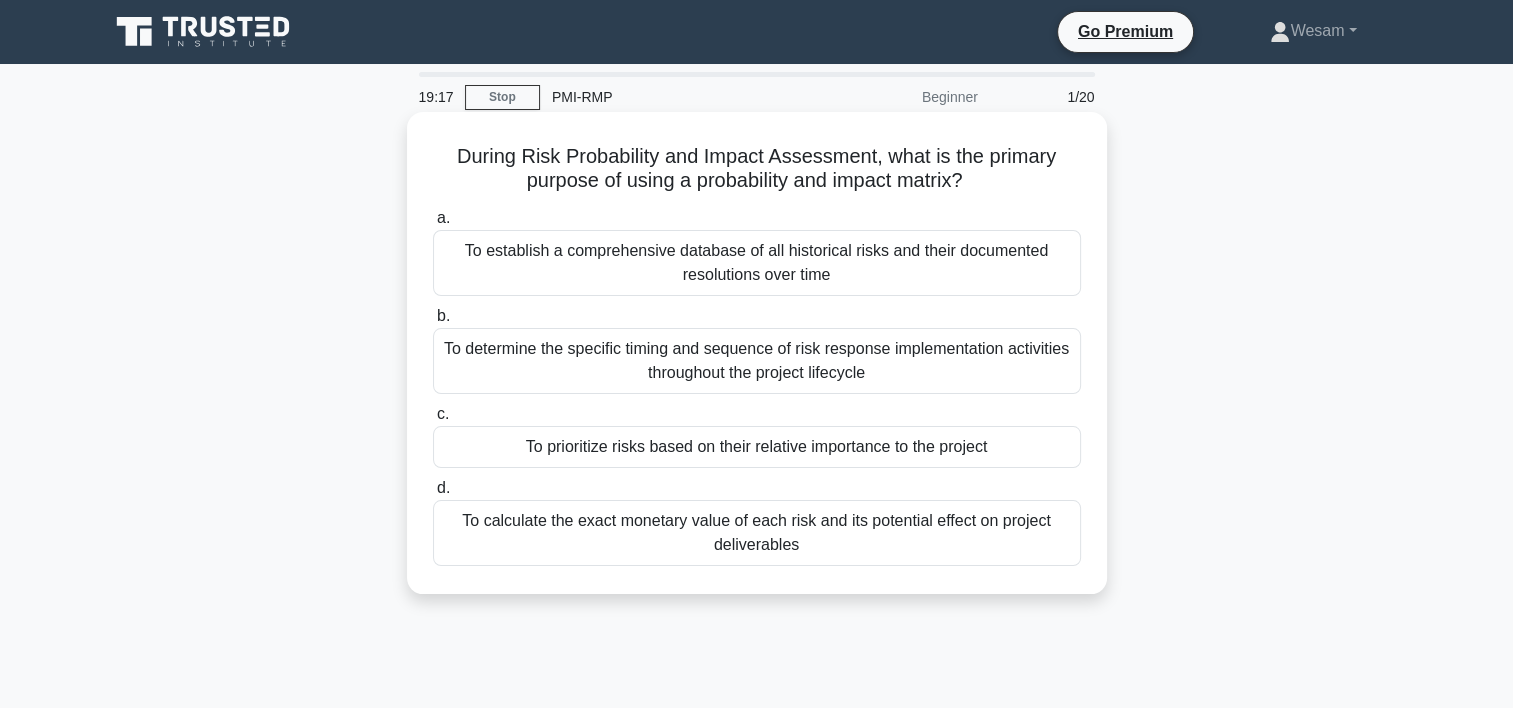 click on "To prioritize risks based on their relative importance to the project" at bounding box center (757, 447) 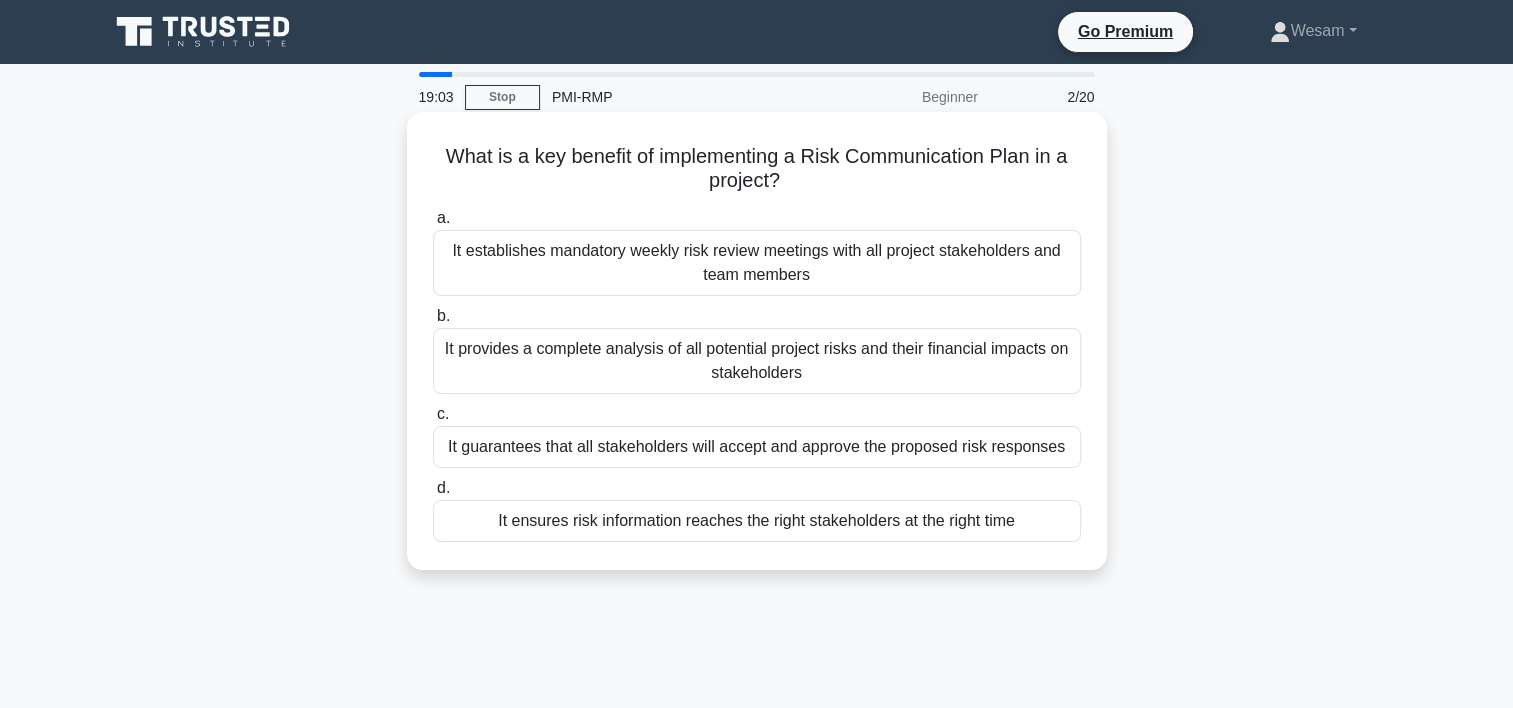click on "It ensures risk information reaches the right stakeholders at the right time" at bounding box center [757, 521] 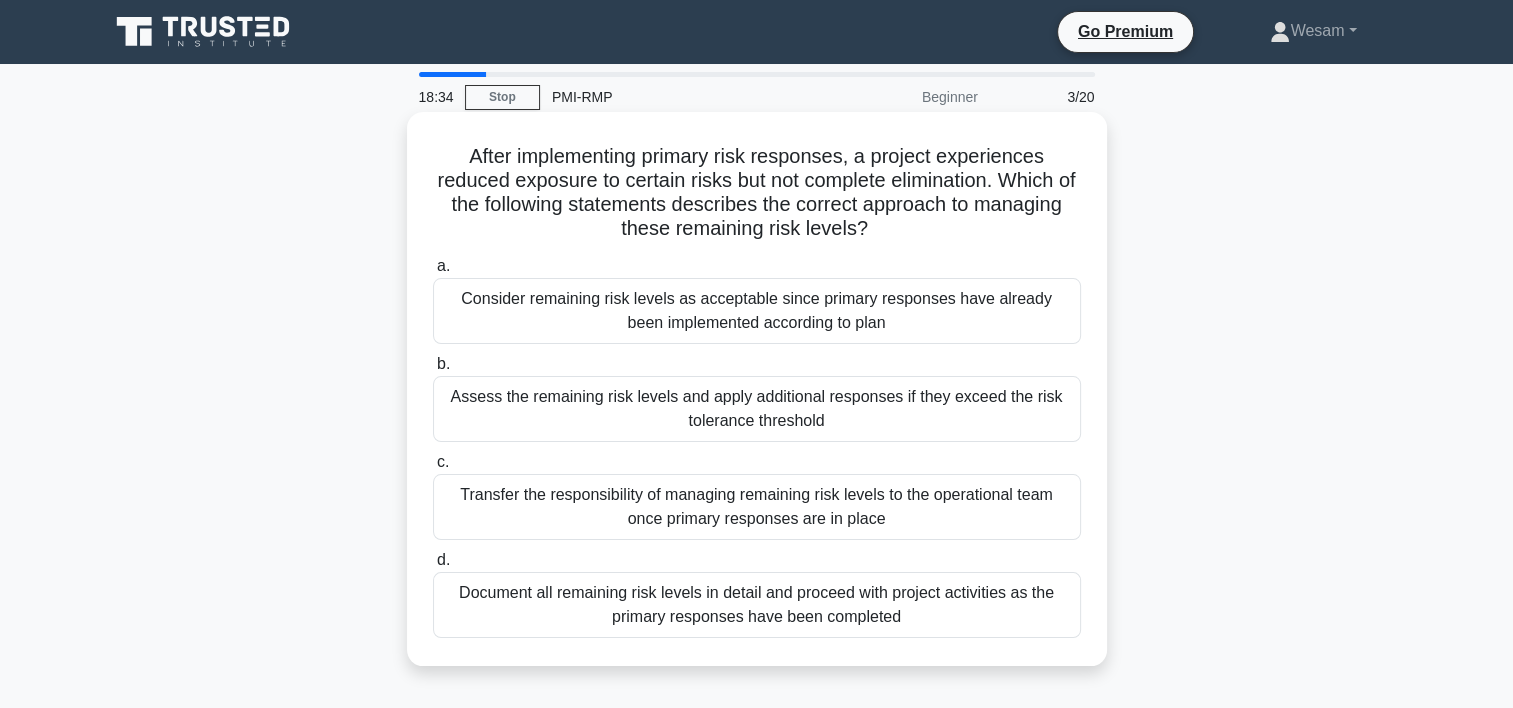 click on "Assess the remaining risk levels and apply additional responses if they exceed the risk tolerance threshold" at bounding box center (757, 409) 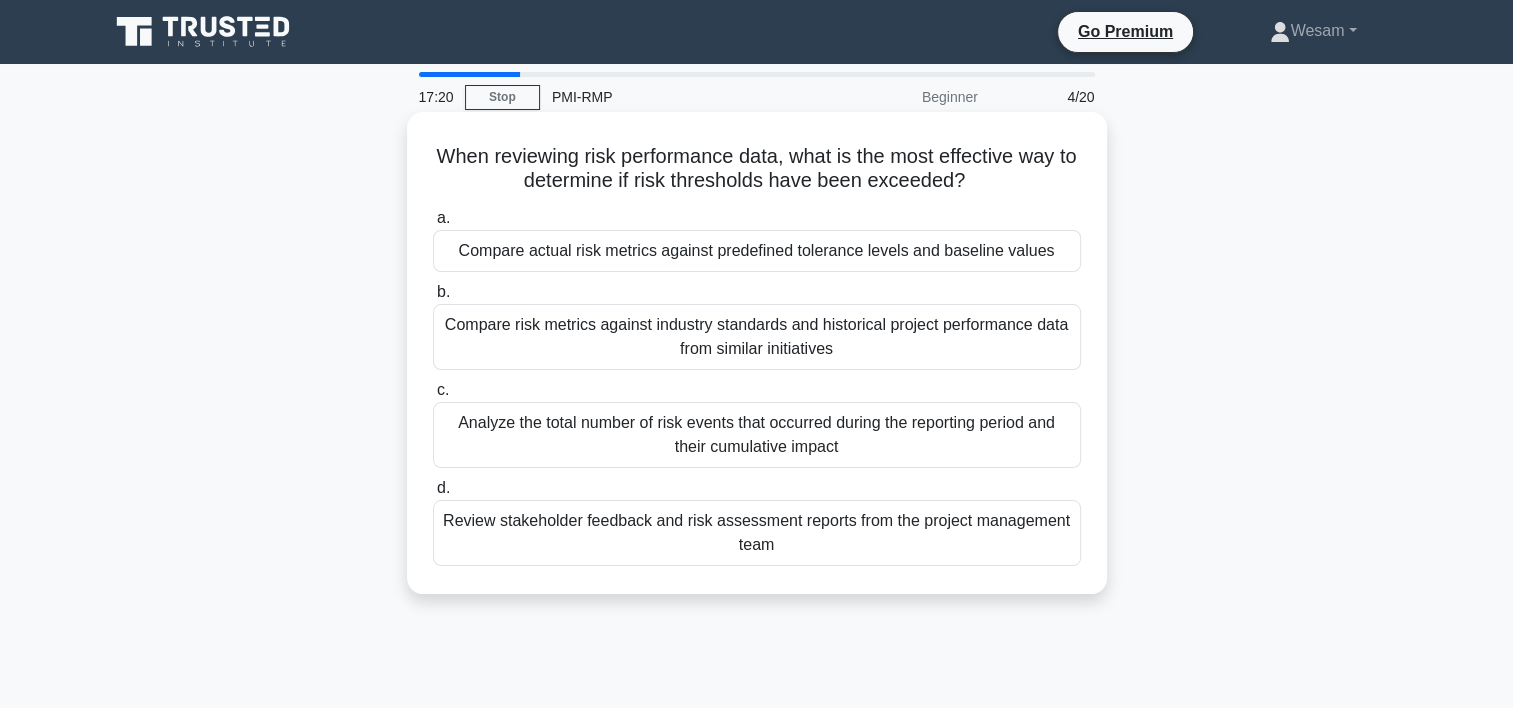 click on "Compare actual risk metrics against predefined tolerance levels and baseline values" at bounding box center [757, 251] 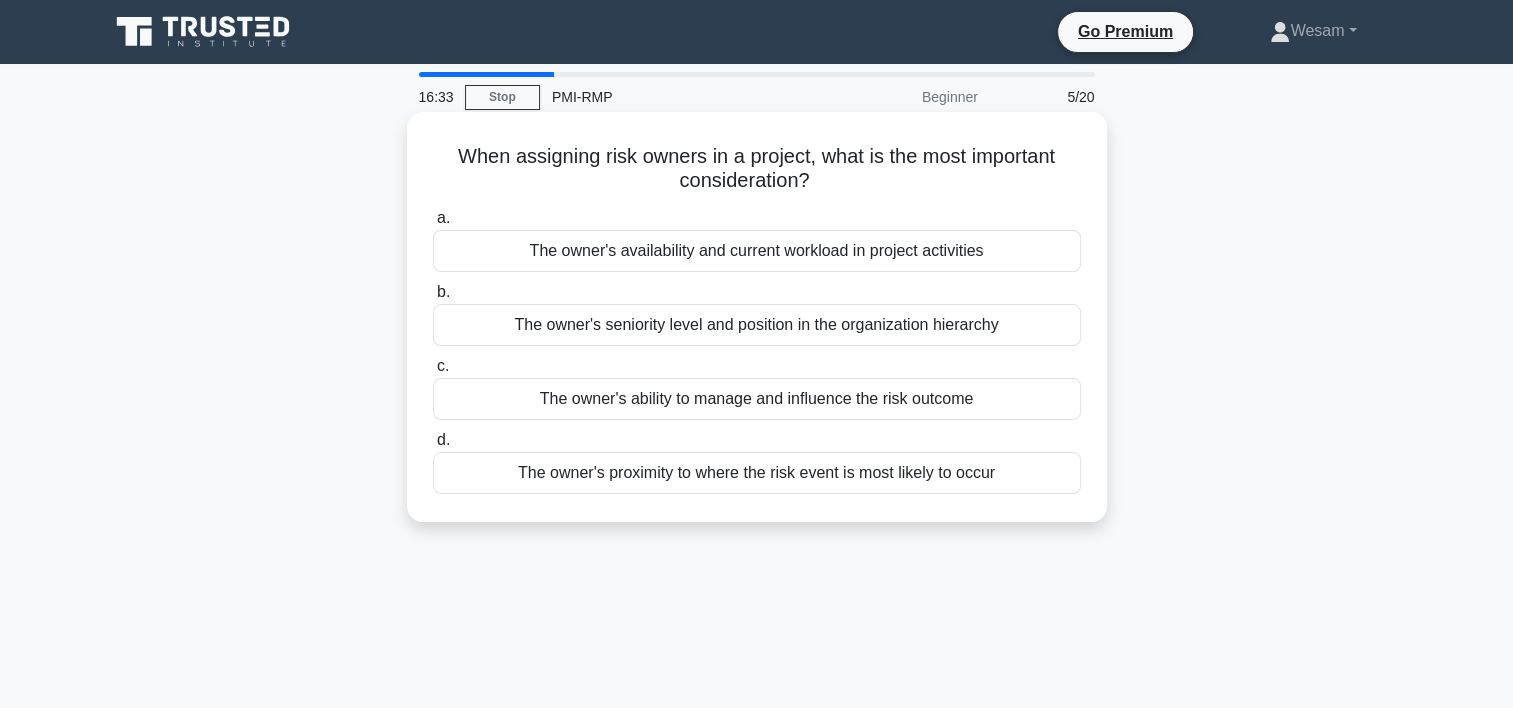 click on "The owner's ability to manage and influence the risk outcome" at bounding box center [757, 399] 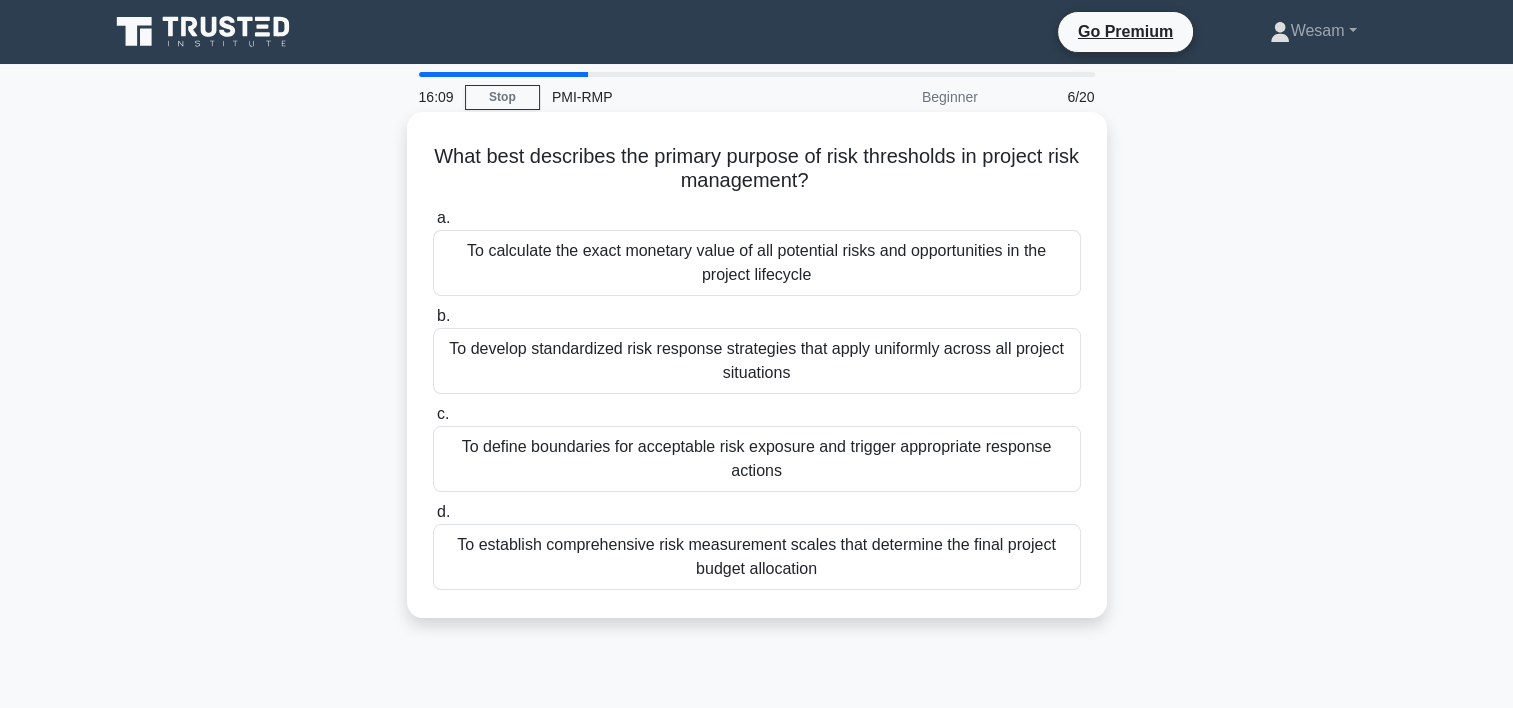 click on "To define boundaries for acceptable risk exposure and trigger appropriate response actions" at bounding box center [757, 459] 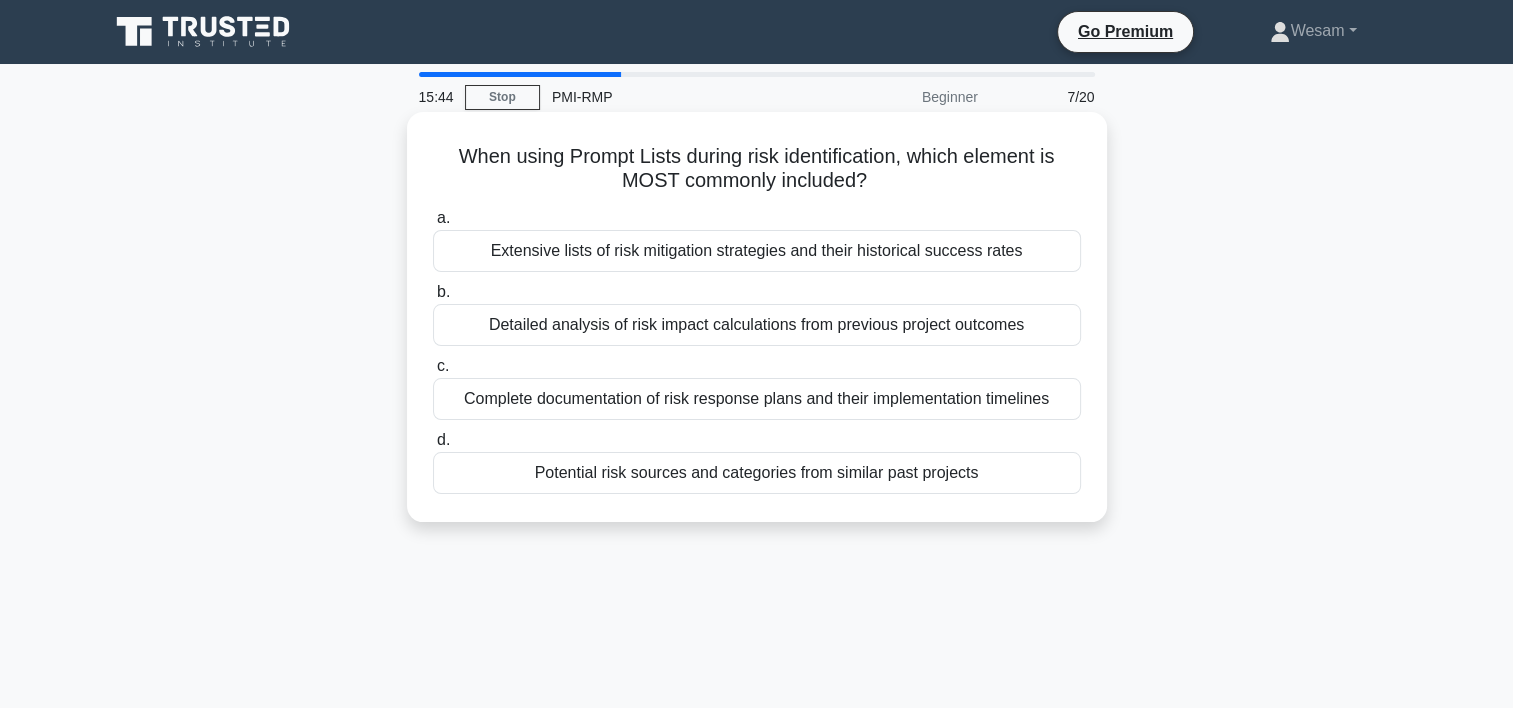 click on "Potential risk sources and categories from similar past projects" at bounding box center (757, 473) 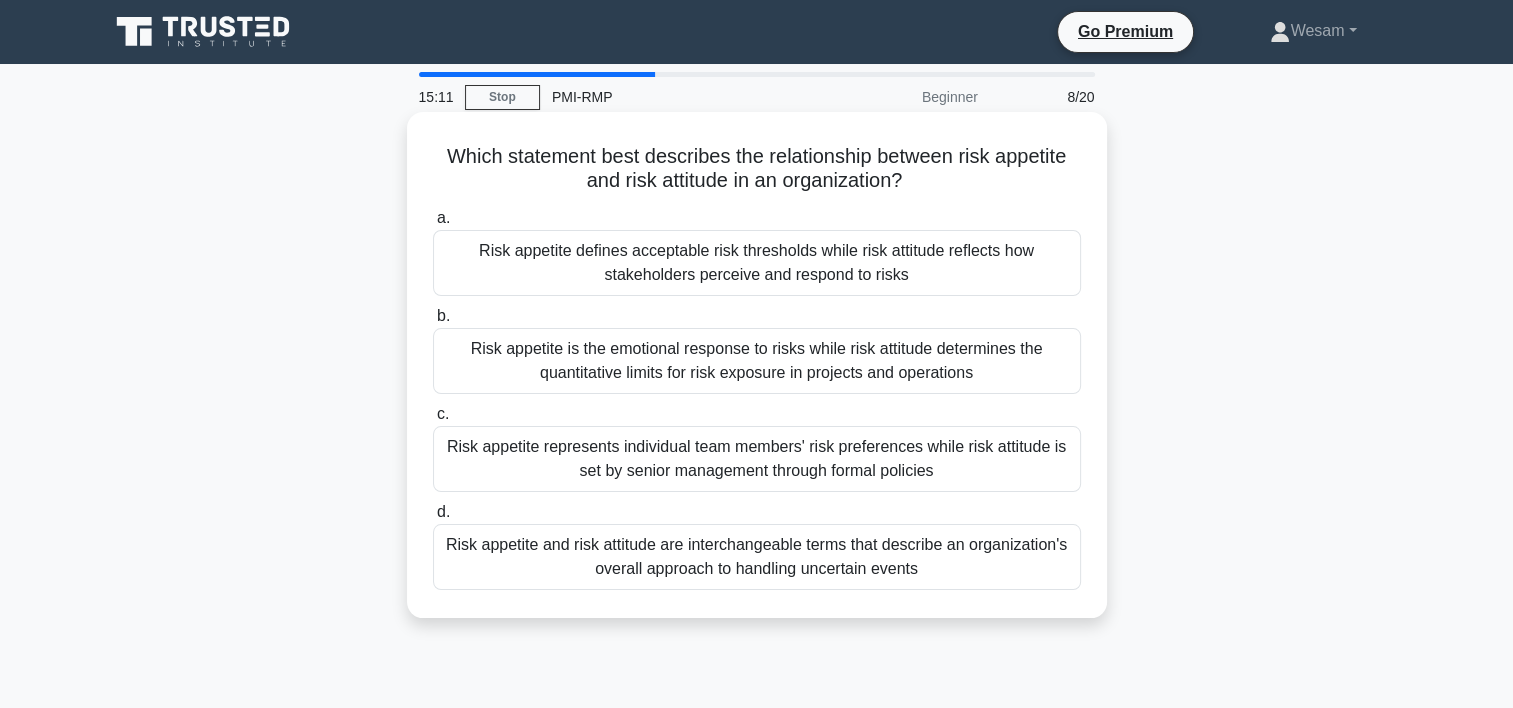 click on "Risk appetite and risk attitude are interchangeable terms that describe an organization's overall approach to handling uncertain events" at bounding box center (757, 557) 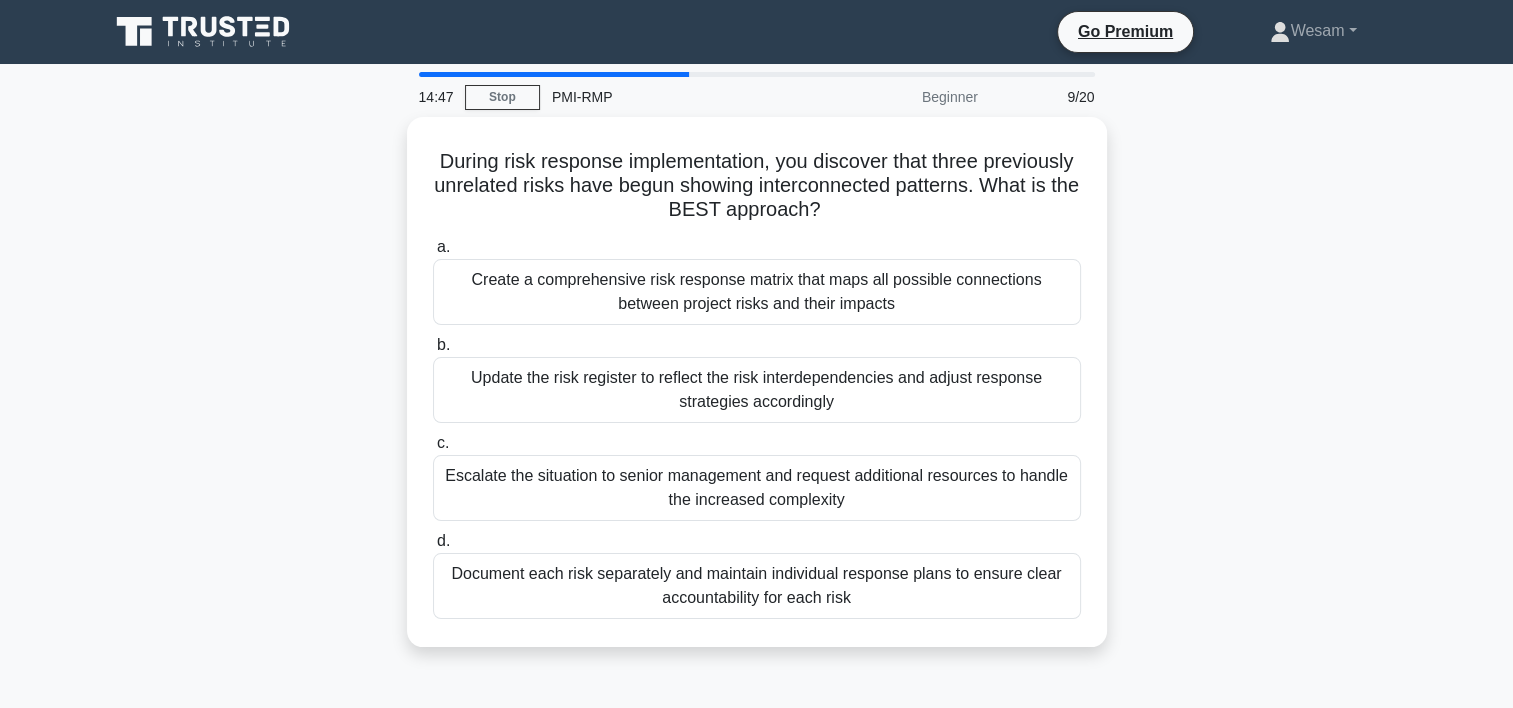 click on "During risk response implementation, you discover that three previously unrelated risks have begun showing interconnected patterns. What is the BEST approach?
.spinner_0XTQ{transform-origin:center;animation:spinner_y6GP .75s linear infinite}@keyframes spinner_y6GP{100%{transform:rotate(360deg)}}
a.
b.
c. d." at bounding box center [757, 394] 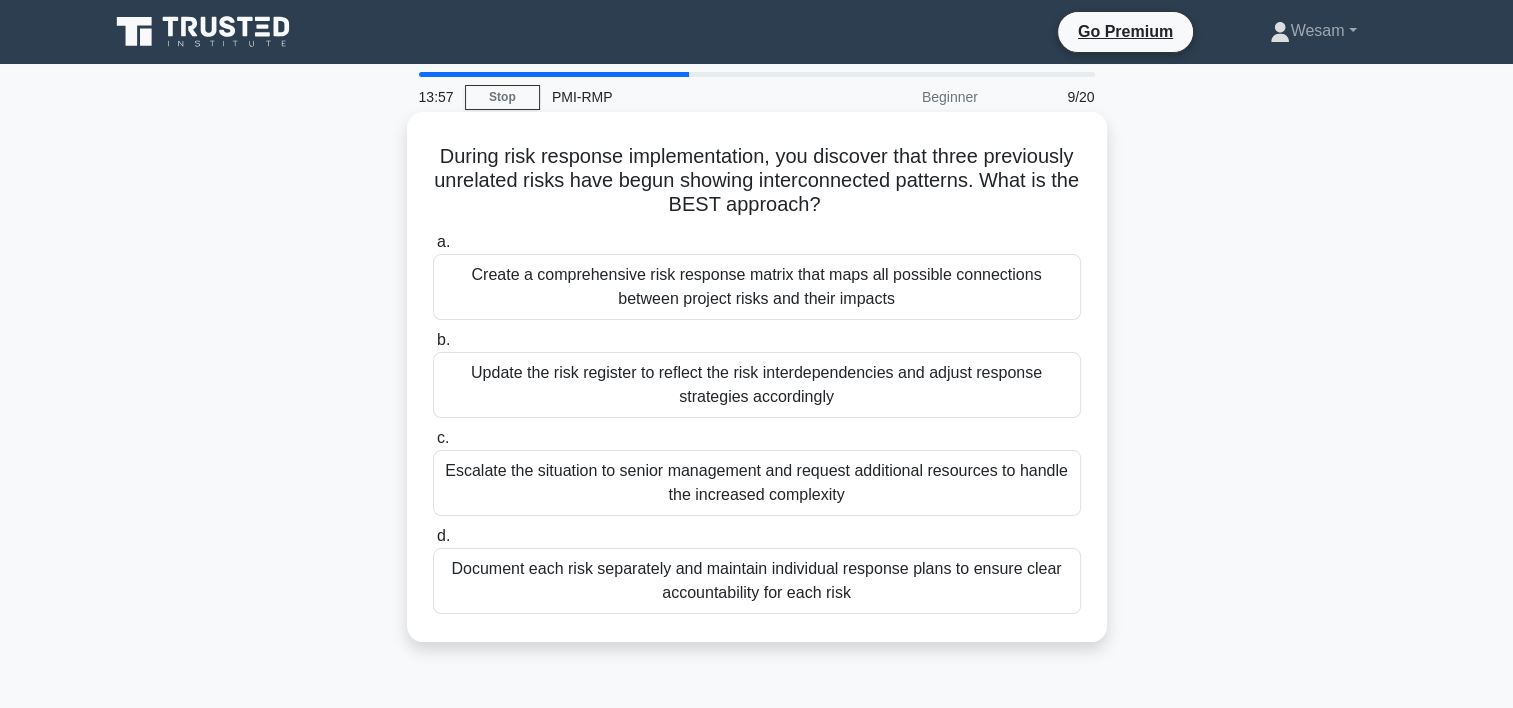 click on "Document each risk separately and maintain individual response plans to ensure clear accountability for each risk" at bounding box center [757, 581] 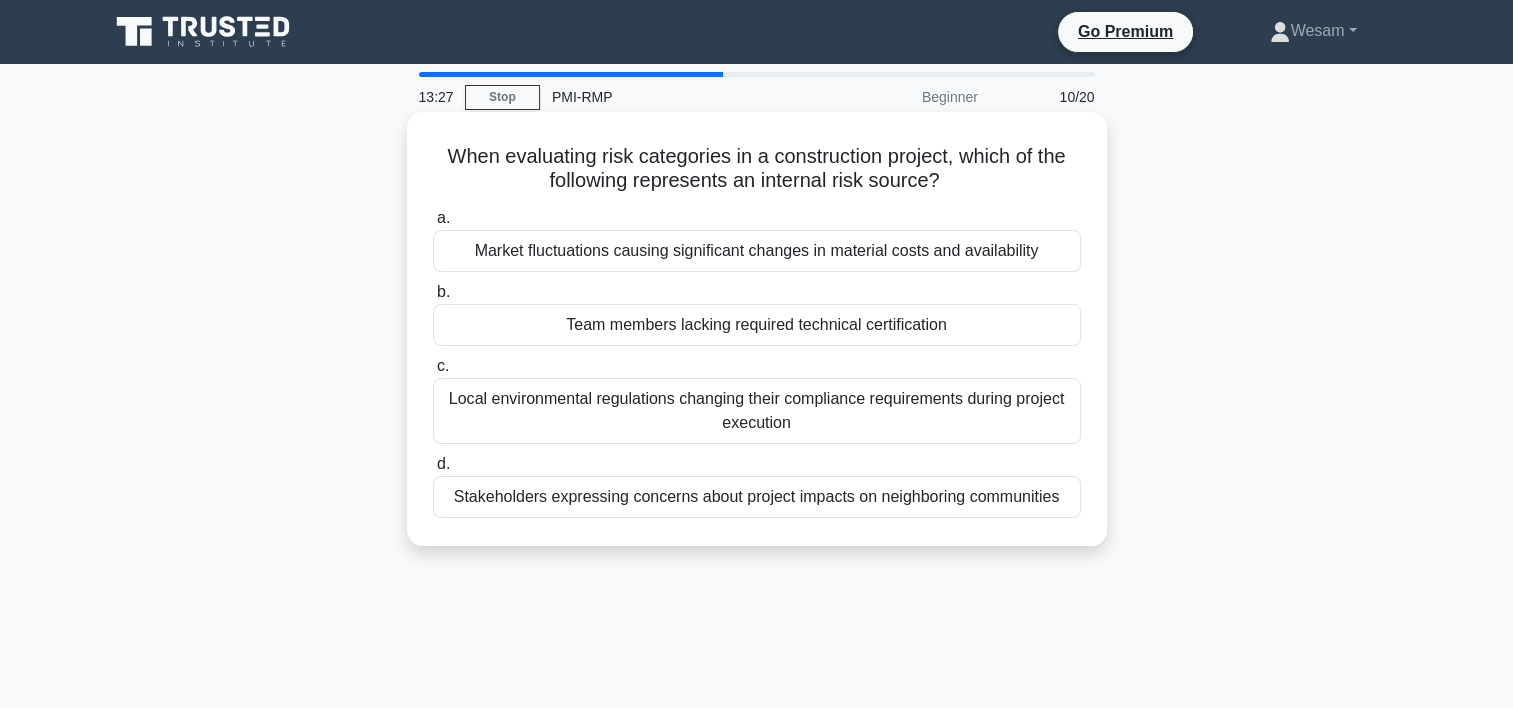 click on "Team members lacking required technical certification" at bounding box center (757, 325) 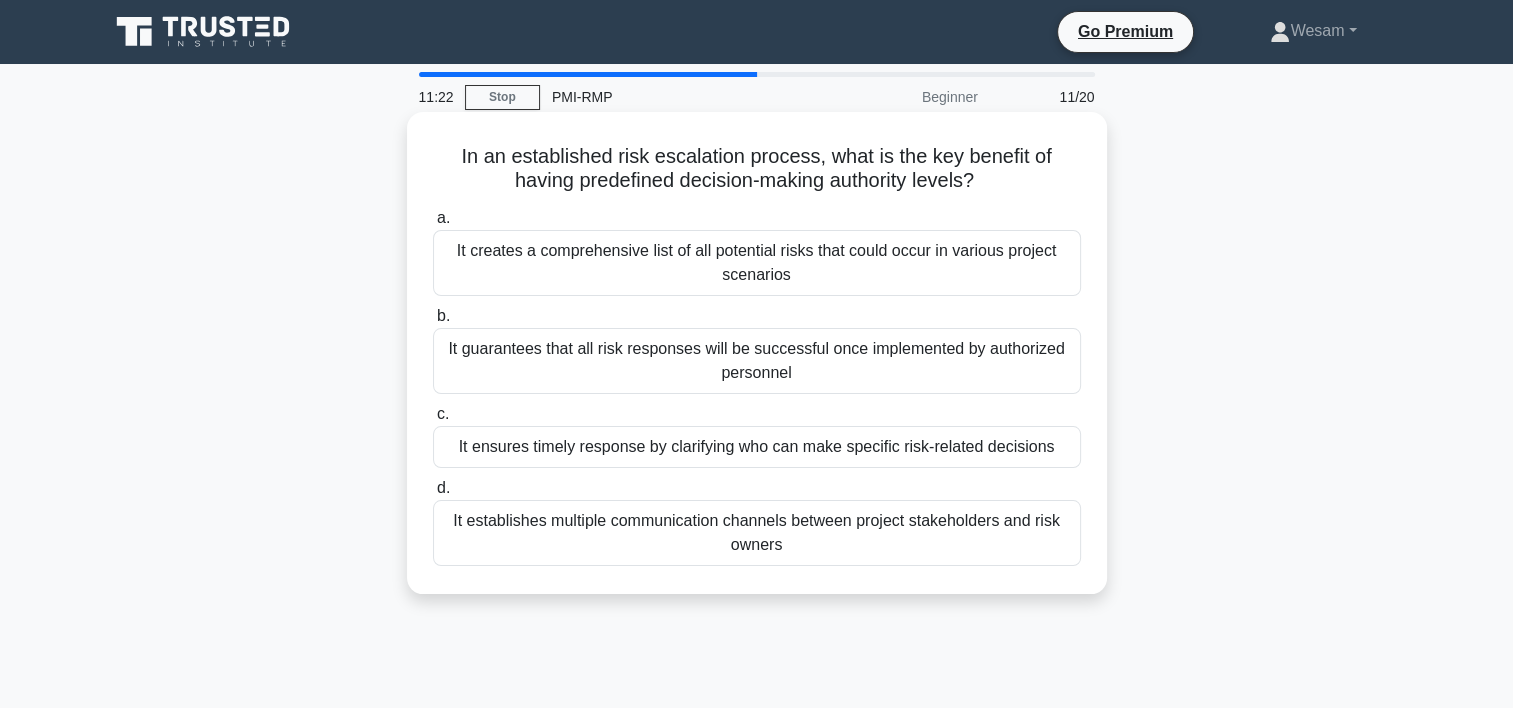 click on "It guarantees that all risk responses will be successful once implemented by authorized personnel" at bounding box center (757, 361) 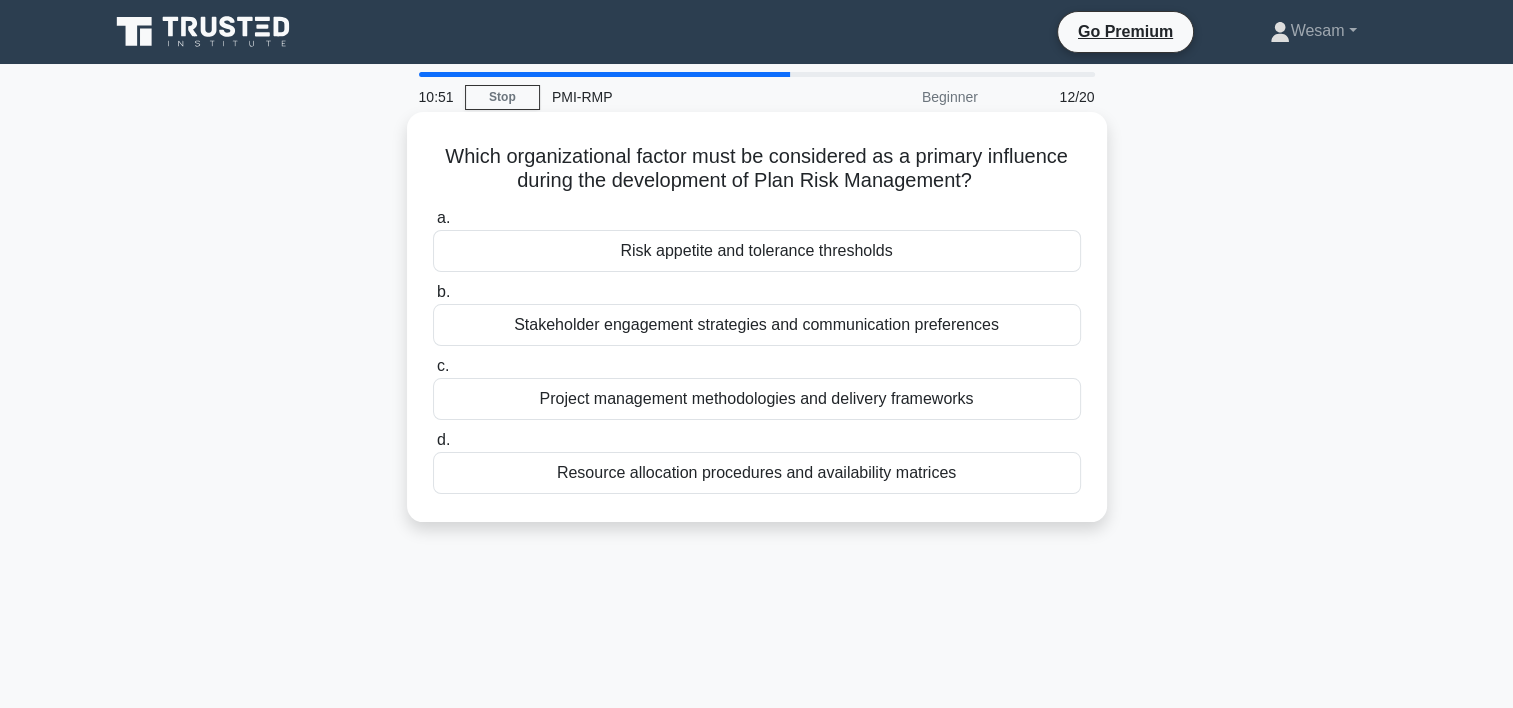 click on "Project management methodologies and delivery frameworks" at bounding box center (757, 399) 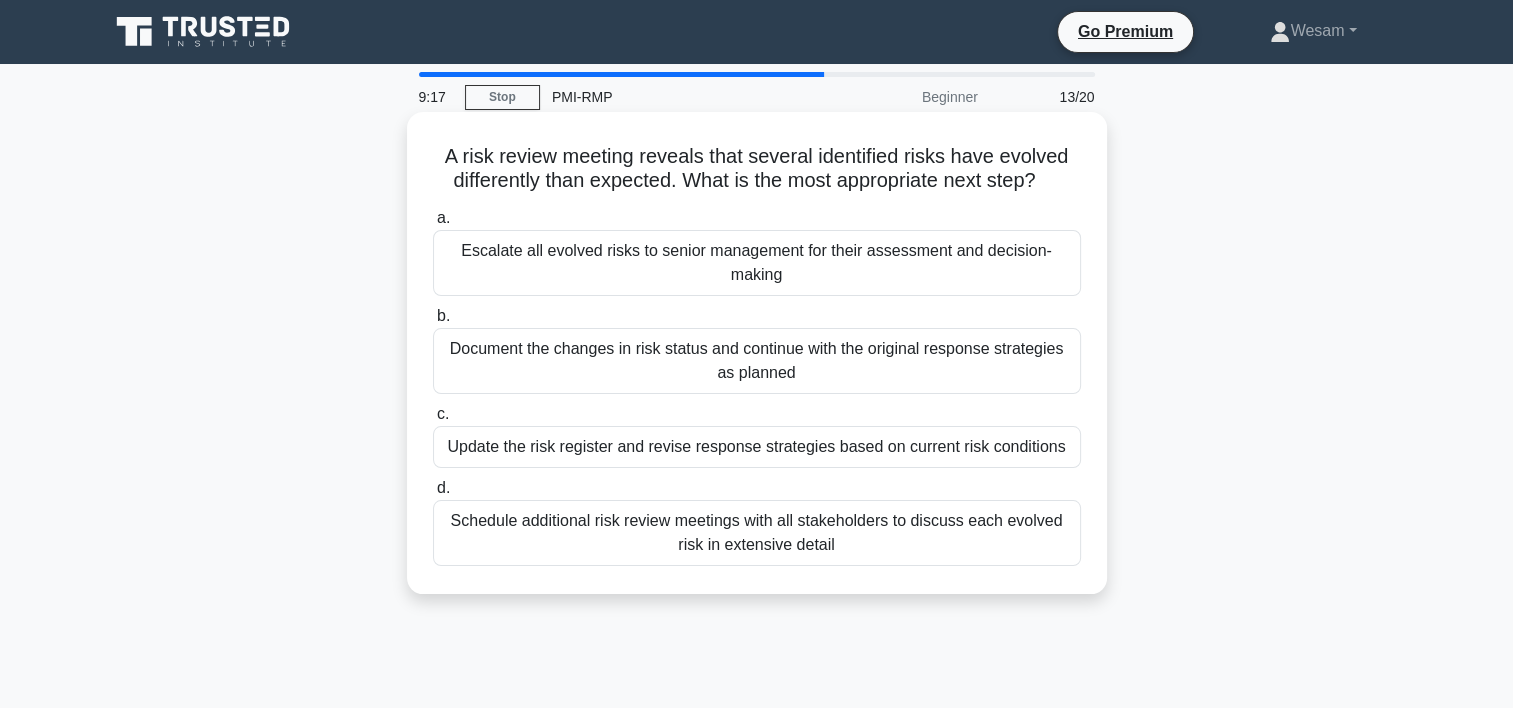 click on "Update the risk register and revise response strategies based on current risk conditions" at bounding box center [757, 447] 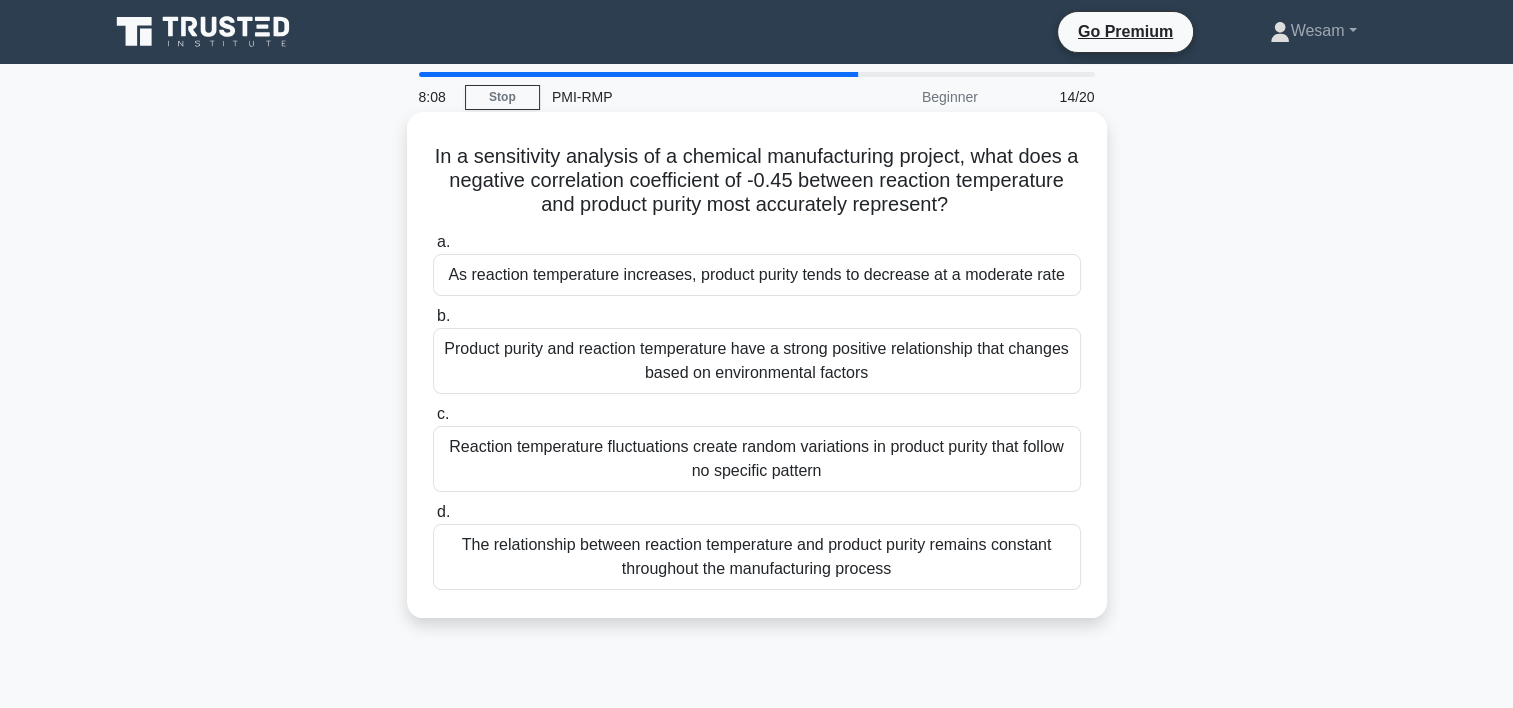 click on "As reaction temperature increases, product purity tends to decrease at a moderate rate" at bounding box center [757, 275] 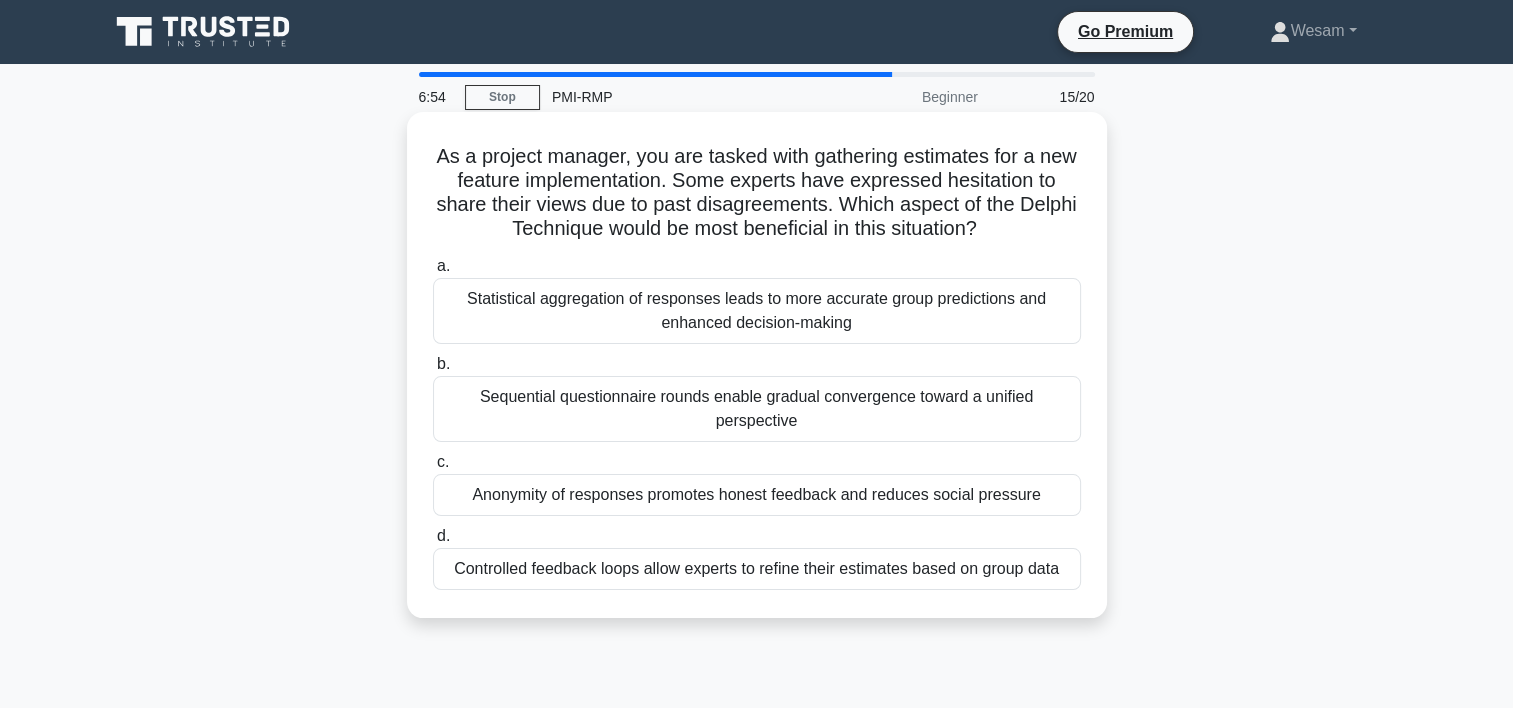 click on "Anonymity of responses promotes honest feedback and reduces social pressure" at bounding box center [757, 495] 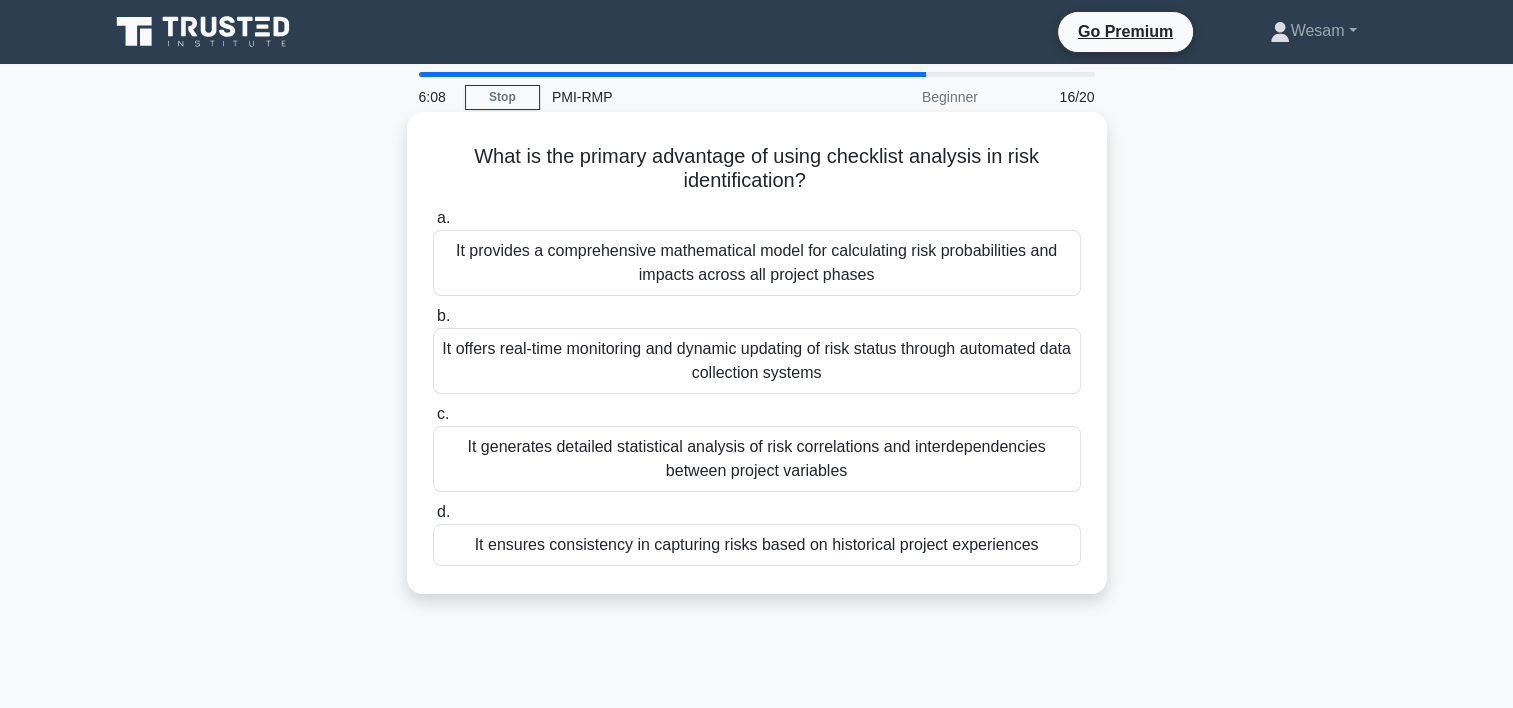 click on "It offers real-time monitoring and dynamic updating of risk status through automated data collection systems" at bounding box center [757, 361] 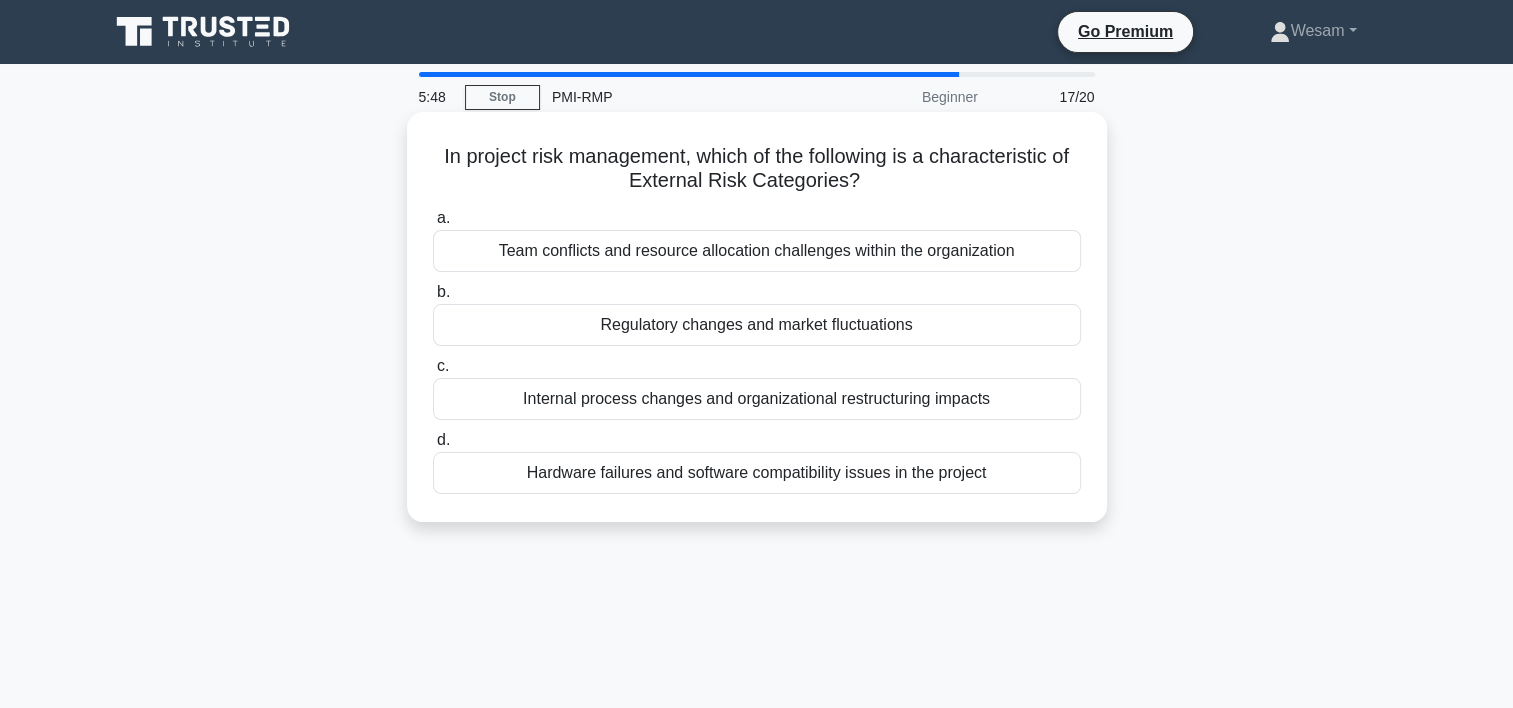 click on "Regulatory changes and market fluctuations" at bounding box center (757, 325) 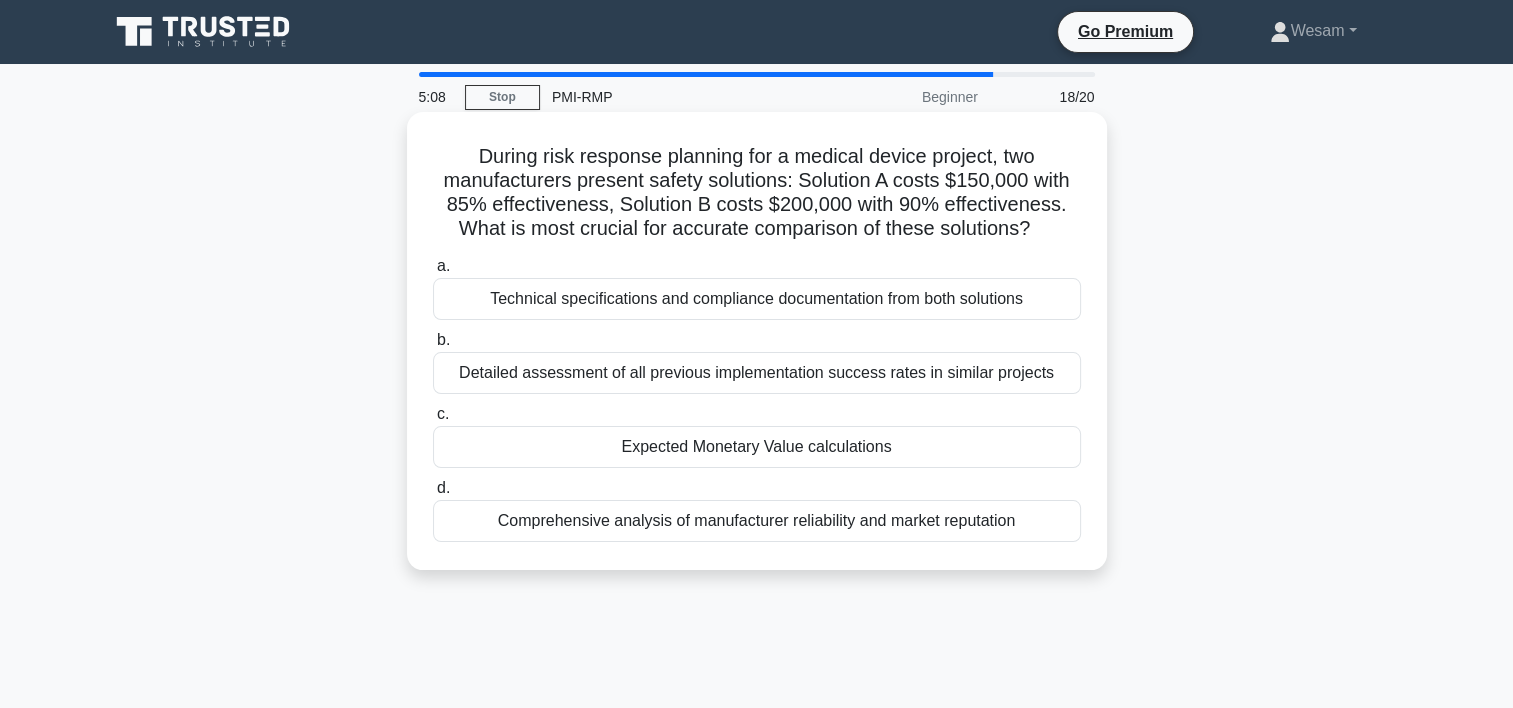 click on "Expected Monetary Value calculations" at bounding box center [757, 447] 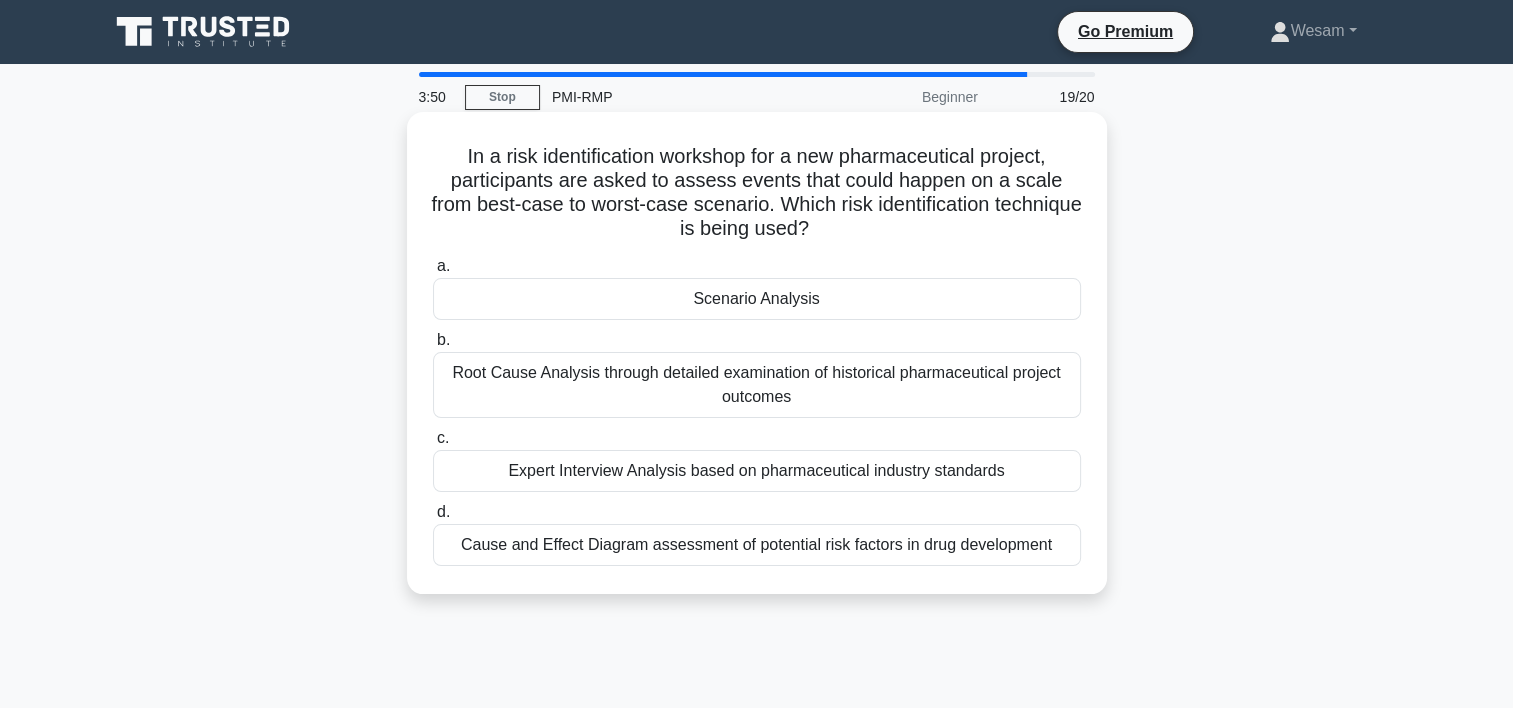 click on "Cause and Effect Diagram assessment of potential risk factors in drug development" at bounding box center (757, 545) 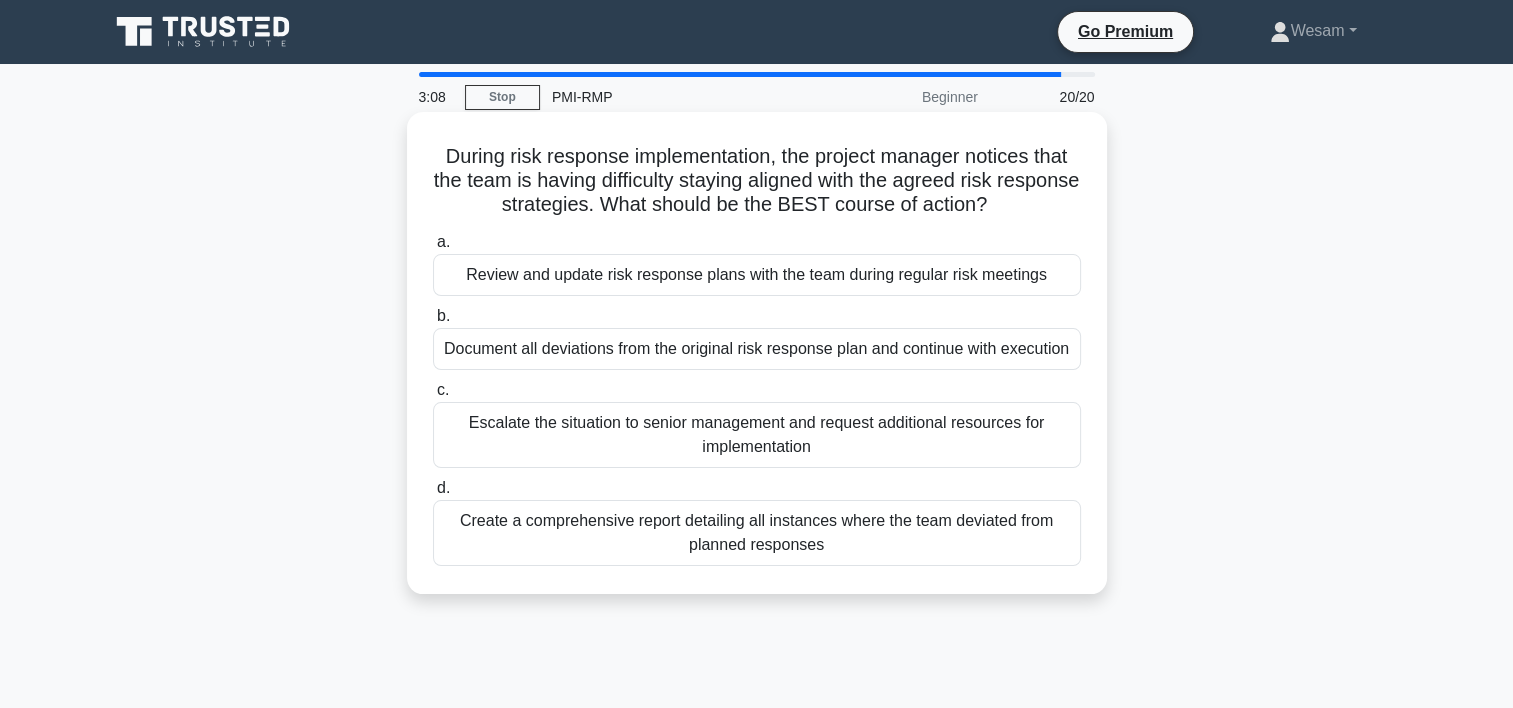 click on "Review and update risk response plans with the team during regular risk meetings" at bounding box center (757, 275) 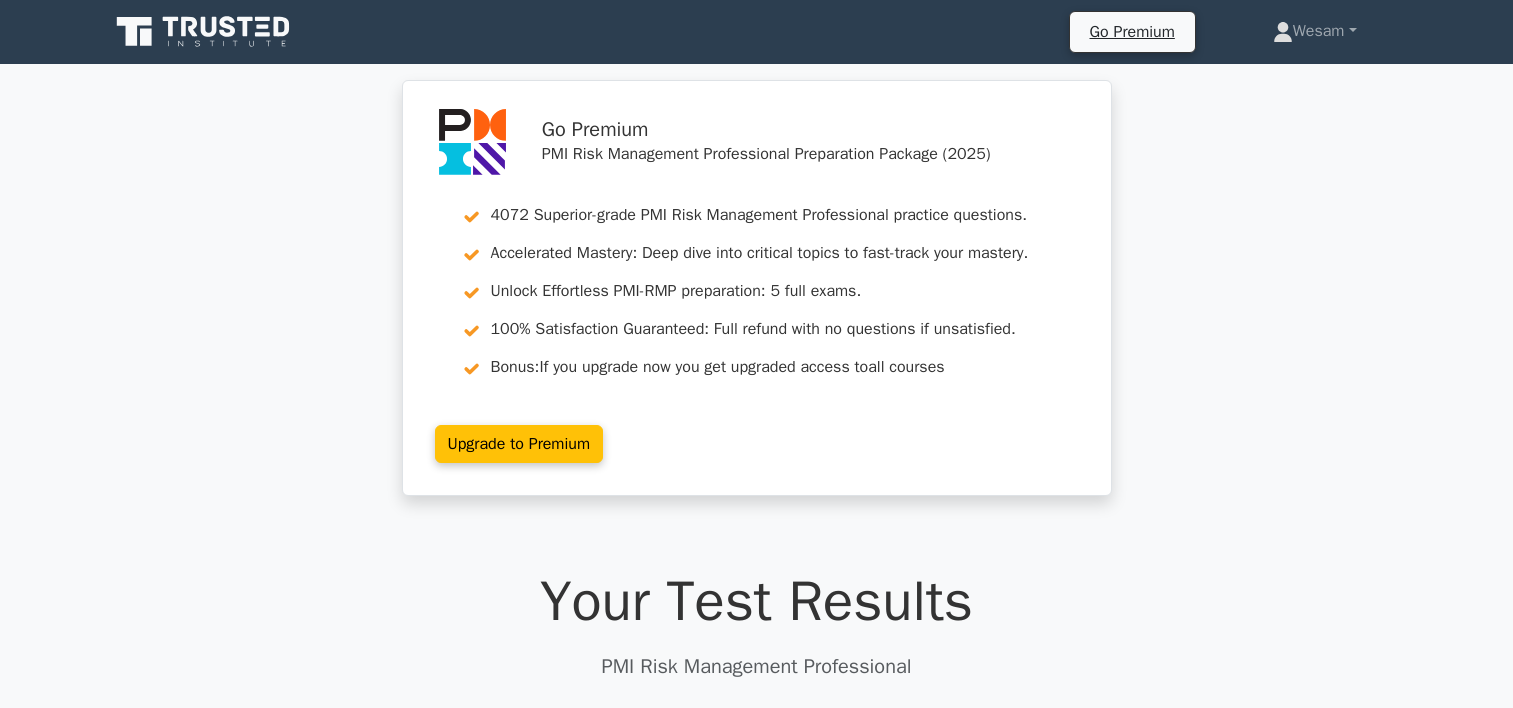 scroll, scrollTop: 0, scrollLeft: 0, axis: both 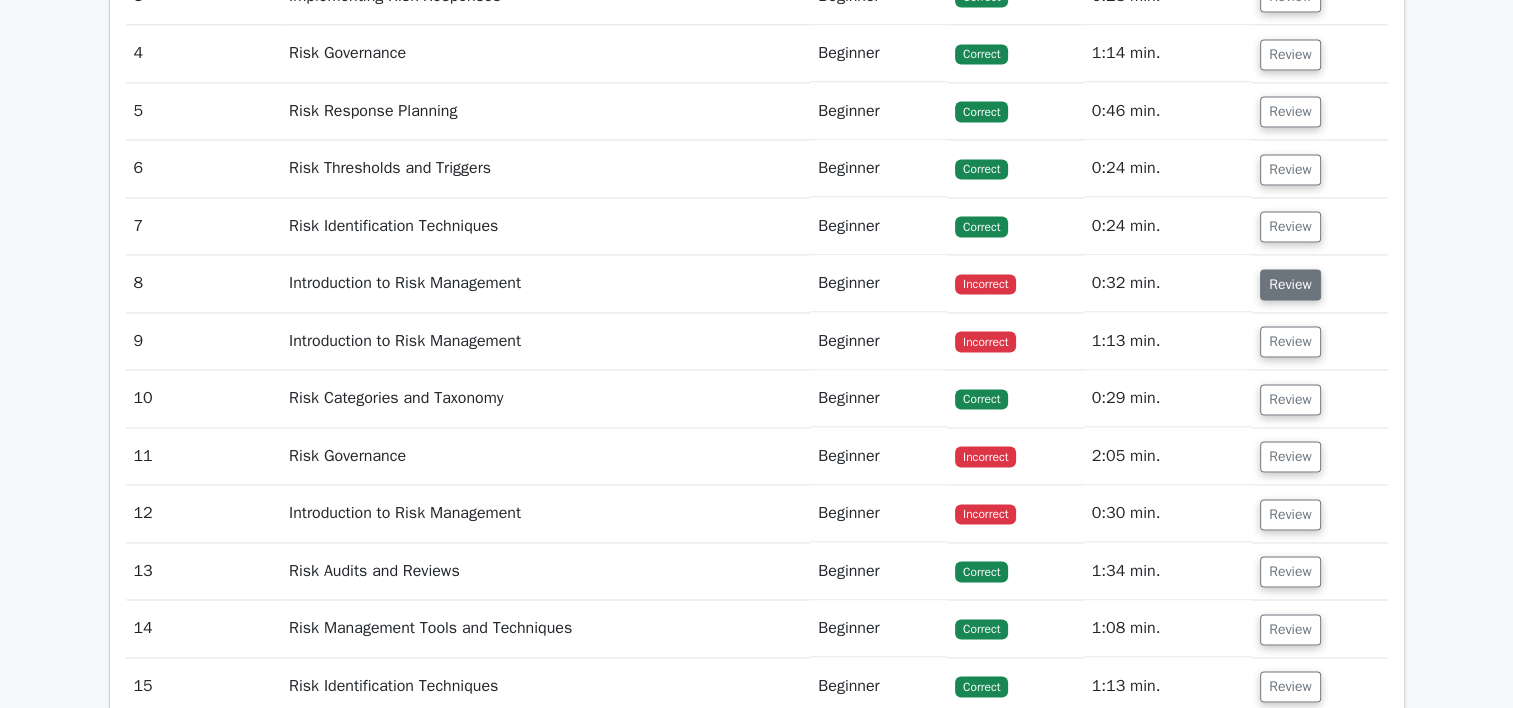 click on "Review" at bounding box center [1290, 284] 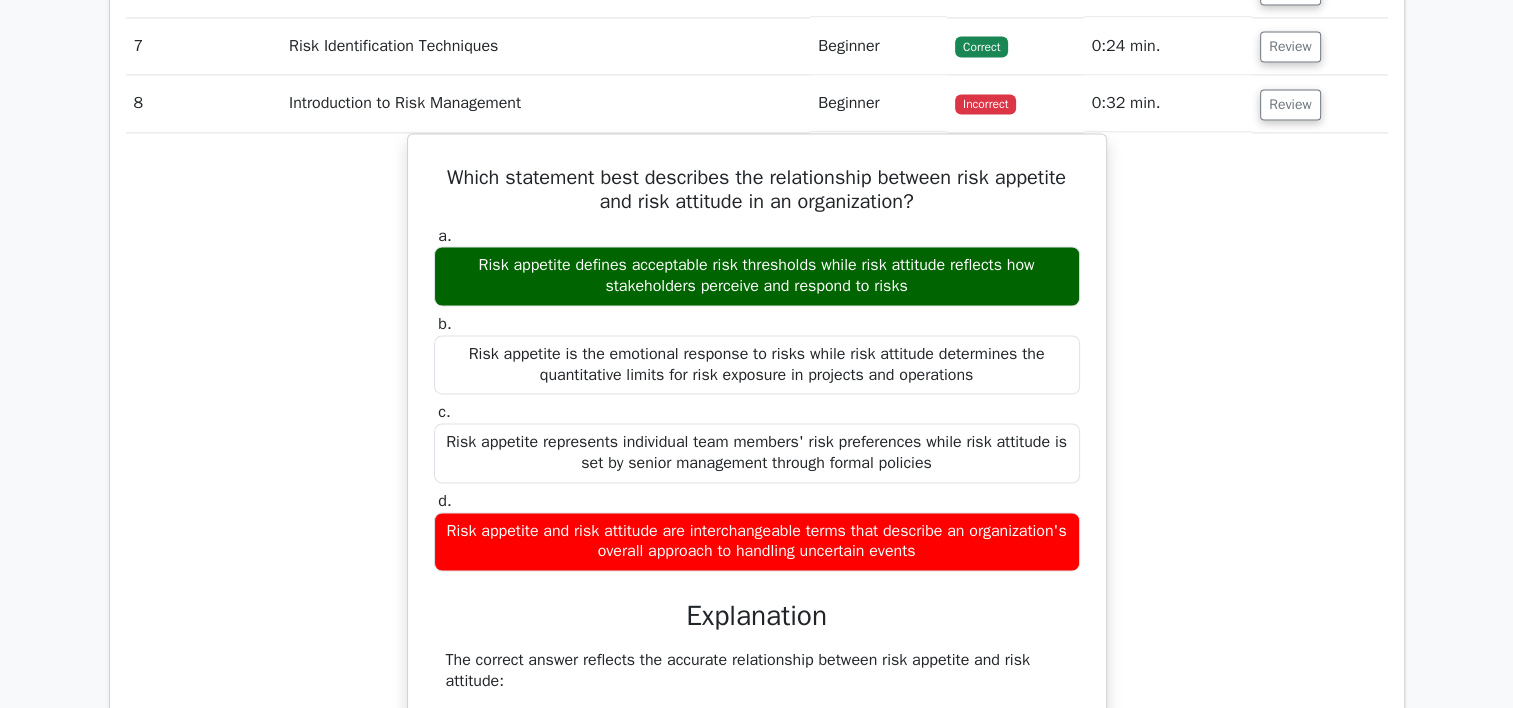 scroll, scrollTop: 3078, scrollLeft: 0, axis: vertical 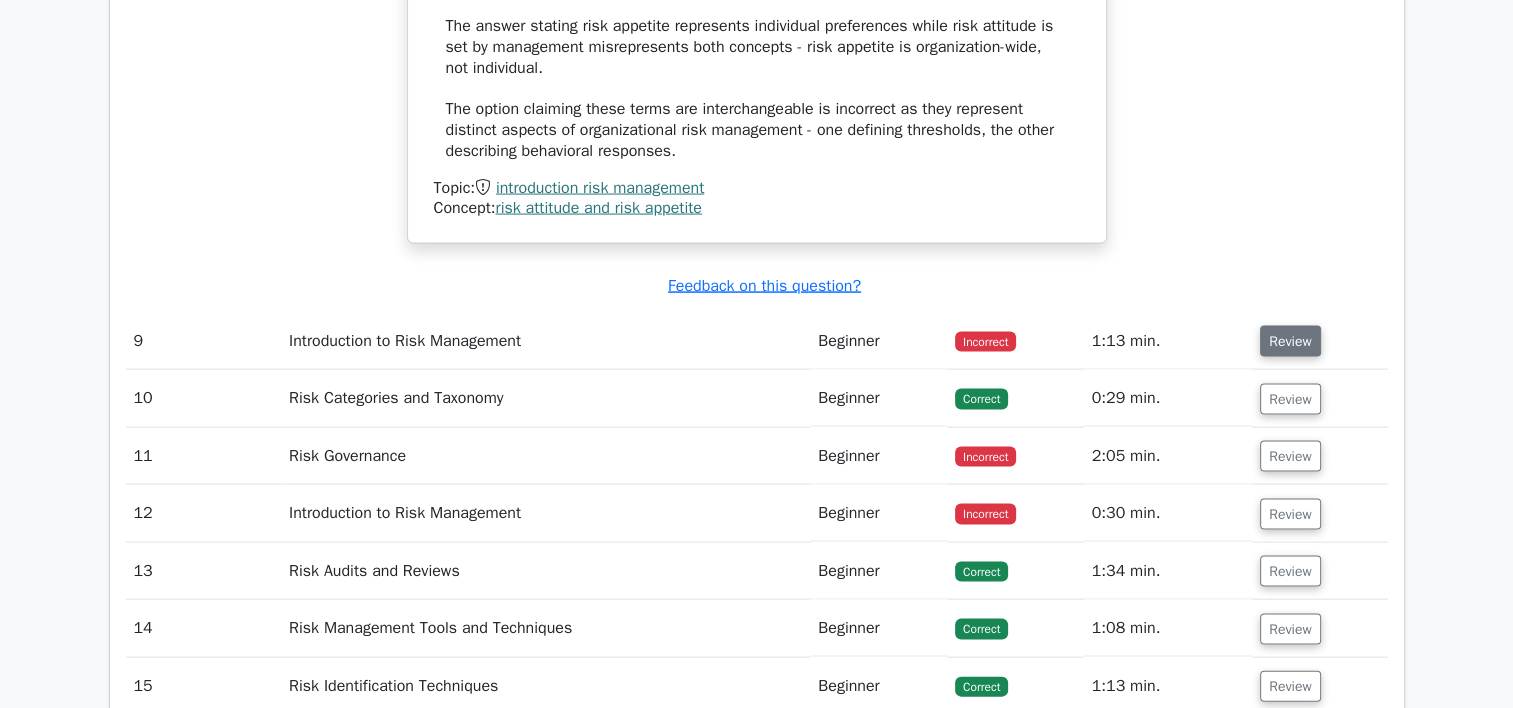click on "Review" at bounding box center [1290, 341] 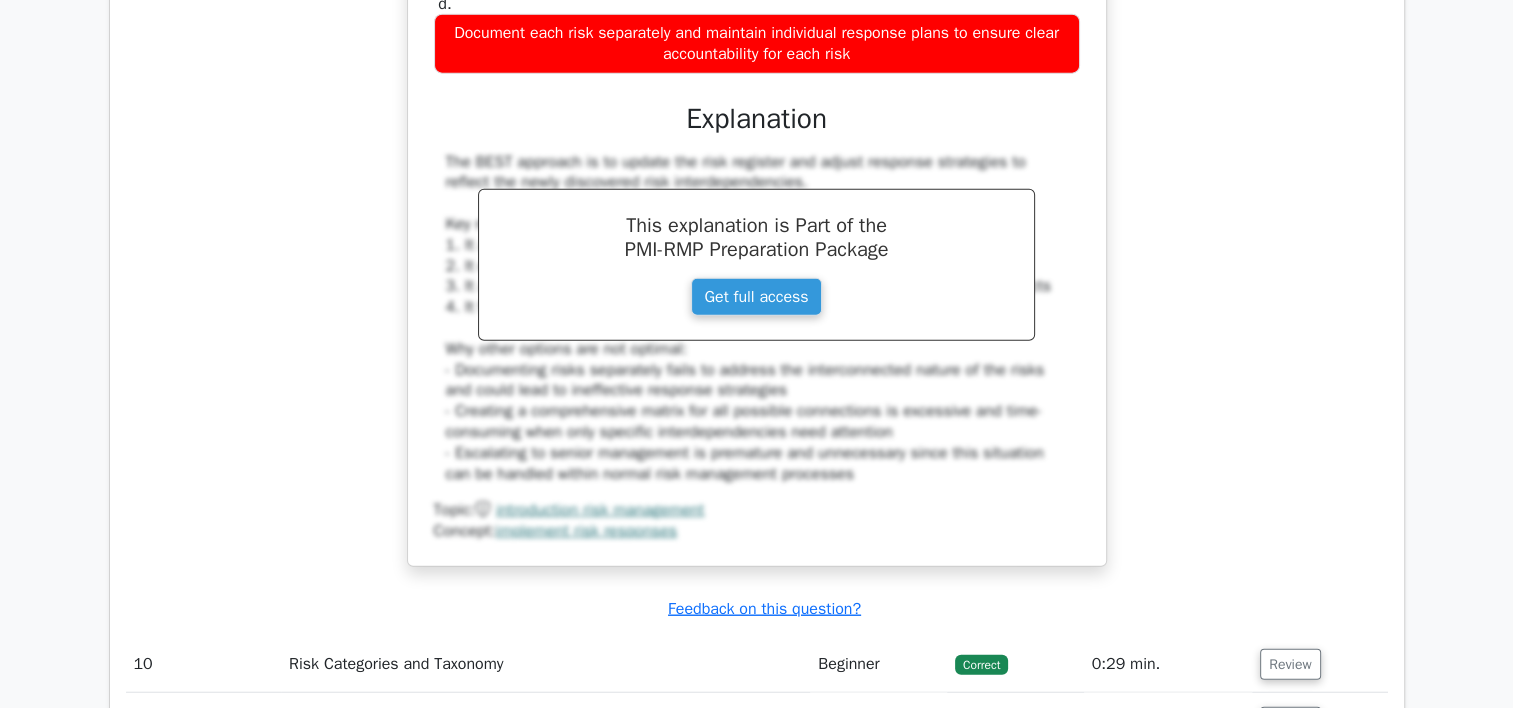 scroll, scrollTop: 4844, scrollLeft: 0, axis: vertical 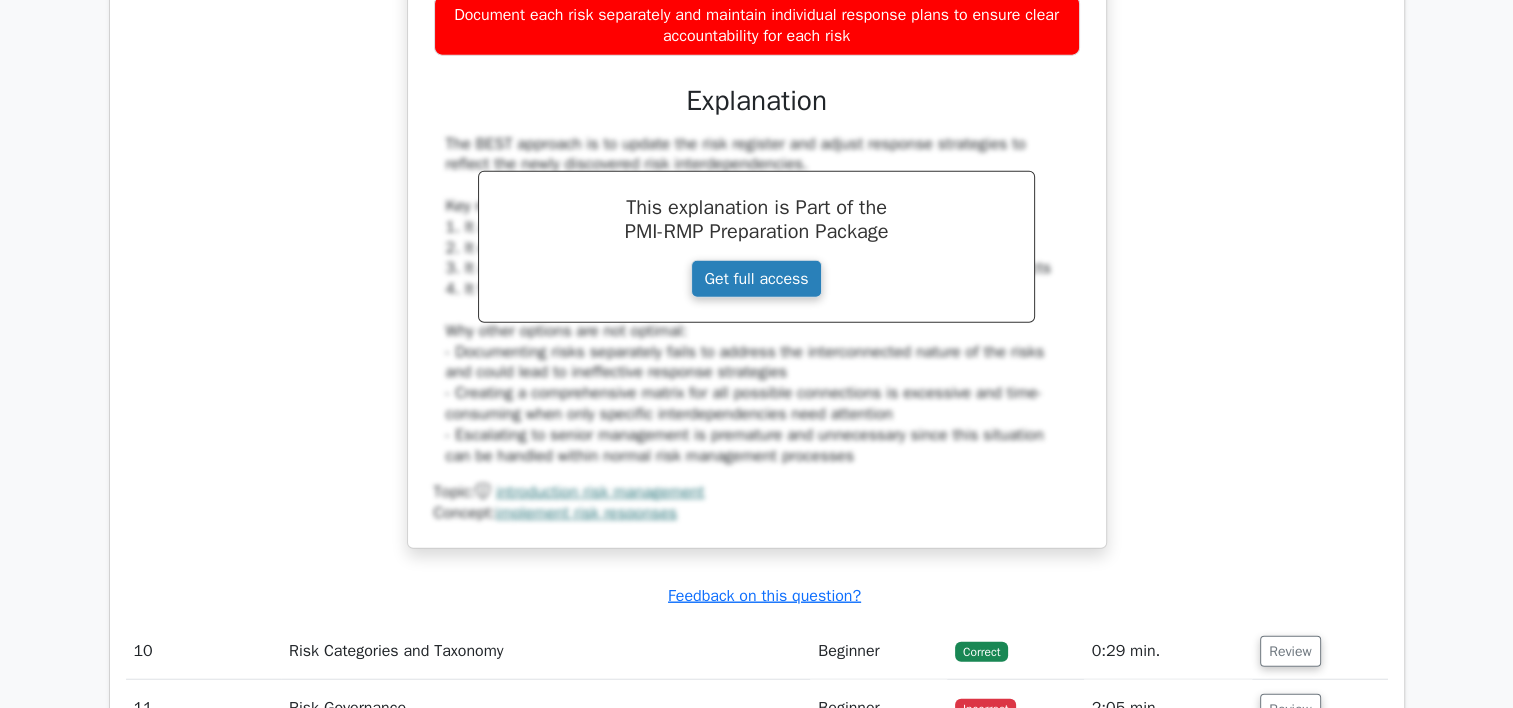 click on "Get full access" at bounding box center [756, 279] 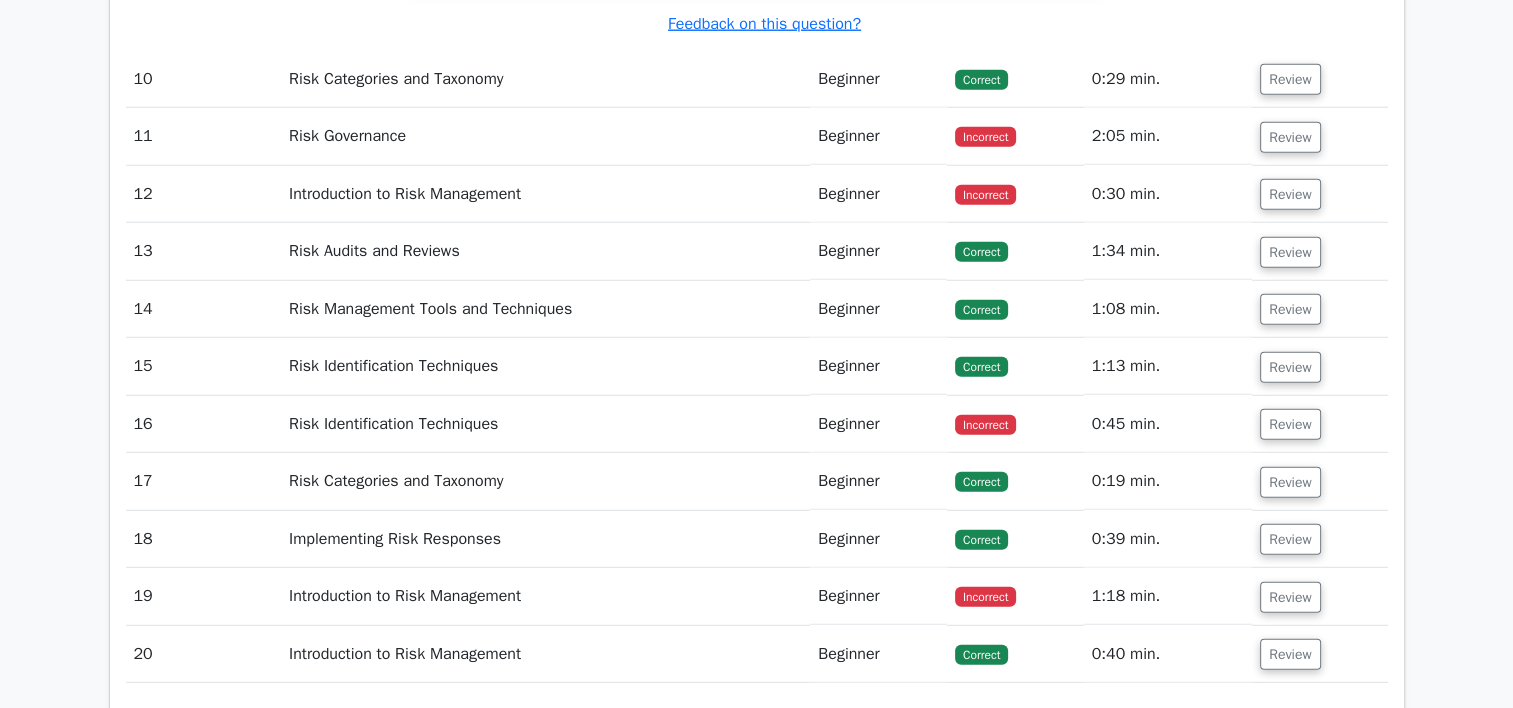 scroll, scrollTop: 5420, scrollLeft: 0, axis: vertical 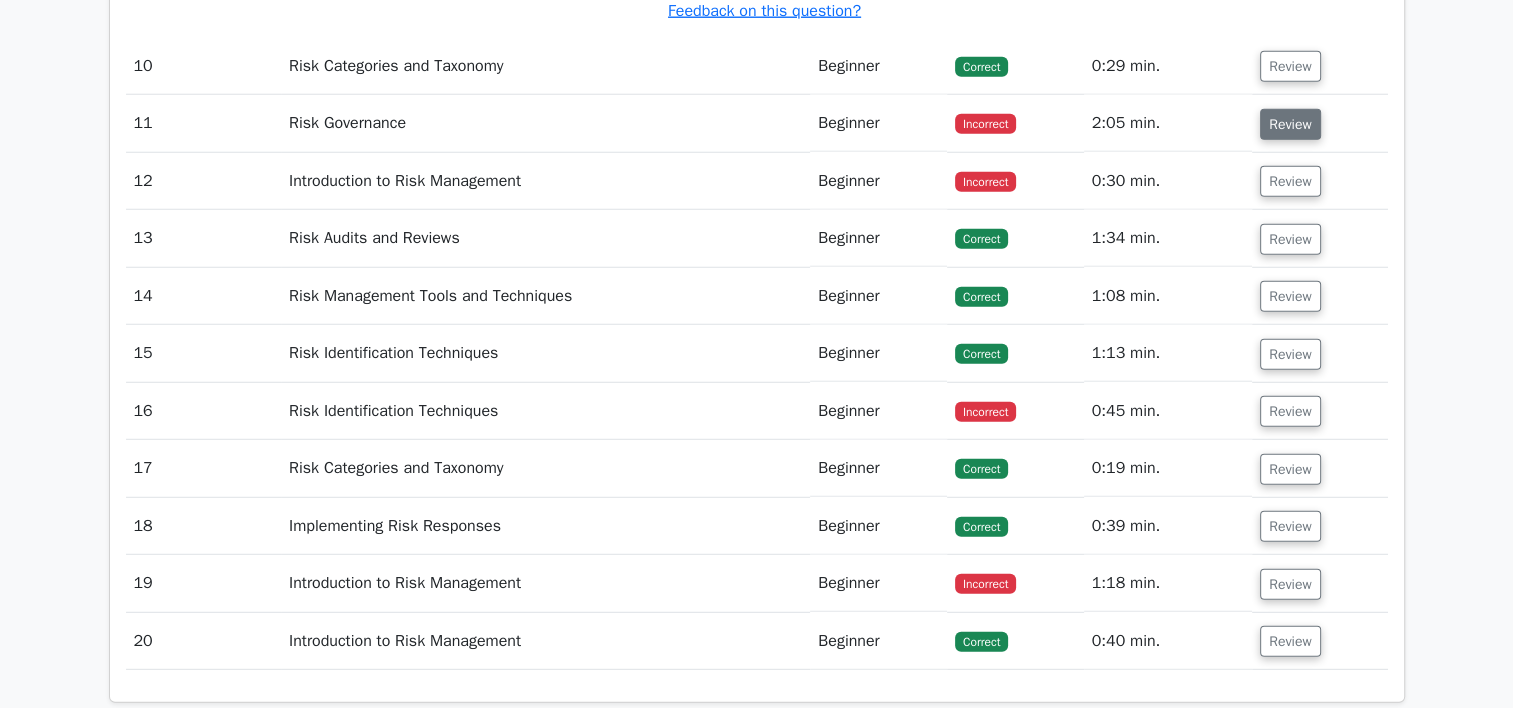 click on "Review" at bounding box center (1290, 124) 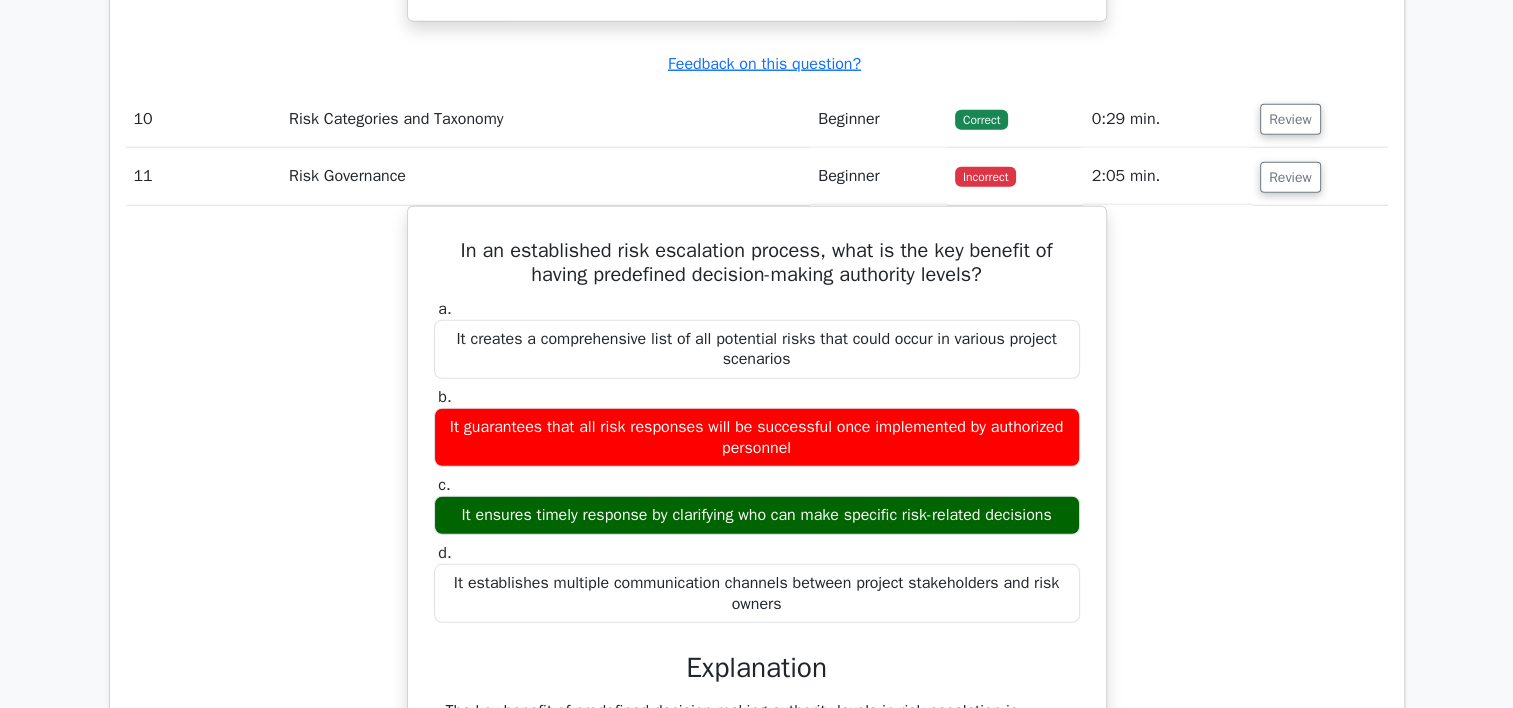 scroll, scrollTop: 5391, scrollLeft: 0, axis: vertical 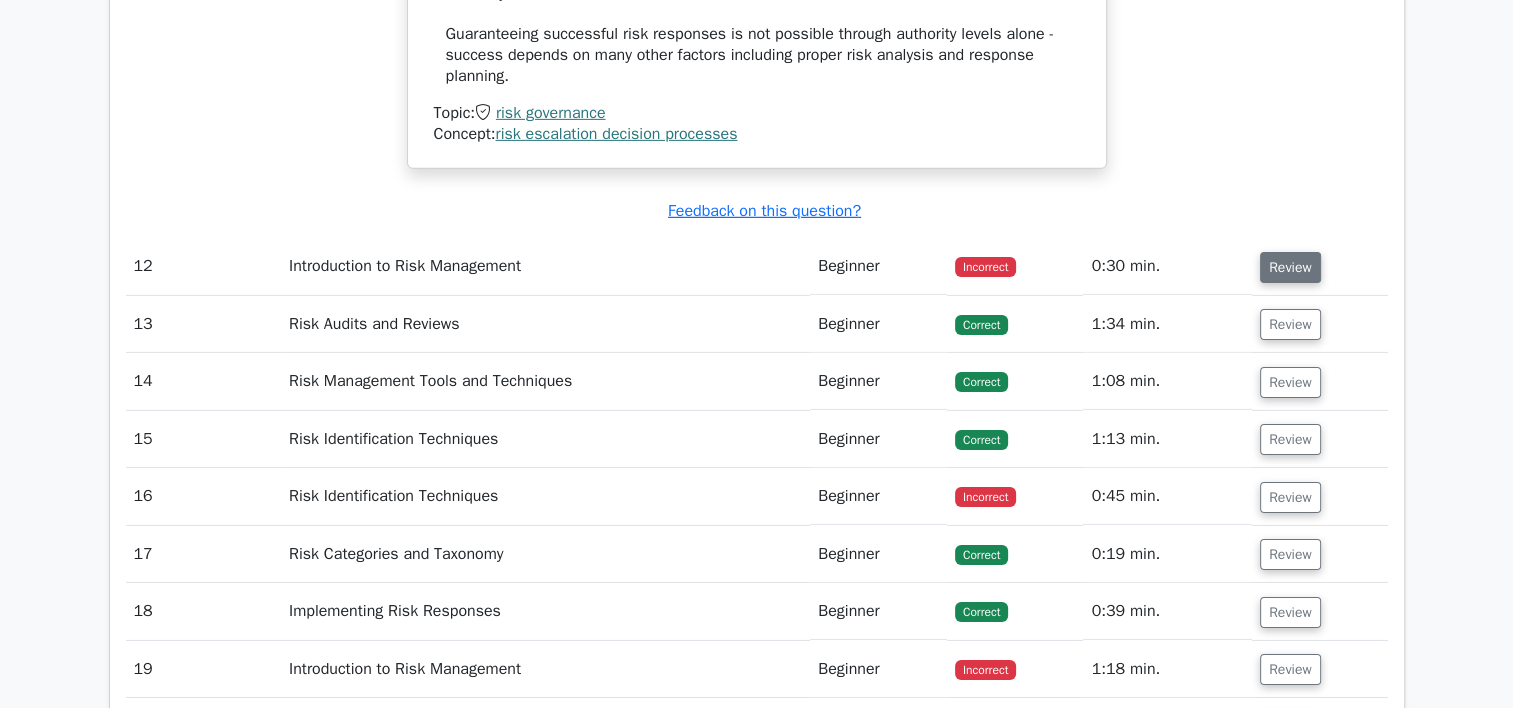 click on "Review" at bounding box center (1290, 267) 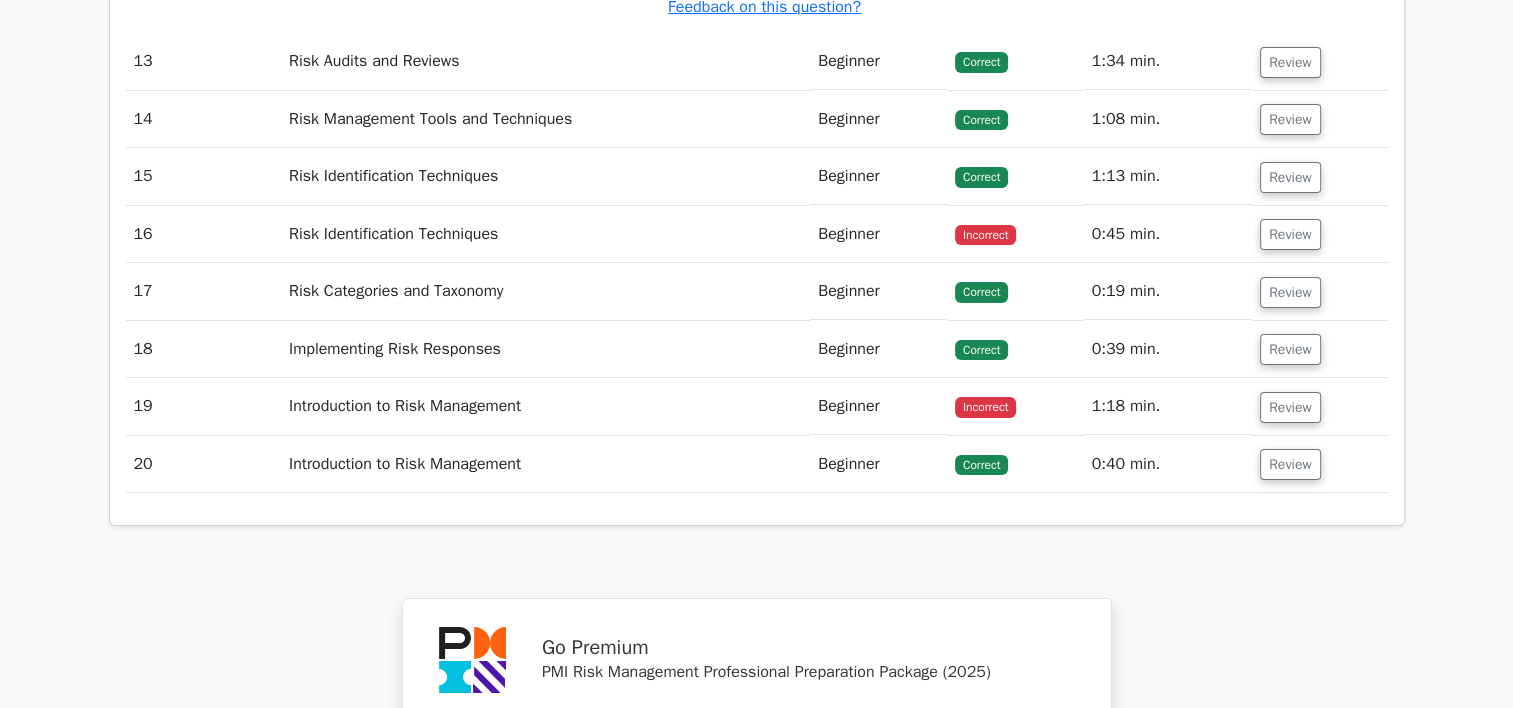 scroll, scrollTop: 7655, scrollLeft: 0, axis: vertical 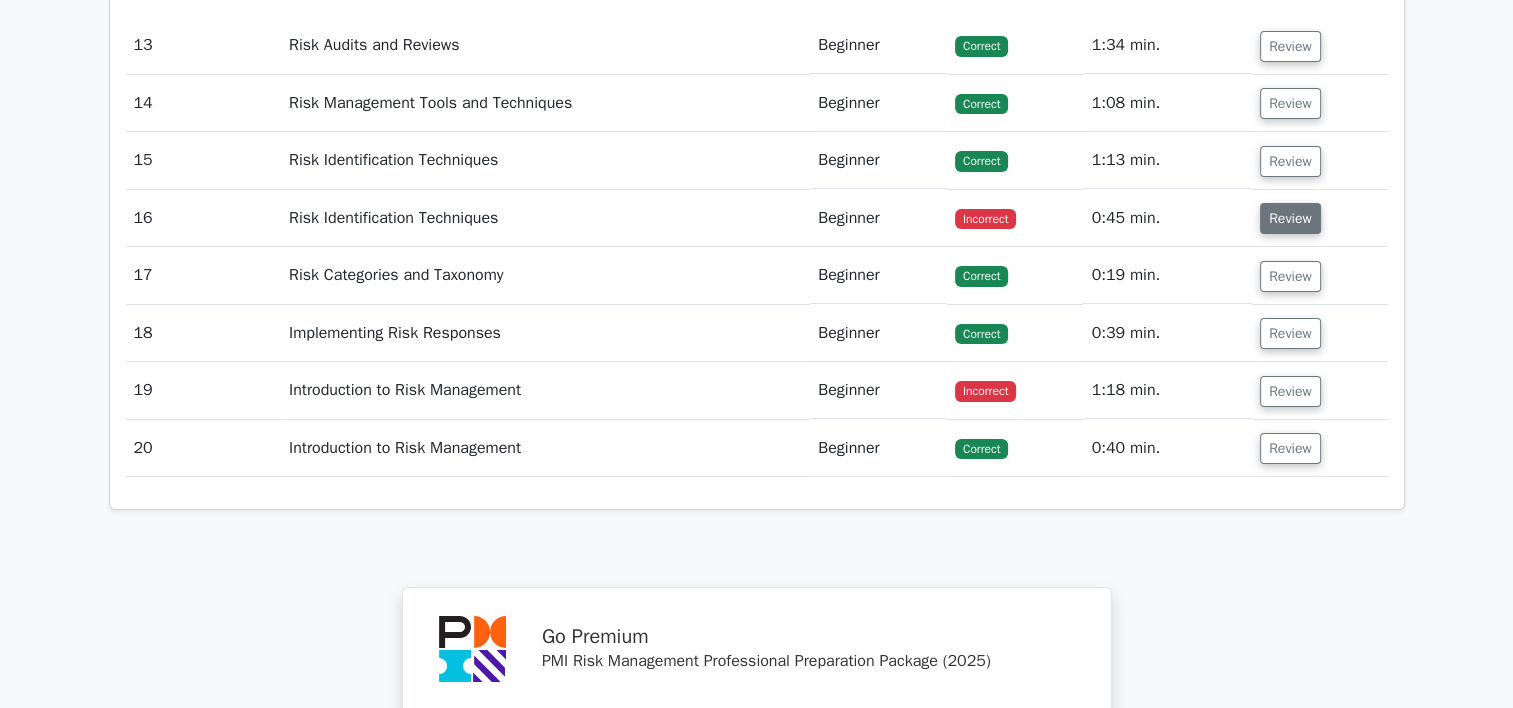 click on "Review" at bounding box center (1290, 218) 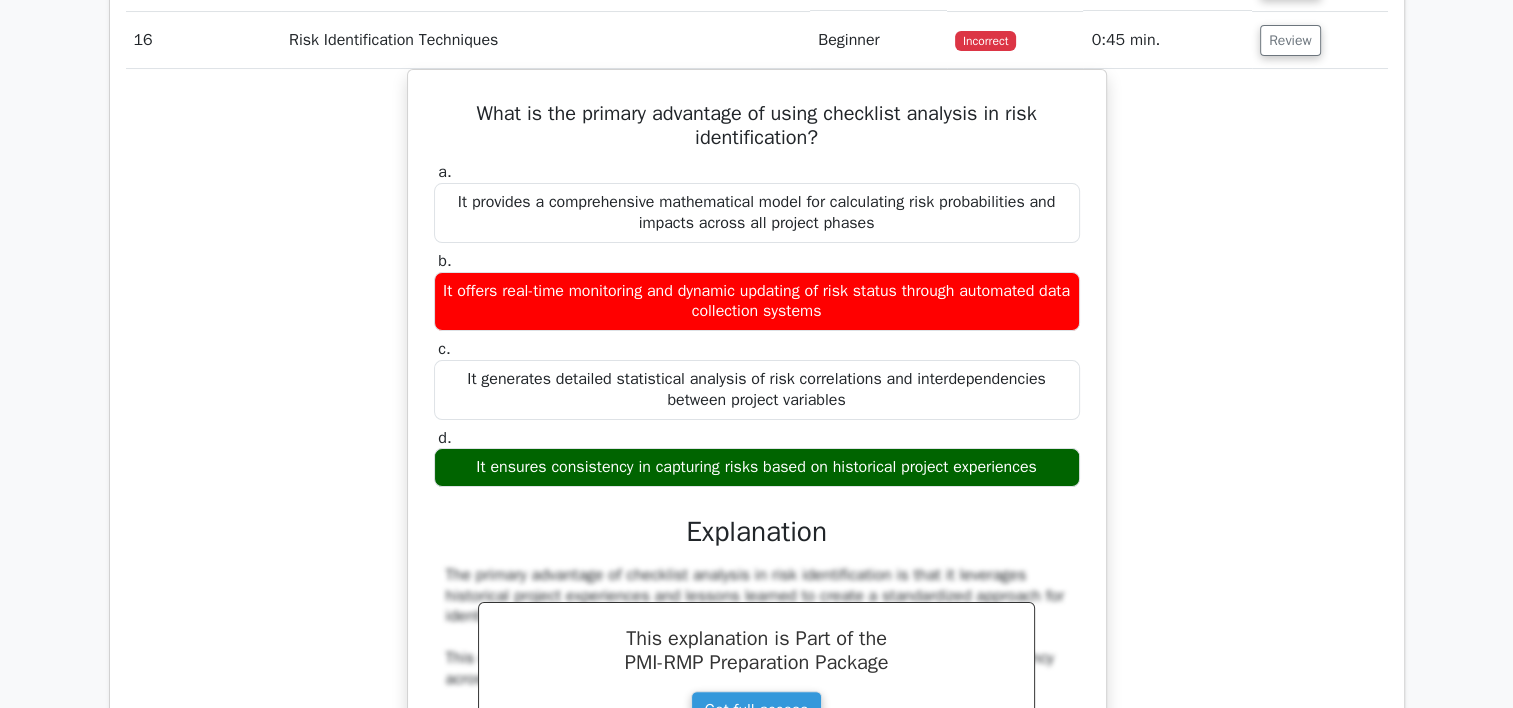 scroll, scrollTop: 7936, scrollLeft: 0, axis: vertical 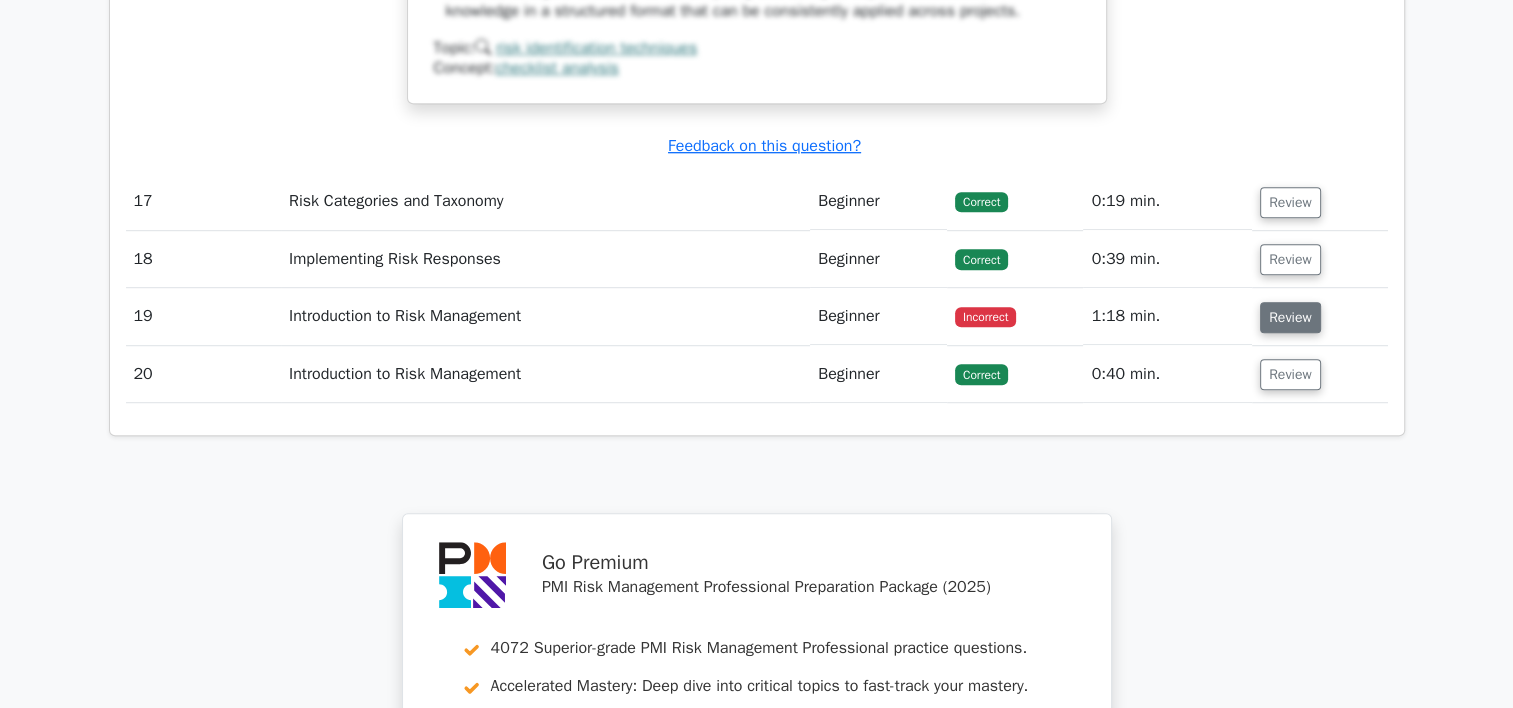 click on "Review" at bounding box center (1290, 317) 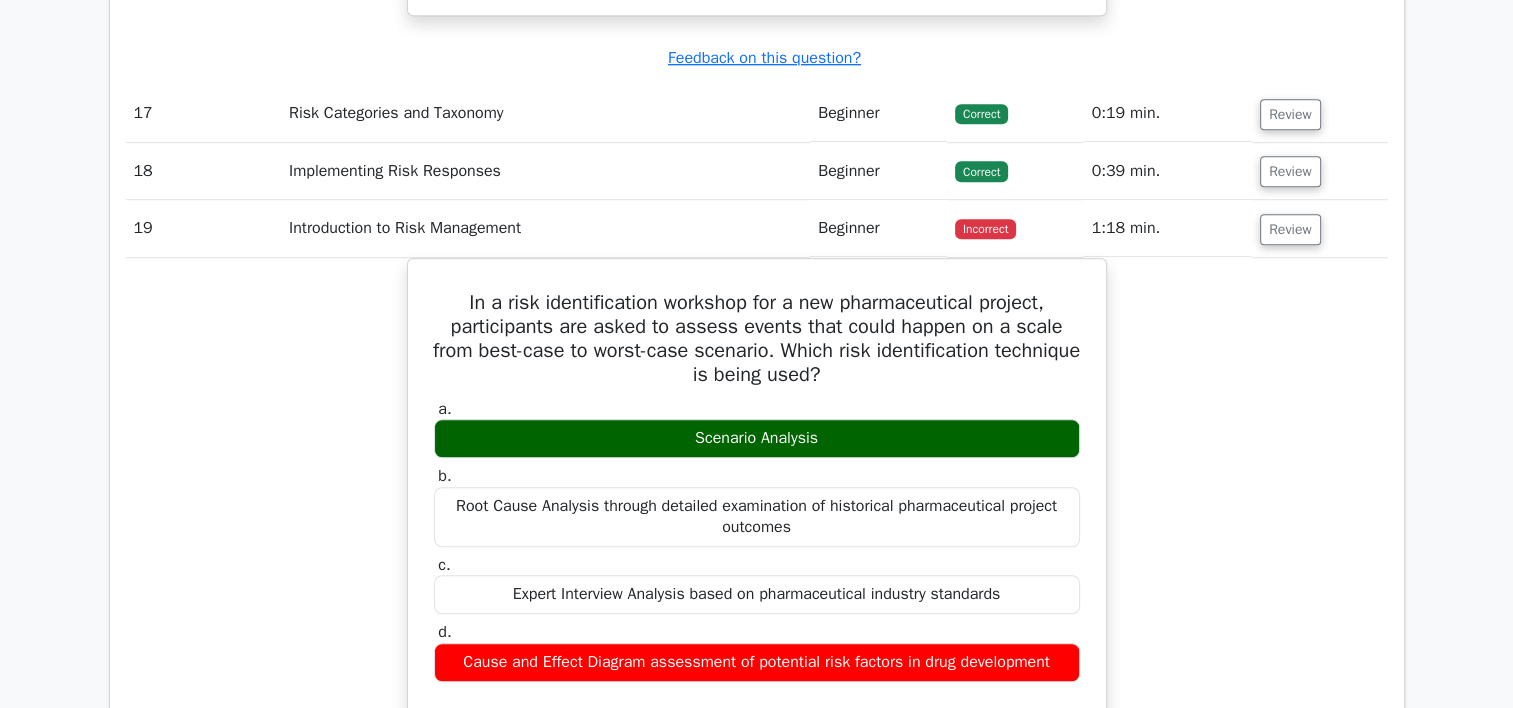 scroll, scrollTop: 8845, scrollLeft: 0, axis: vertical 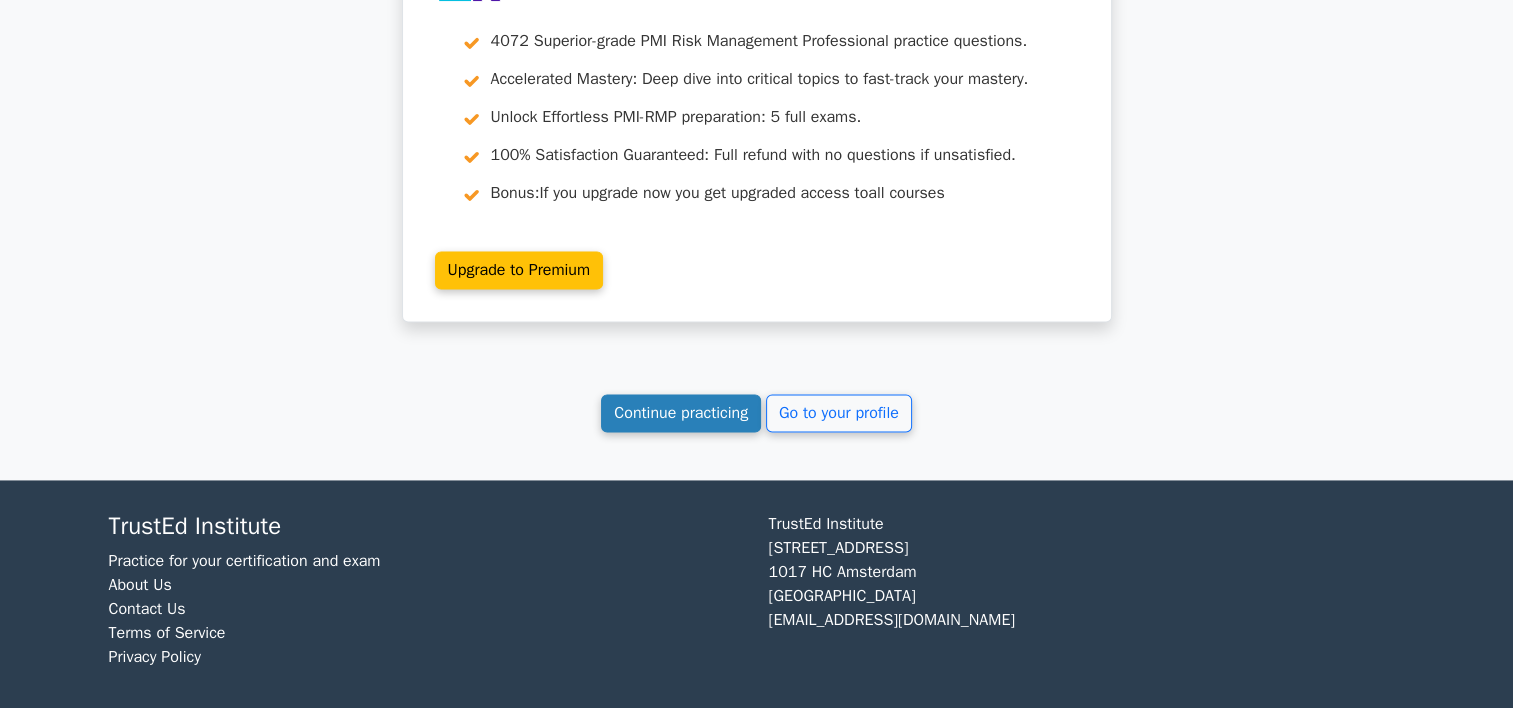 click on "Continue practicing" at bounding box center [681, 413] 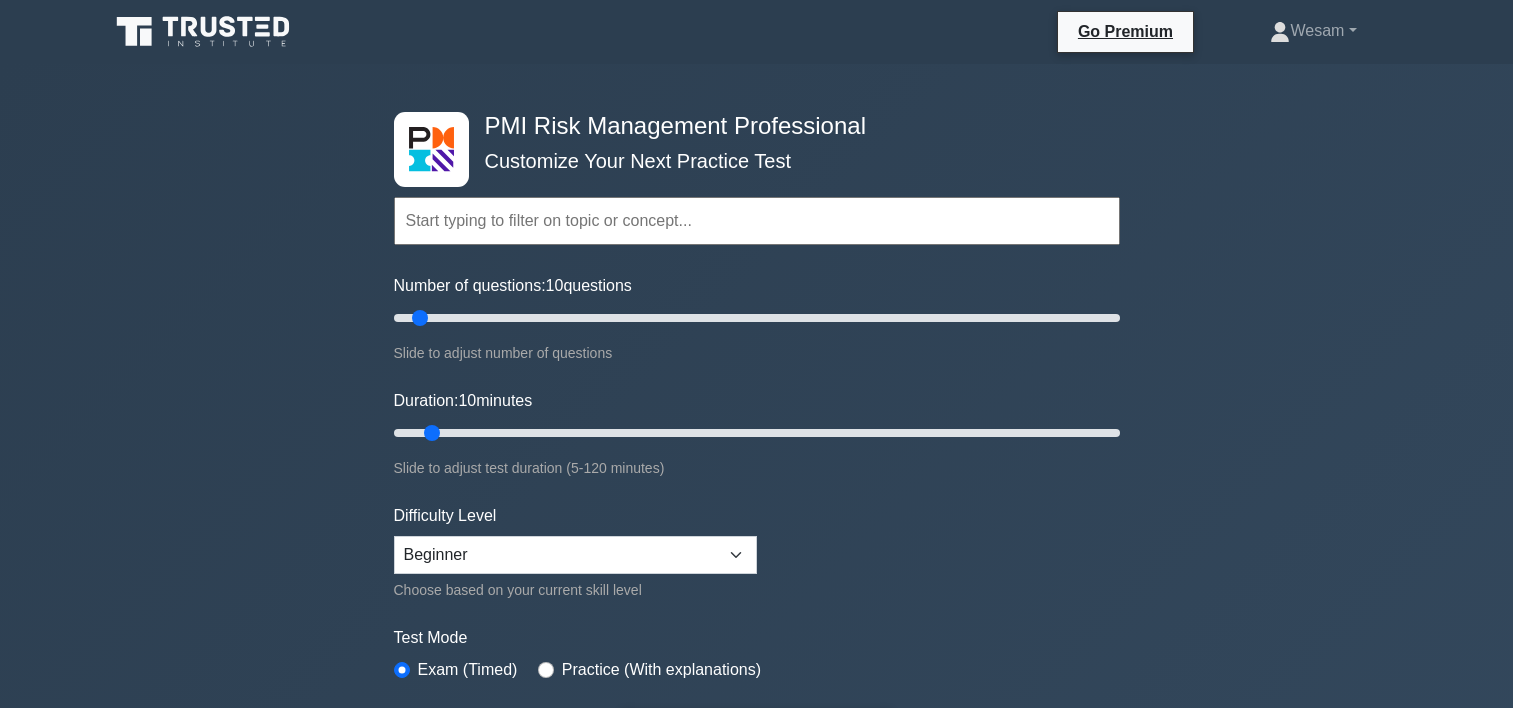 scroll, scrollTop: 0, scrollLeft: 0, axis: both 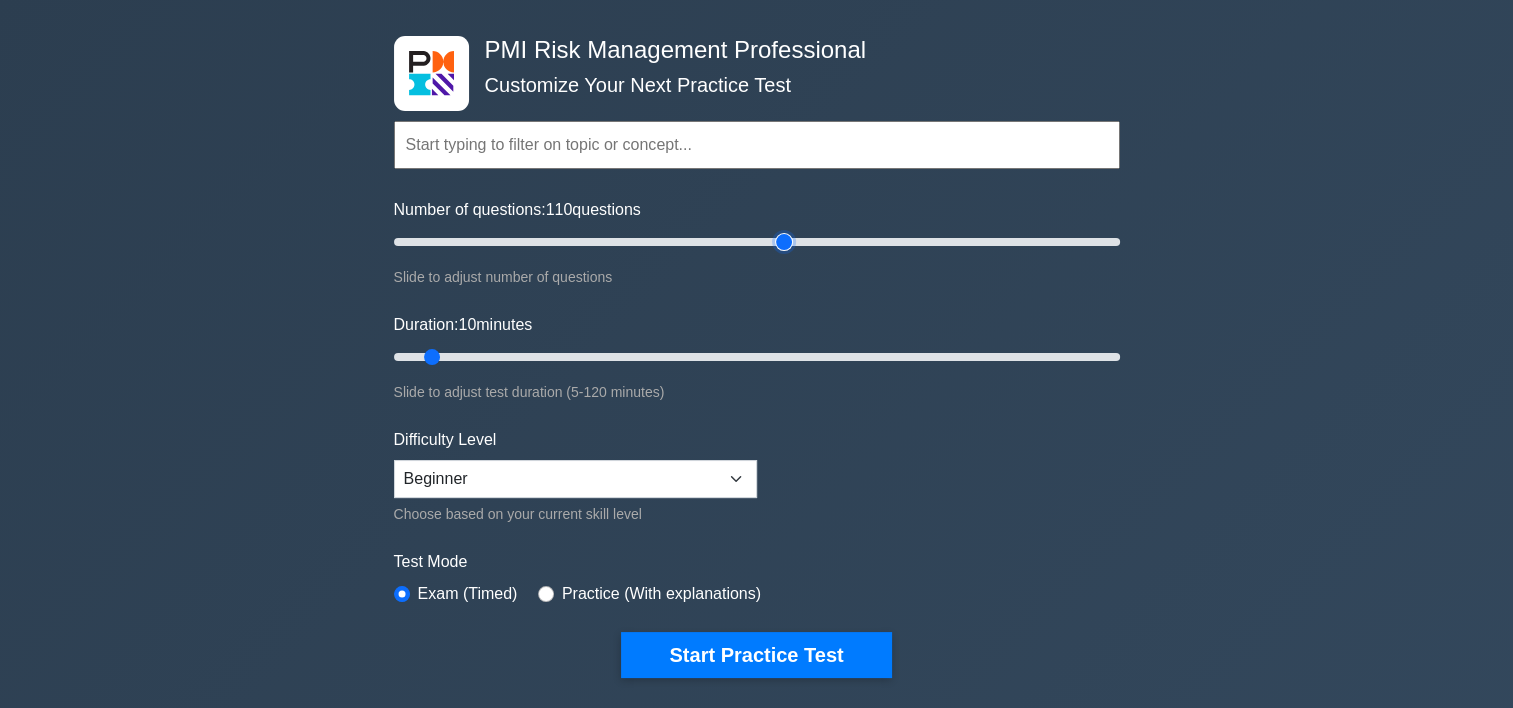 click on "Number of questions:  110  questions" at bounding box center (757, 242) 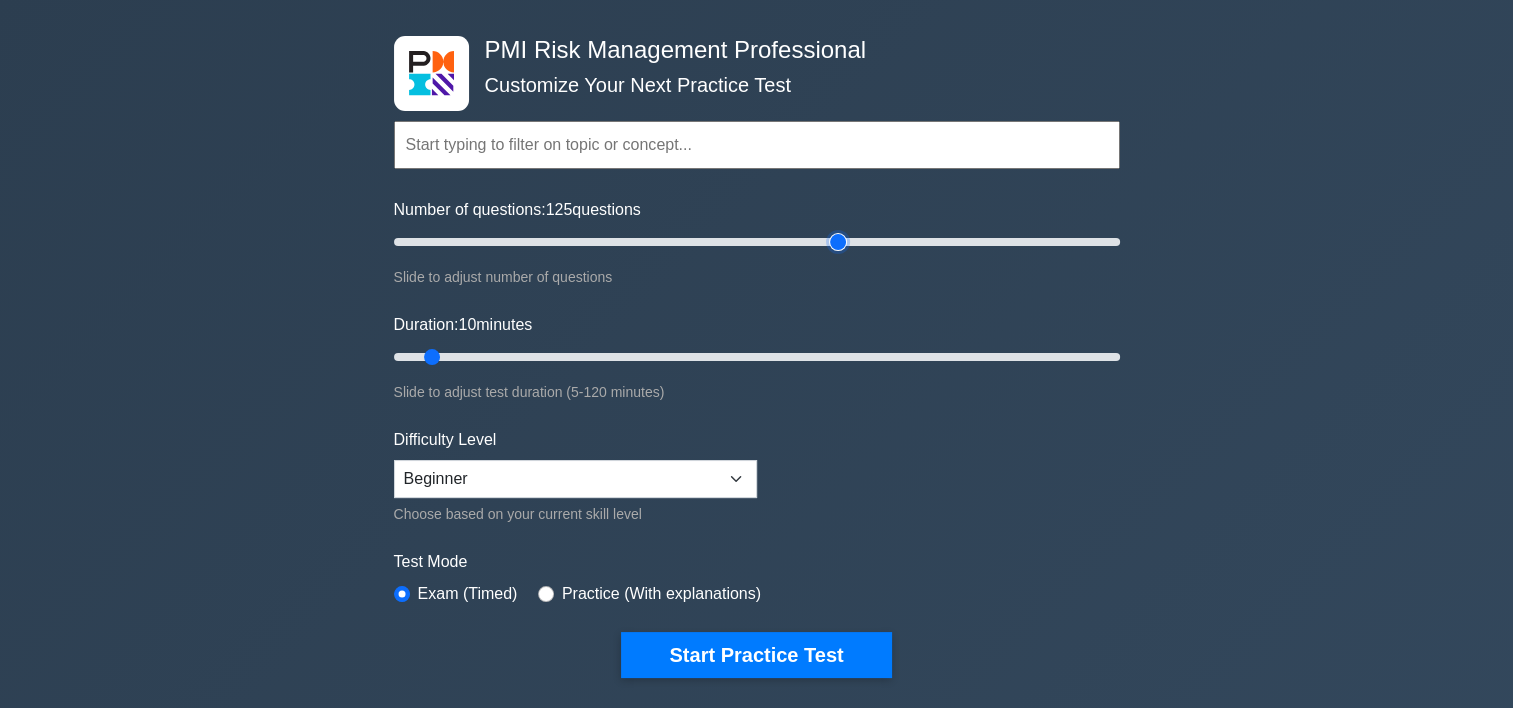 click on "Number of questions:  125  questions" at bounding box center [757, 242] 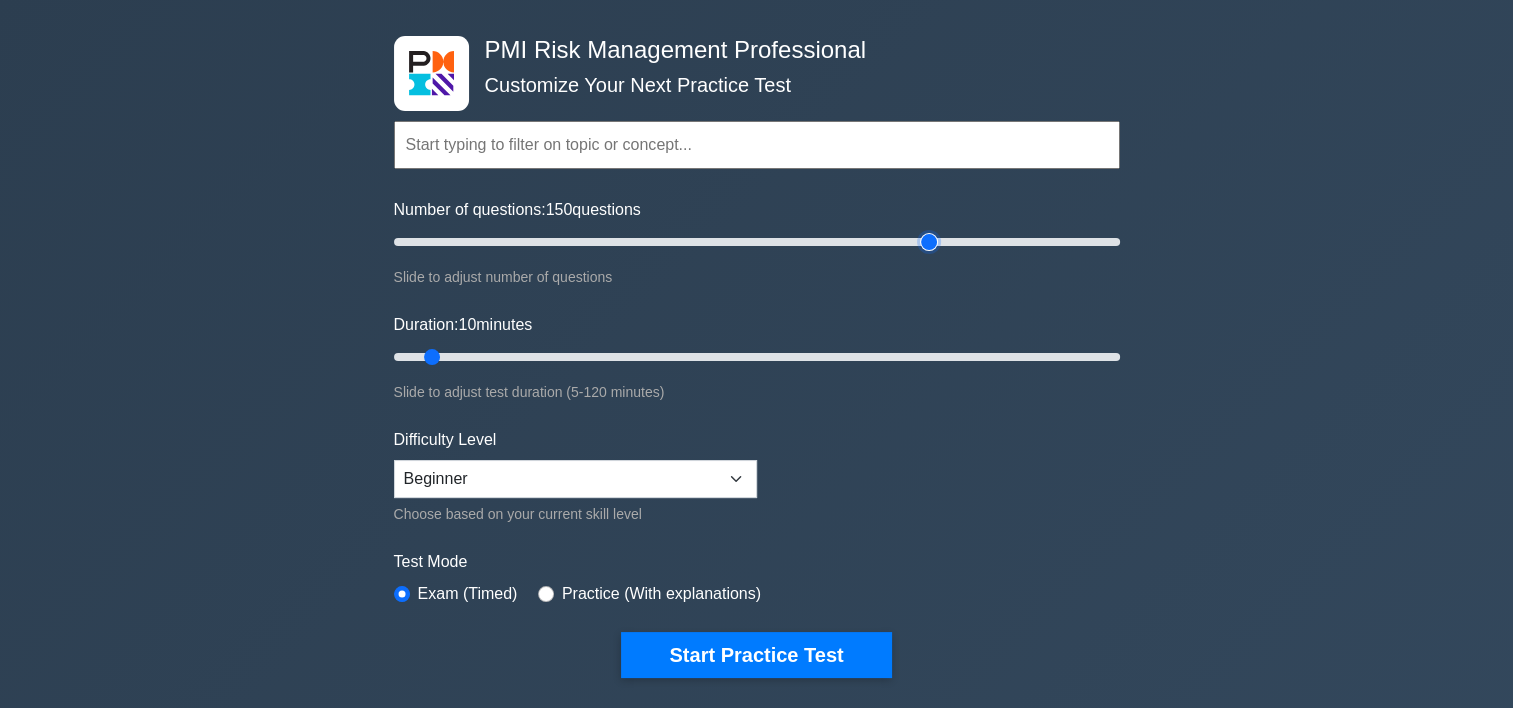 click on "Number of questions:  150  questions" at bounding box center (757, 242) 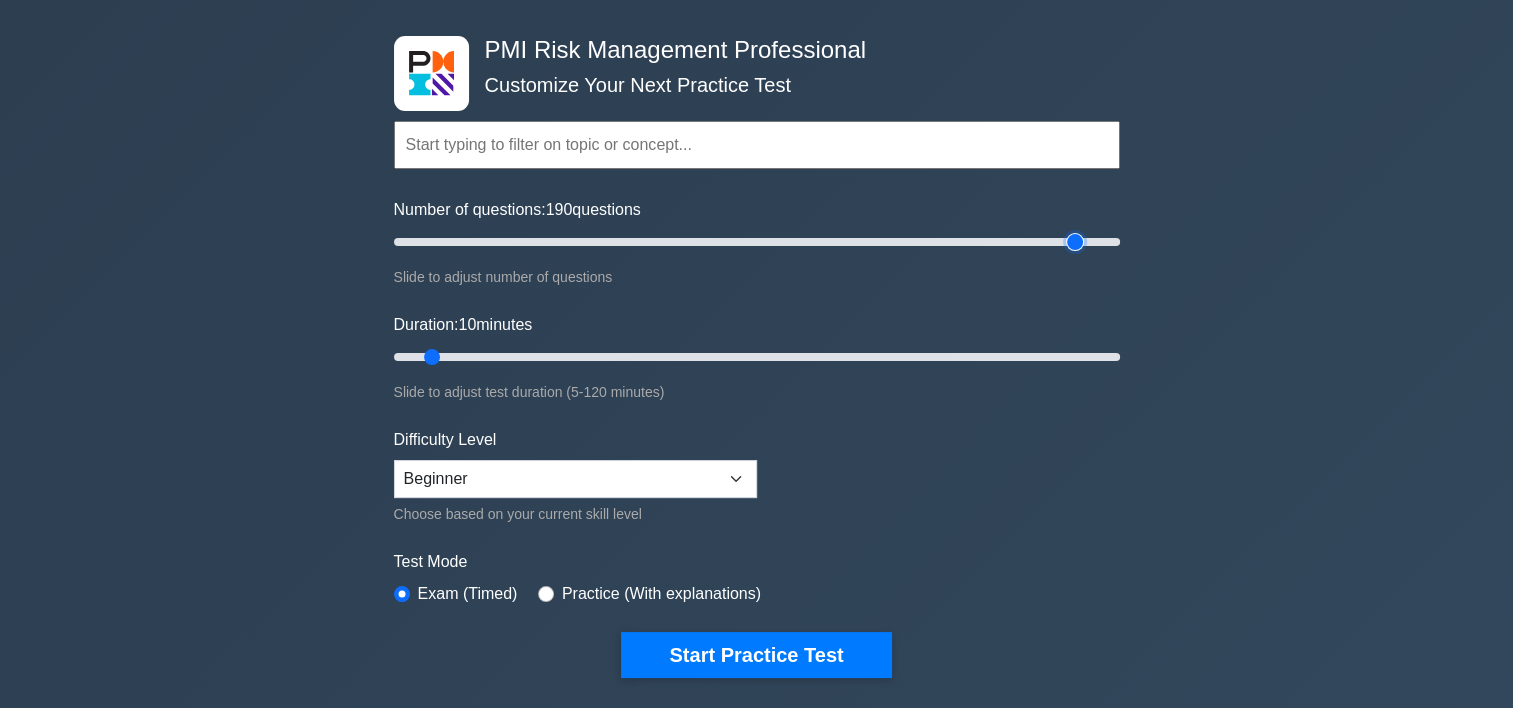 click on "Number of questions:  190  questions" at bounding box center (757, 242) 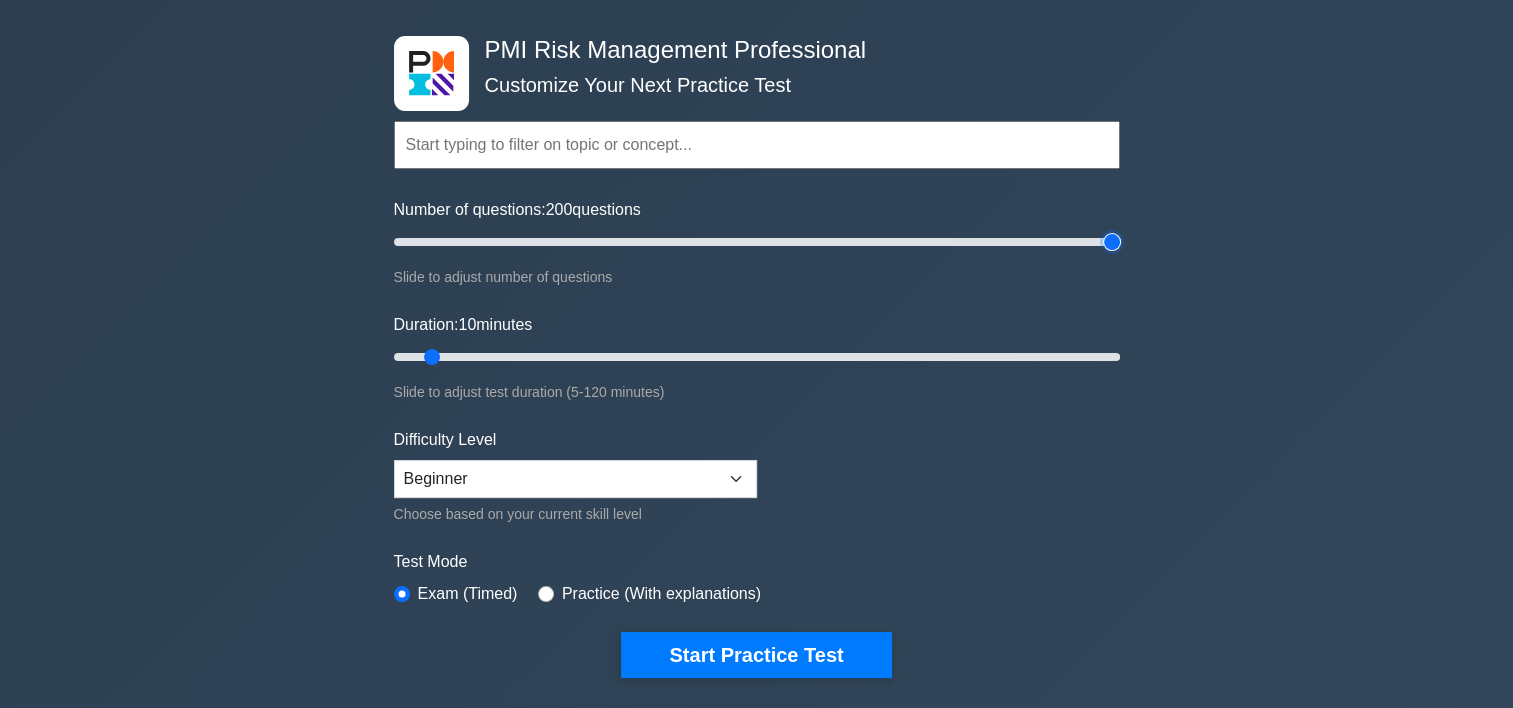 type on "200" 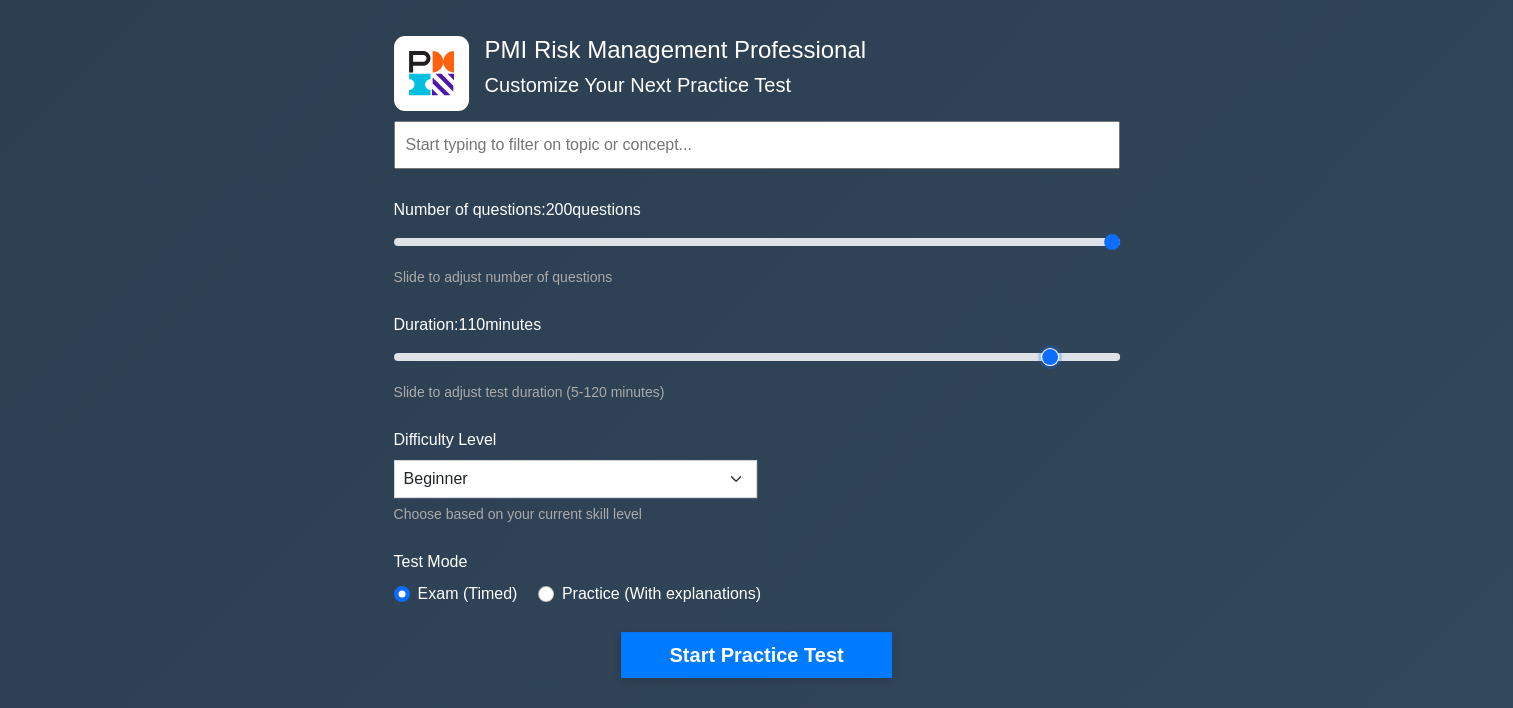 click on "Duration:  110  minutes" at bounding box center (757, 357) 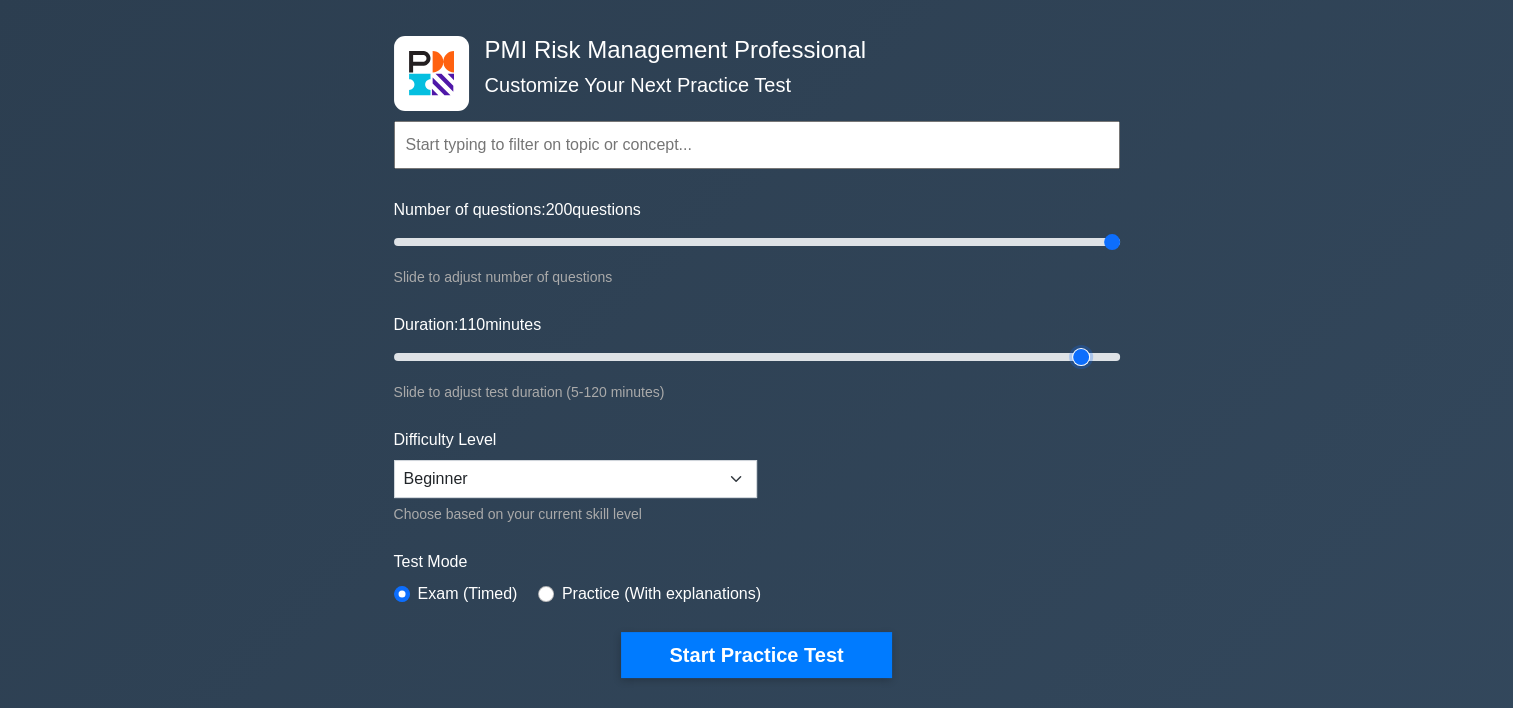 drag, startPoint x: 1052, startPoint y: 354, endPoint x: 1088, endPoint y: 354, distance: 36 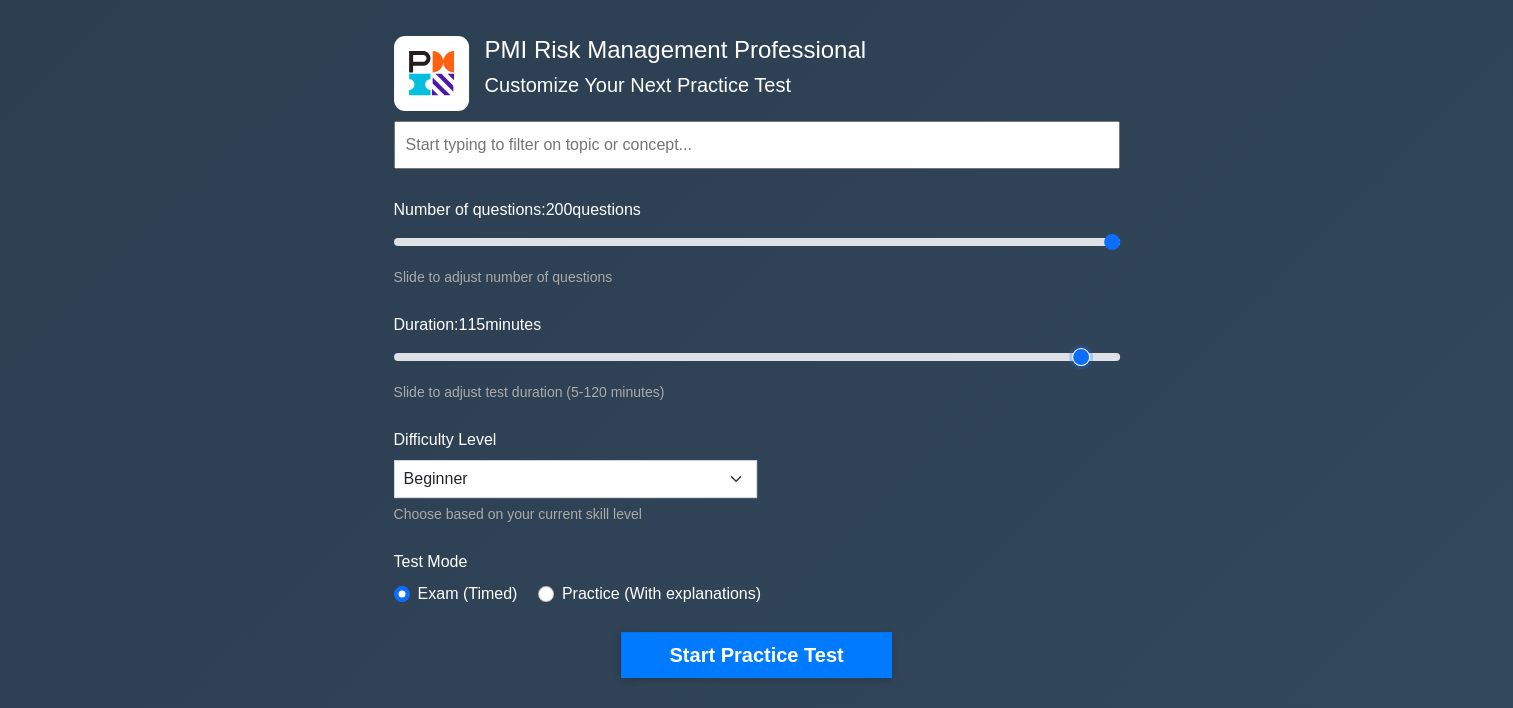 click on "Duration:  115  minutes" at bounding box center (757, 357) 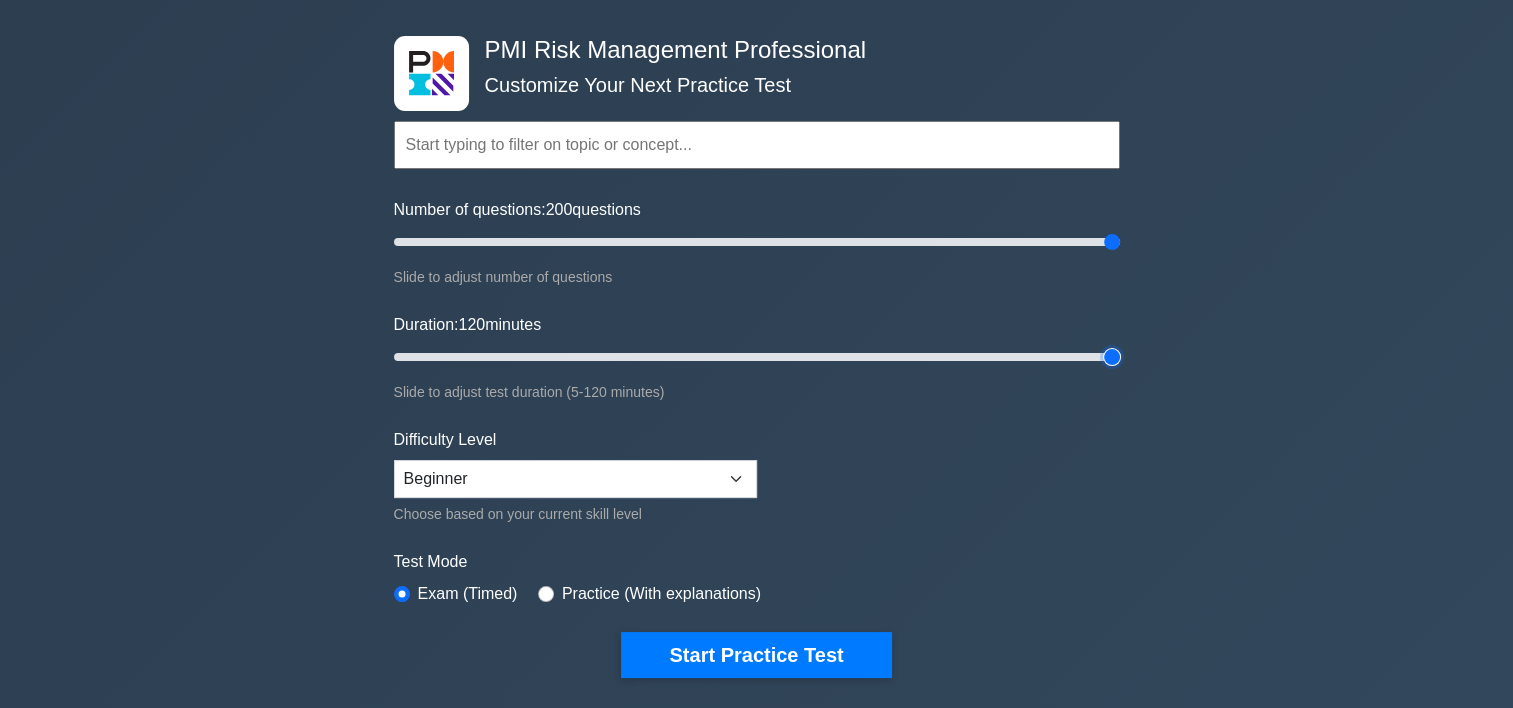 drag, startPoint x: 1096, startPoint y: 355, endPoint x: 1152, endPoint y: 352, distance: 56.0803 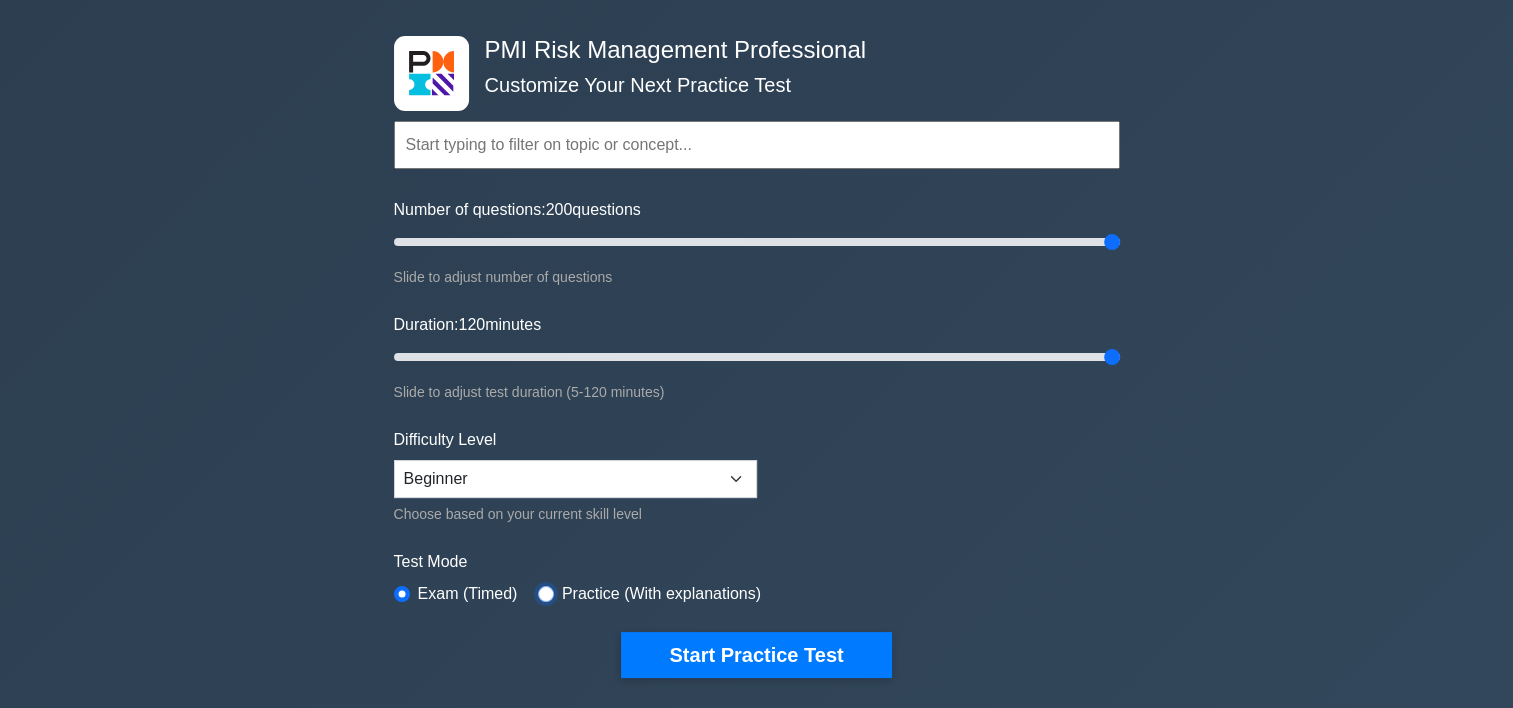 click at bounding box center [546, 594] 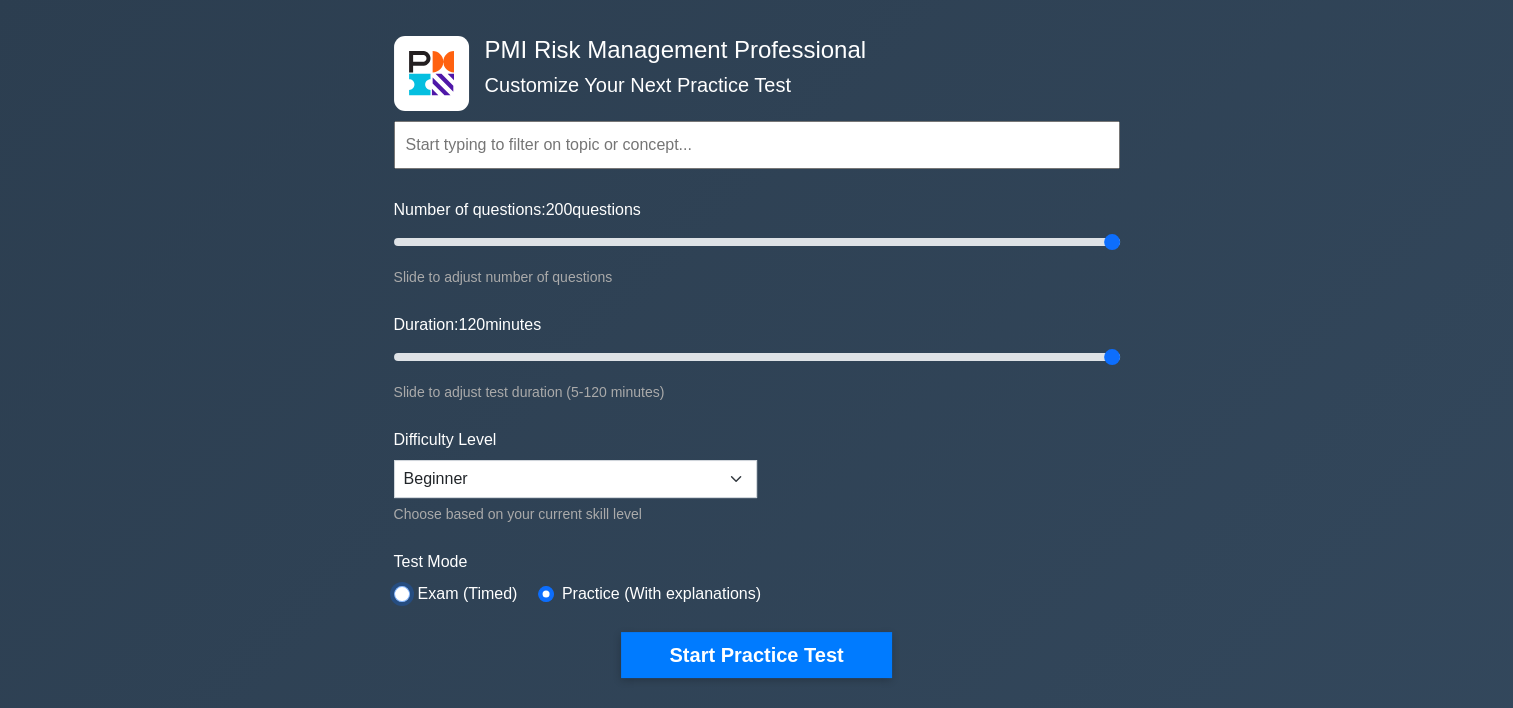 click at bounding box center [402, 594] 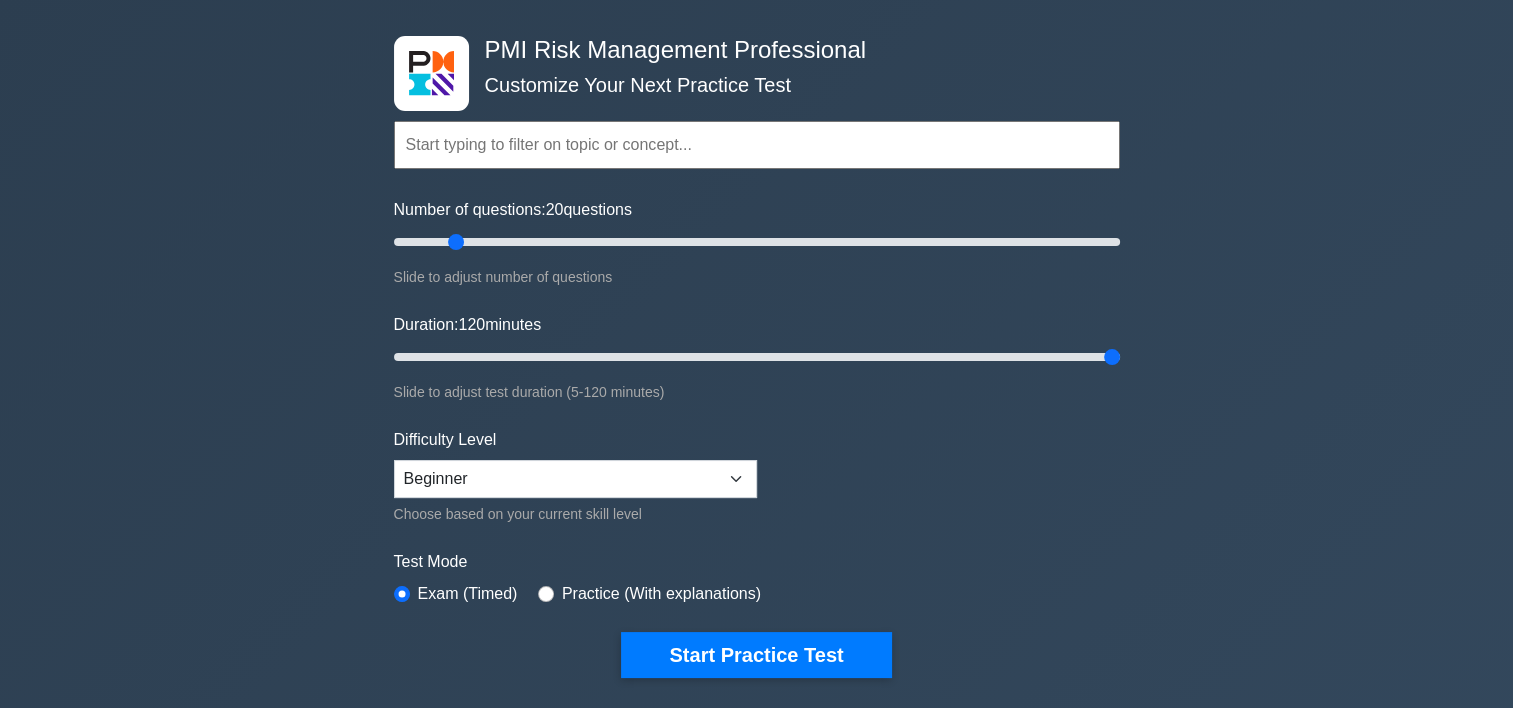 drag, startPoint x: 1106, startPoint y: 246, endPoint x: 462, endPoint y: 244, distance: 644.0031 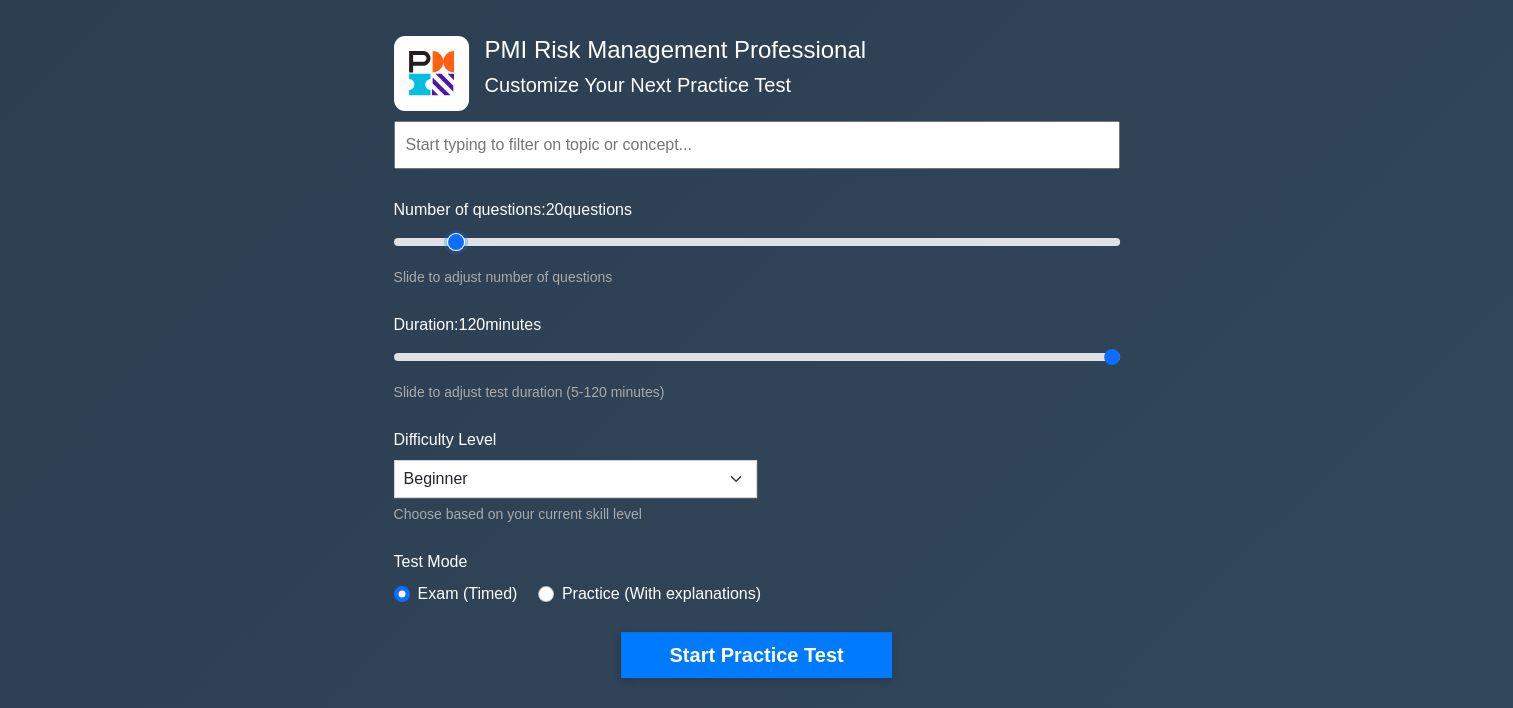 type on "20" 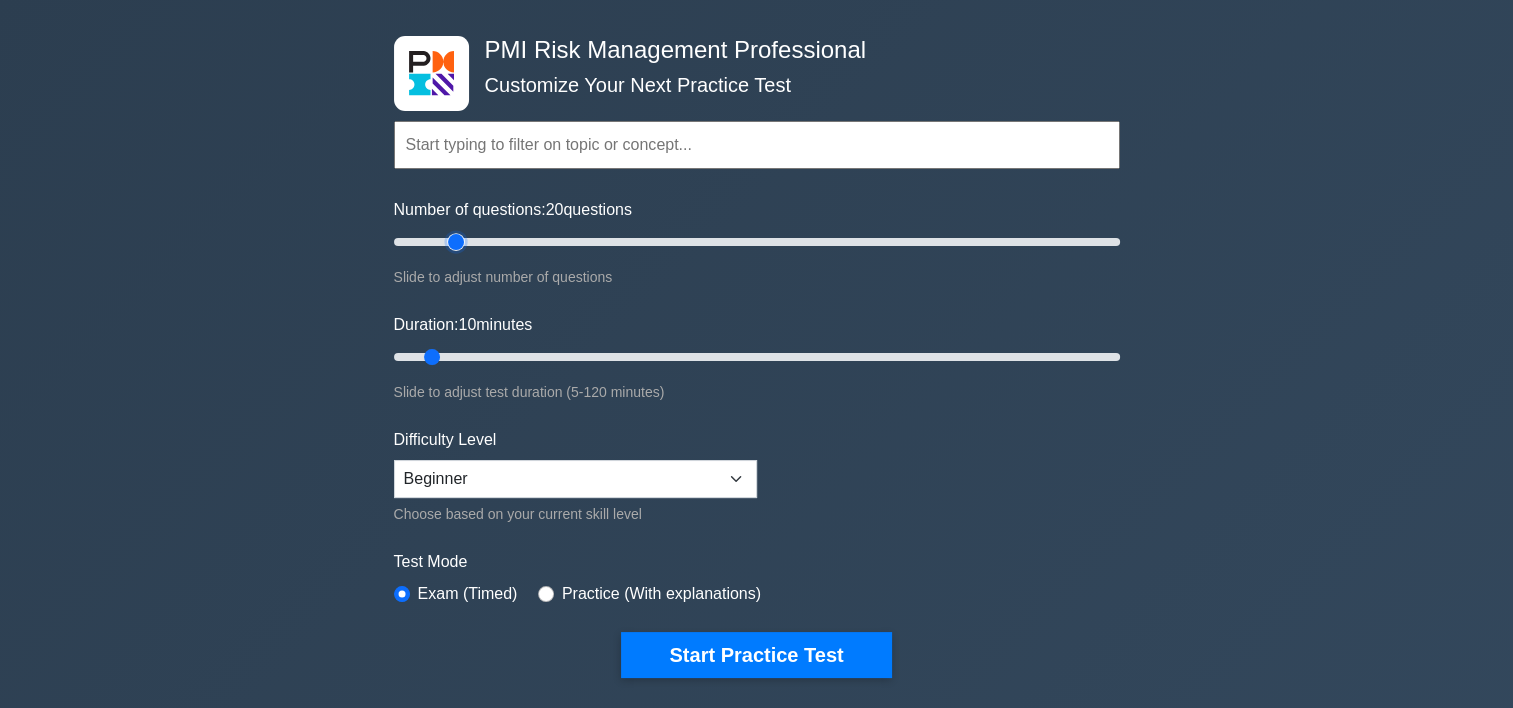 drag, startPoint x: 1104, startPoint y: 356, endPoint x: 445, endPoint y: 349, distance: 659.0372 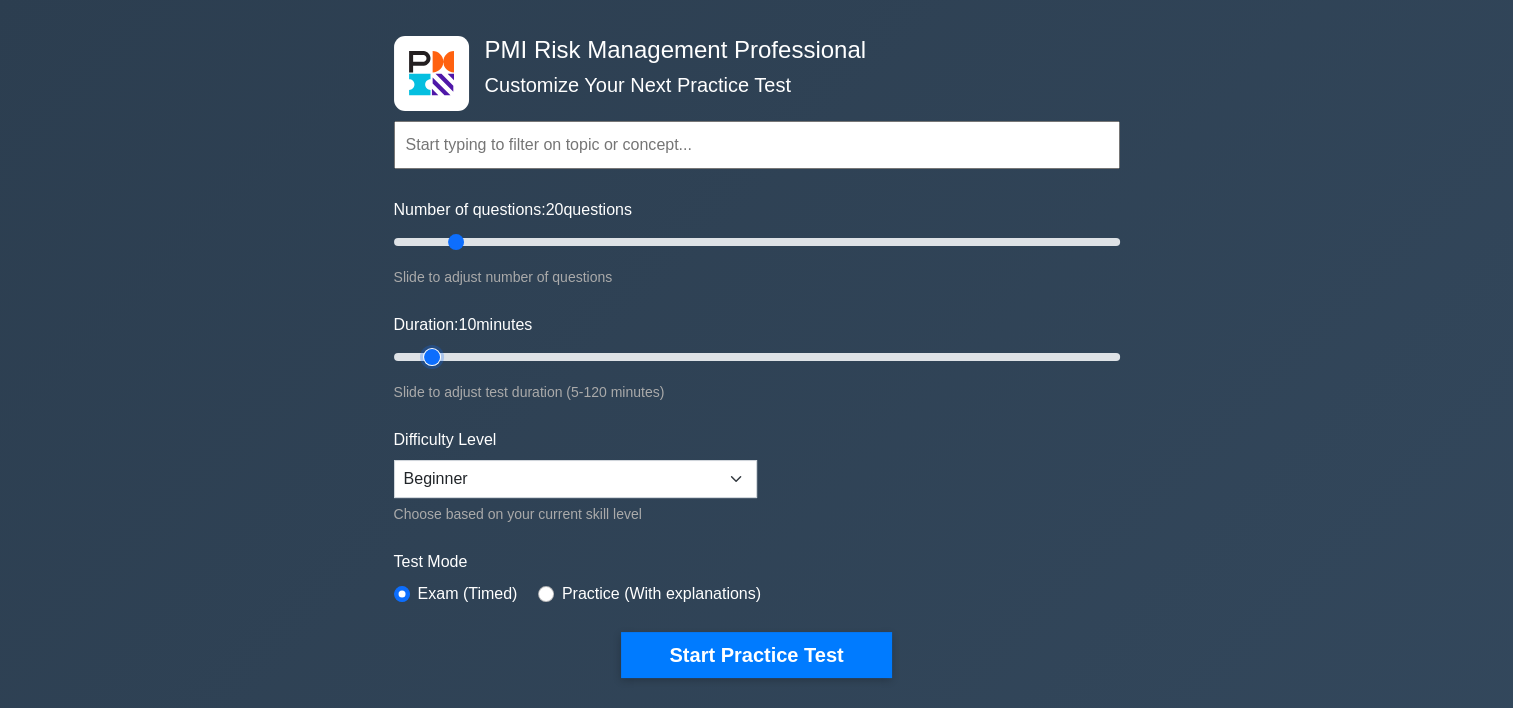 type on "10" 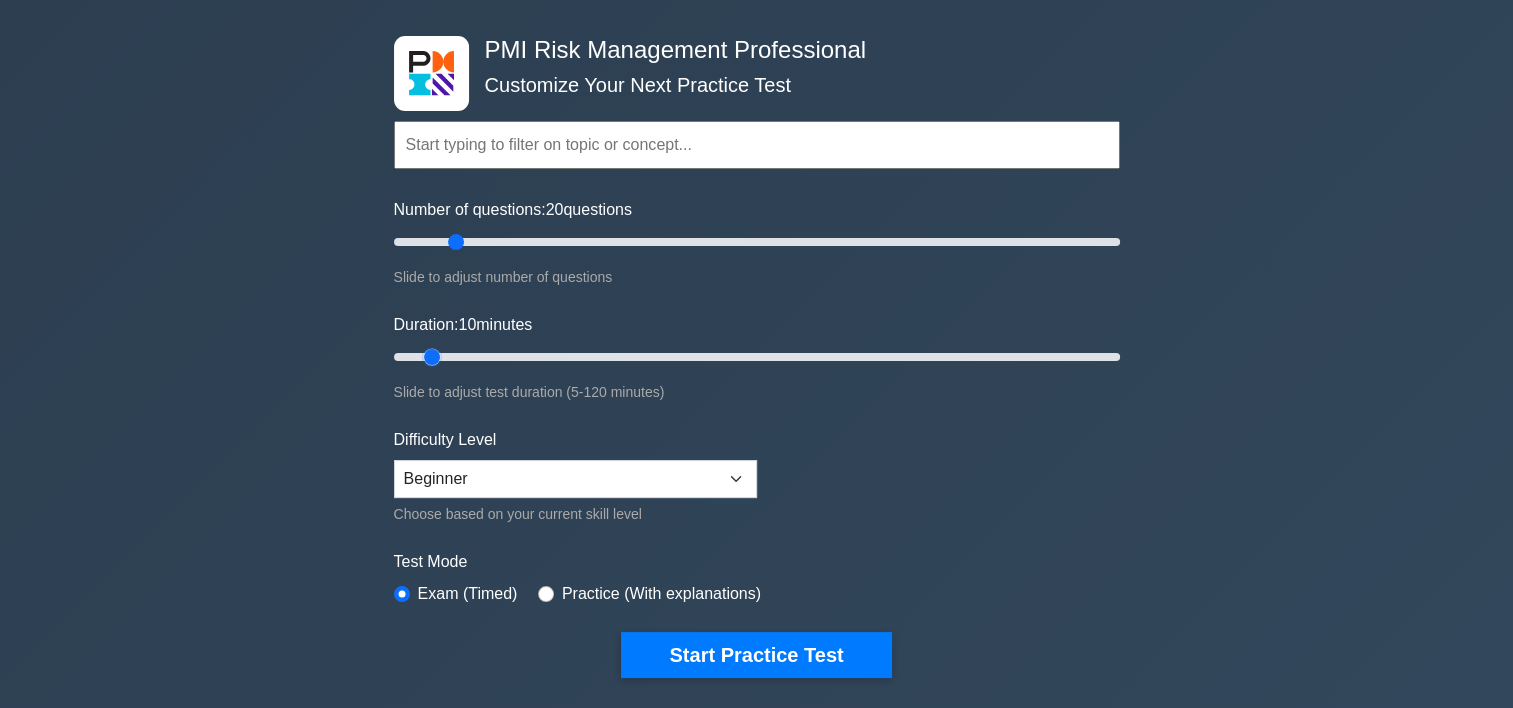drag, startPoint x: 1510, startPoint y: 82, endPoint x: 1513, endPoint y: 148, distance: 66.068146 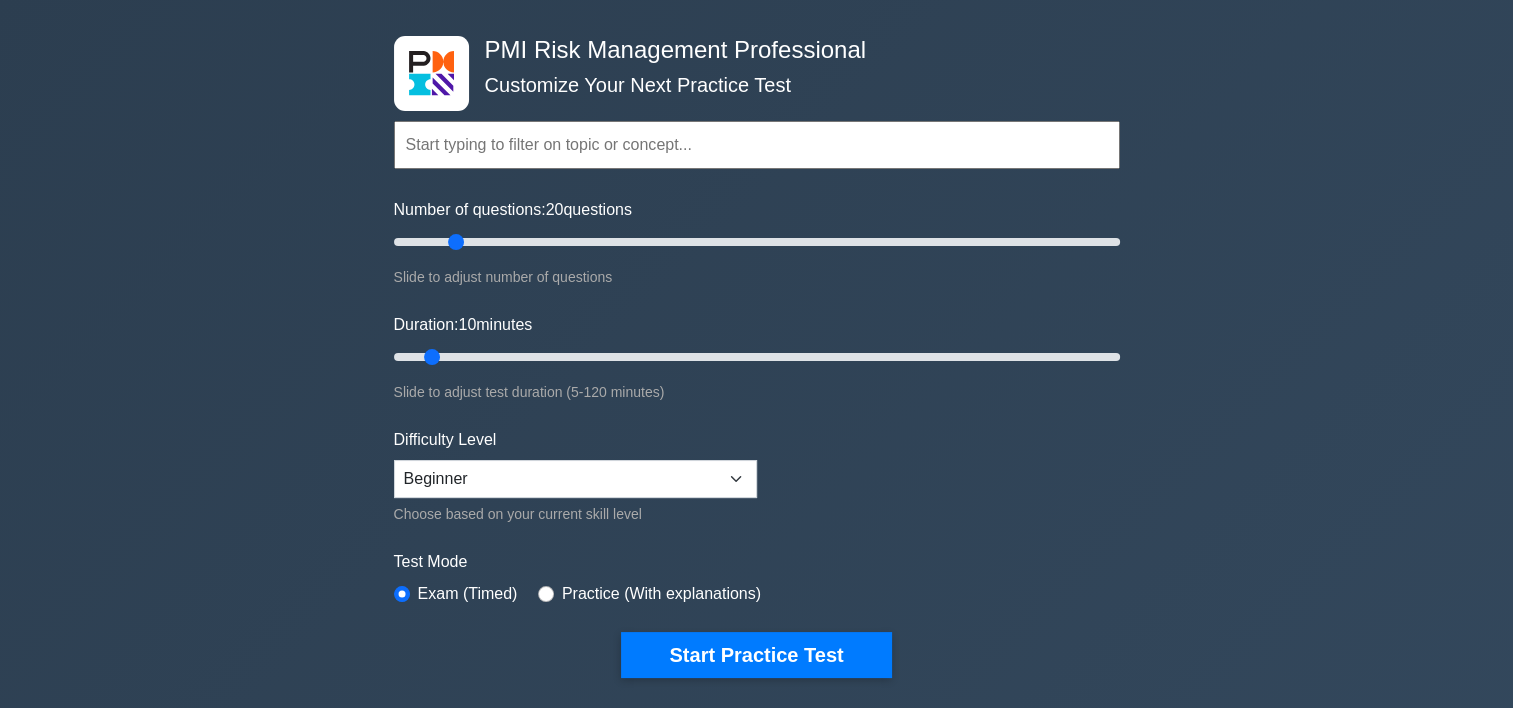 click on "Go Premium
Wesam" at bounding box center (756, 3437) 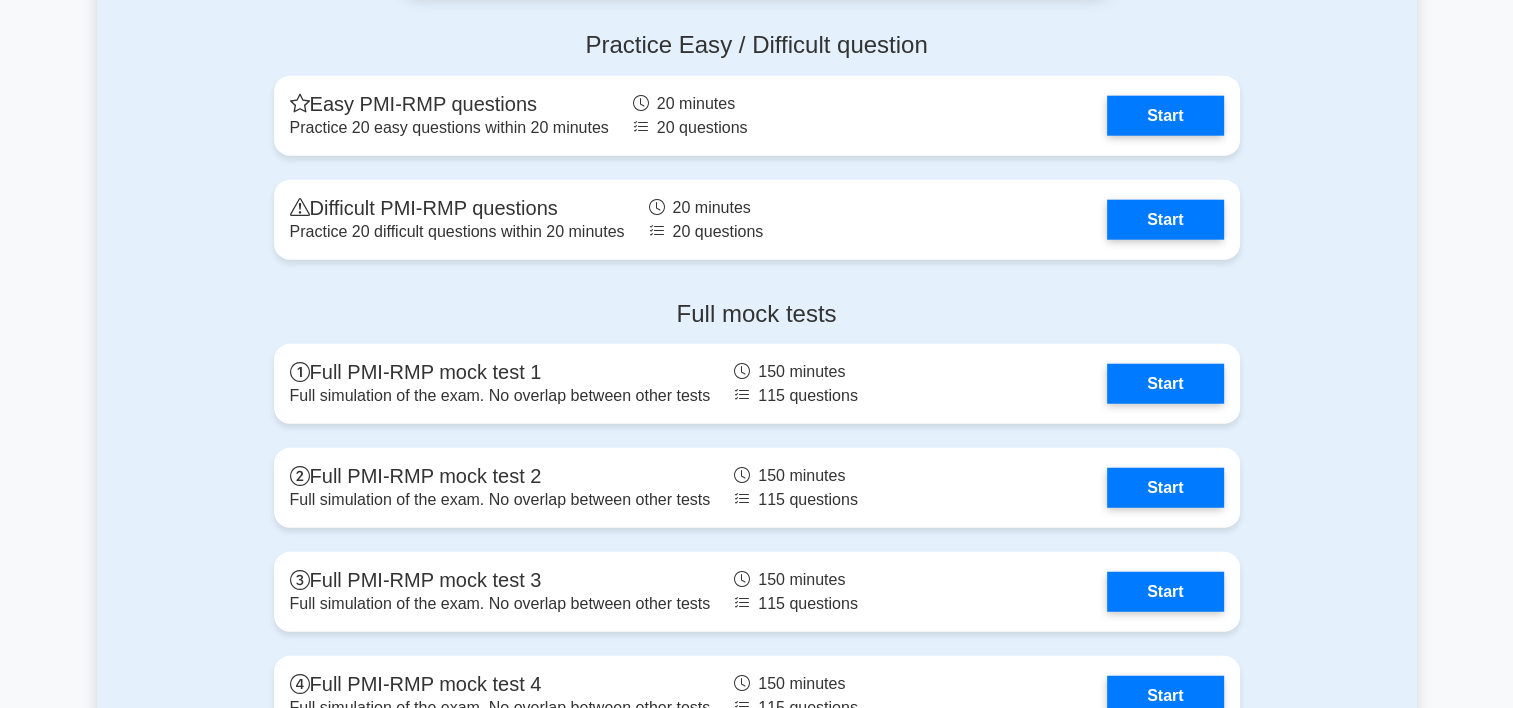 scroll, scrollTop: 5011, scrollLeft: 0, axis: vertical 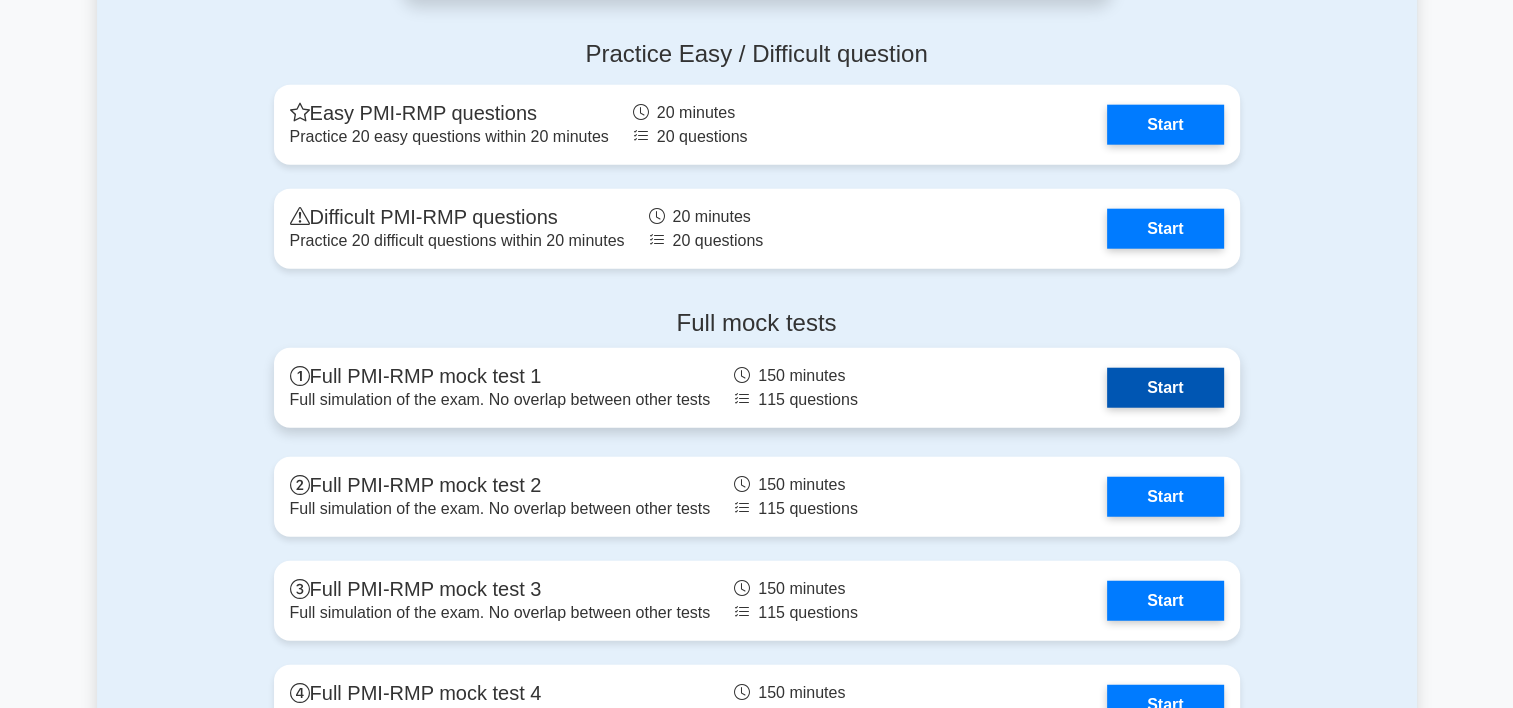 click on "Start" at bounding box center [1165, 388] 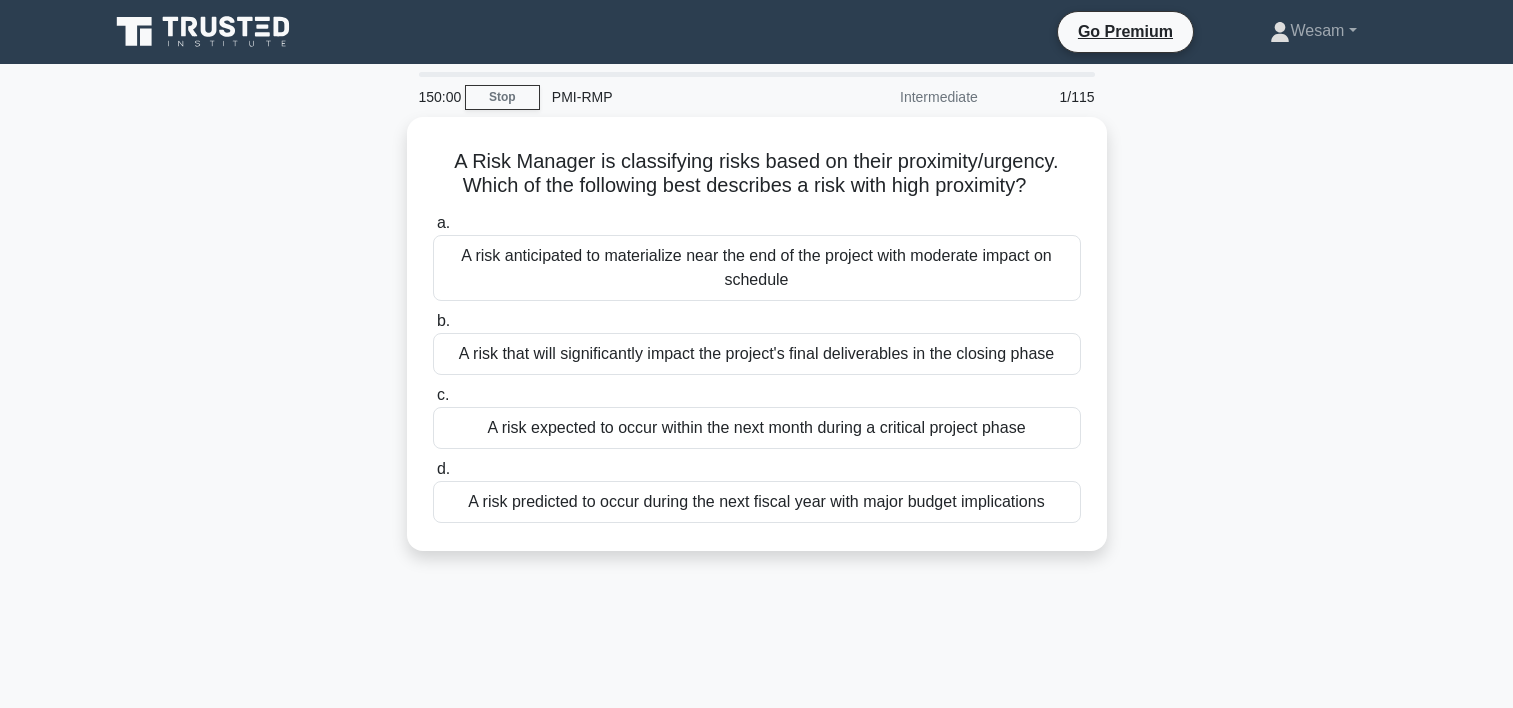 scroll, scrollTop: 0, scrollLeft: 0, axis: both 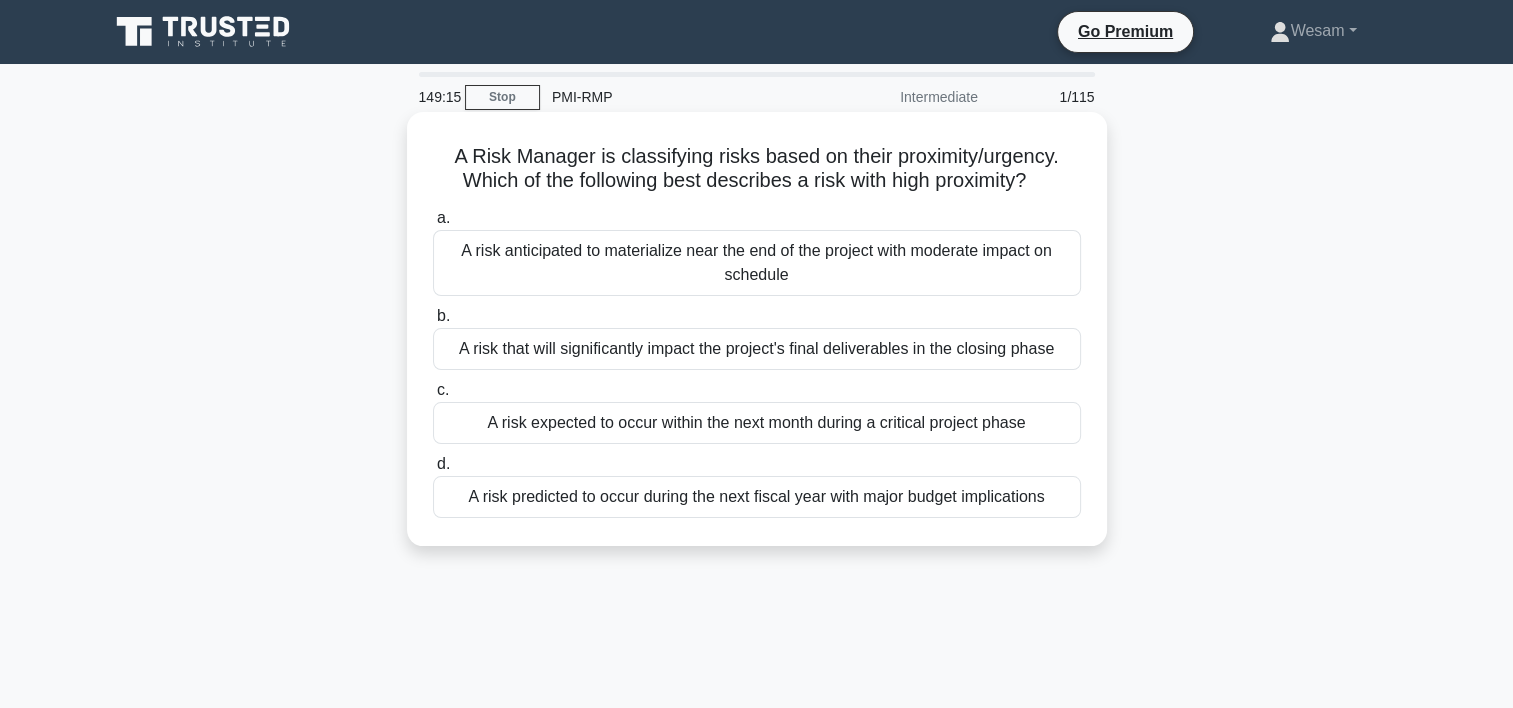 click on "A risk expected to occur within the next month during a critical project phase" at bounding box center [757, 423] 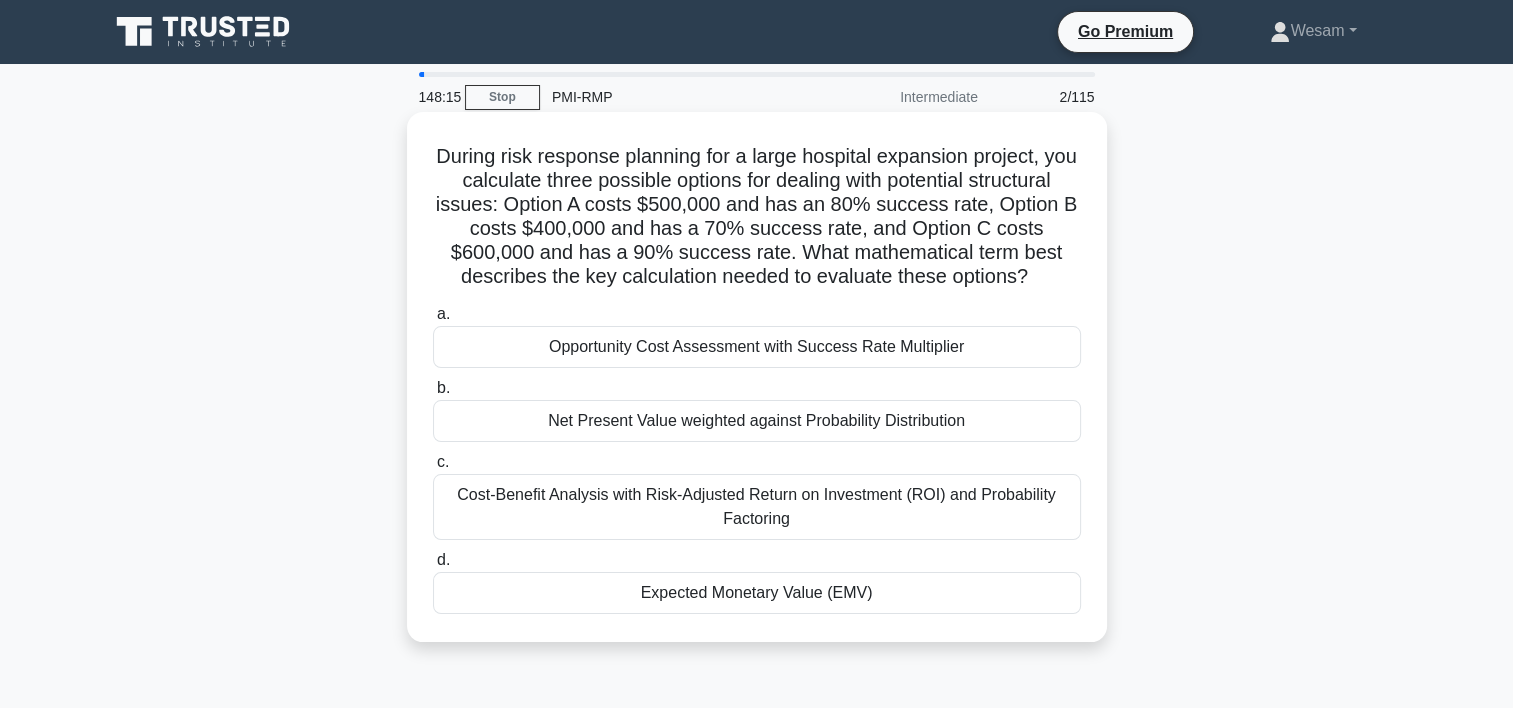 click on "Expected Monetary Value (EMV)" at bounding box center [757, 593] 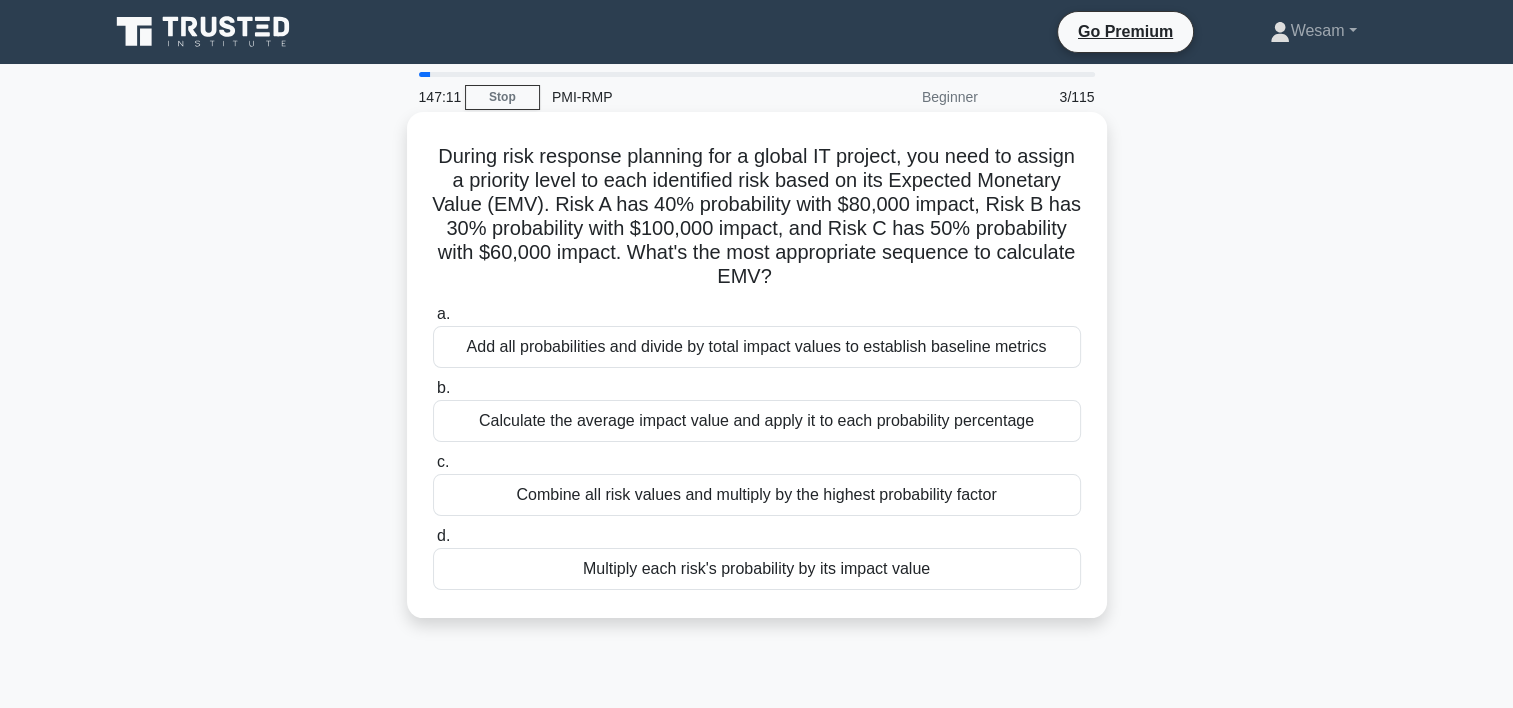 click on "Multiply each risk's probability by its impact value" at bounding box center (757, 569) 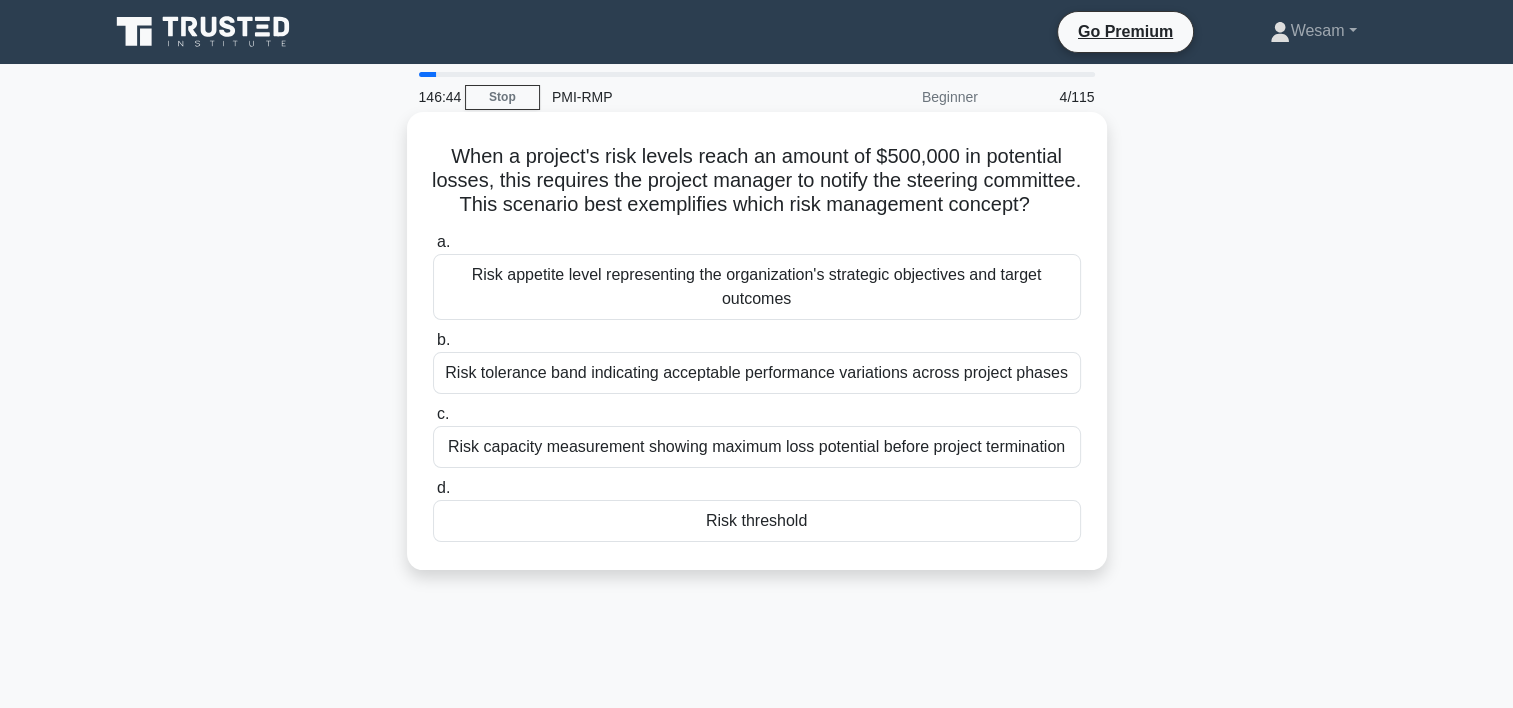 click on "Risk threshold" at bounding box center (757, 521) 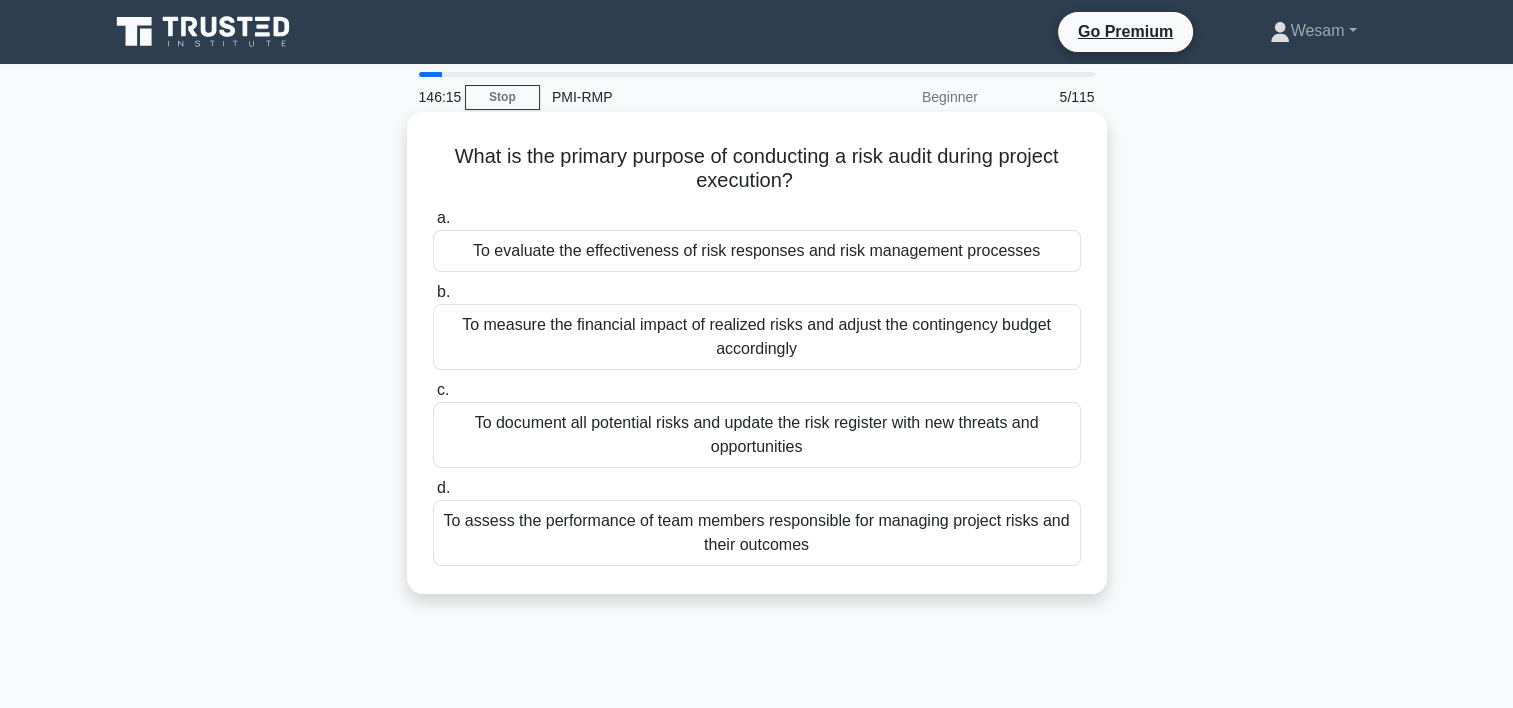 click on "To evaluate the effectiveness of risk responses and risk management processes" at bounding box center (757, 251) 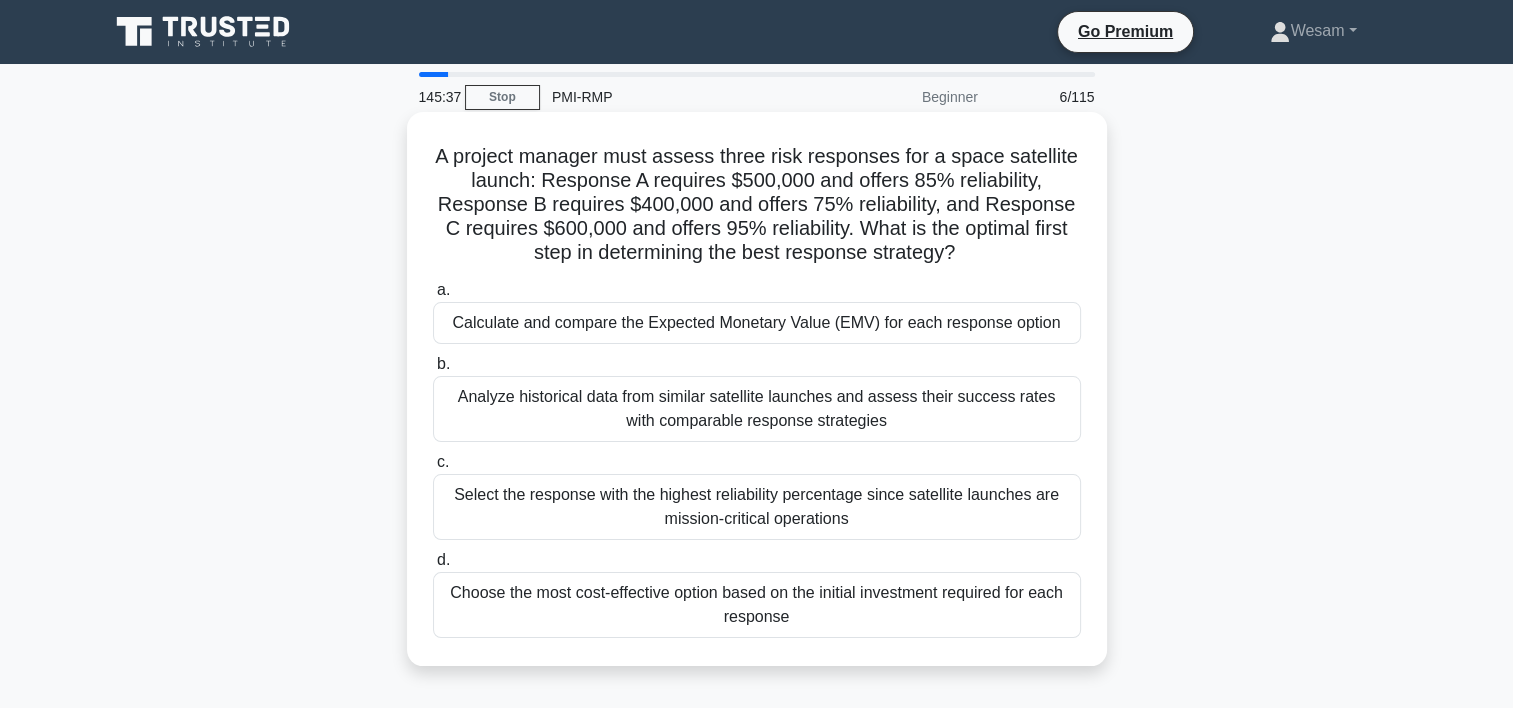 click on "Calculate and compare the Expected Monetary Value (EMV) for each response option" at bounding box center [757, 323] 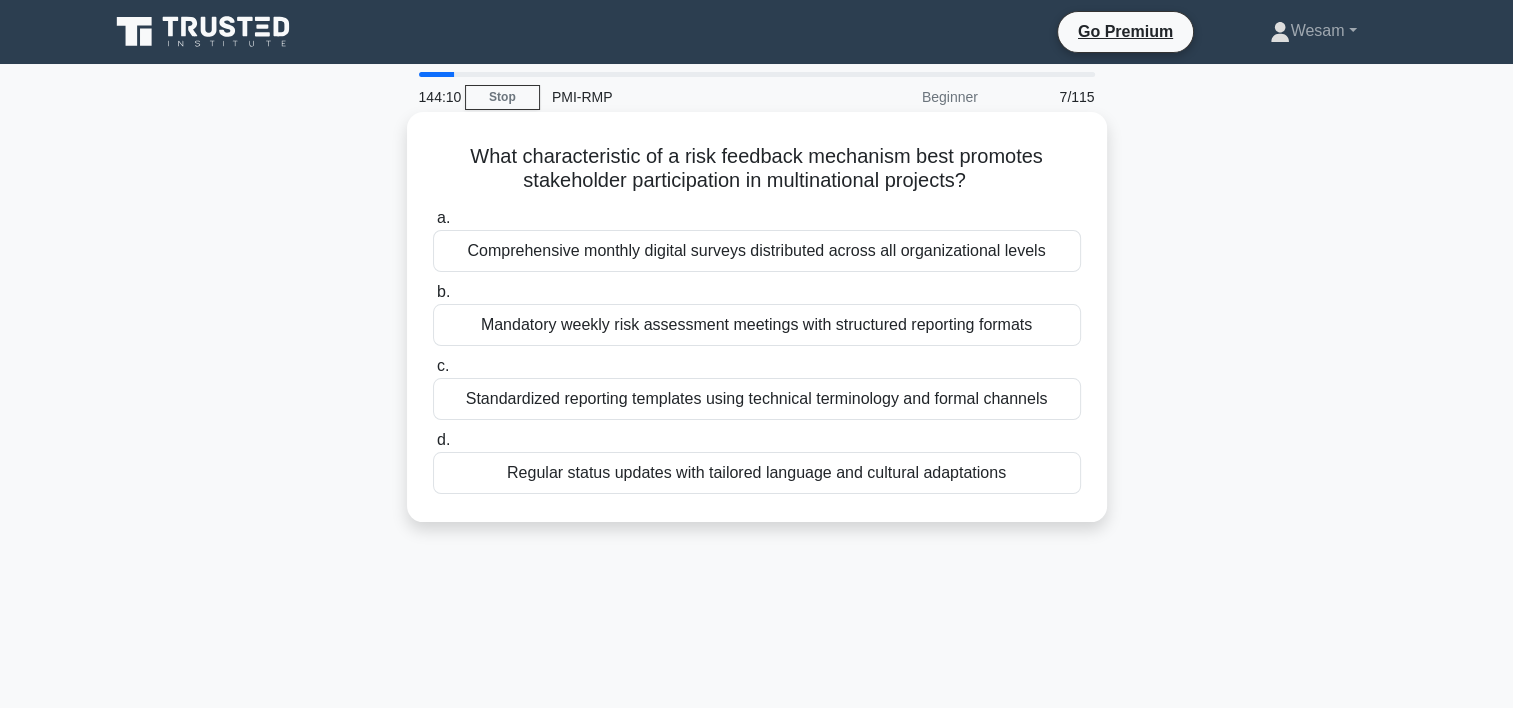 click on "Regular status updates with tailored language and cultural adaptations" at bounding box center (757, 473) 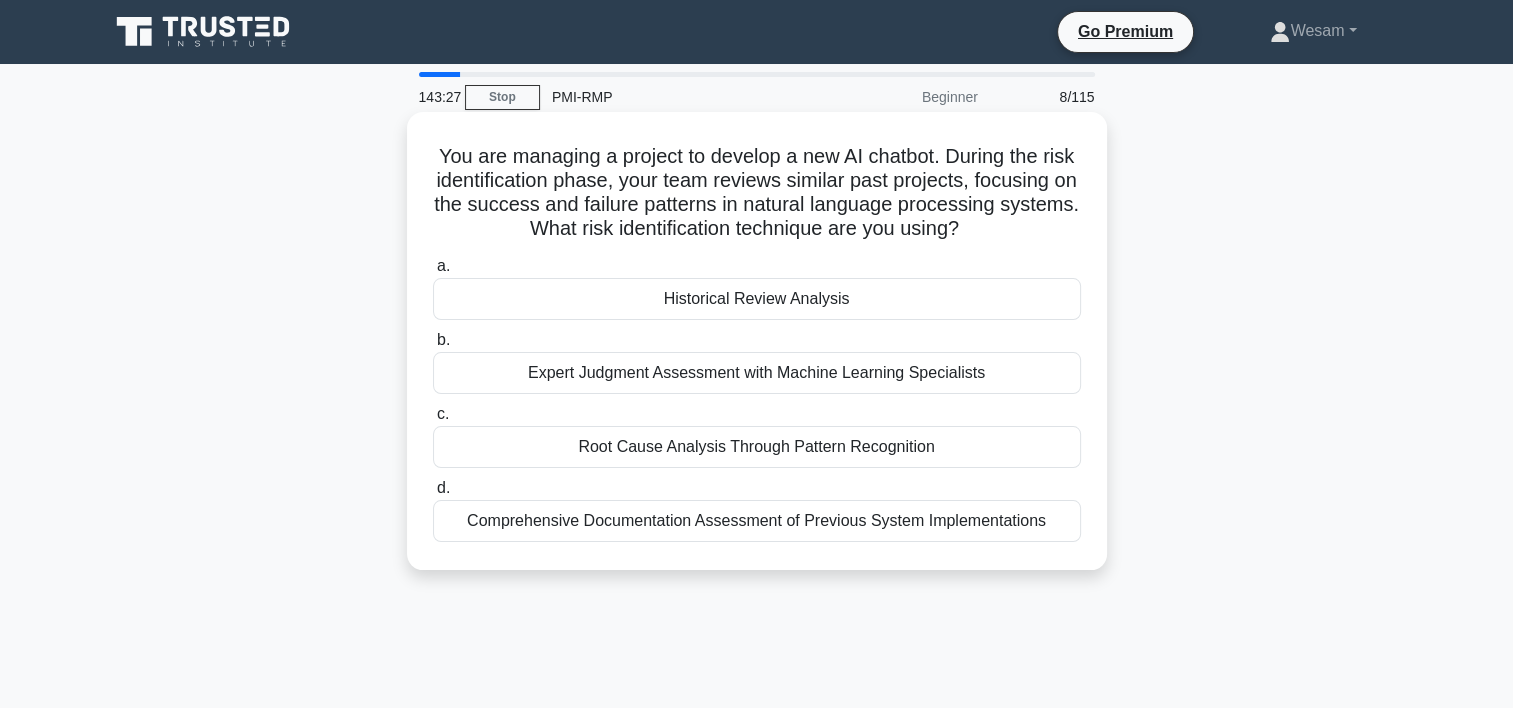 click on "Historical Review Analysis" at bounding box center (757, 299) 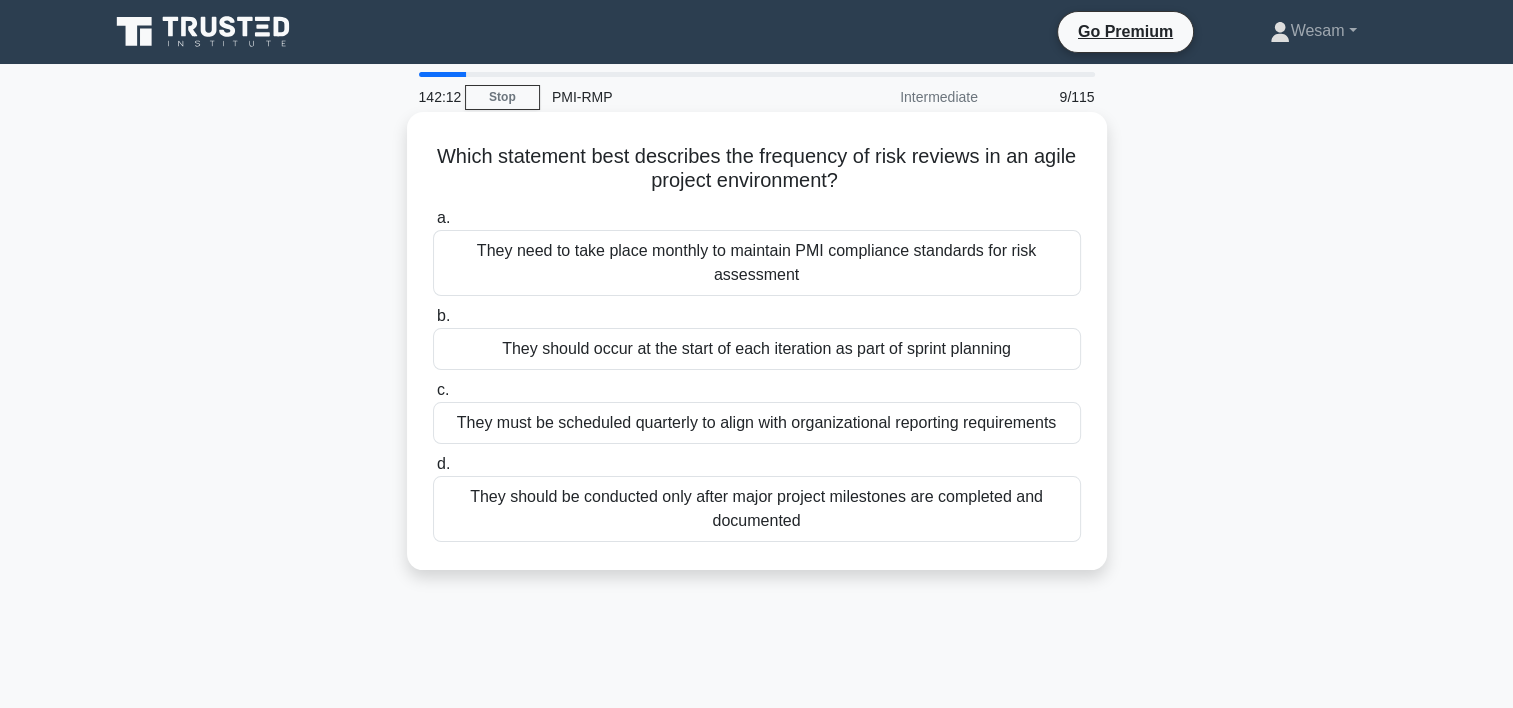 click on "They should occur at the start of each iteration as part of sprint planning" at bounding box center (757, 349) 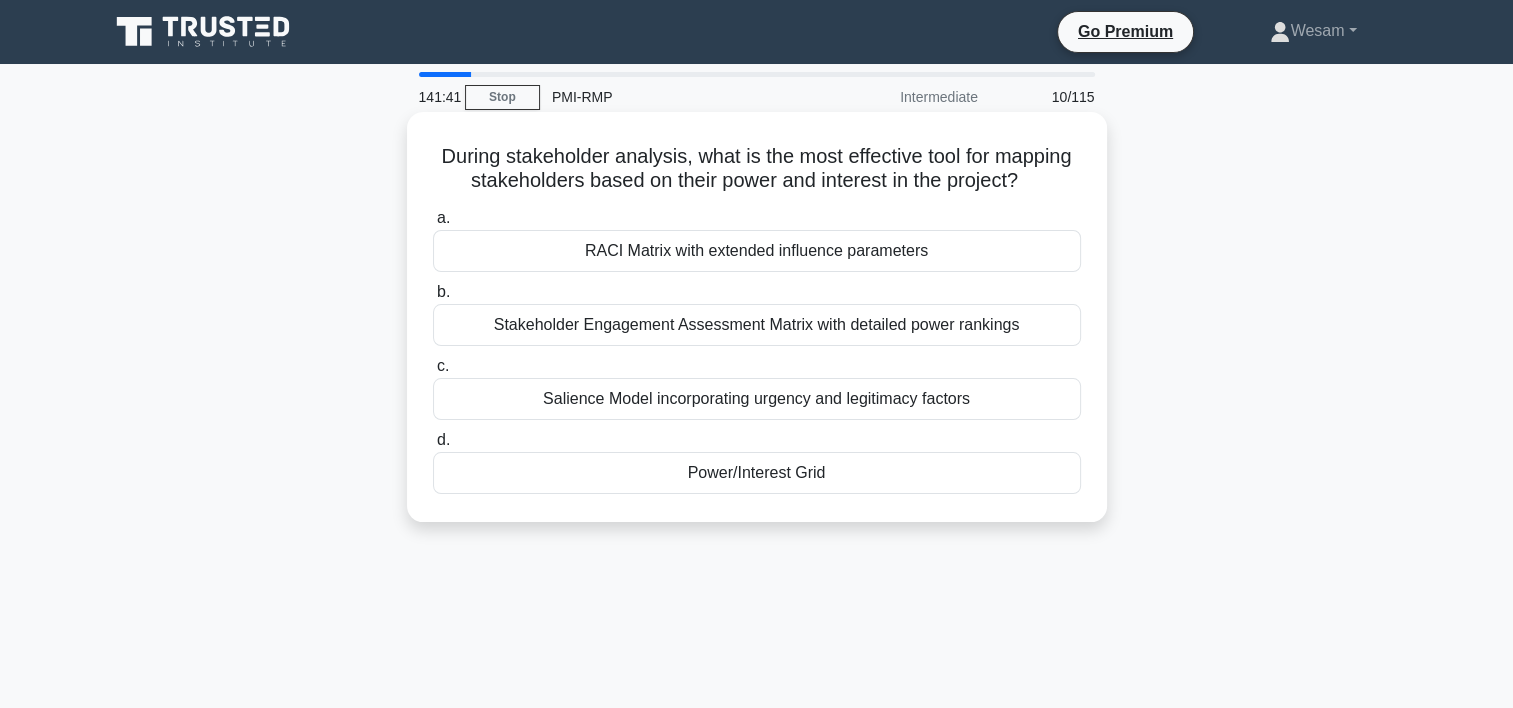 click on "Power/Interest Grid" at bounding box center (757, 473) 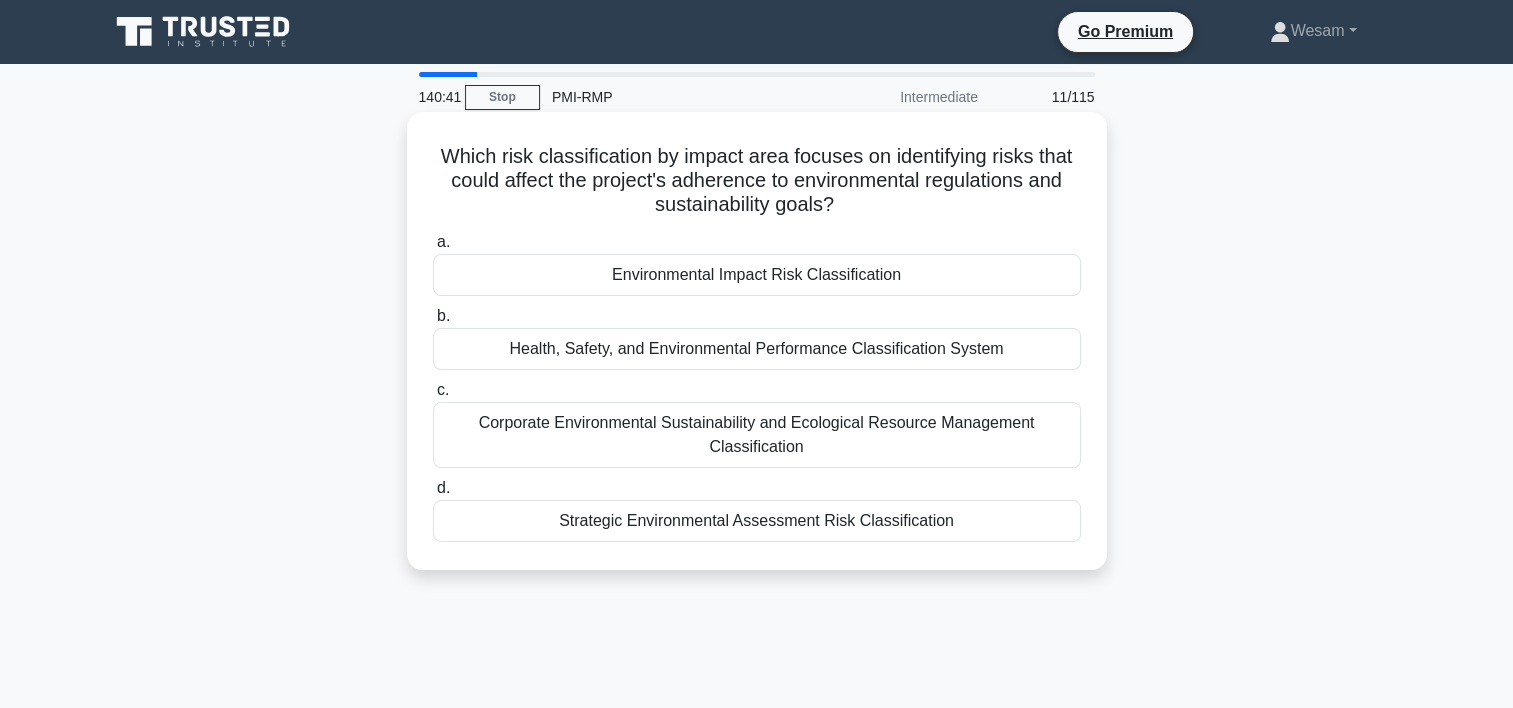 click on "Strategic Environmental Assessment Risk Classification" at bounding box center (757, 521) 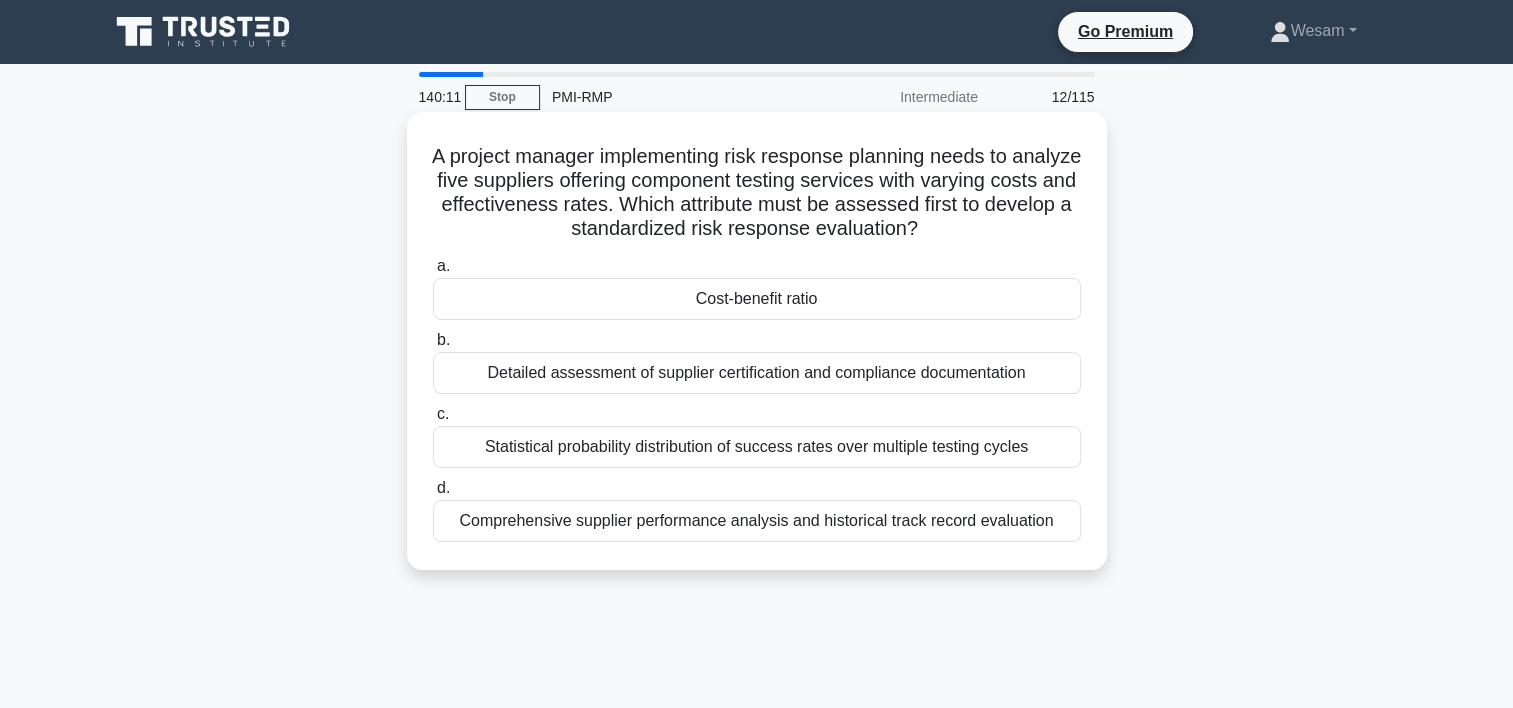 click on "Cost-benefit ratio" at bounding box center [757, 299] 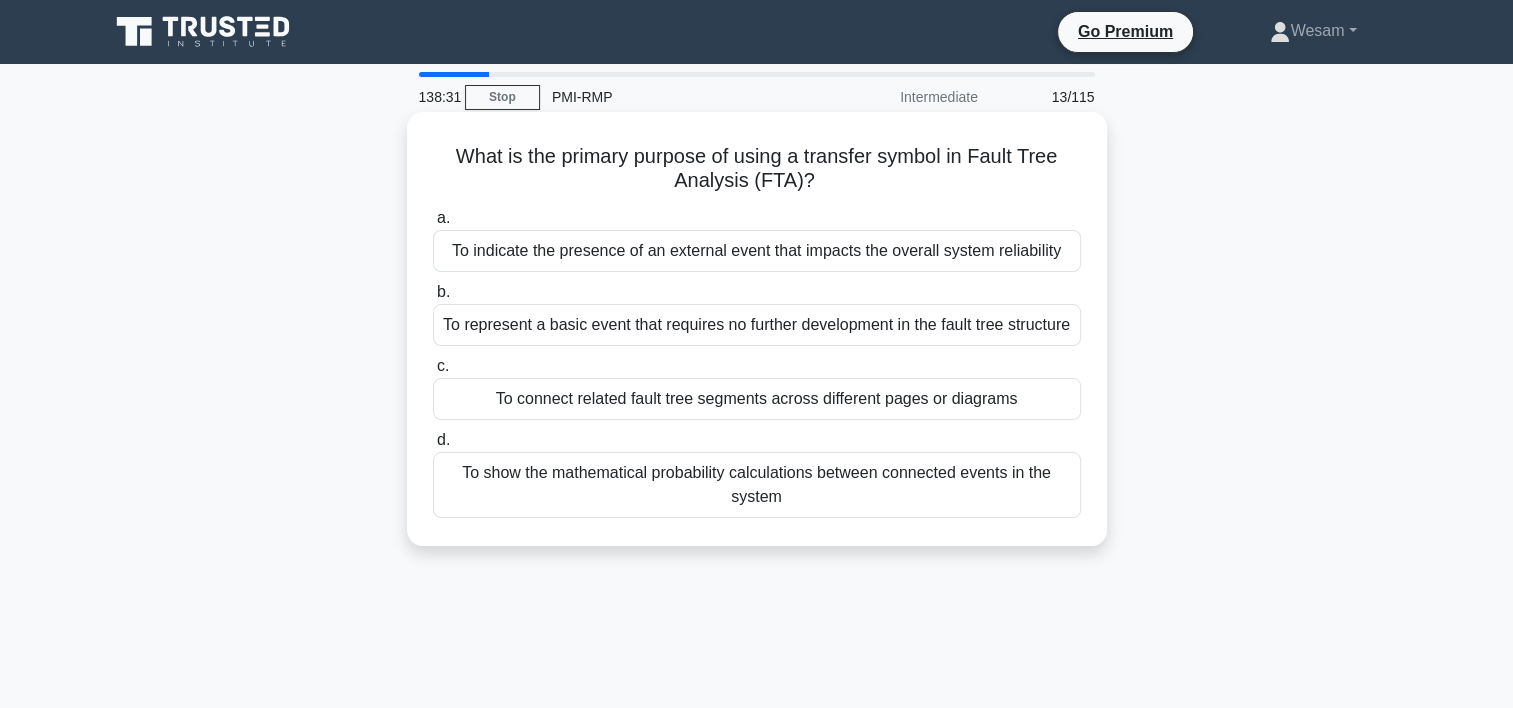 click on "To represent a basic event that requires no further development in the fault tree structure" at bounding box center (757, 325) 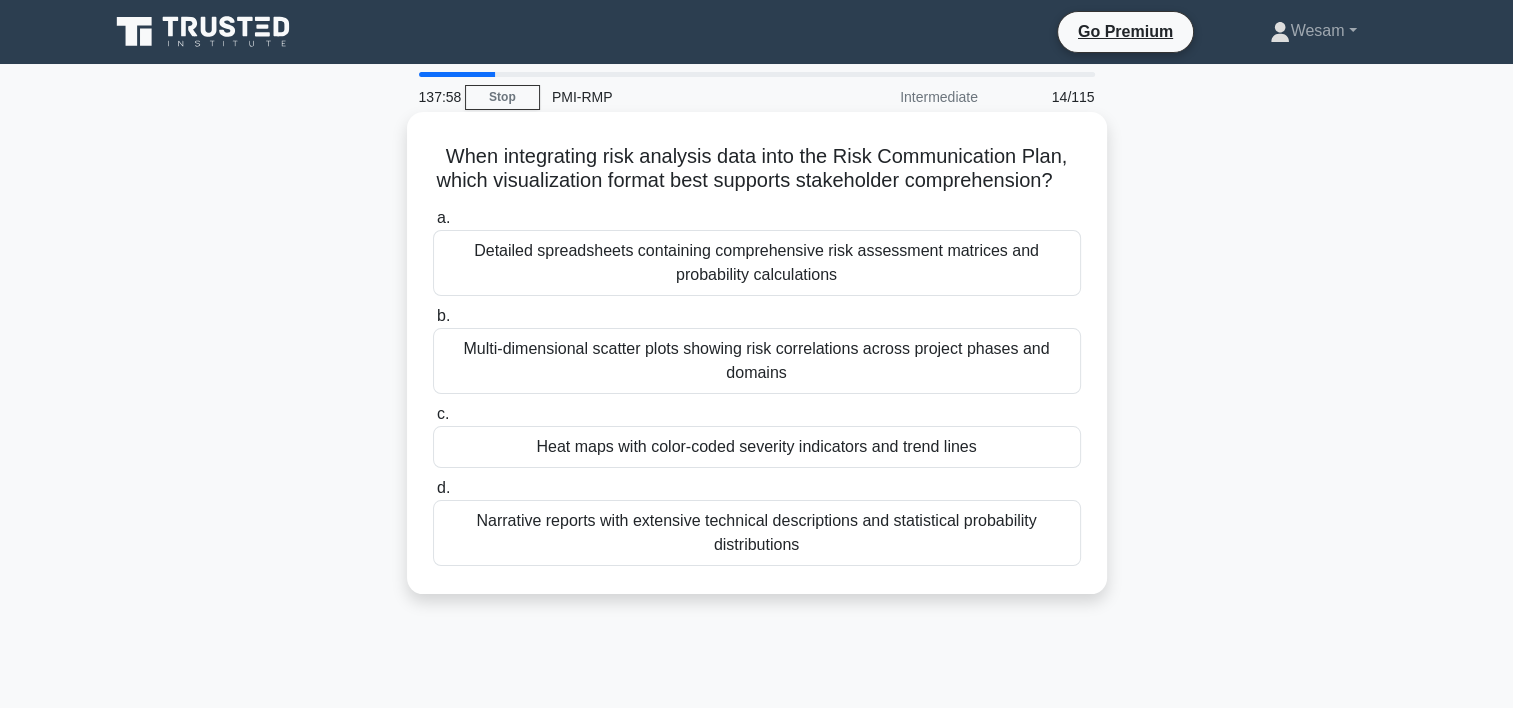 click on "Detailed spreadsheets containing comprehensive risk assessment matrices and probability calculations" at bounding box center (757, 263) 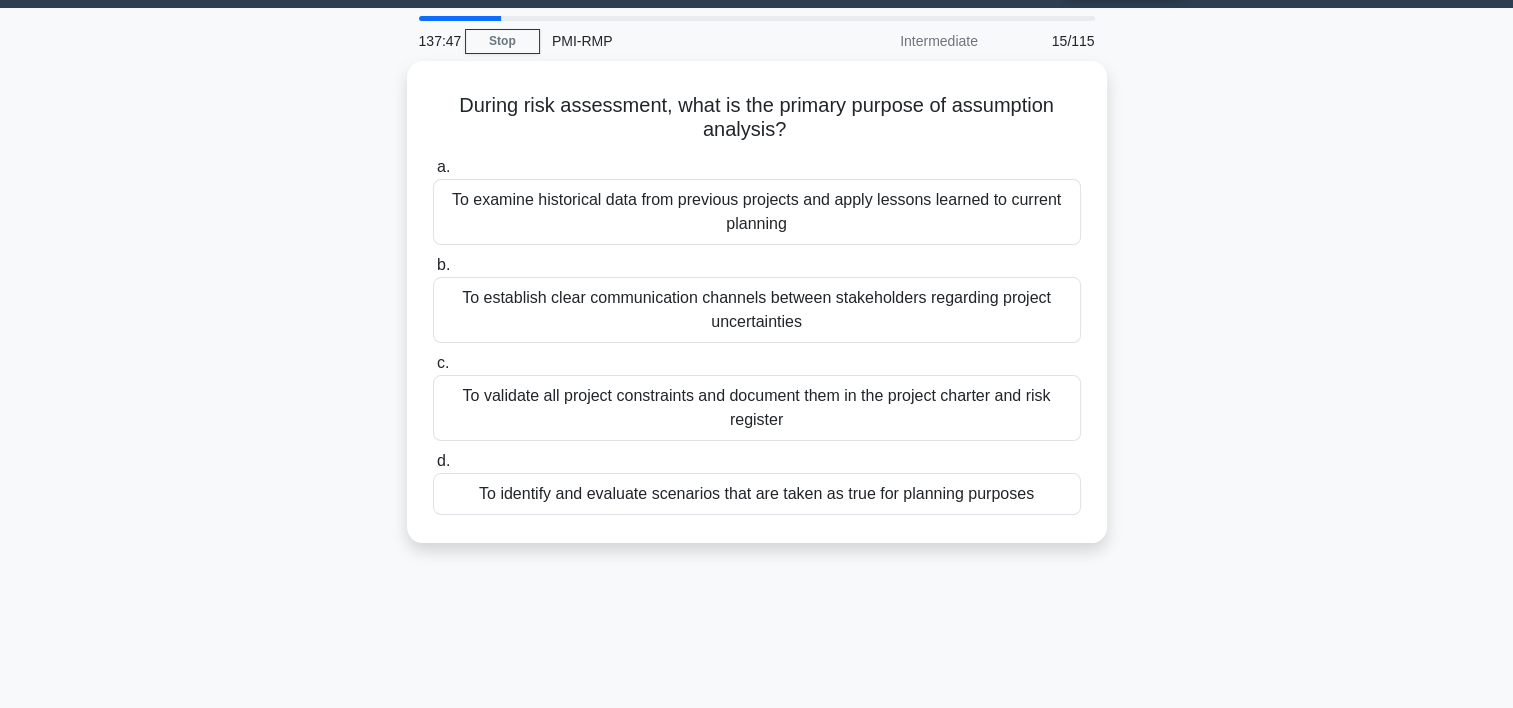 scroll, scrollTop: 0, scrollLeft: 0, axis: both 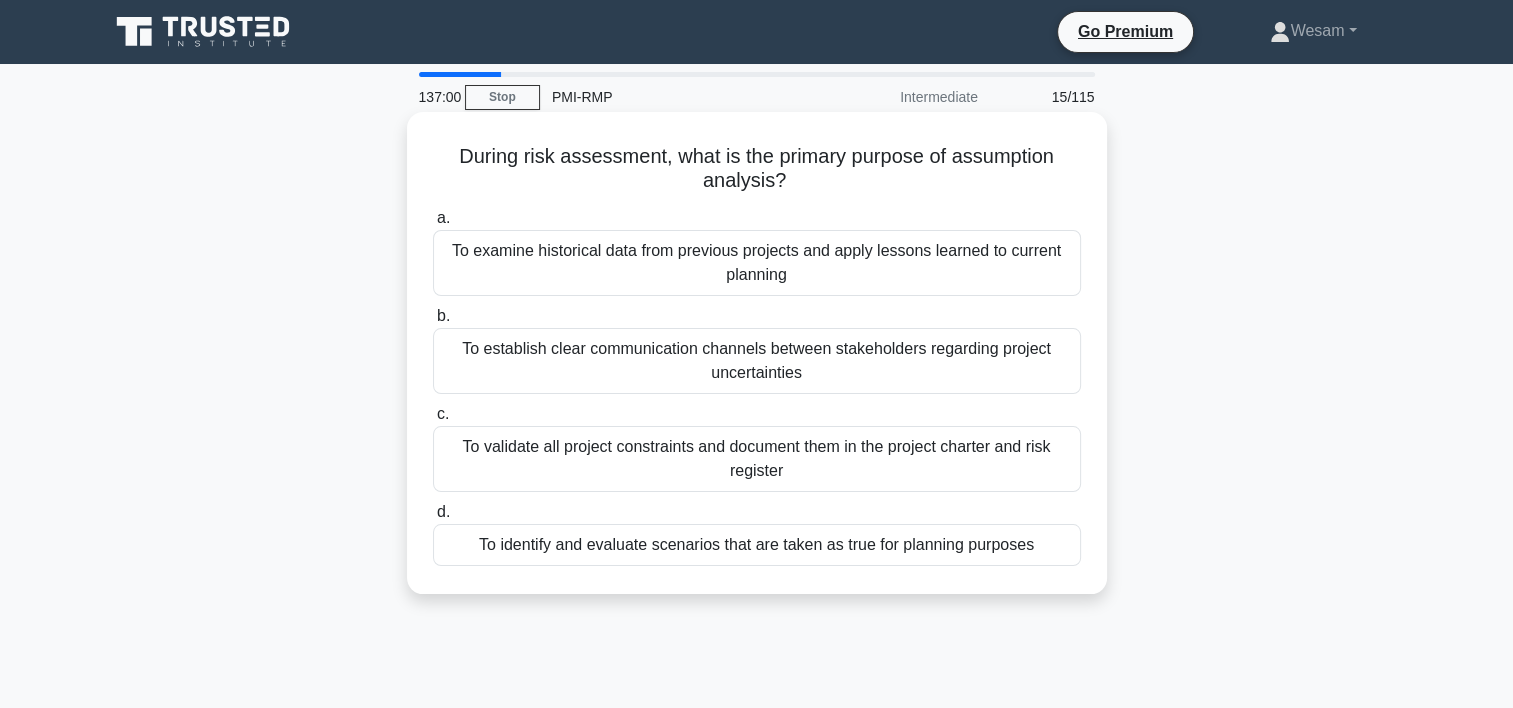 click on "To validate all project constraints and document them in the project charter and risk register" at bounding box center [757, 459] 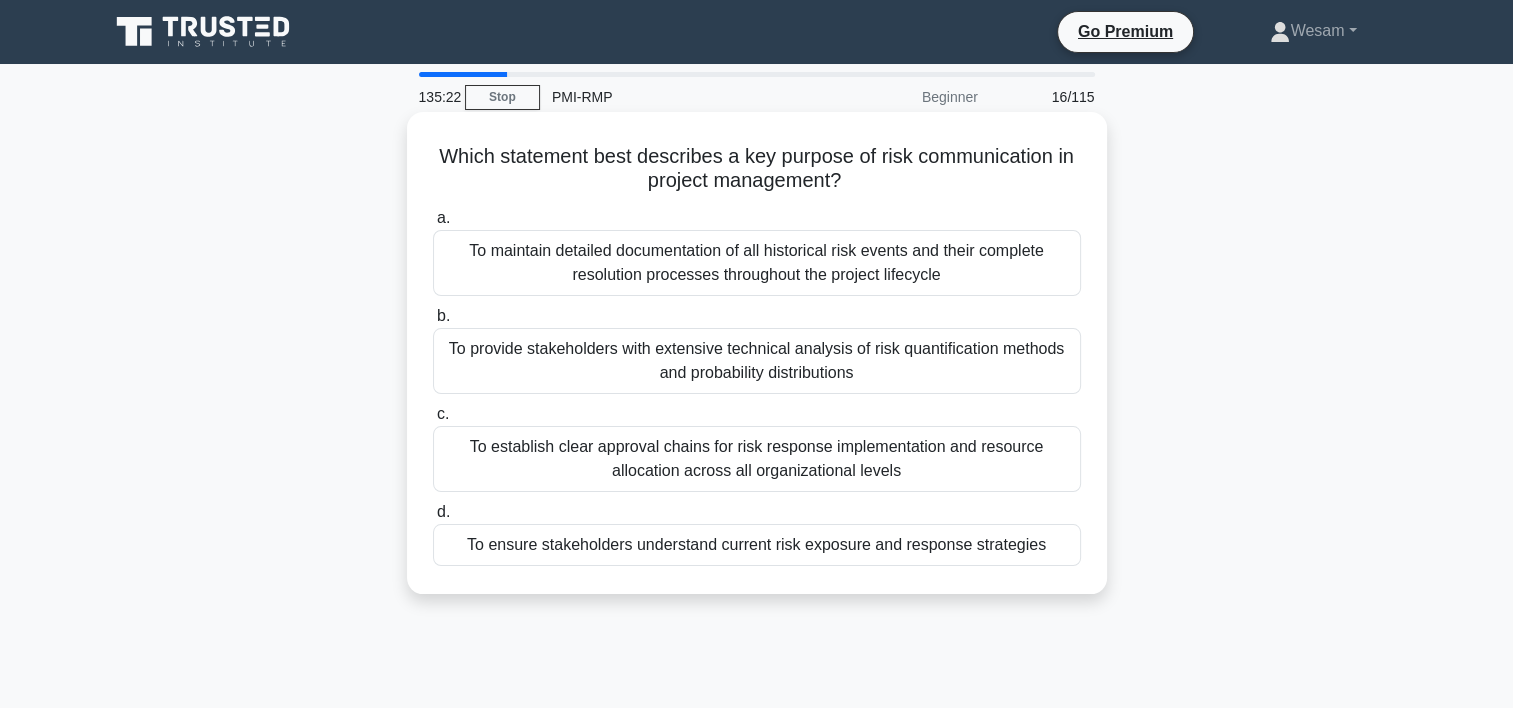 click on "To ensure stakeholders understand current risk exposure and response strategies" at bounding box center (757, 545) 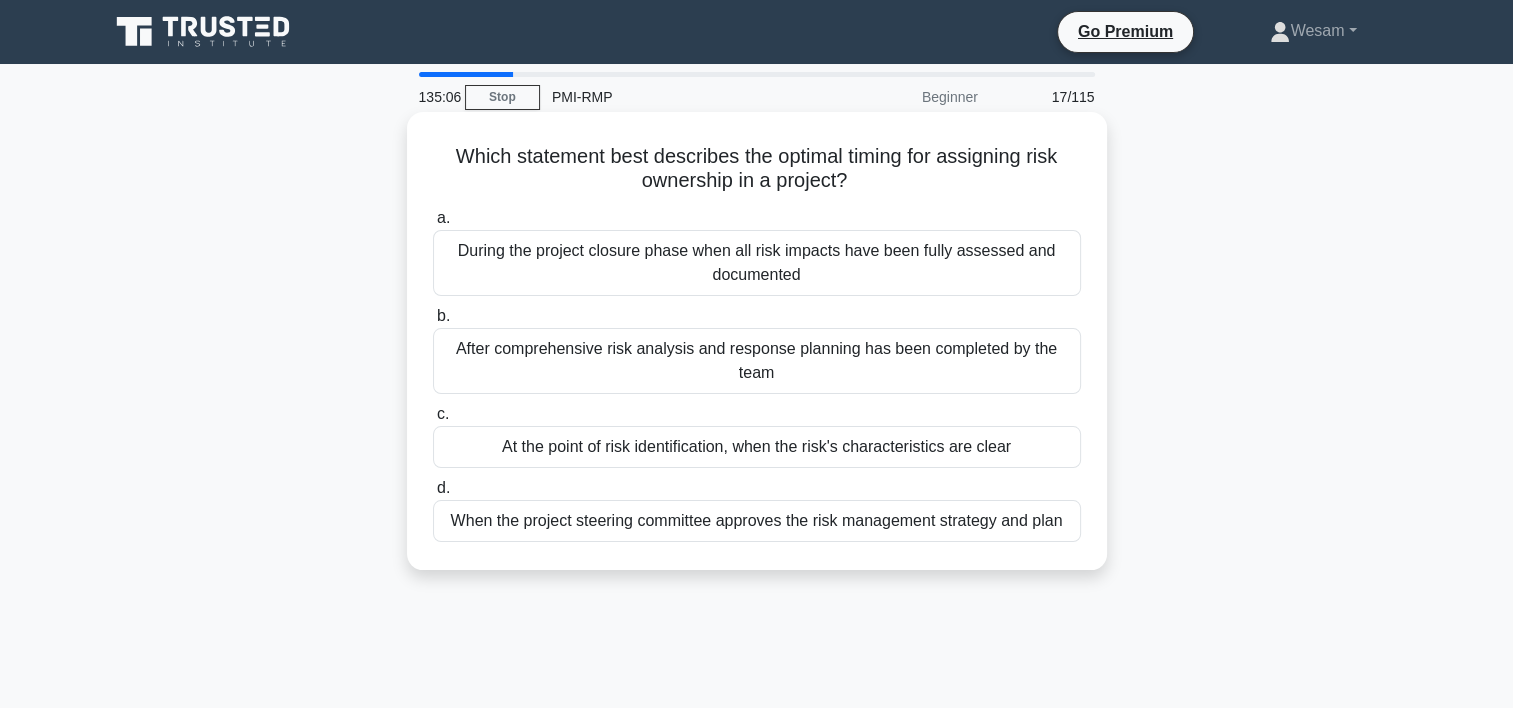 click on "At the point of risk identification, when the risk's characteristics are clear" at bounding box center [757, 447] 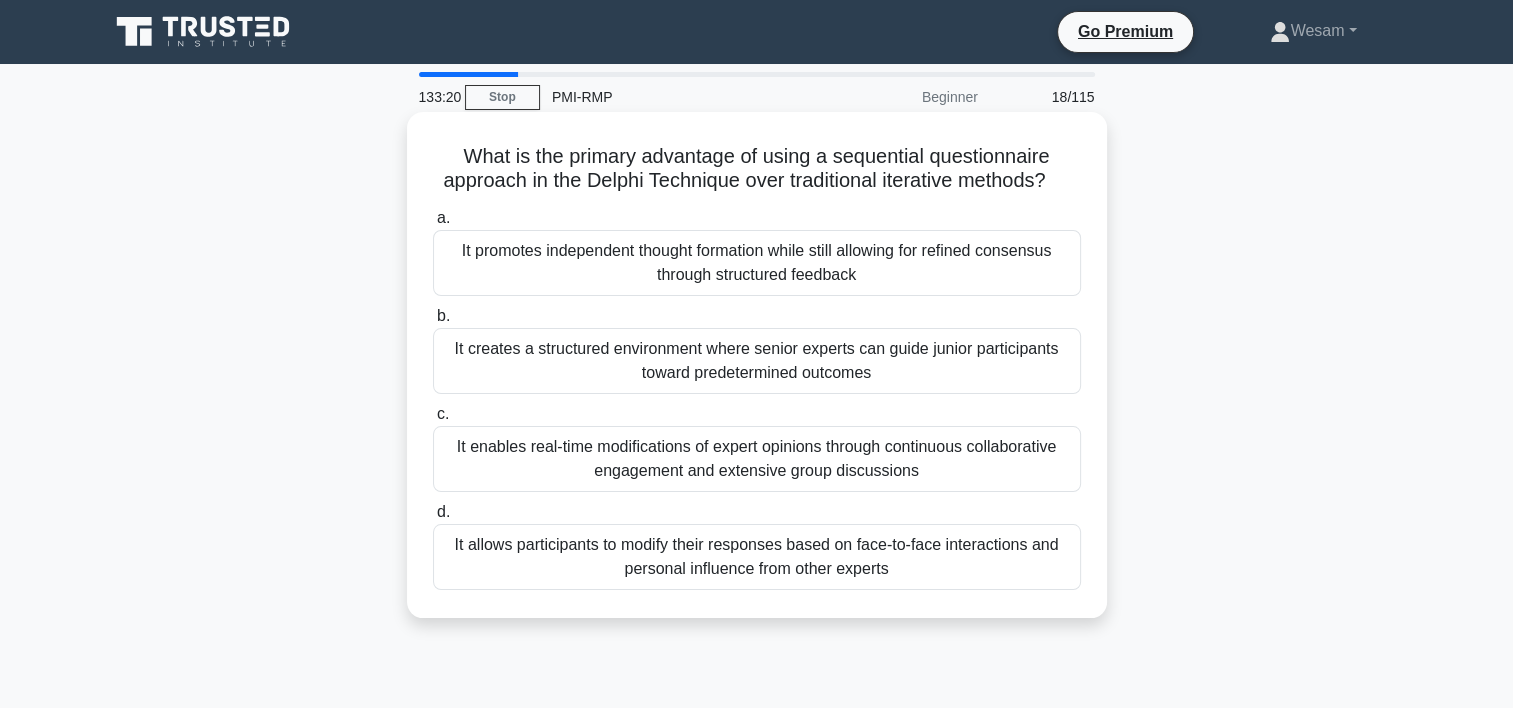 click on "It enables real-time modifications of expert opinions through continuous collaborative engagement and extensive group discussions" at bounding box center (757, 459) 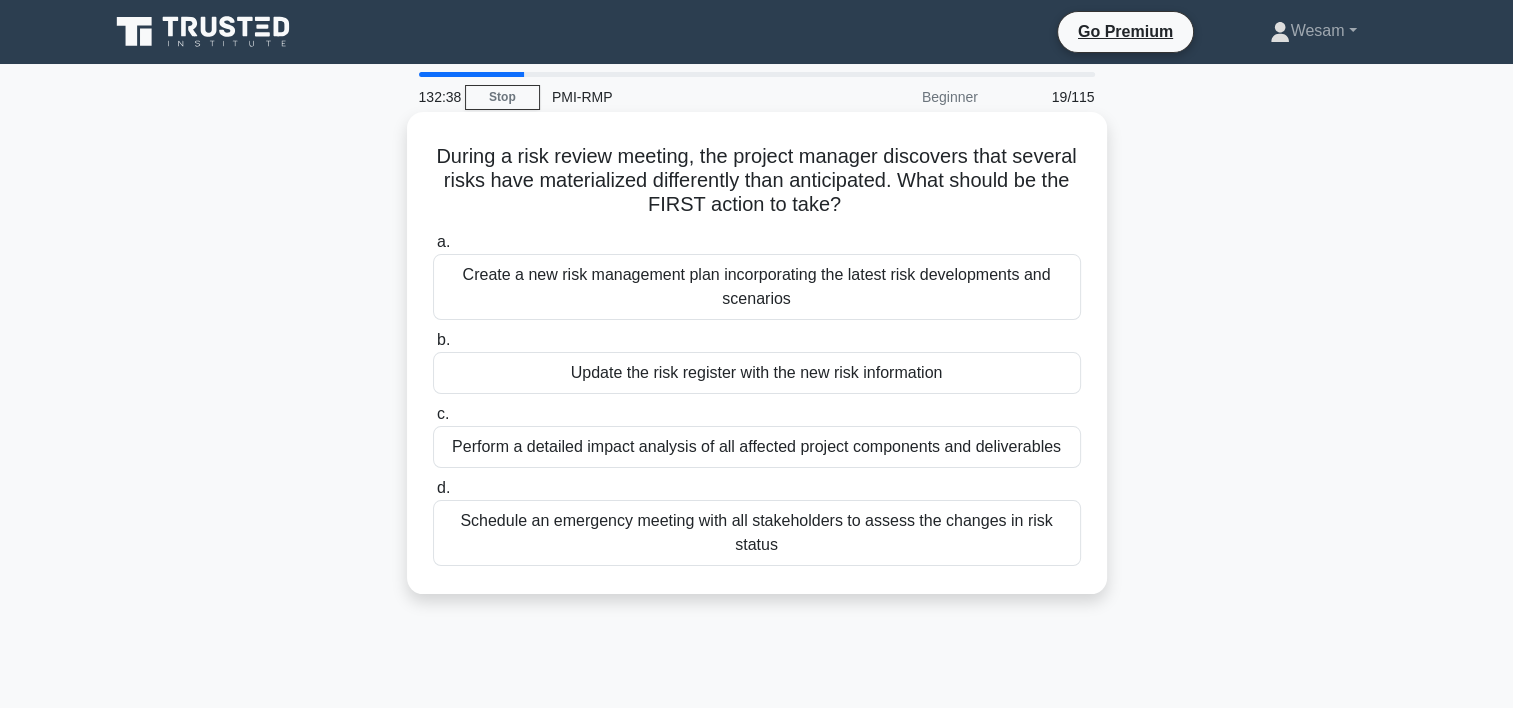 click on "Update the risk register with the new risk information" at bounding box center (757, 373) 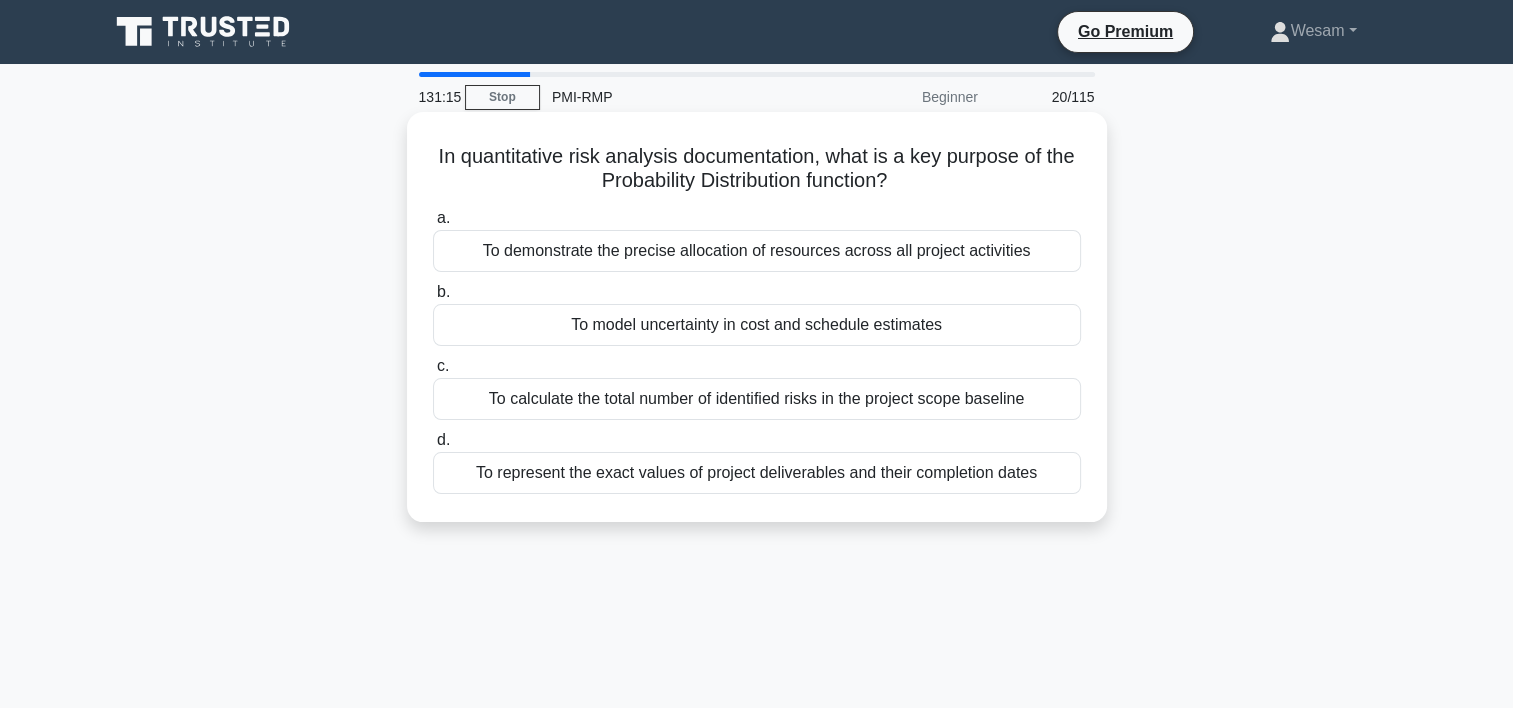 click on "To demonstrate the precise allocation of resources across all project activities" at bounding box center (757, 251) 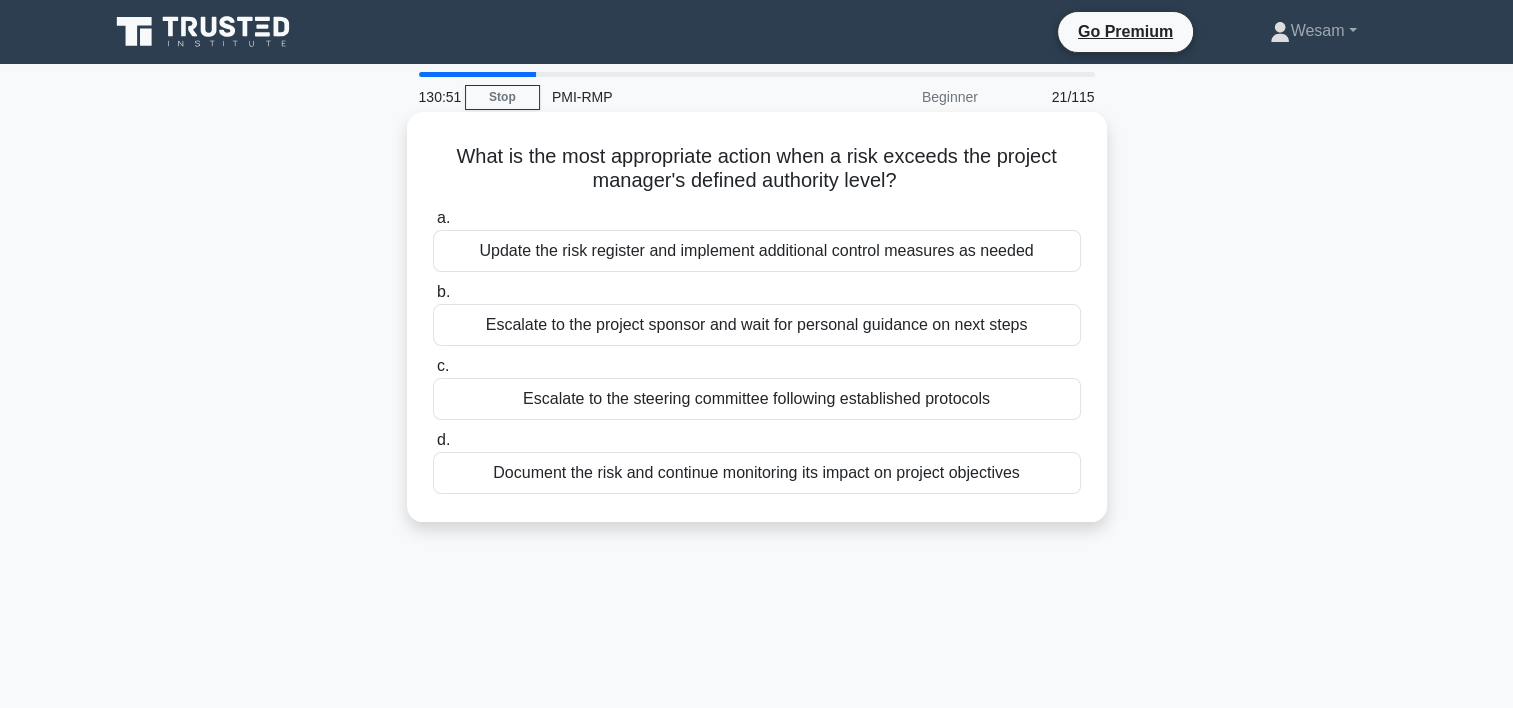 click on "Escalate to the project sponsor and wait for personal guidance on next steps" at bounding box center (757, 325) 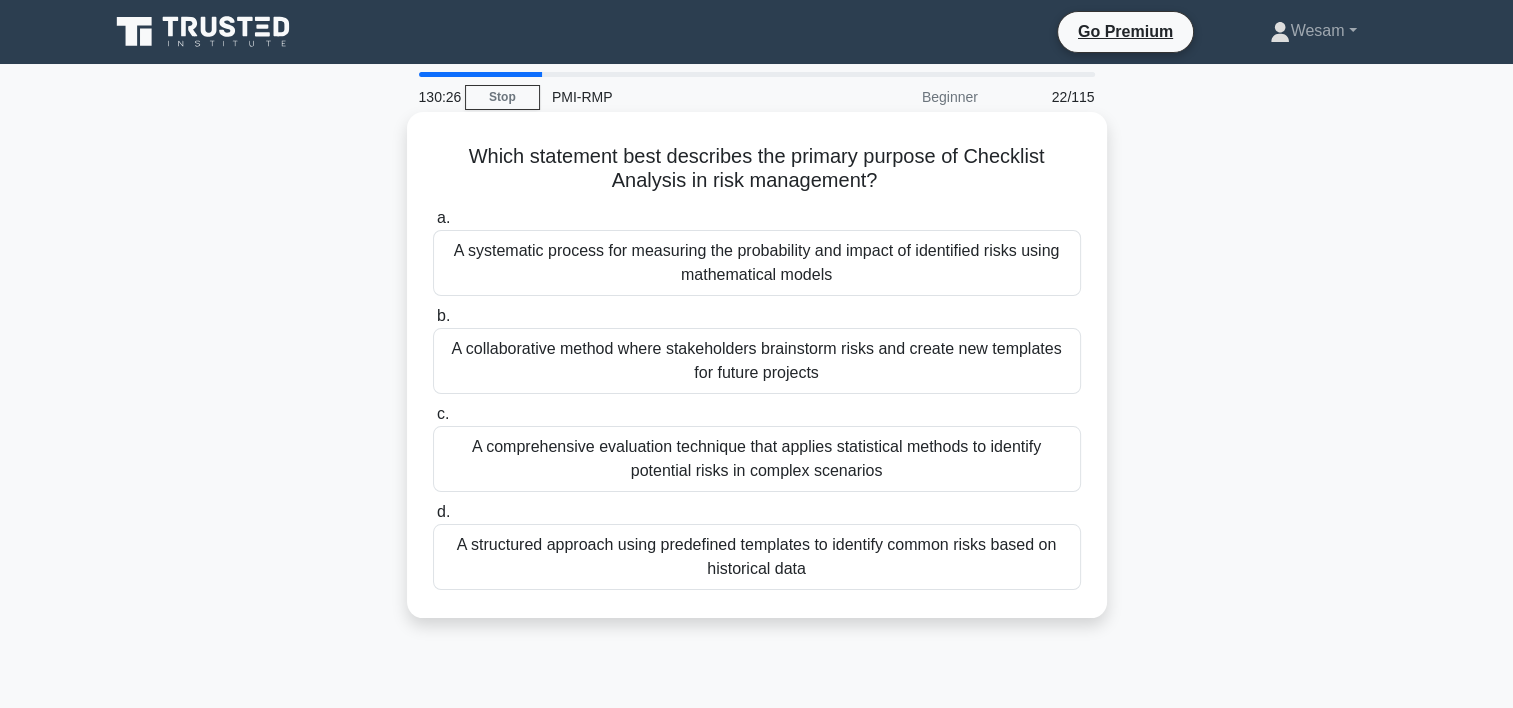 click on "A structured approach using predefined templates to identify common risks based on historical data" at bounding box center (757, 557) 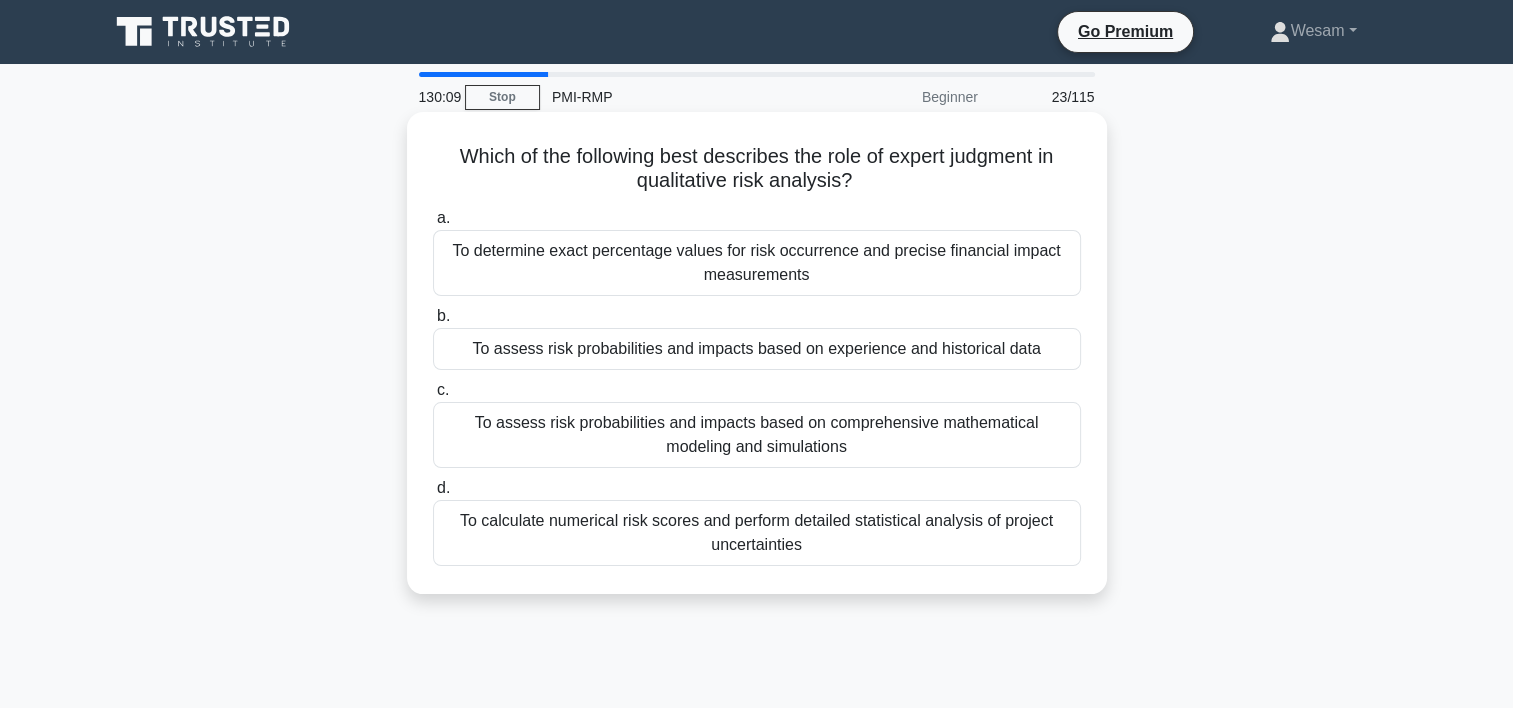 click on "To assess risk probabilities and impacts based on experience and historical data" at bounding box center [757, 349] 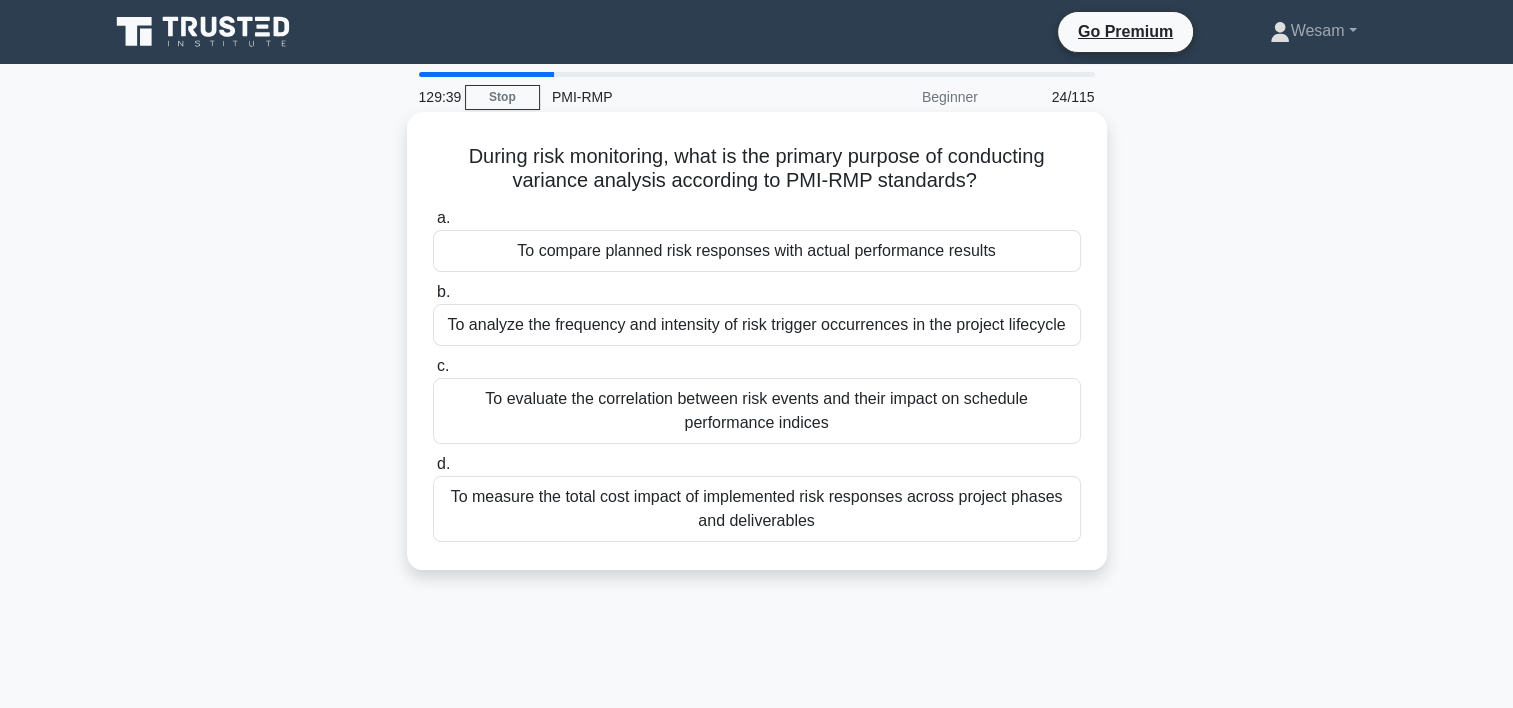 click on "To compare planned risk responses with actual performance results" at bounding box center (757, 251) 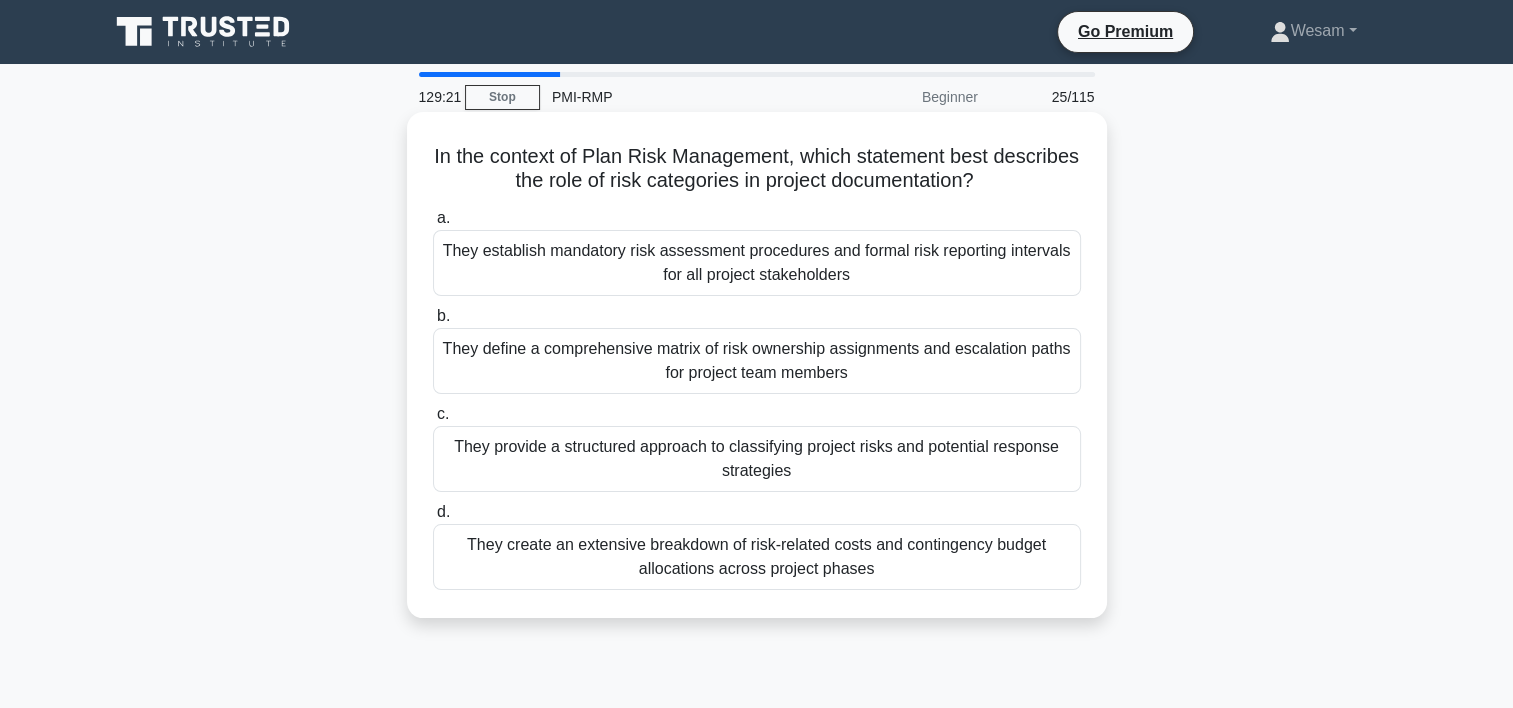 click on "They provide a structured approach to classifying project risks and potential response strategies" at bounding box center [757, 459] 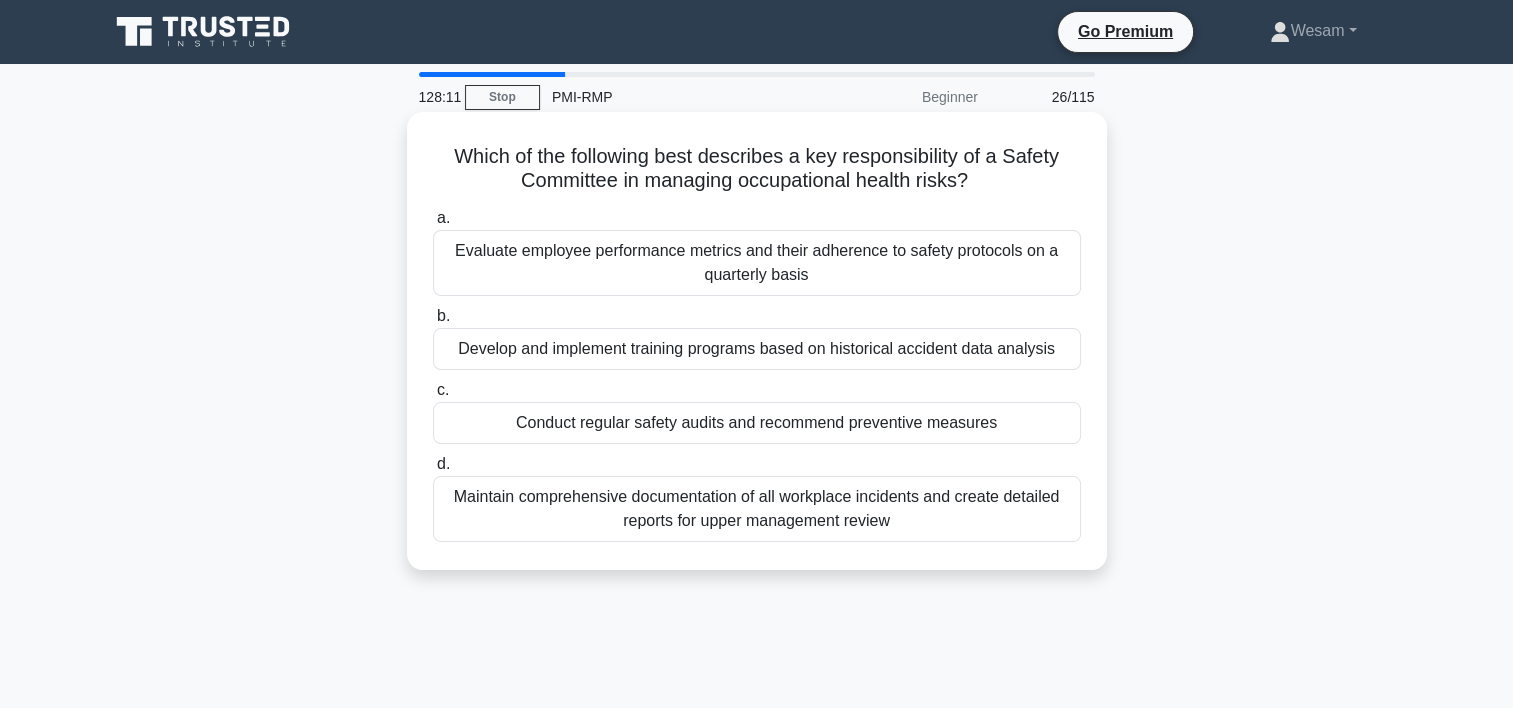 click on "Conduct regular safety audits and recommend preventive measures" at bounding box center [757, 423] 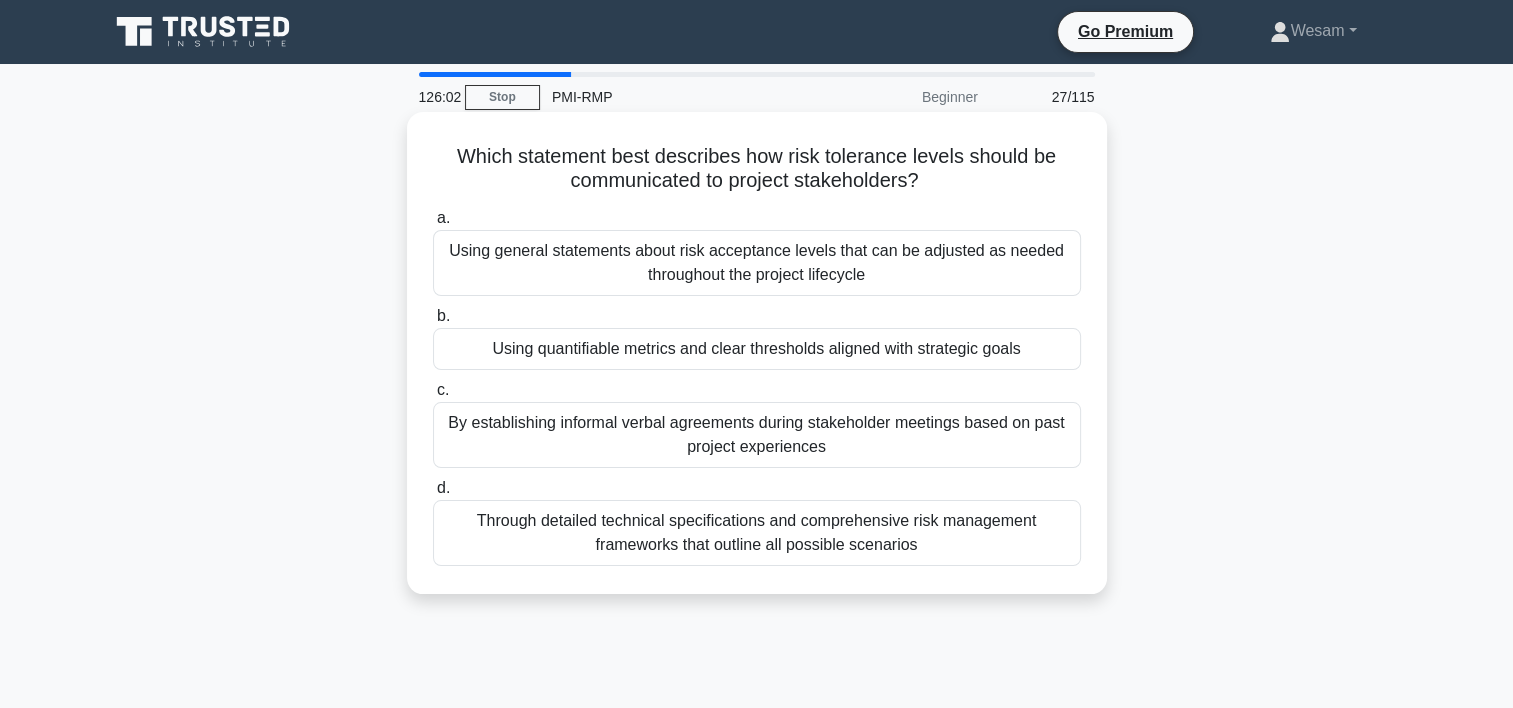 click on "Using quantifiable metrics and clear thresholds aligned with strategic goals" at bounding box center [757, 349] 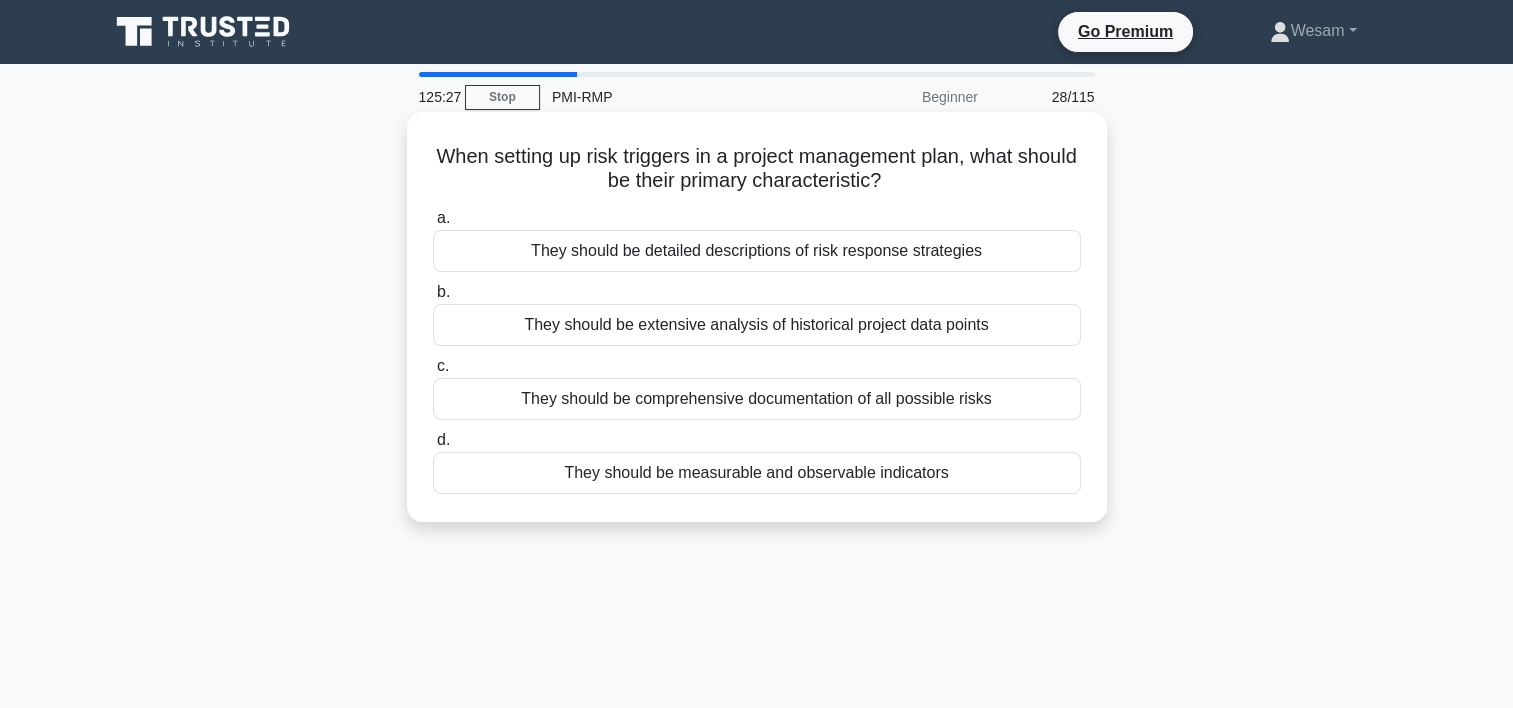 click on "They should be measurable and observable indicators" at bounding box center [757, 473] 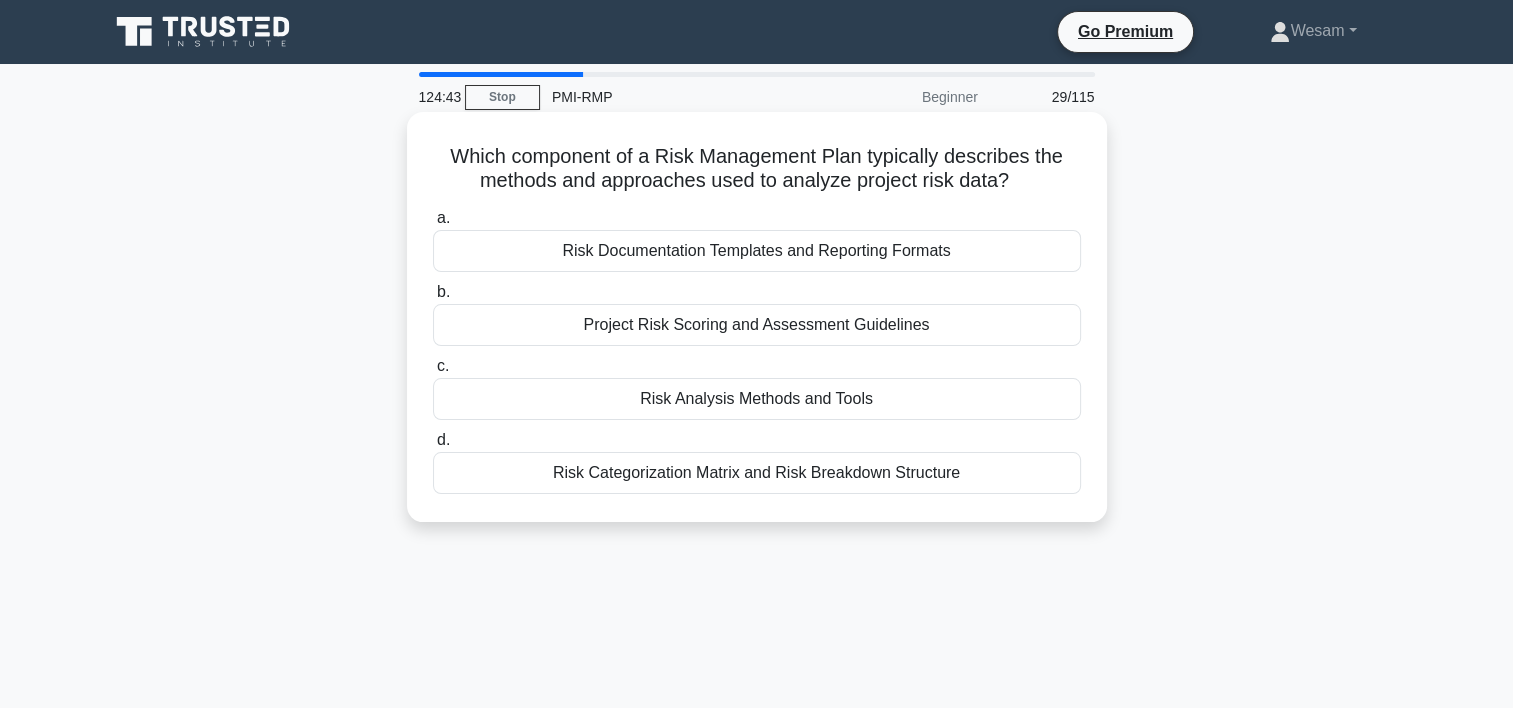 click on "Risk Categorization Matrix and Risk Breakdown Structure" at bounding box center (757, 473) 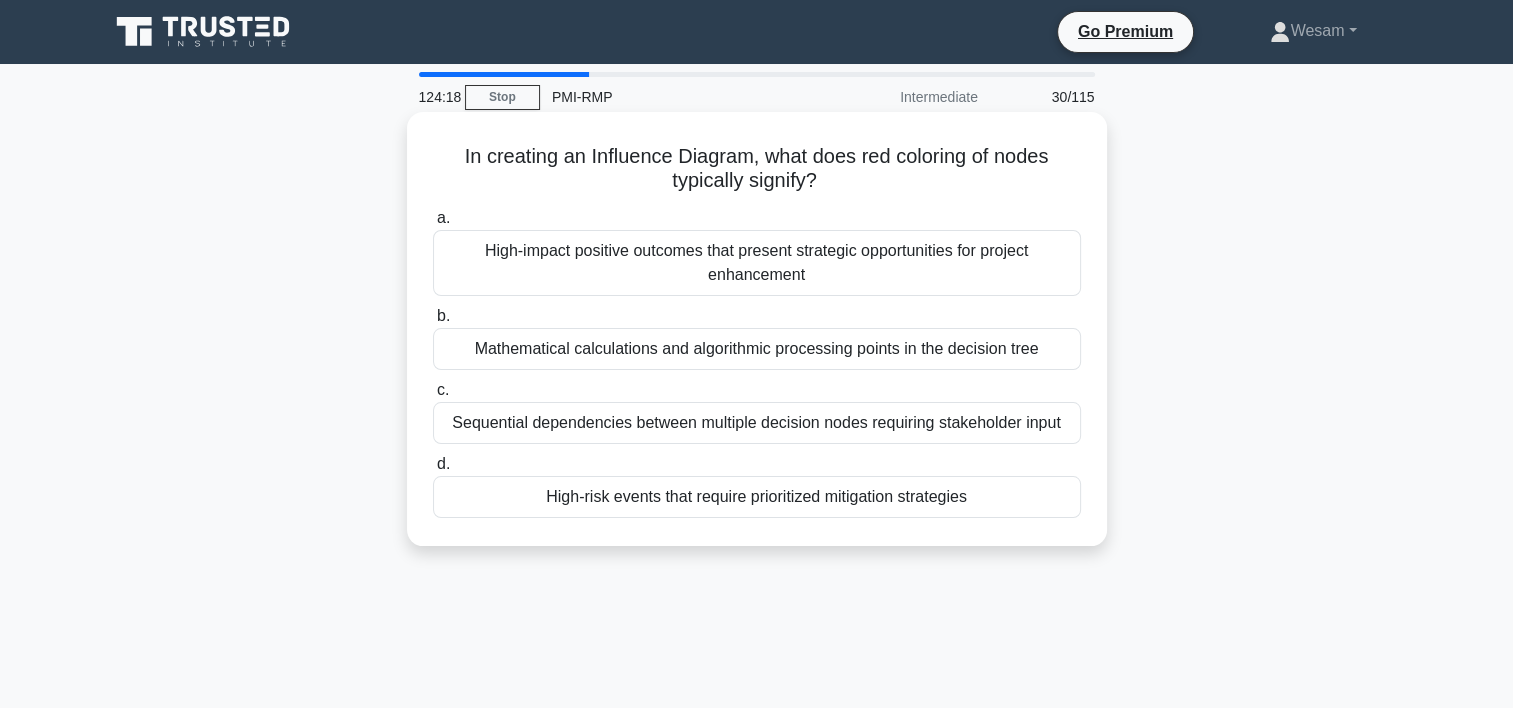 click on "High-risk events that require prioritized mitigation strategies" at bounding box center [757, 497] 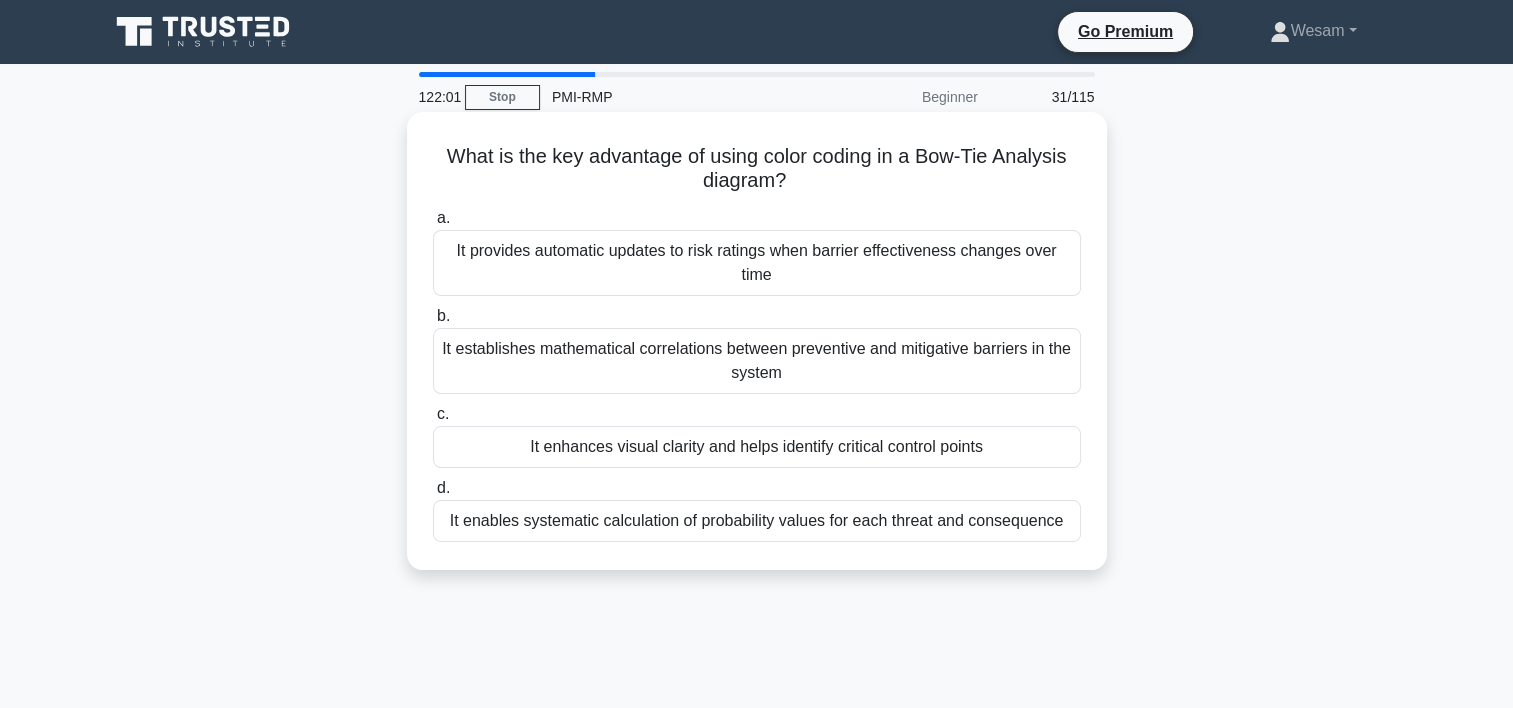 click on "It enhances visual clarity and helps identify critical control points" at bounding box center [757, 447] 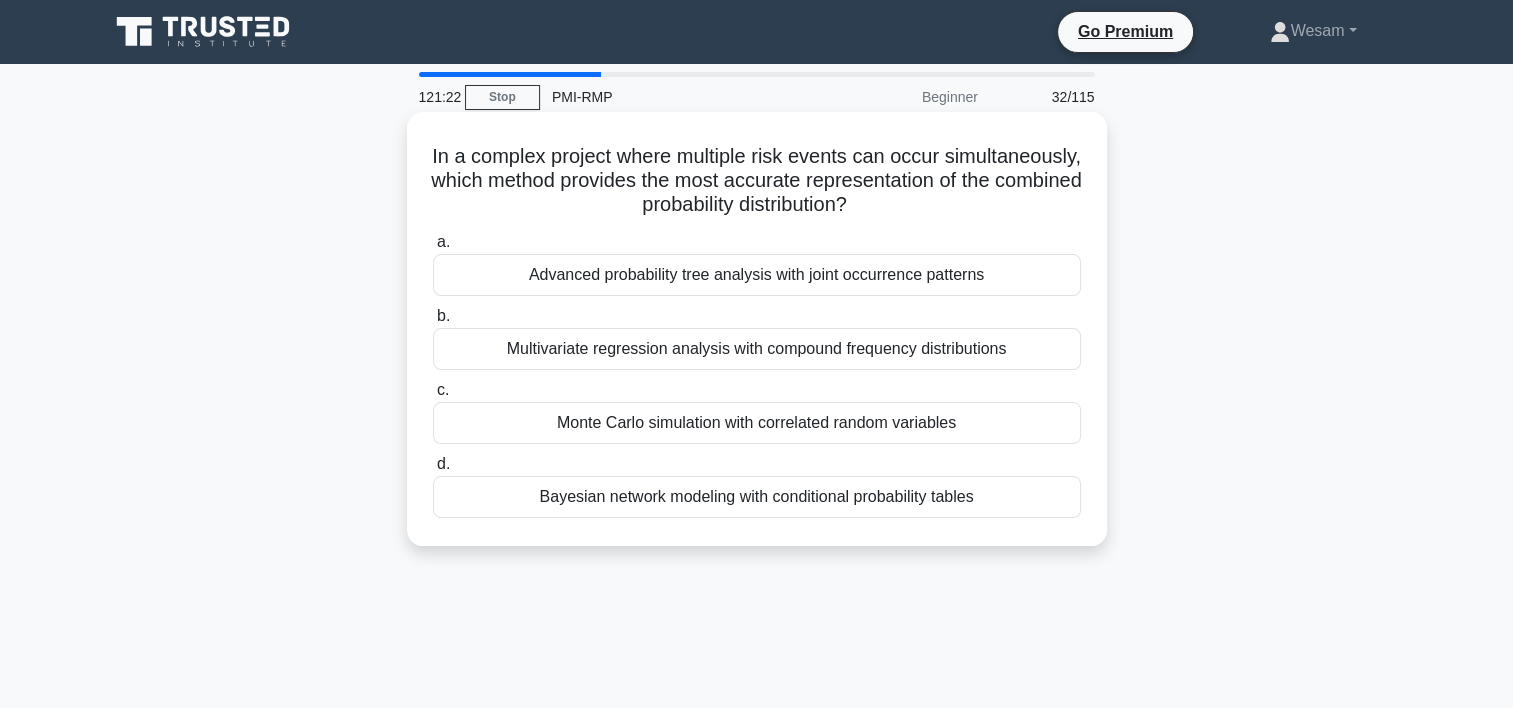 click on "Monte Carlo simulation with correlated random variables" at bounding box center (757, 423) 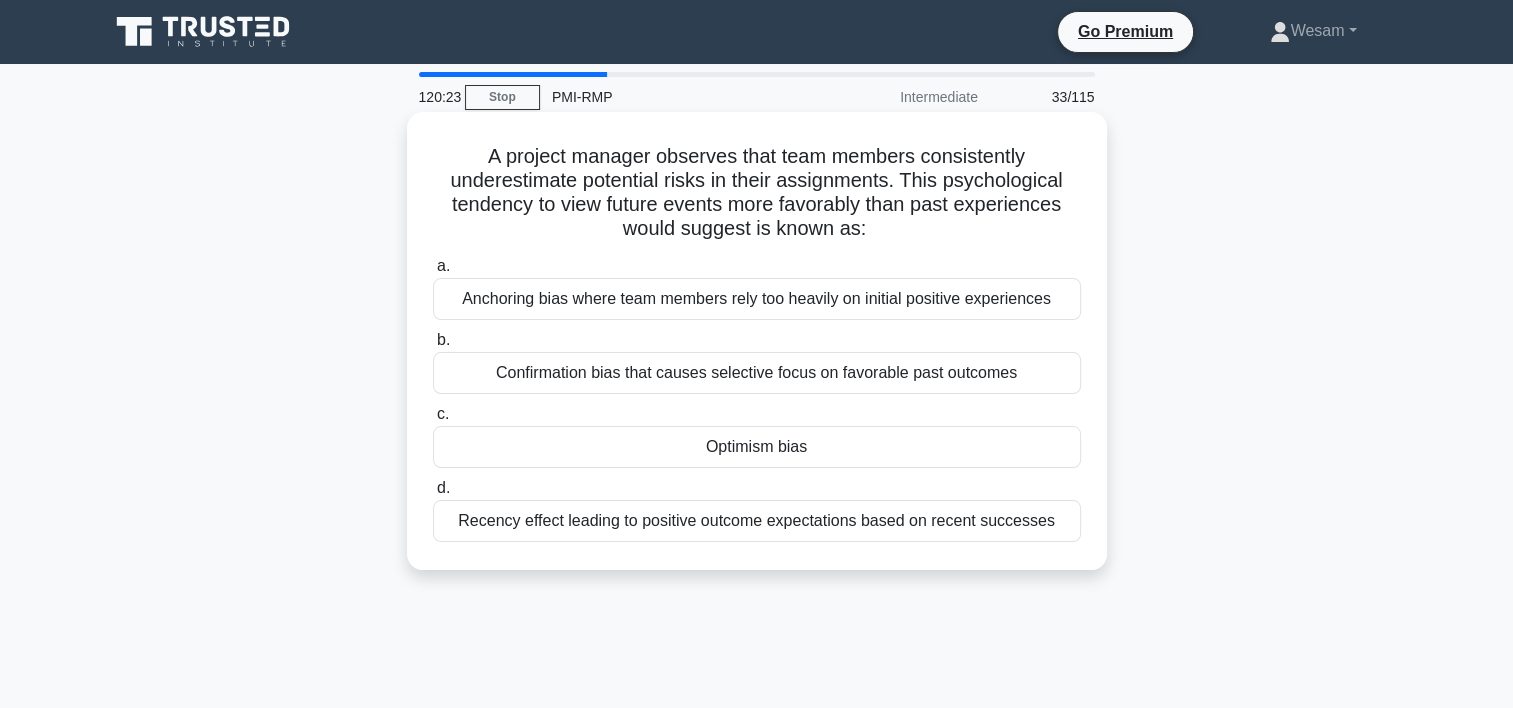click on "Optimism bias" at bounding box center (757, 447) 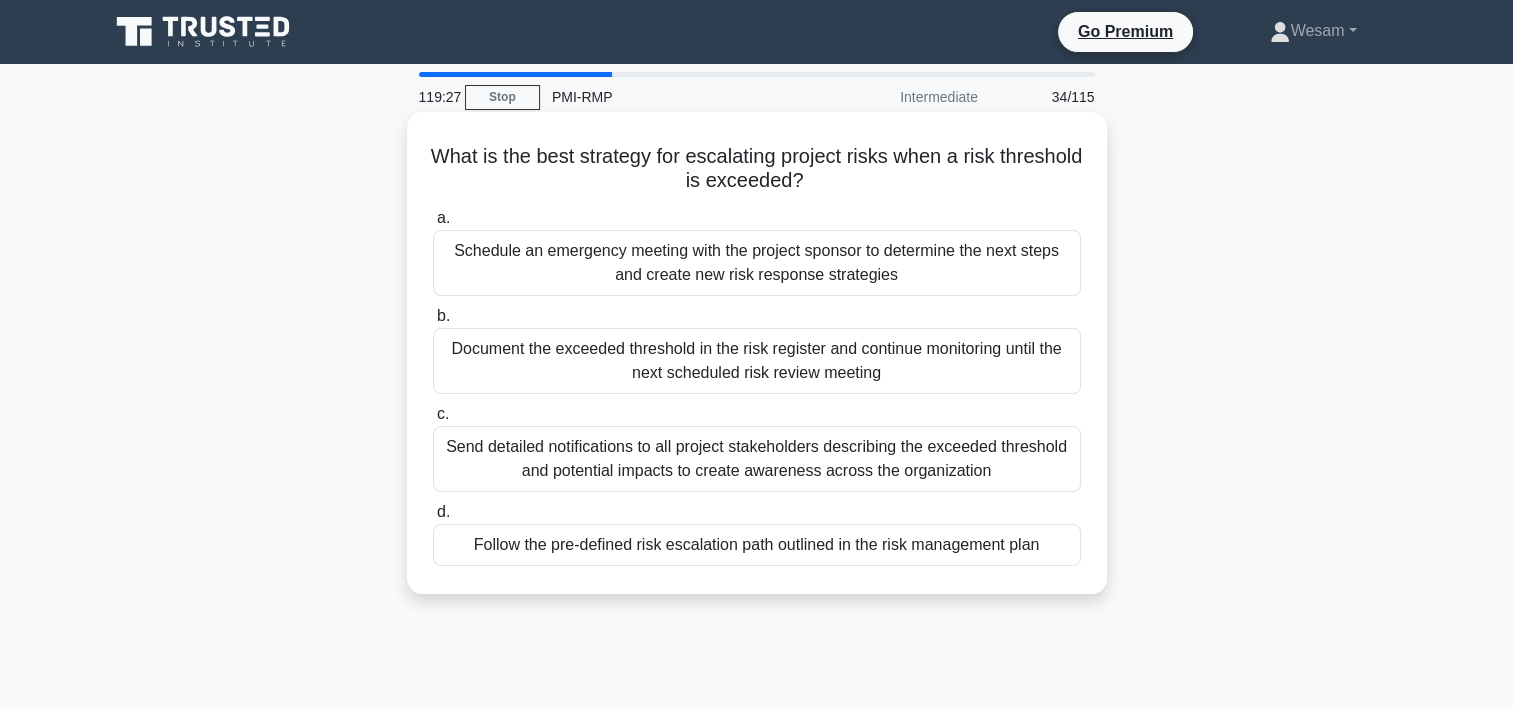click on "Follow the pre-defined risk escalation path outlined in the risk management plan" at bounding box center (757, 545) 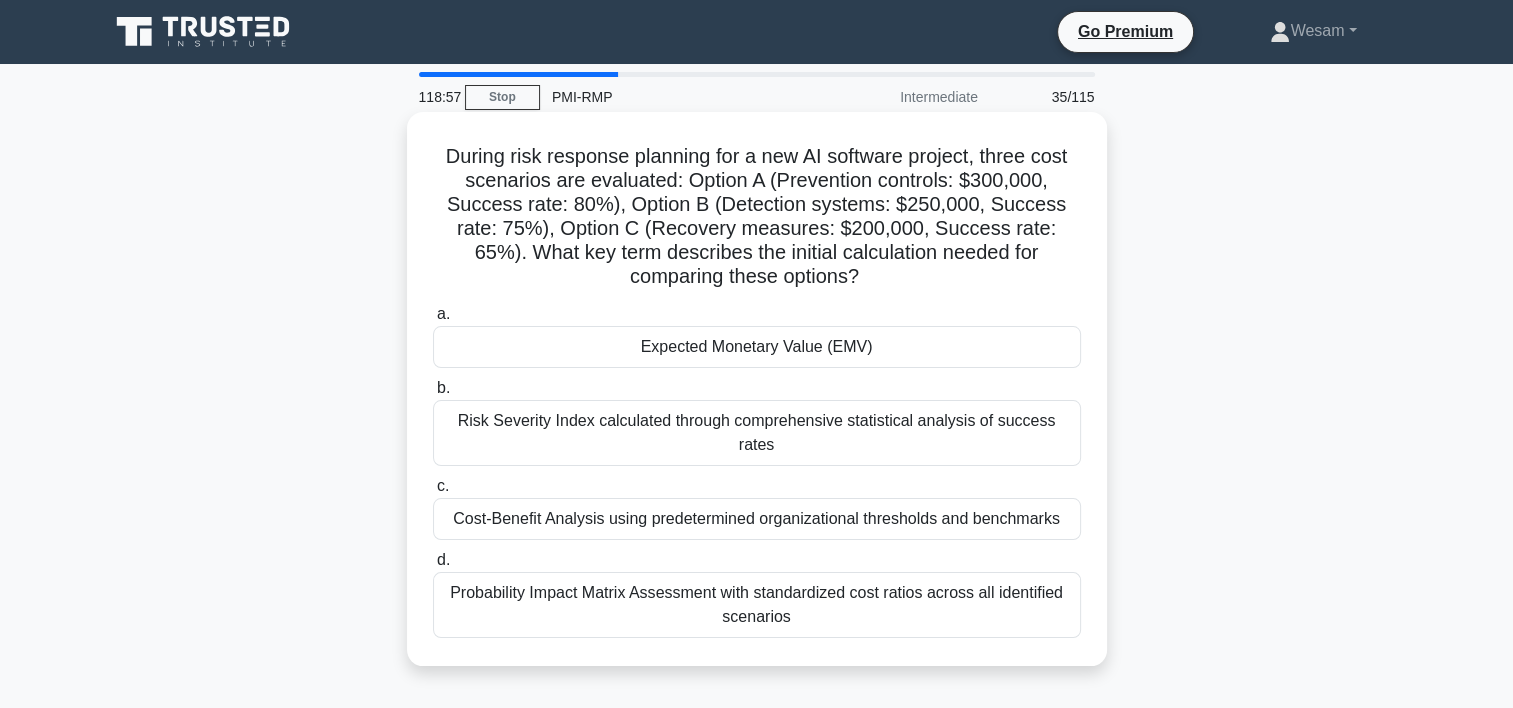 click on "Expected Monetary Value (EMV)" at bounding box center (757, 347) 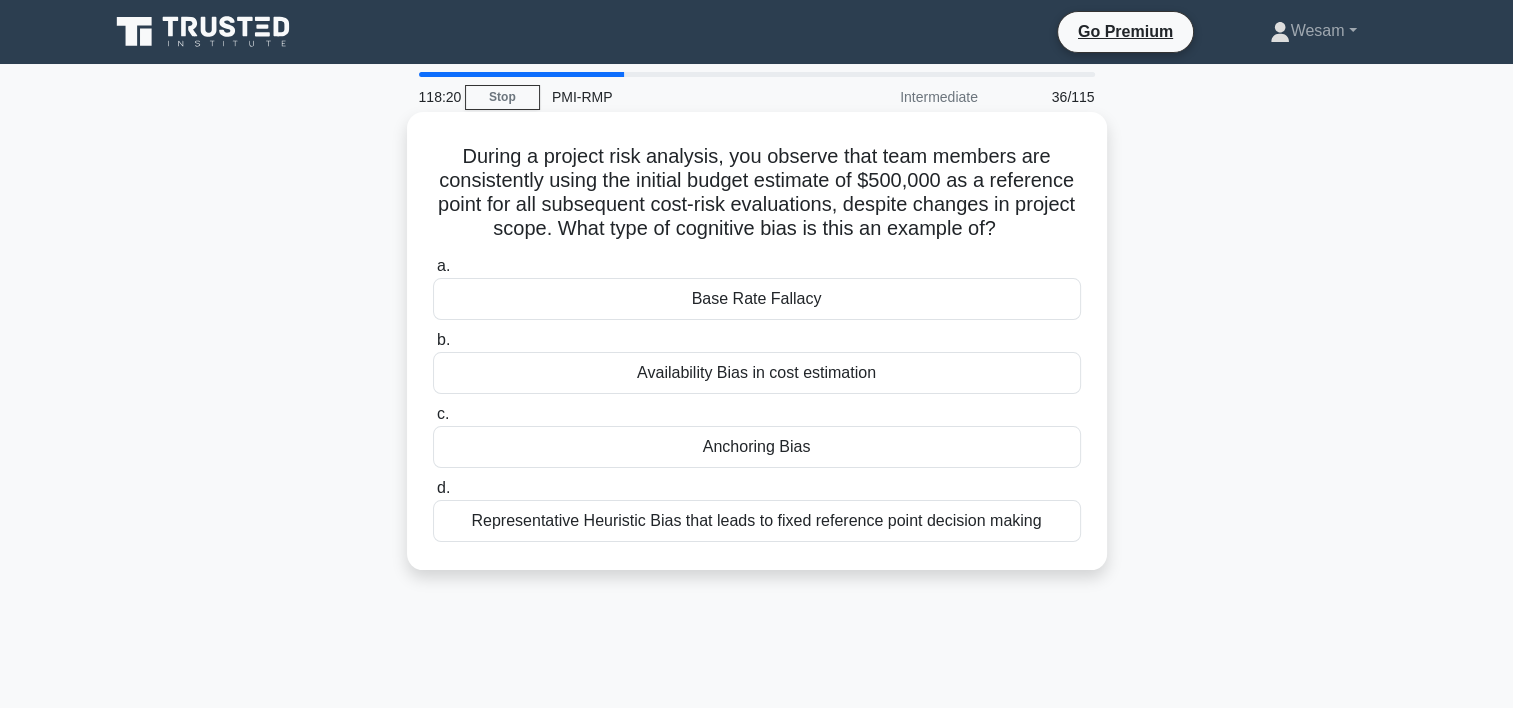 click on "Anchoring Bias" at bounding box center [757, 447] 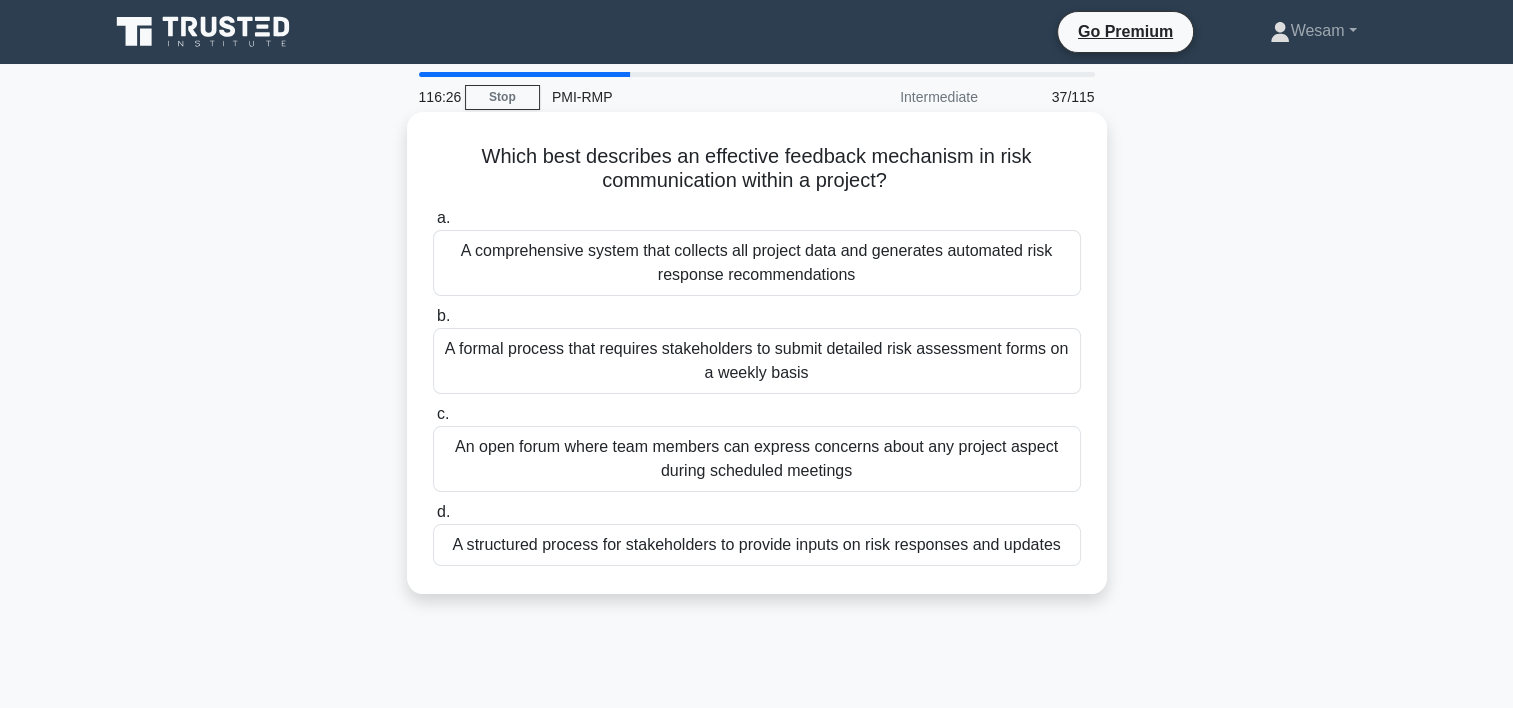 click on "A structured process for stakeholders to provide inputs on risk responses and updates" at bounding box center [757, 545] 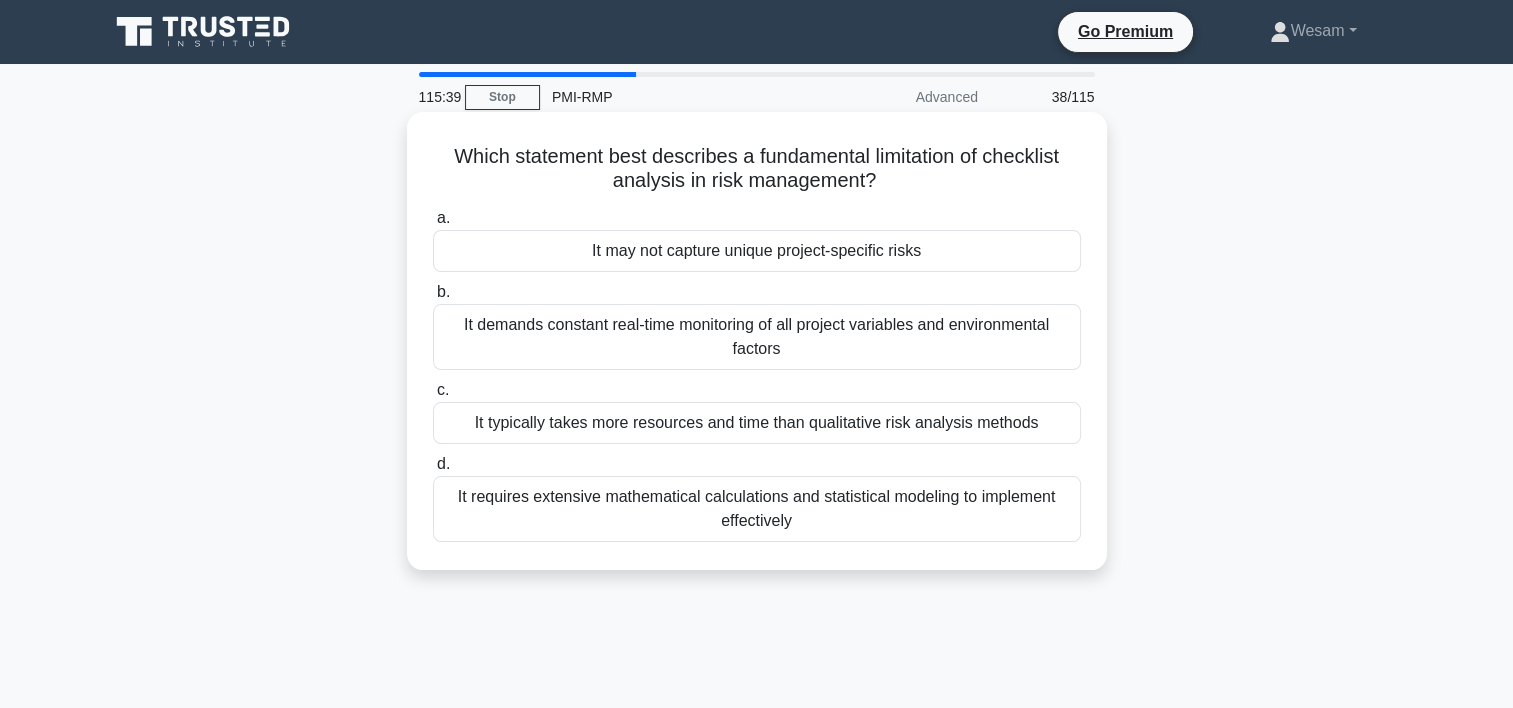 click on "It may not capture unique project-specific risks" at bounding box center (757, 251) 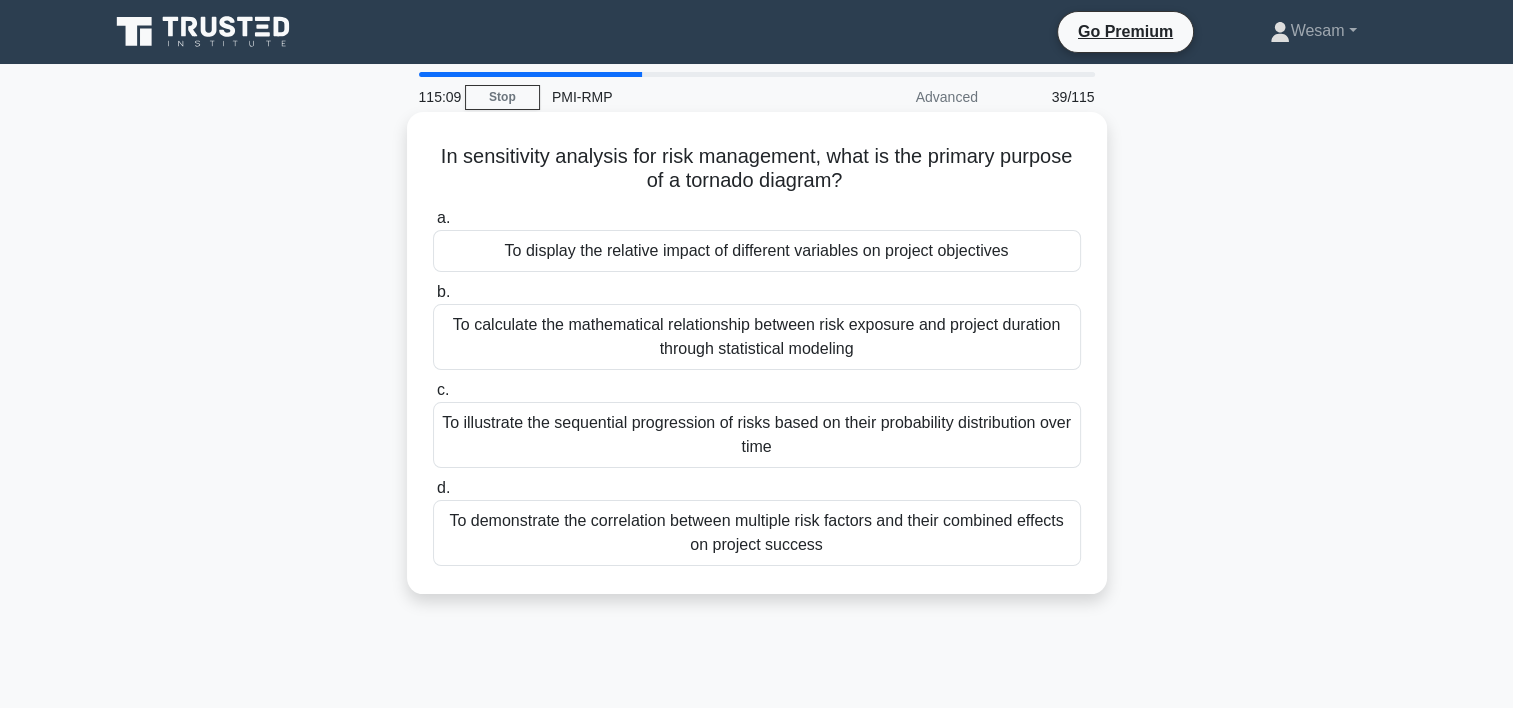 click on "To display the relative impact of different variables on project objectives" at bounding box center (757, 251) 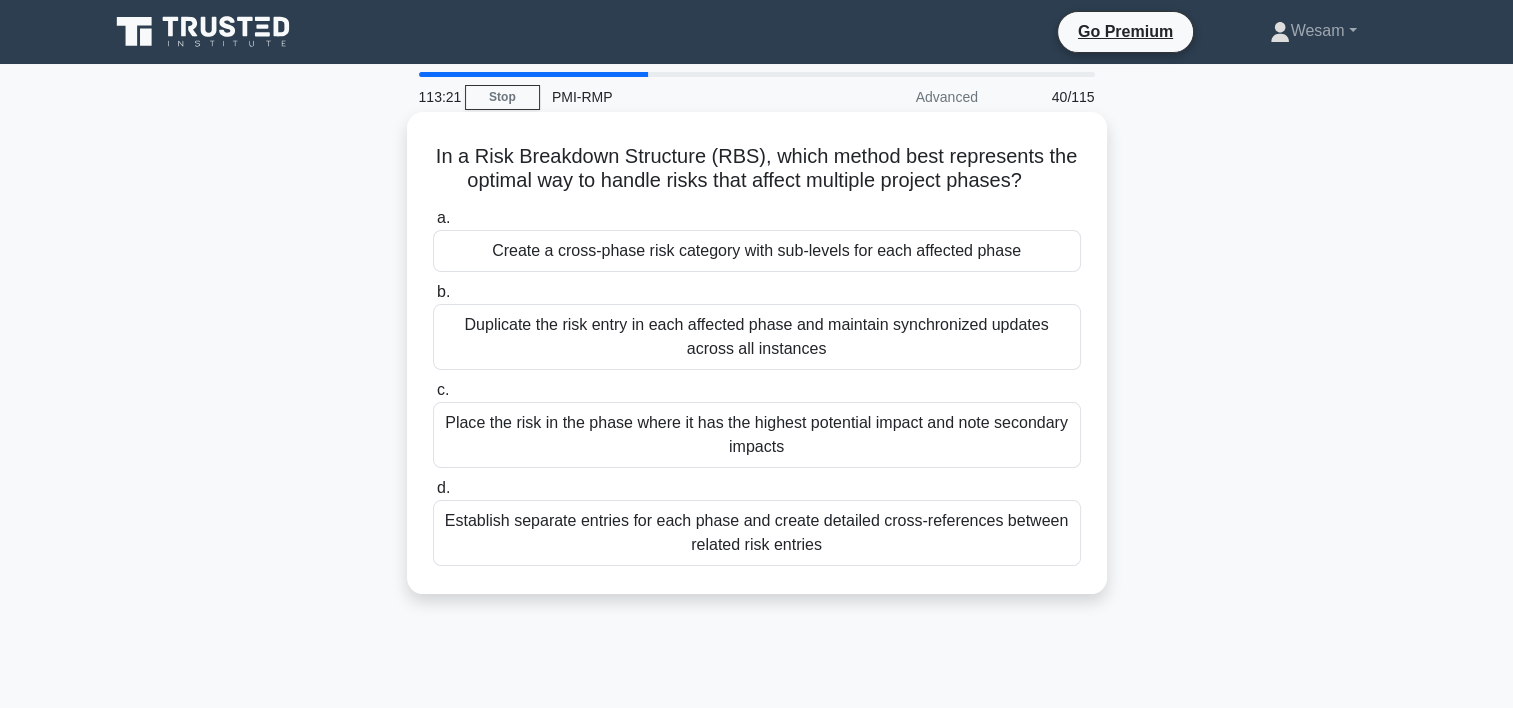 click on "Establish separate entries for each phase and create detailed cross-references between related risk entries" at bounding box center [757, 533] 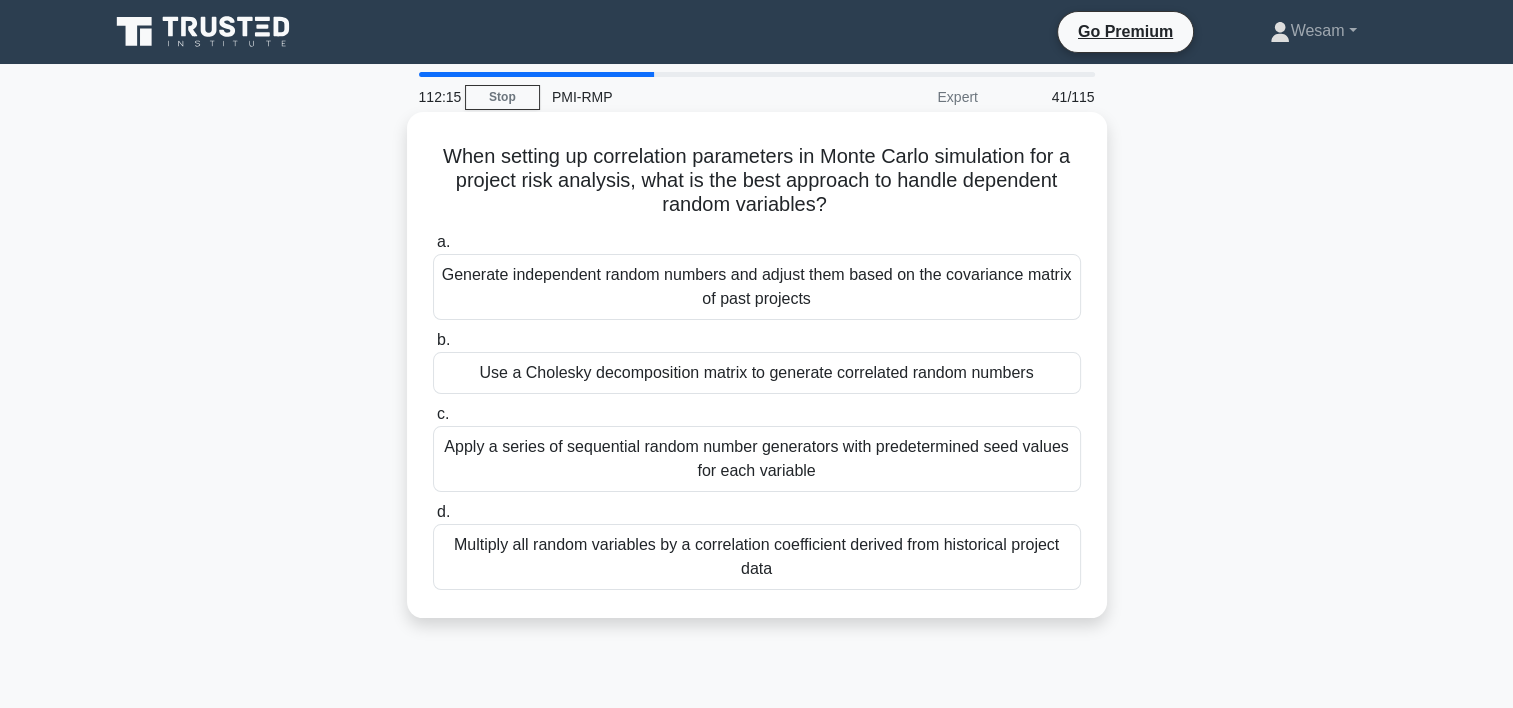 click on "Generate independent random numbers and adjust them based on the covariance matrix of past projects" at bounding box center (757, 287) 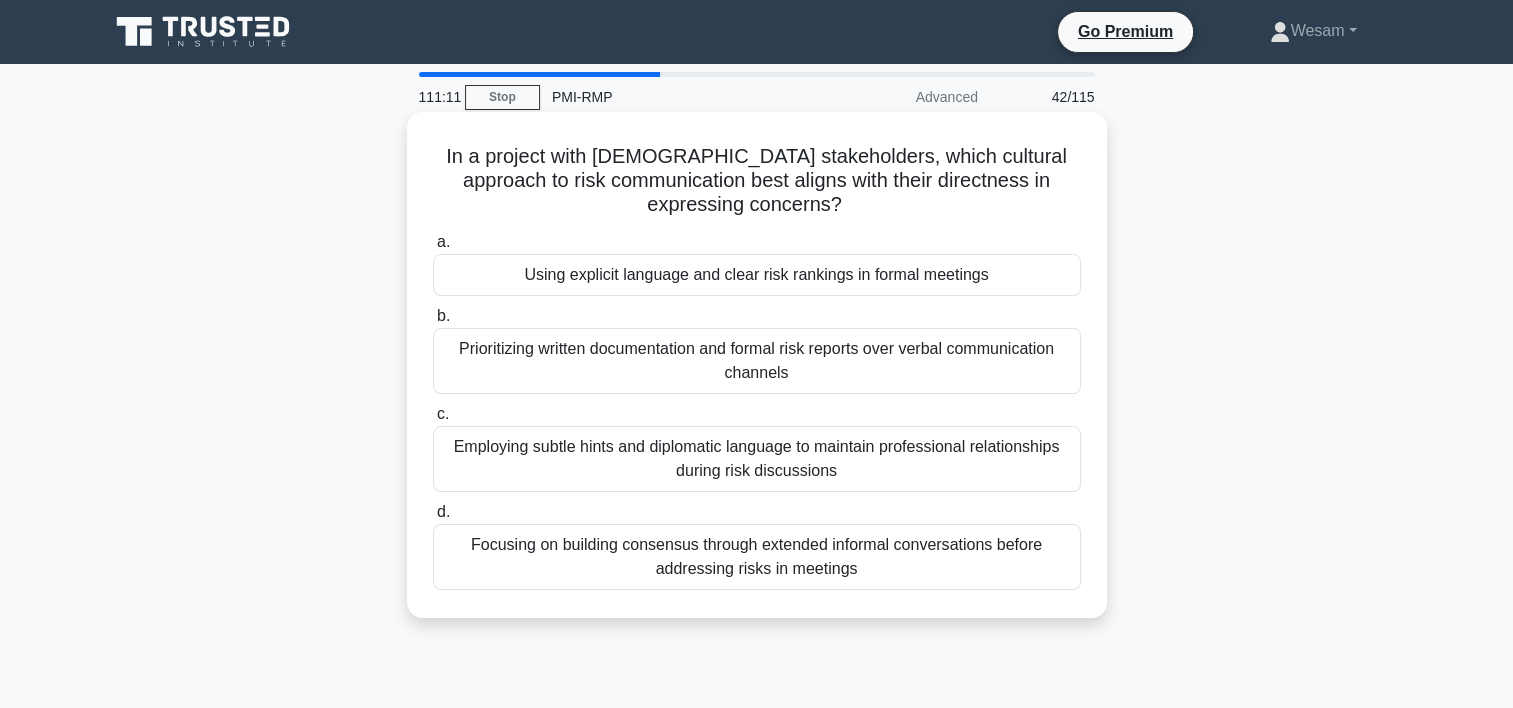 click on "Focusing on building consensus through extended informal conversations before addressing risks in meetings" at bounding box center (757, 557) 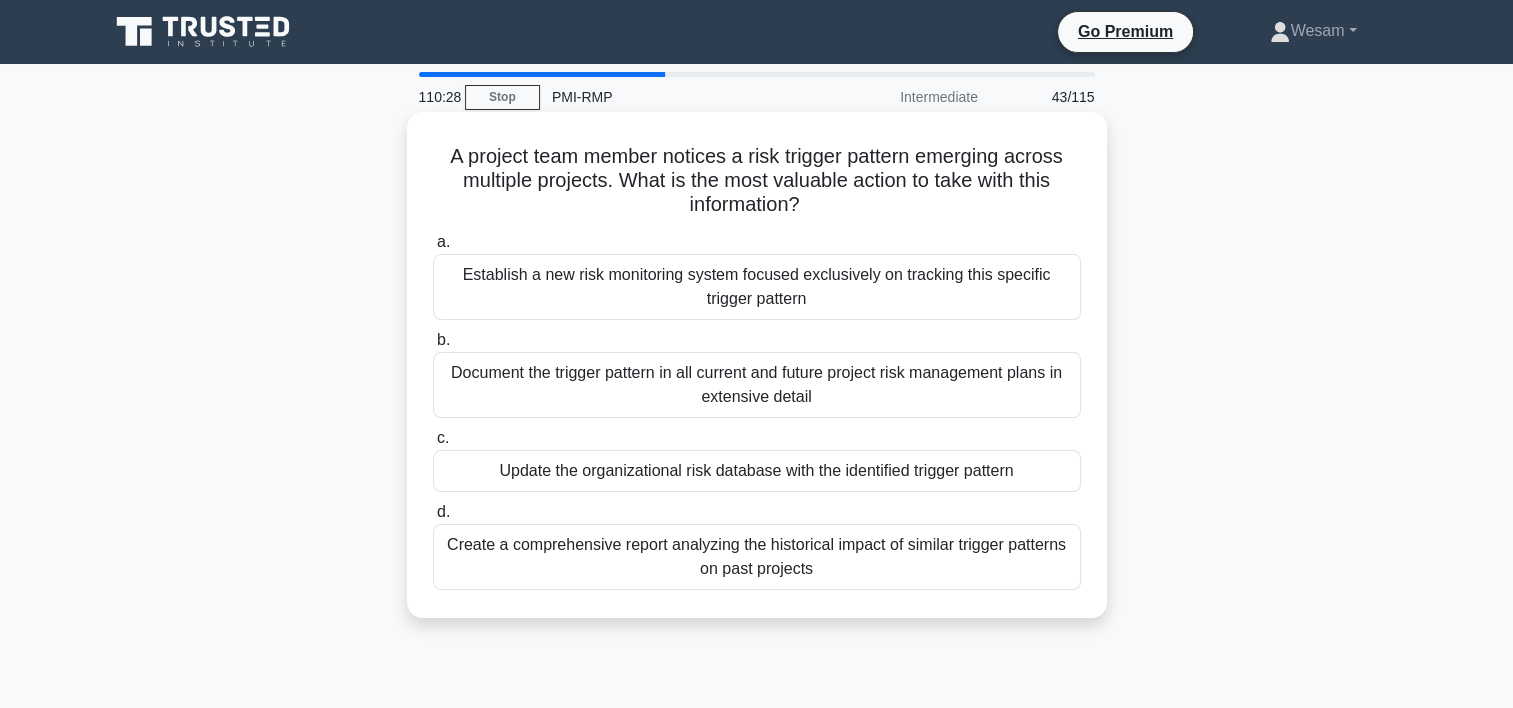 click on "Update the organizational risk database with the identified trigger pattern" at bounding box center [757, 471] 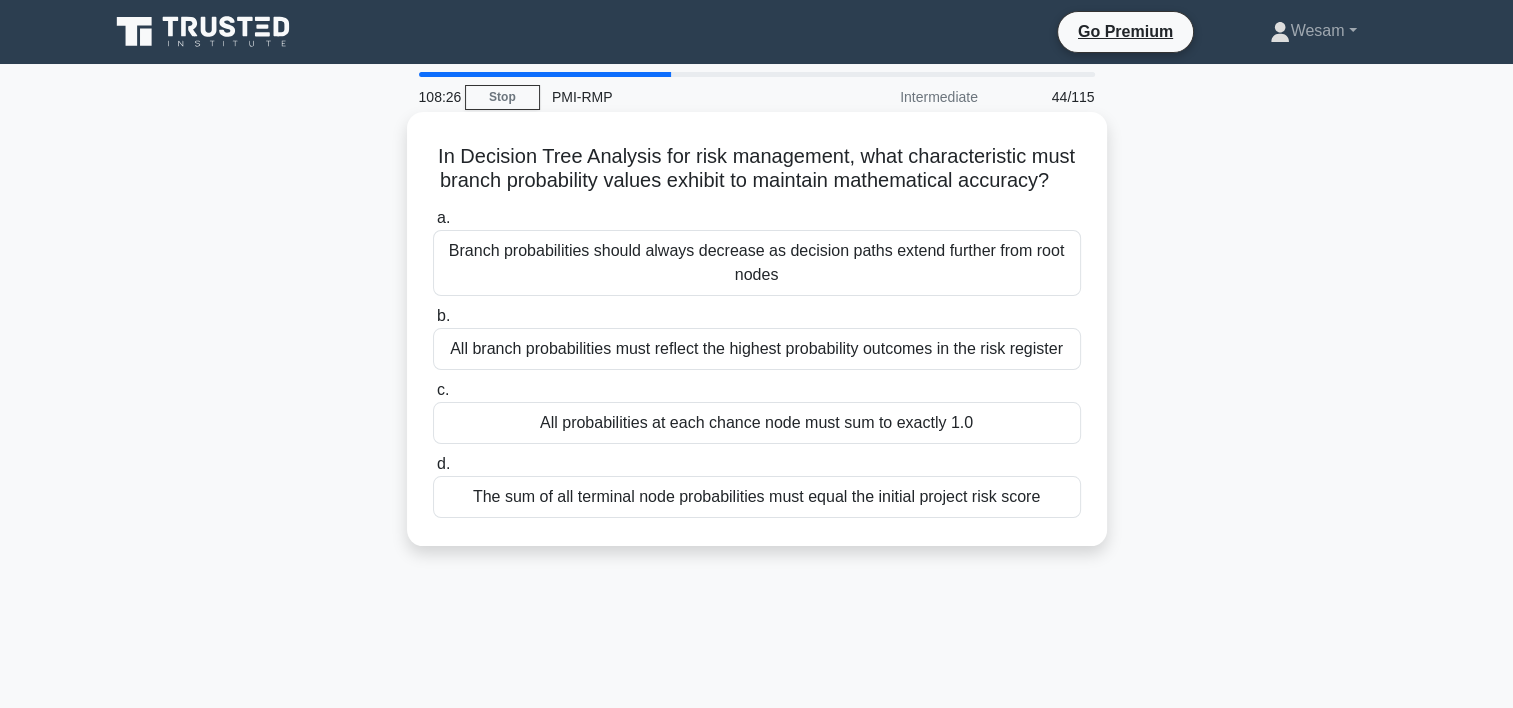 click on "The sum of all terminal node probabilities must equal the initial project risk score" at bounding box center (757, 497) 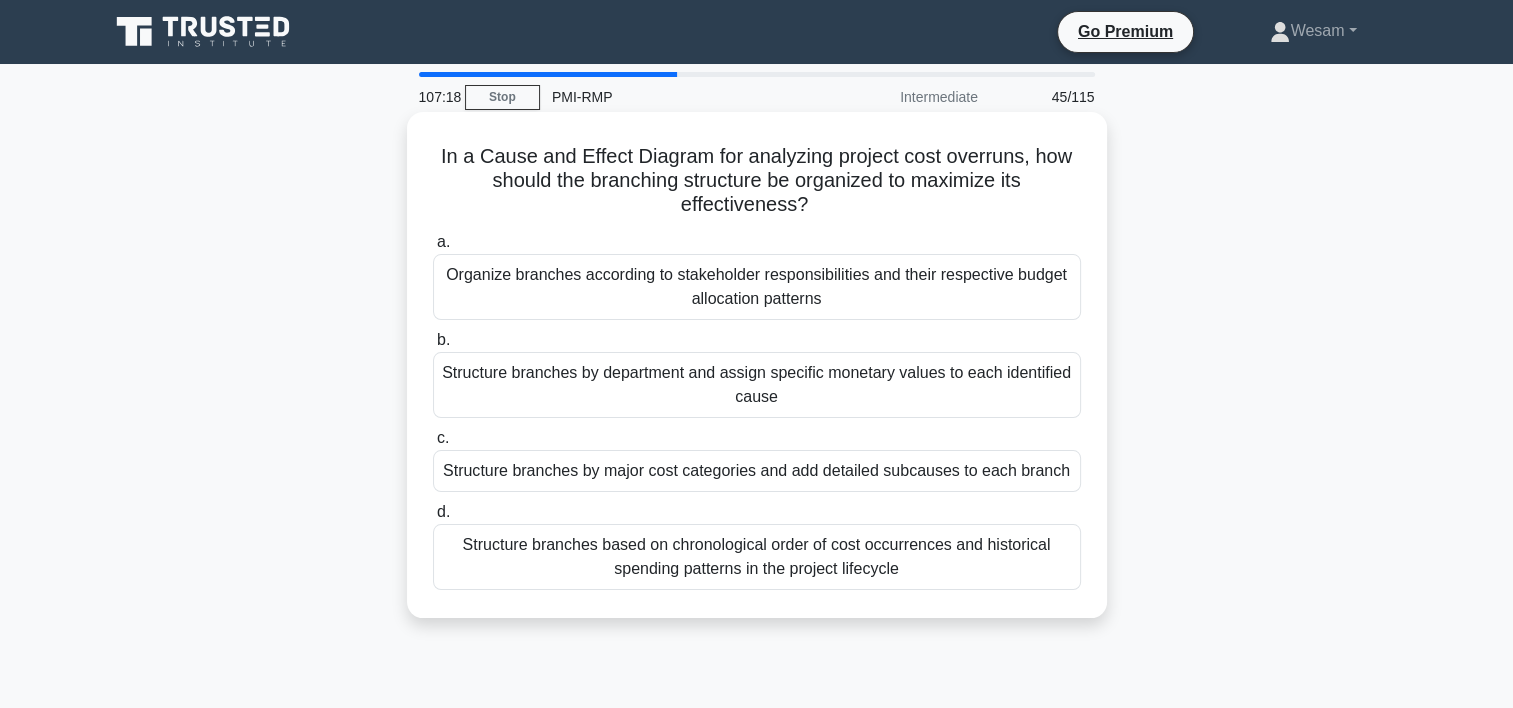 click on "Organize branches according to stakeholder responsibilities and their respective budget allocation patterns" at bounding box center (757, 287) 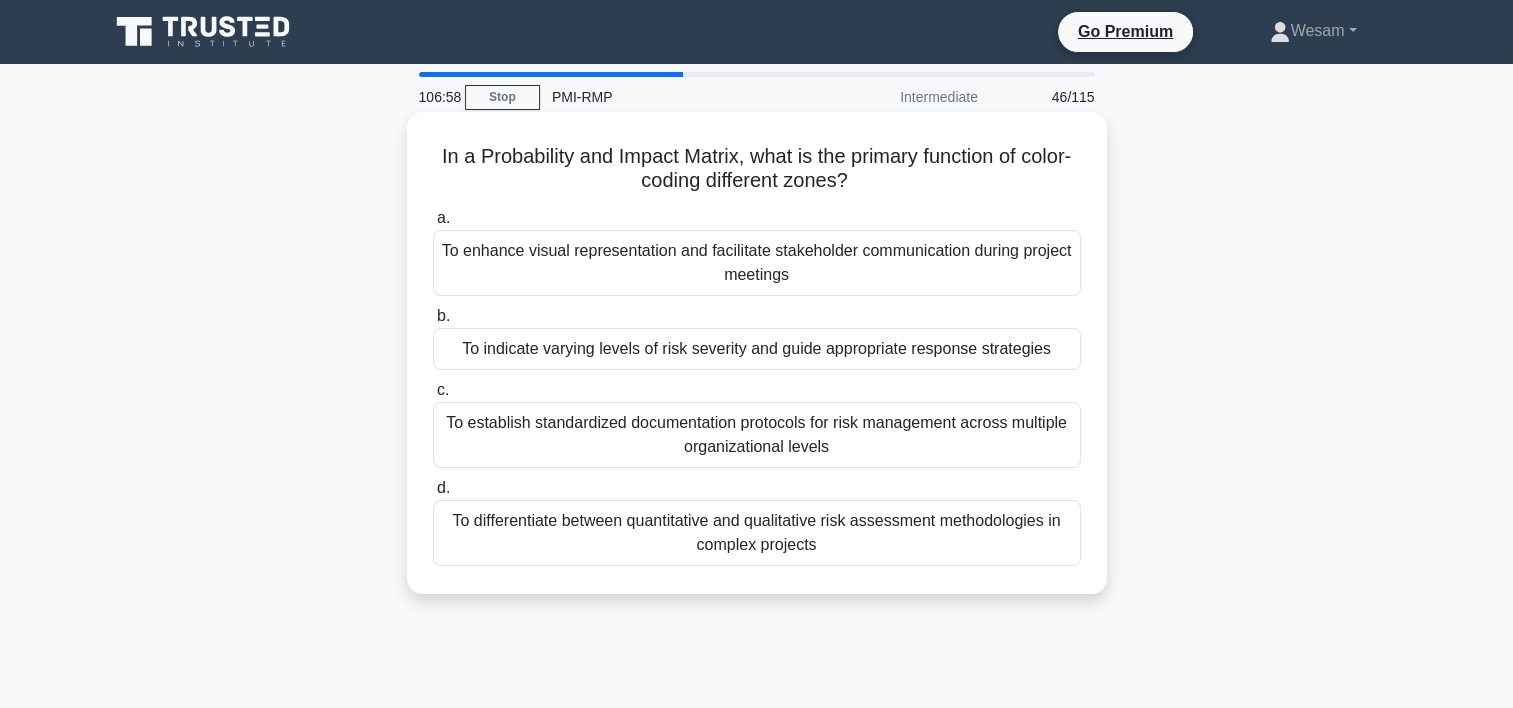 click on "To enhance visual representation and facilitate stakeholder communication during project meetings" at bounding box center [757, 263] 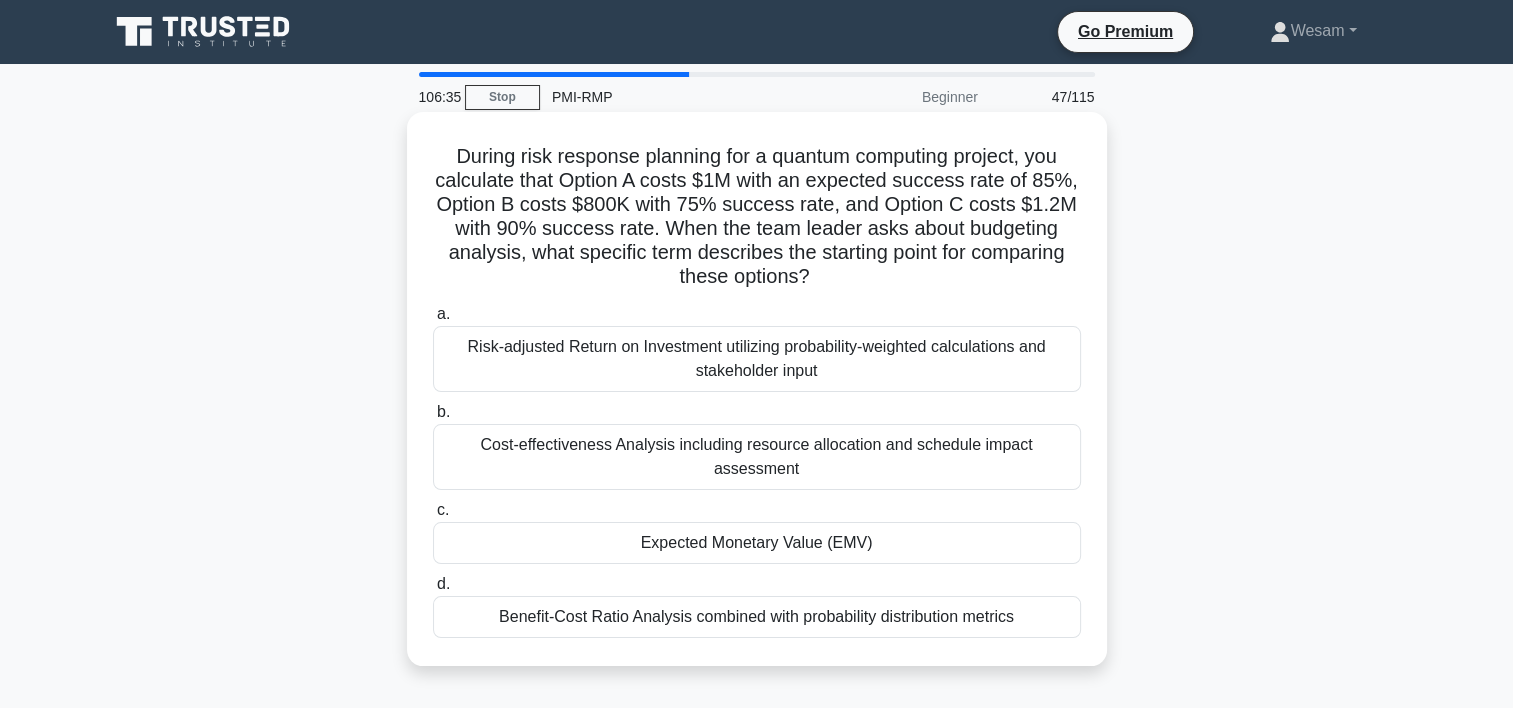 click on "Expected Monetary Value (EMV)" at bounding box center [757, 543] 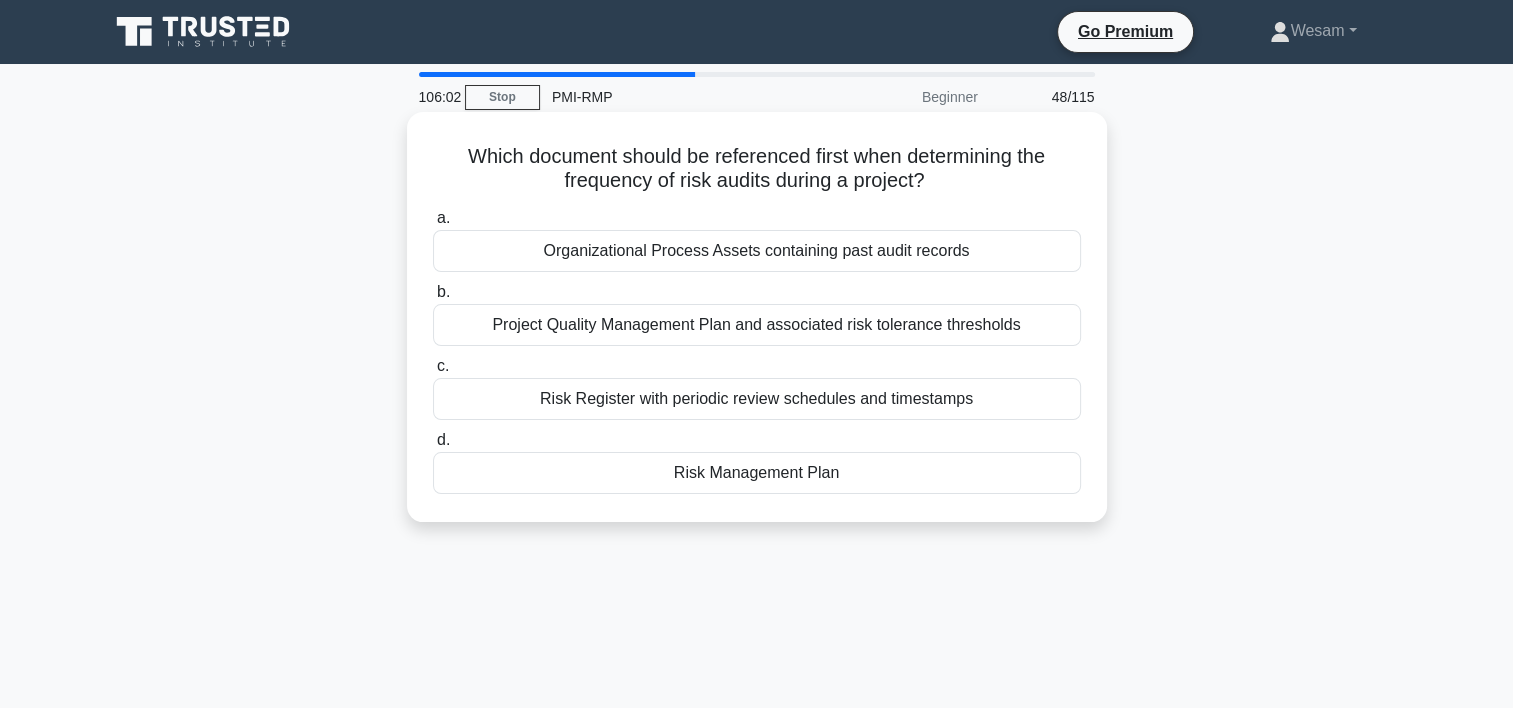 click on "Organizational Process Assets containing past audit records" at bounding box center (757, 251) 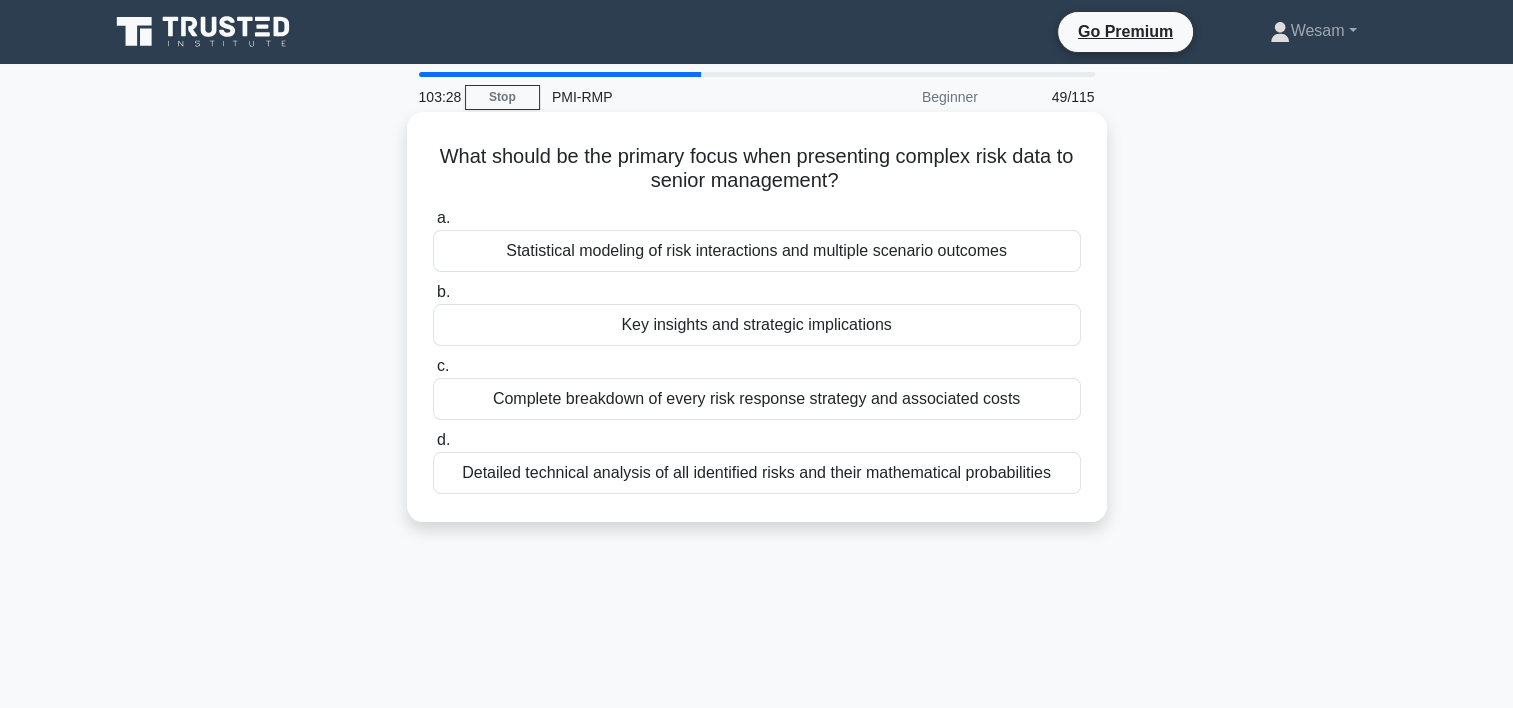 click on "Complete breakdown of every risk response strategy and associated costs" at bounding box center (757, 399) 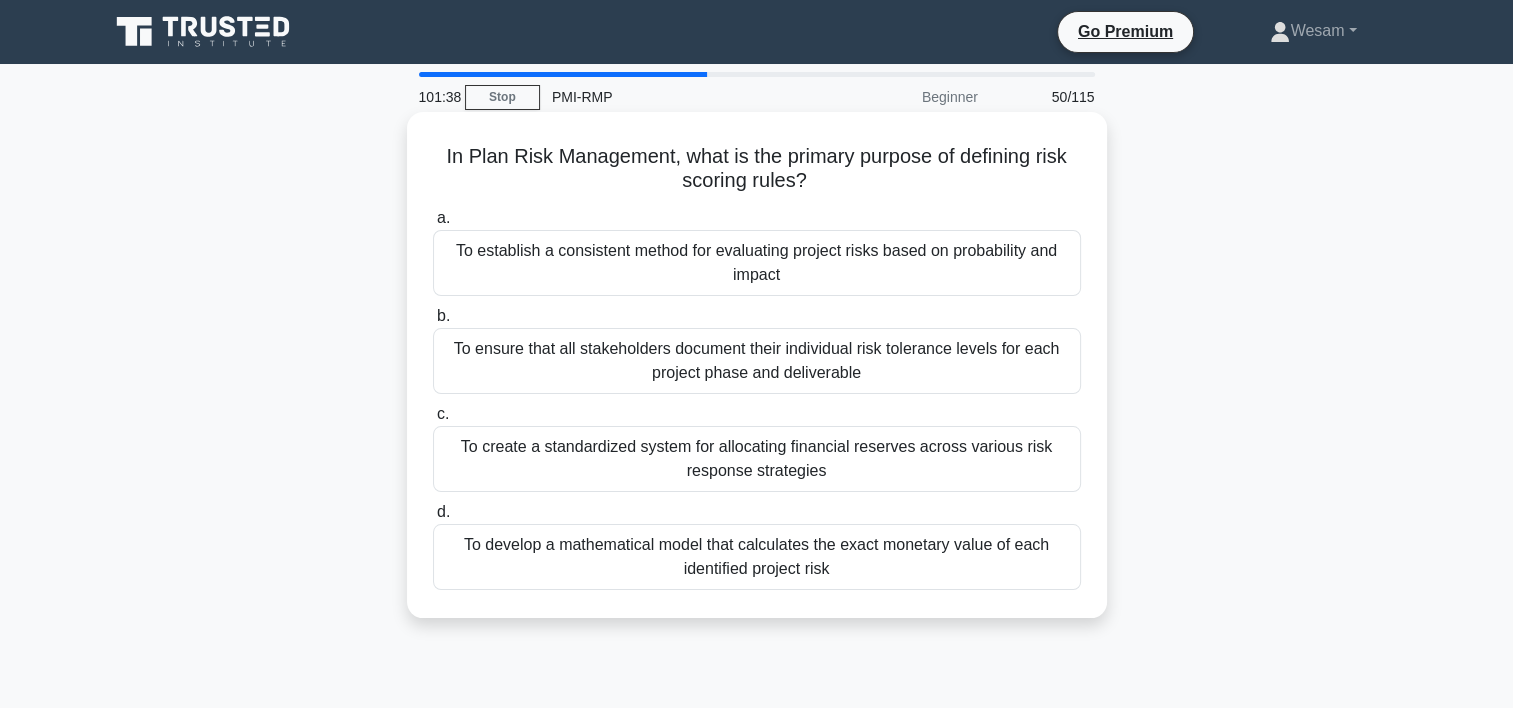 click on "To establish a consistent method for evaluating project risks based on probability and impact" at bounding box center [757, 263] 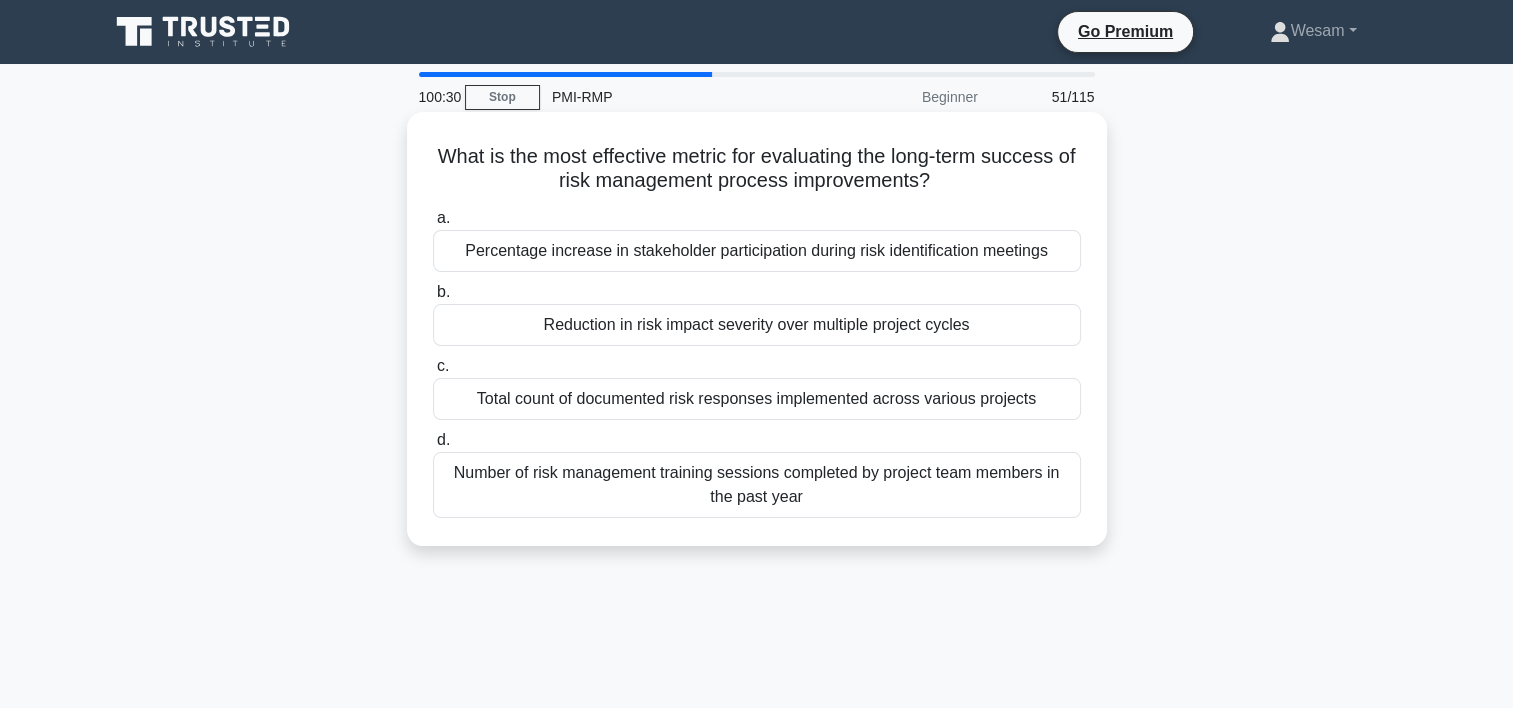 click on "Reduction in risk impact severity over multiple project cycles" at bounding box center [757, 325] 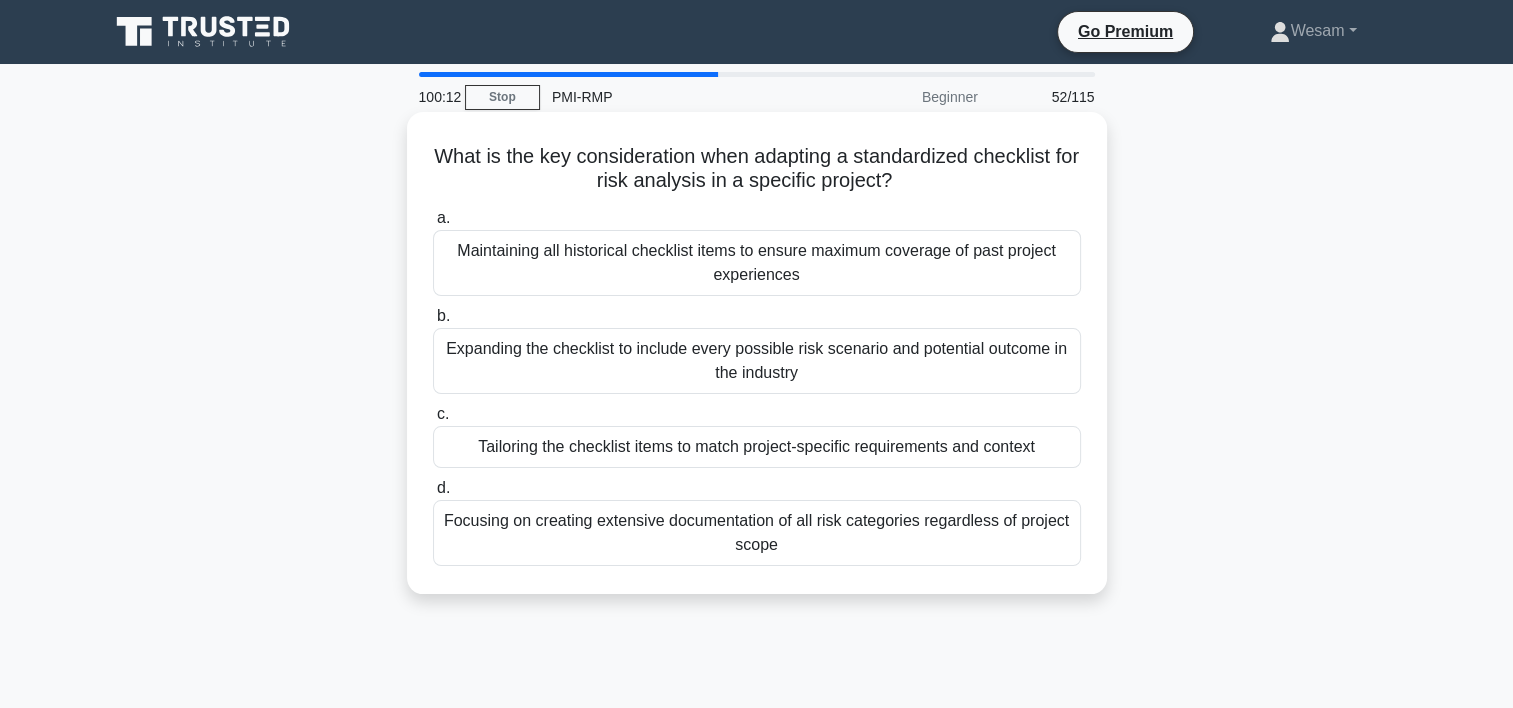 click on "Tailoring the checklist items to match project-specific requirements and context" at bounding box center (757, 447) 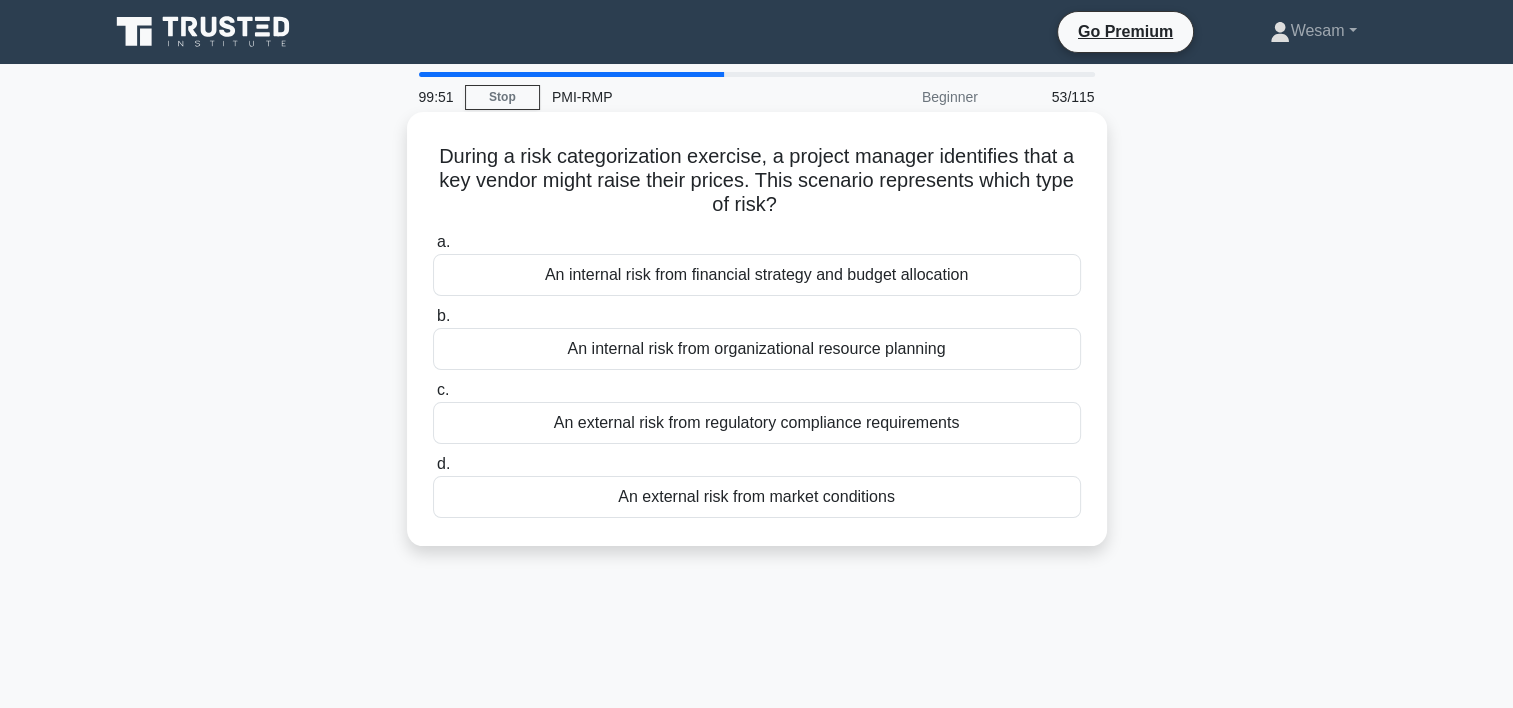 click on "An external risk from market conditions" at bounding box center (757, 497) 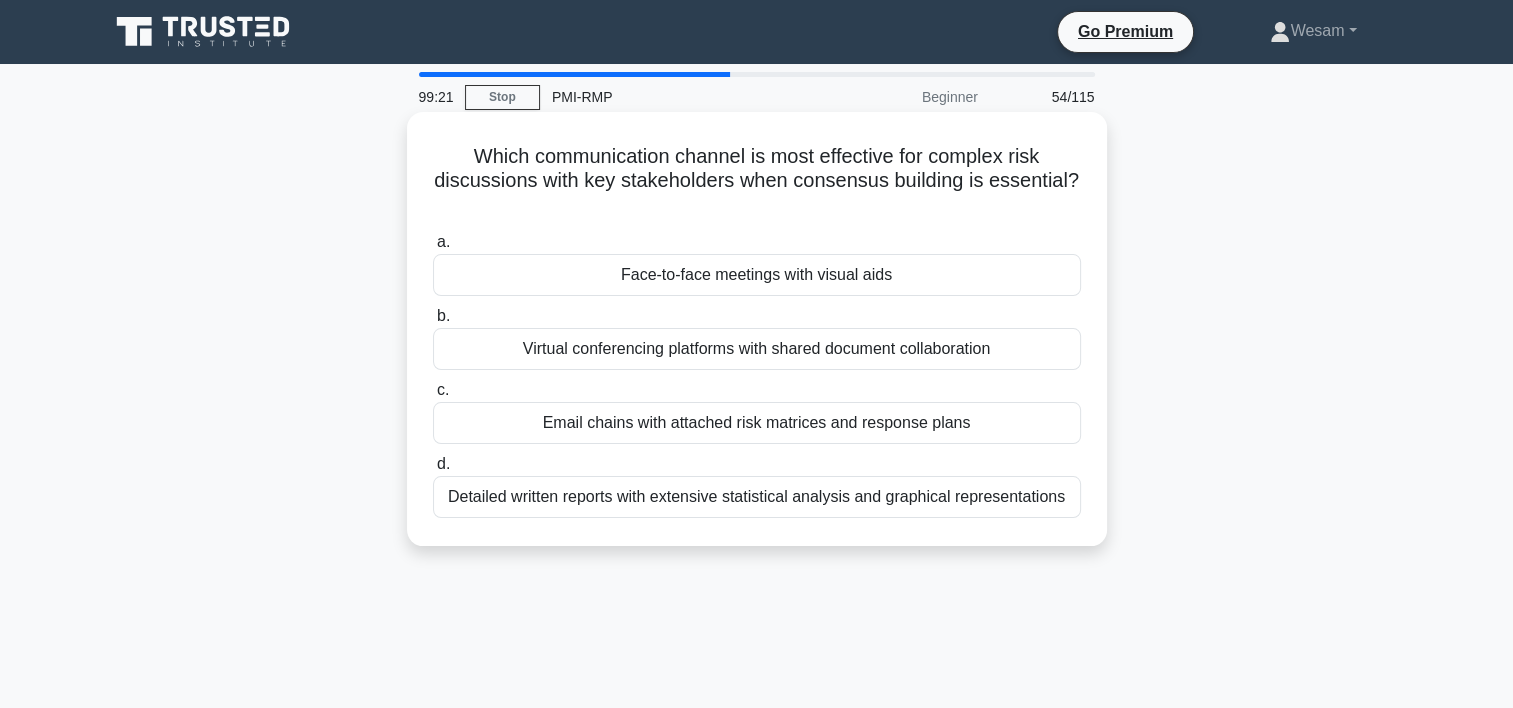 click on "Face-to-face meetings with visual aids" at bounding box center [757, 275] 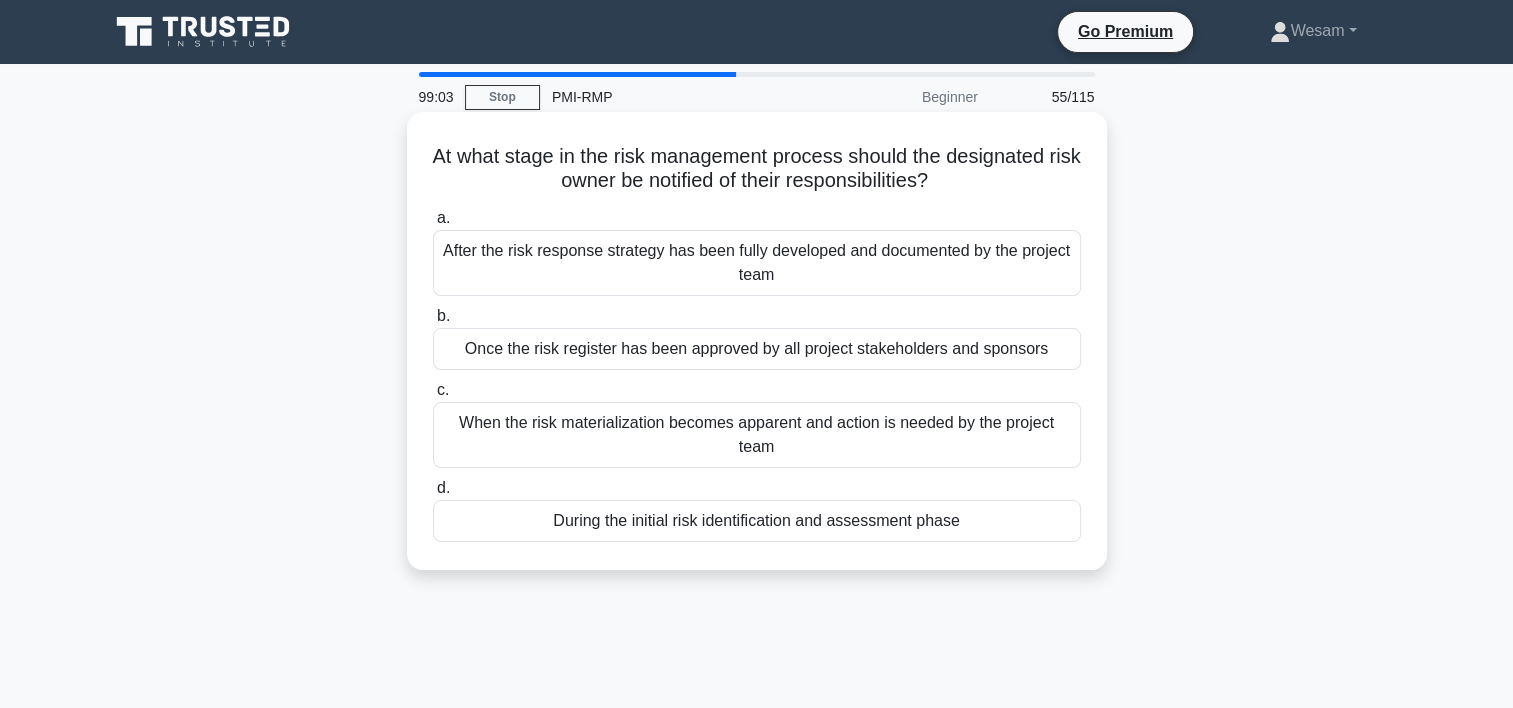 click on "During the initial risk identification and assessment phase" at bounding box center (757, 521) 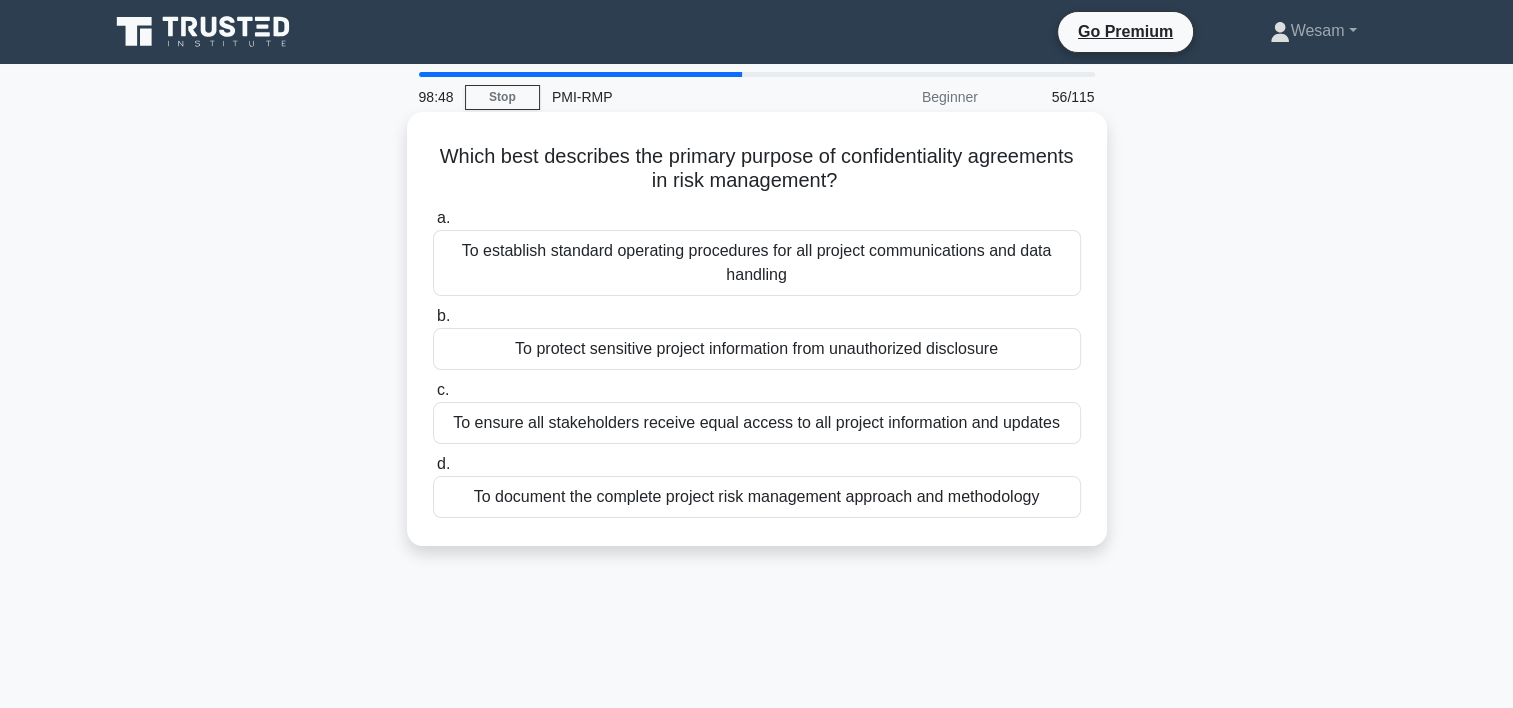 click on "To protect sensitive project information from unauthorized disclosure" at bounding box center (757, 349) 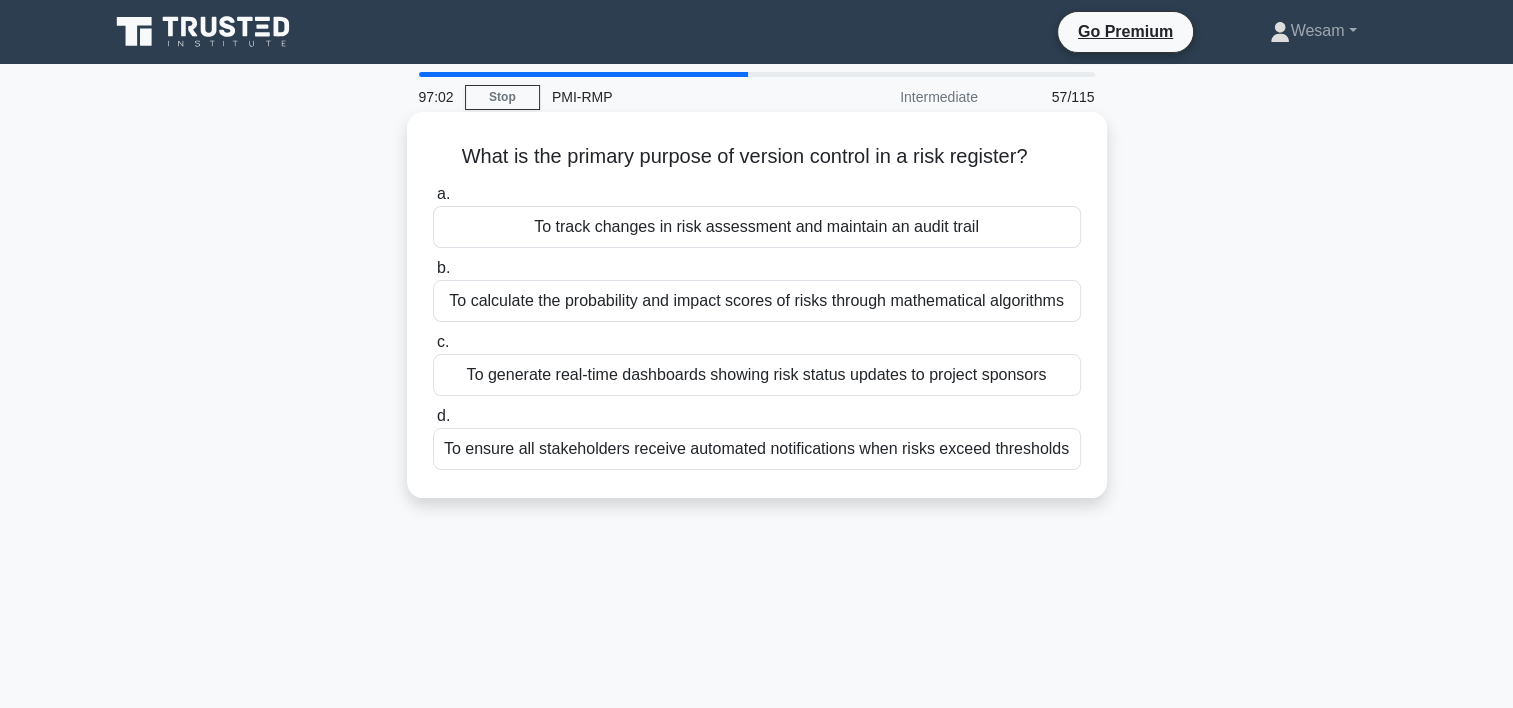 click on "To track changes in risk assessment and maintain an audit trail" at bounding box center (757, 227) 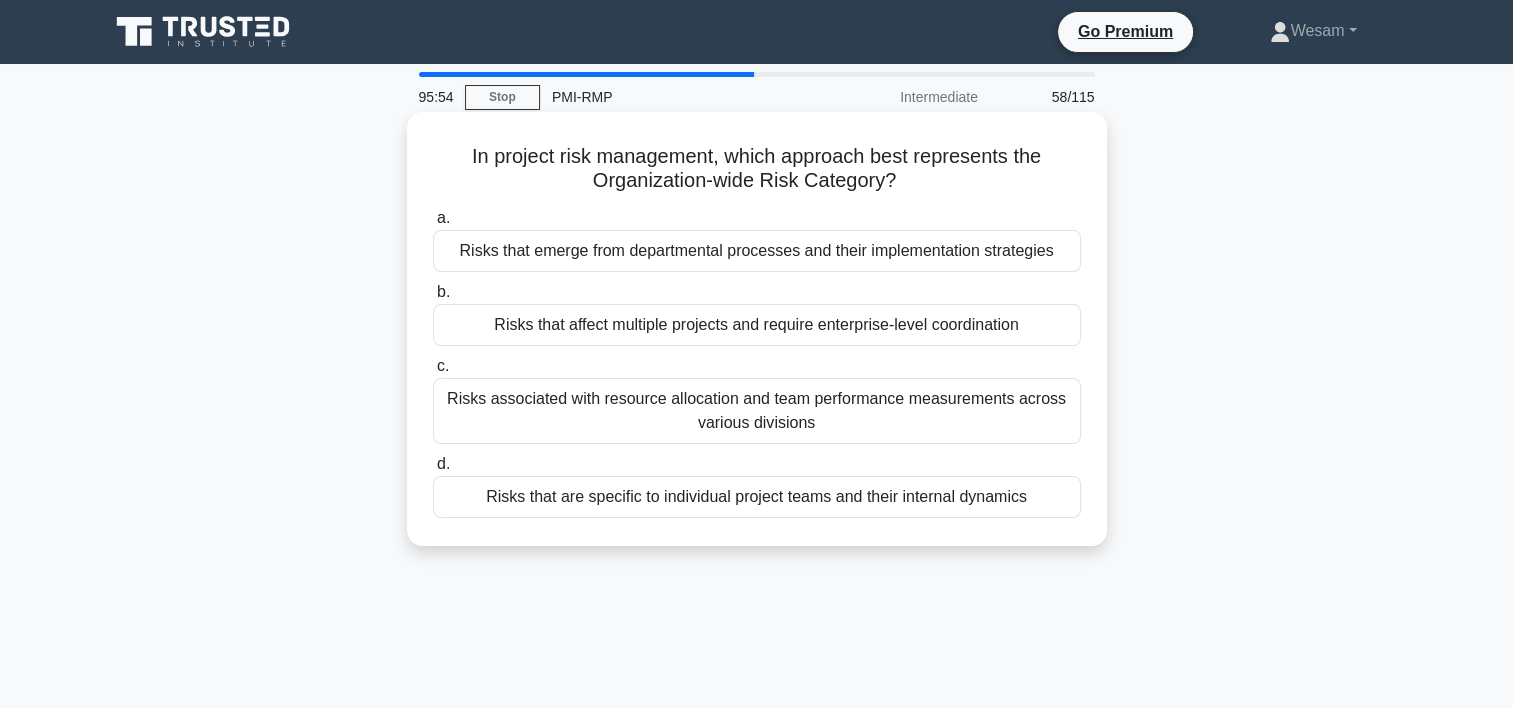 click on "Risks that affect multiple projects and require enterprise-level coordination" at bounding box center [757, 325] 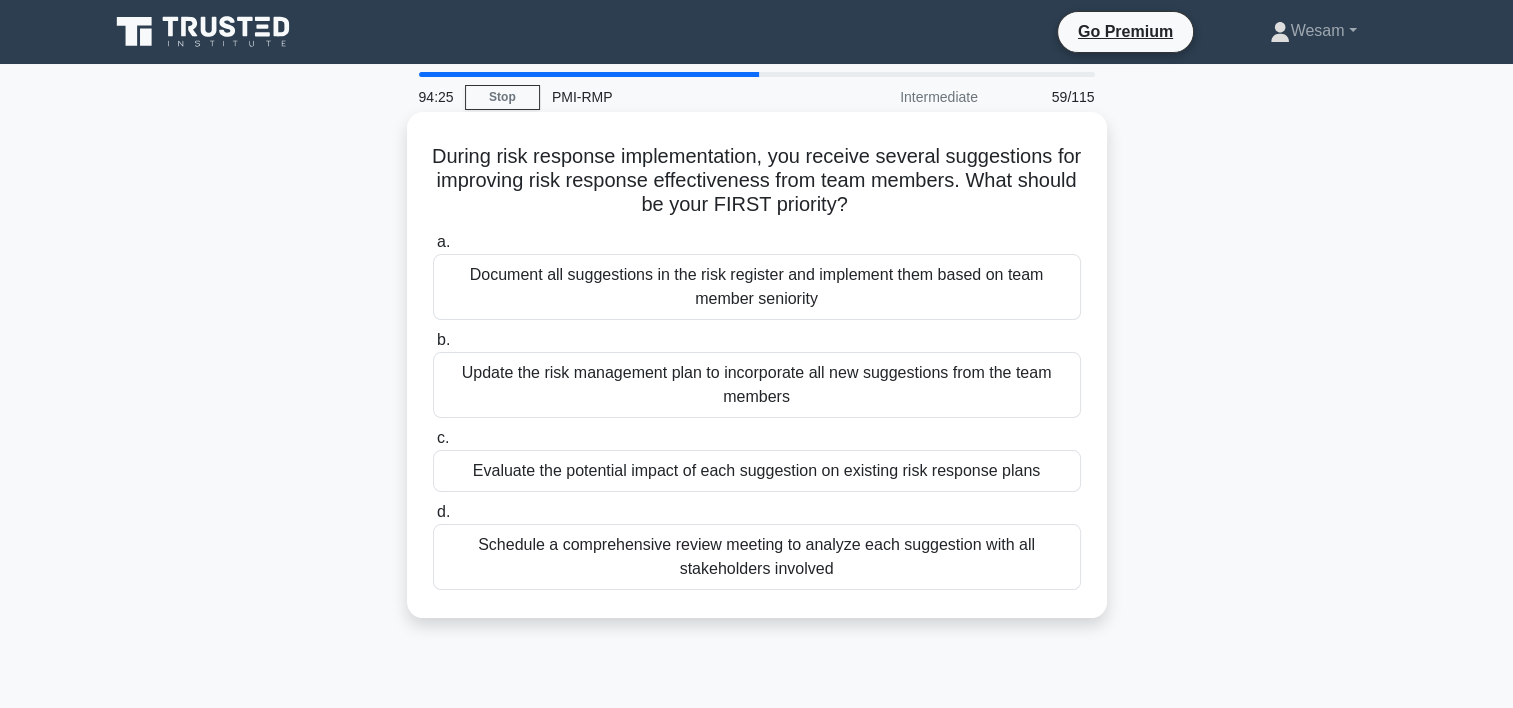 click on "Schedule a comprehensive review meeting to analyze each suggestion with all stakeholders involved" at bounding box center (757, 557) 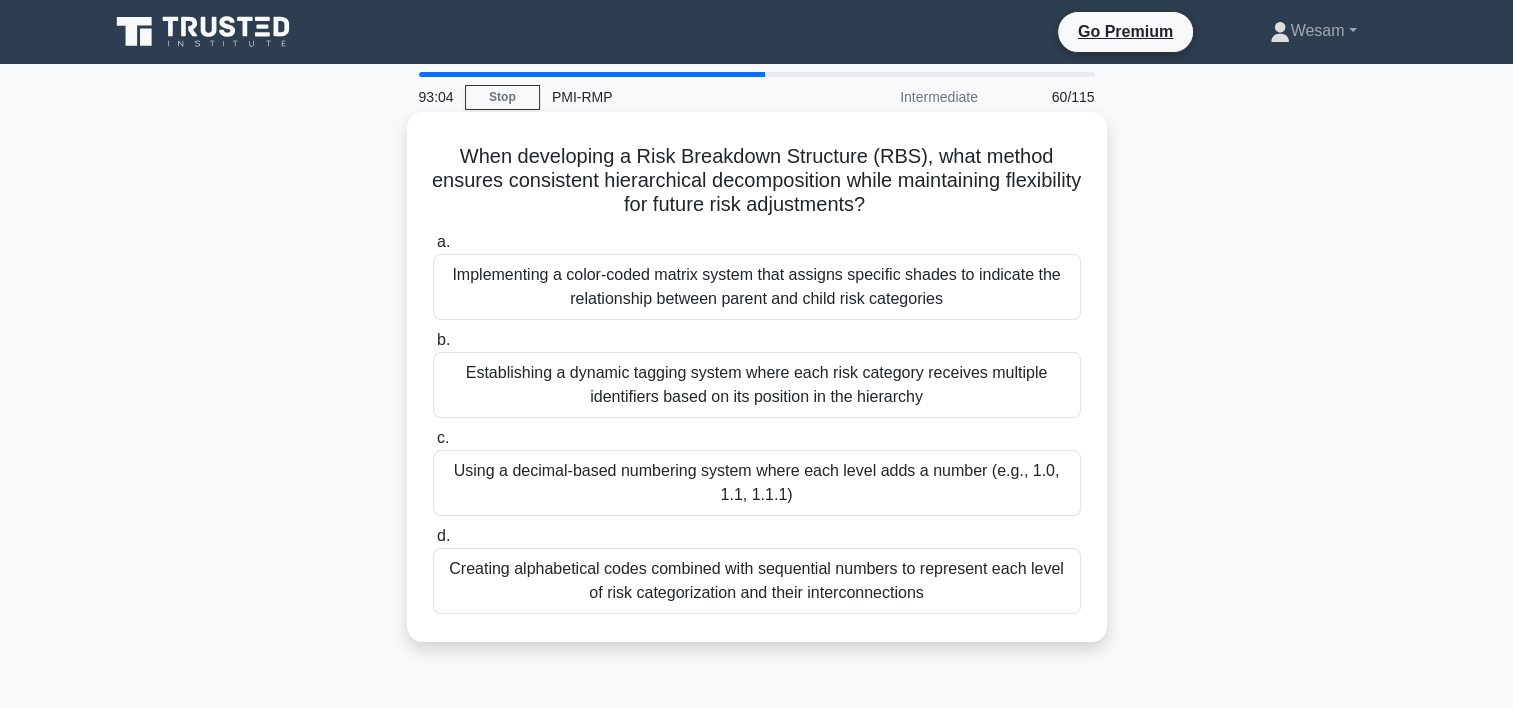 click on "Establishing a dynamic tagging system where each risk category receives multiple identifiers based on its position in the hierarchy" at bounding box center (757, 385) 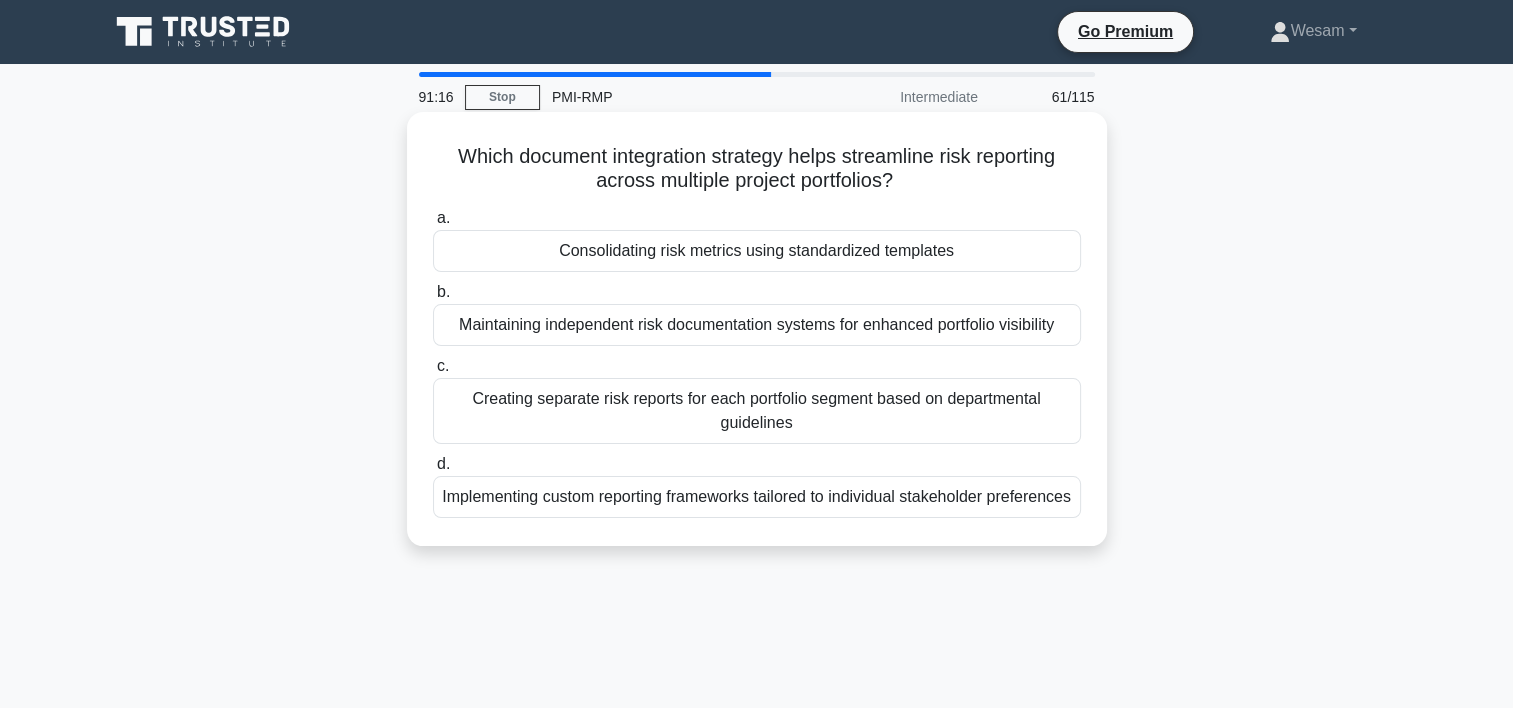 click on "Implementing custom reporting frameworks tailored to individual stakeholder preferences" at bounding box center [757, 497] 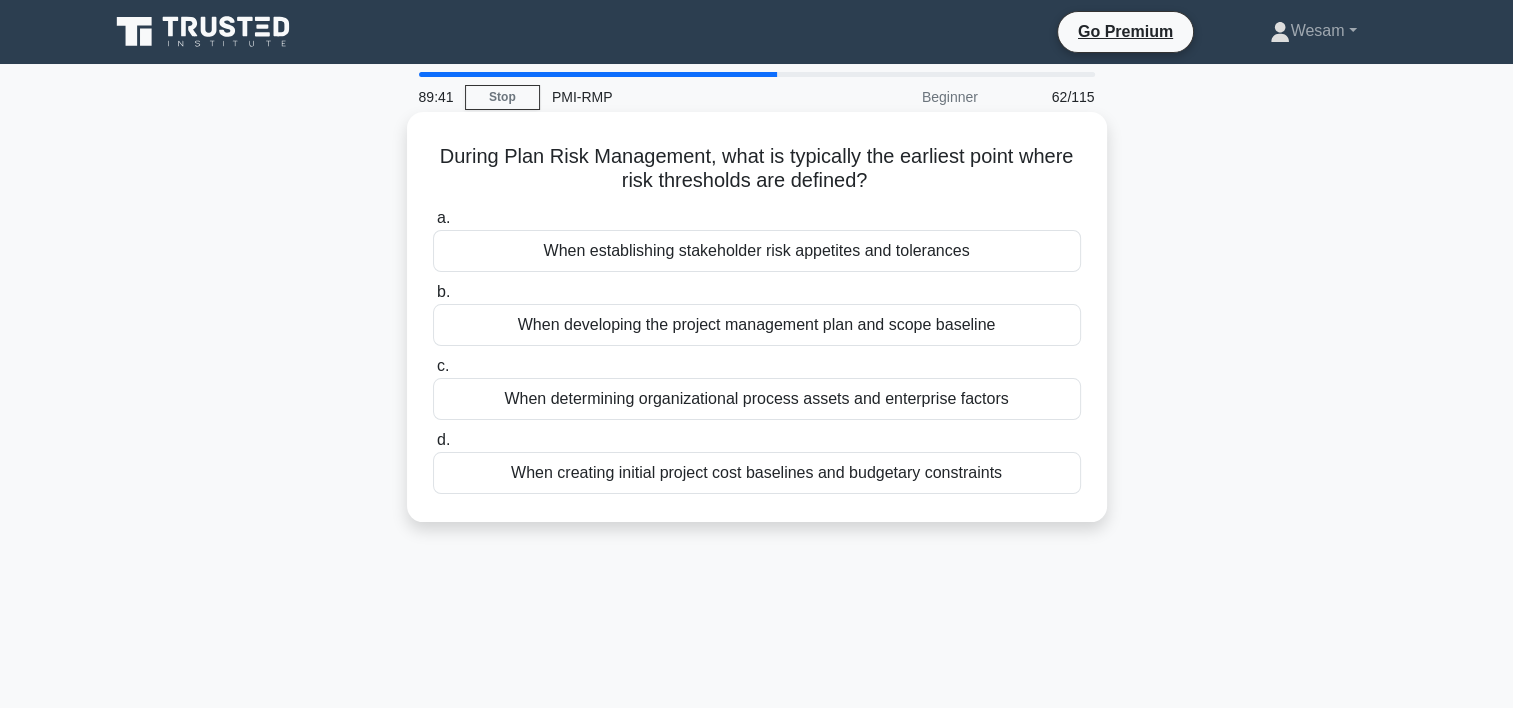 click on "When establishing stakeholder risk appetites and tolerances" at bounding box center [757, 251] 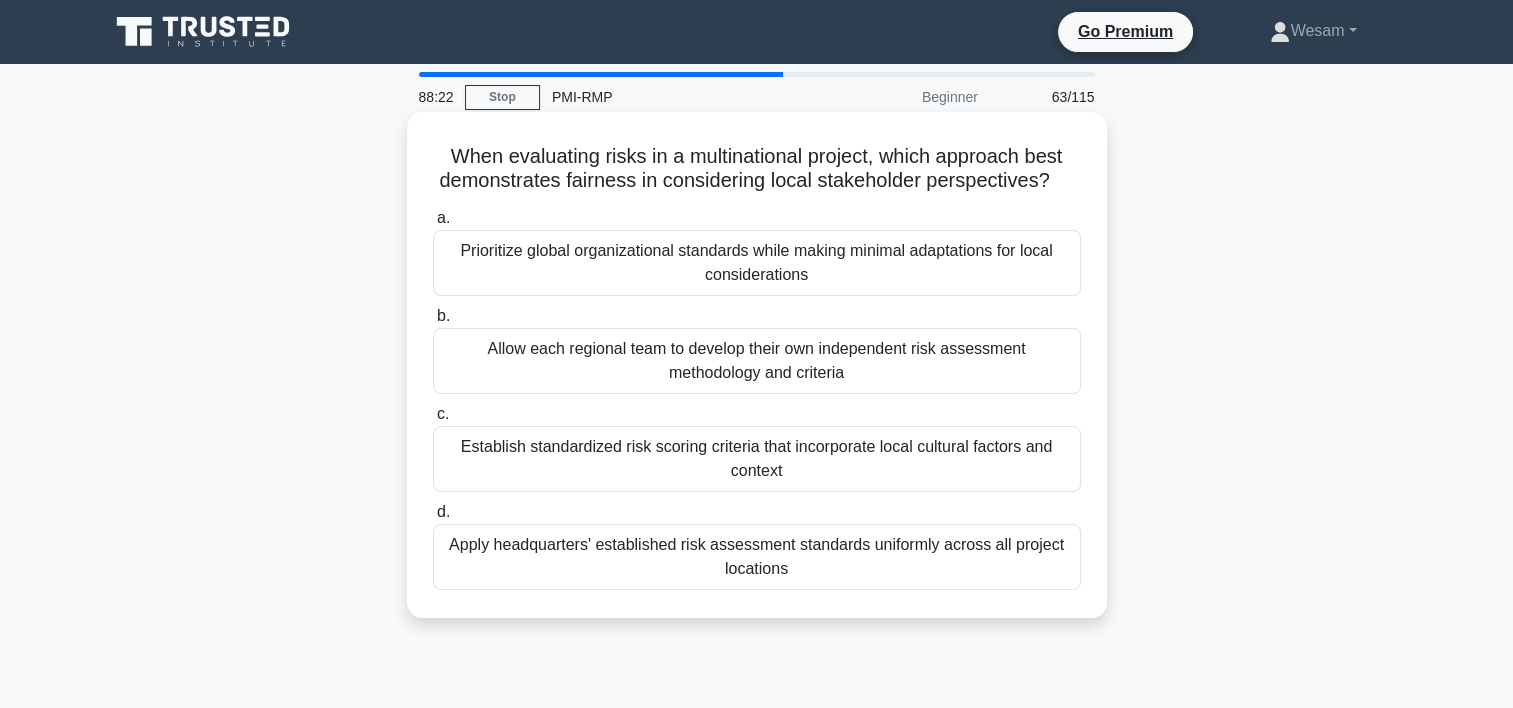 click on "Establish standardized risk scoring criteria that incorporate local cultural factors and context" at bounding box center (757, 459) 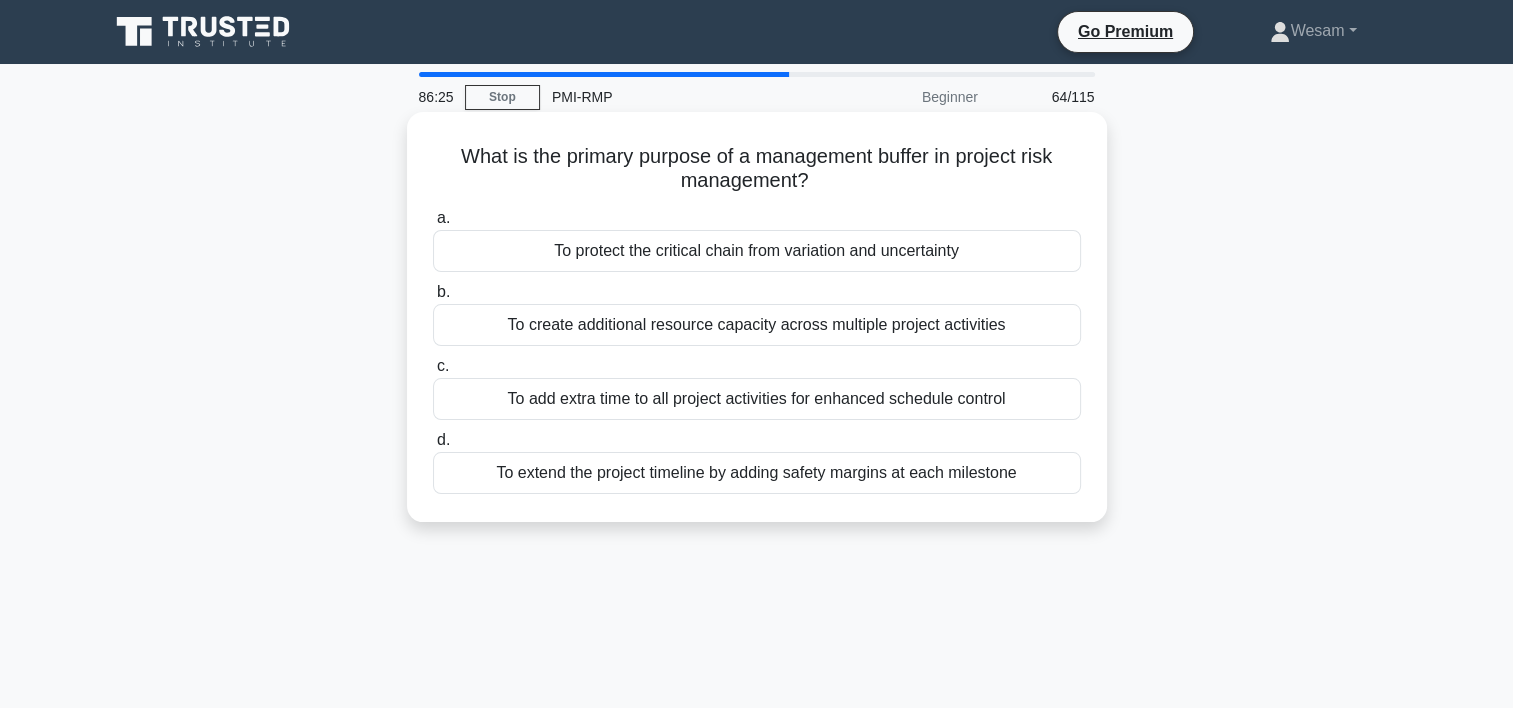 click on "To protect the critical chain from variation and uncertainty" at bounding box center [757, 251] 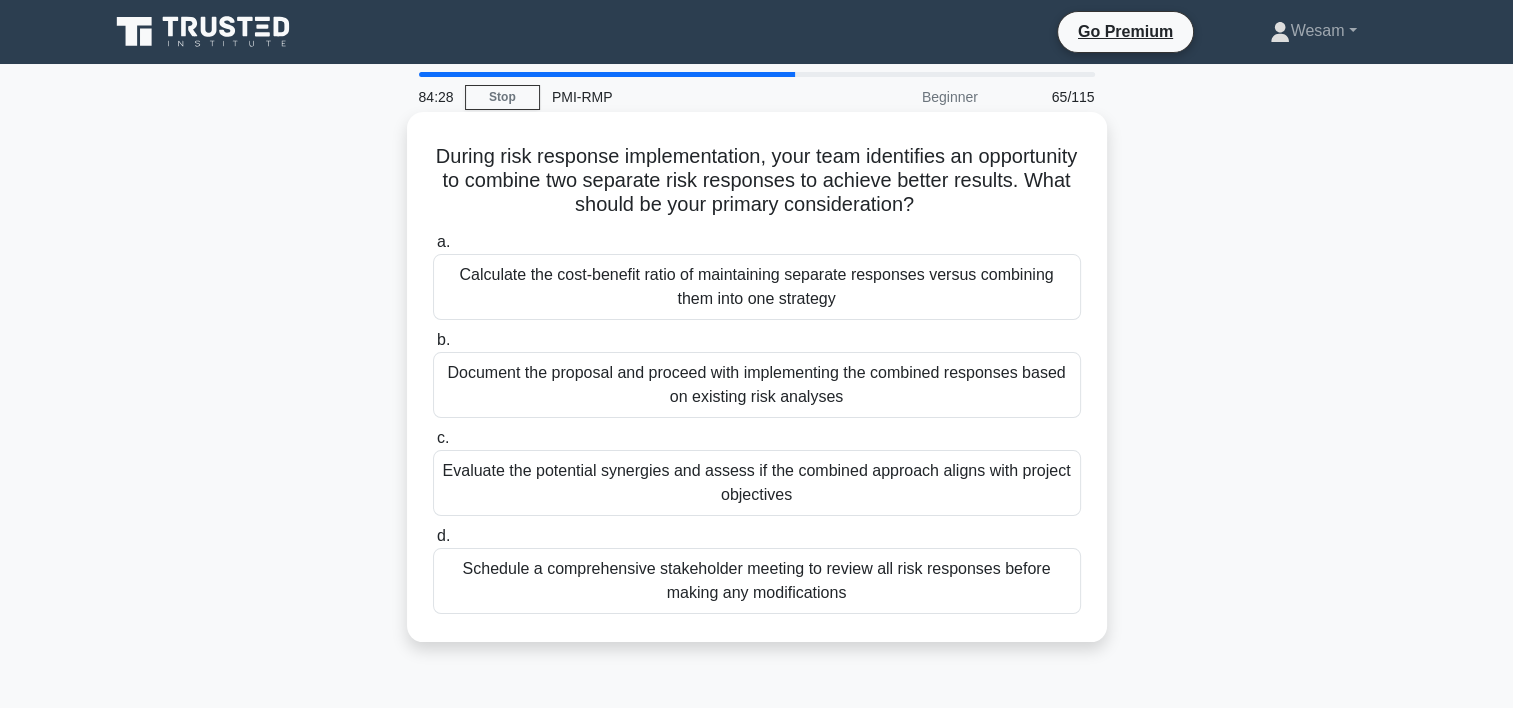 click on "Evaluate the potential synergies and assess if the combined approach aligns with project objectives" at bounding box center (757, 483) 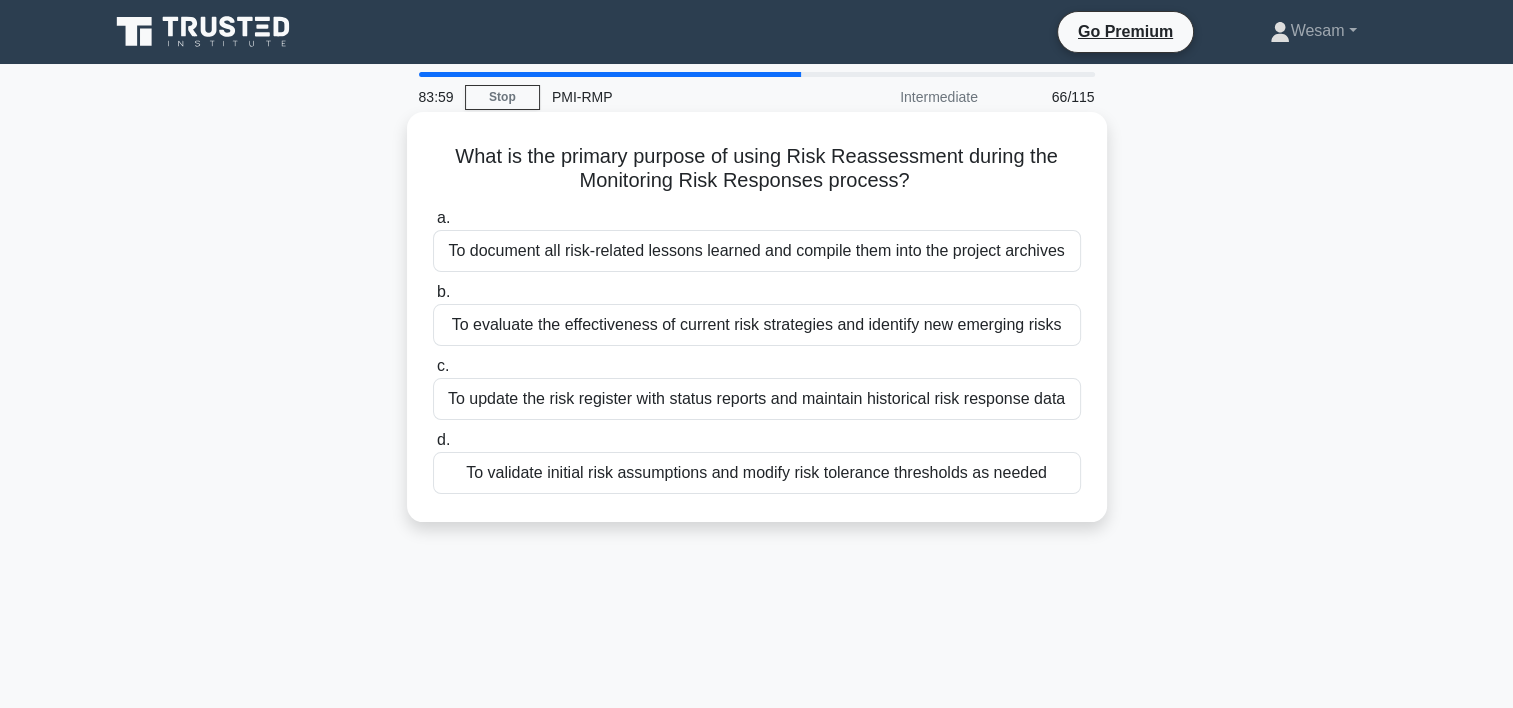 click on "To evaluate the effectiveness of current risk strategies and identify new emerging risks" at bounding box center [757, 325] 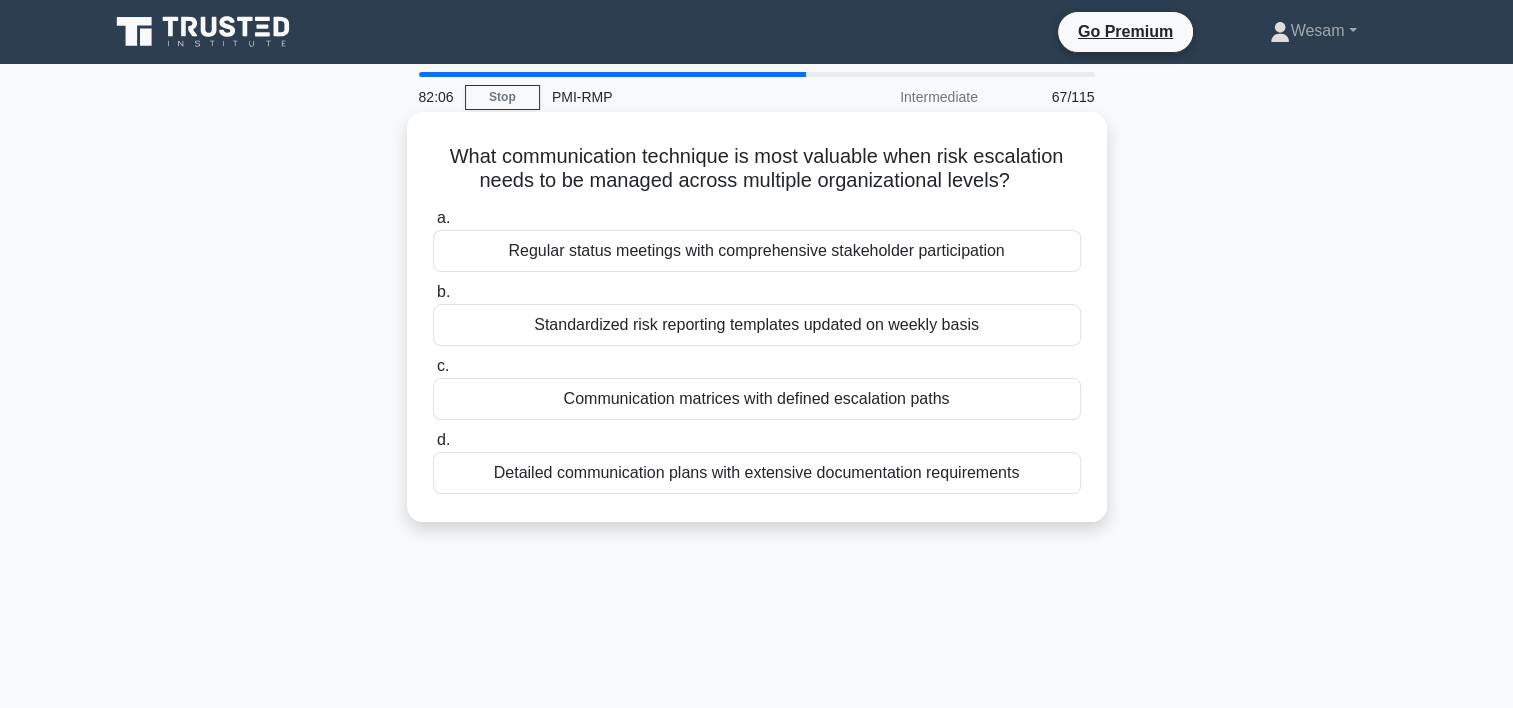click on "Communication matrices with defined escalation paths" at bounding box center [757, 399] 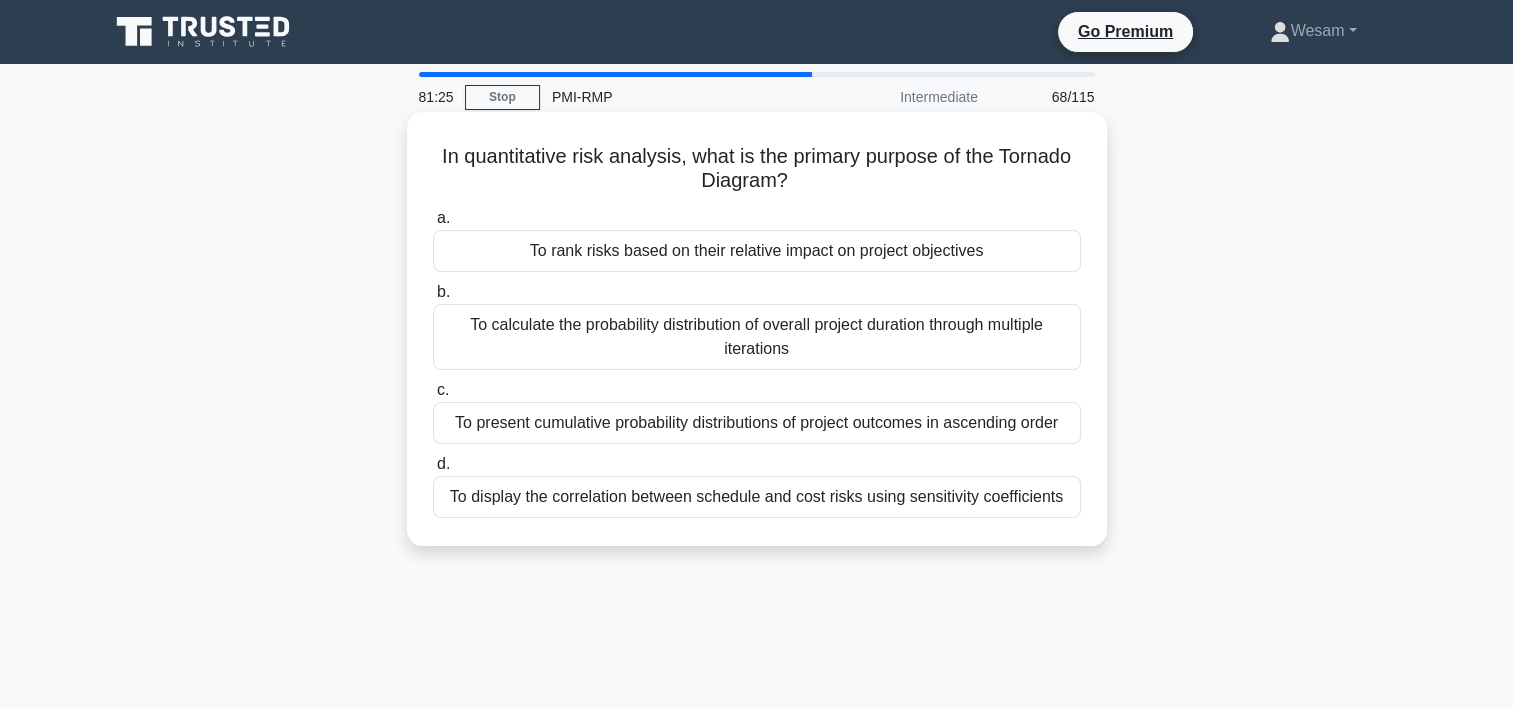 click on "To rank risks based on their relative impact on project objectives" at bounding box center (757, 251) 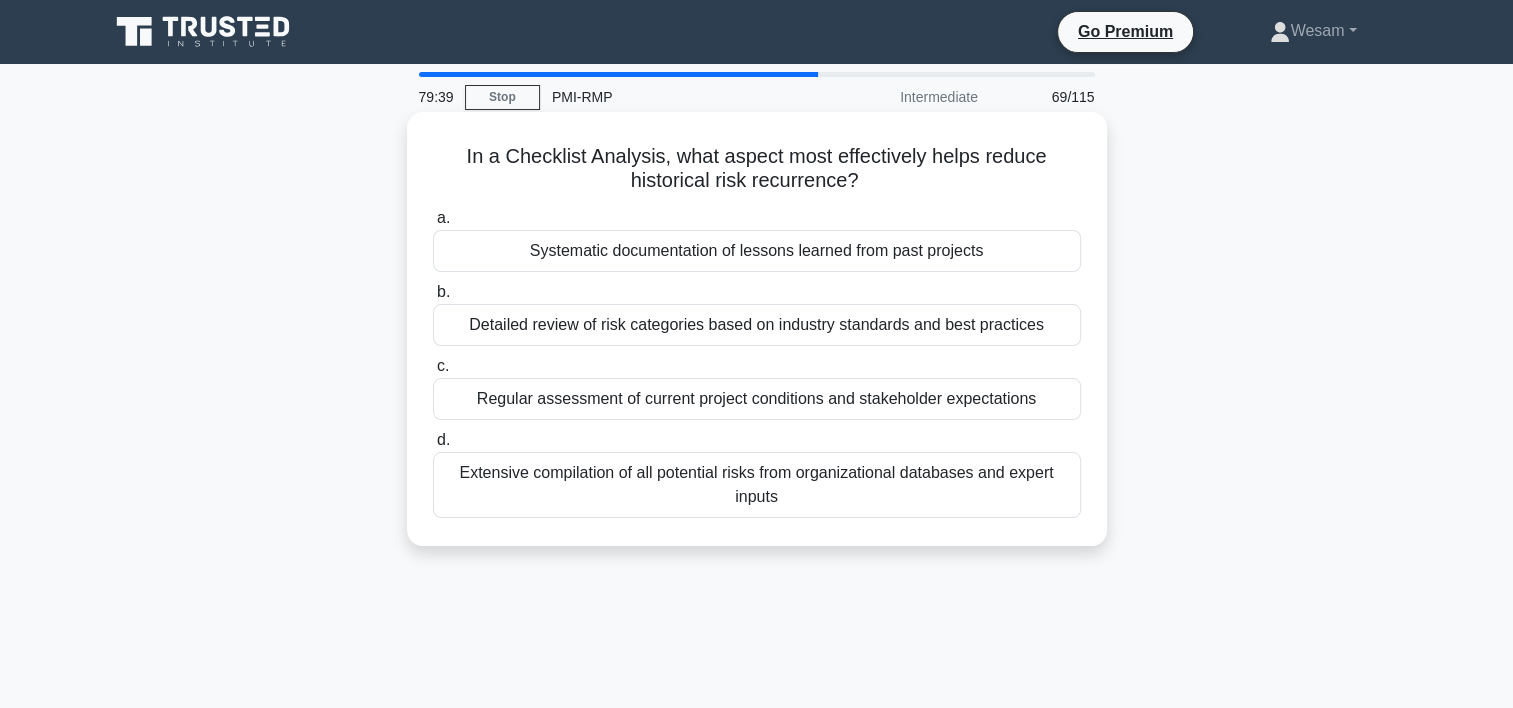 click on "Systematic documentation of lessons learned from past projects" at bounding box center [757, 251] 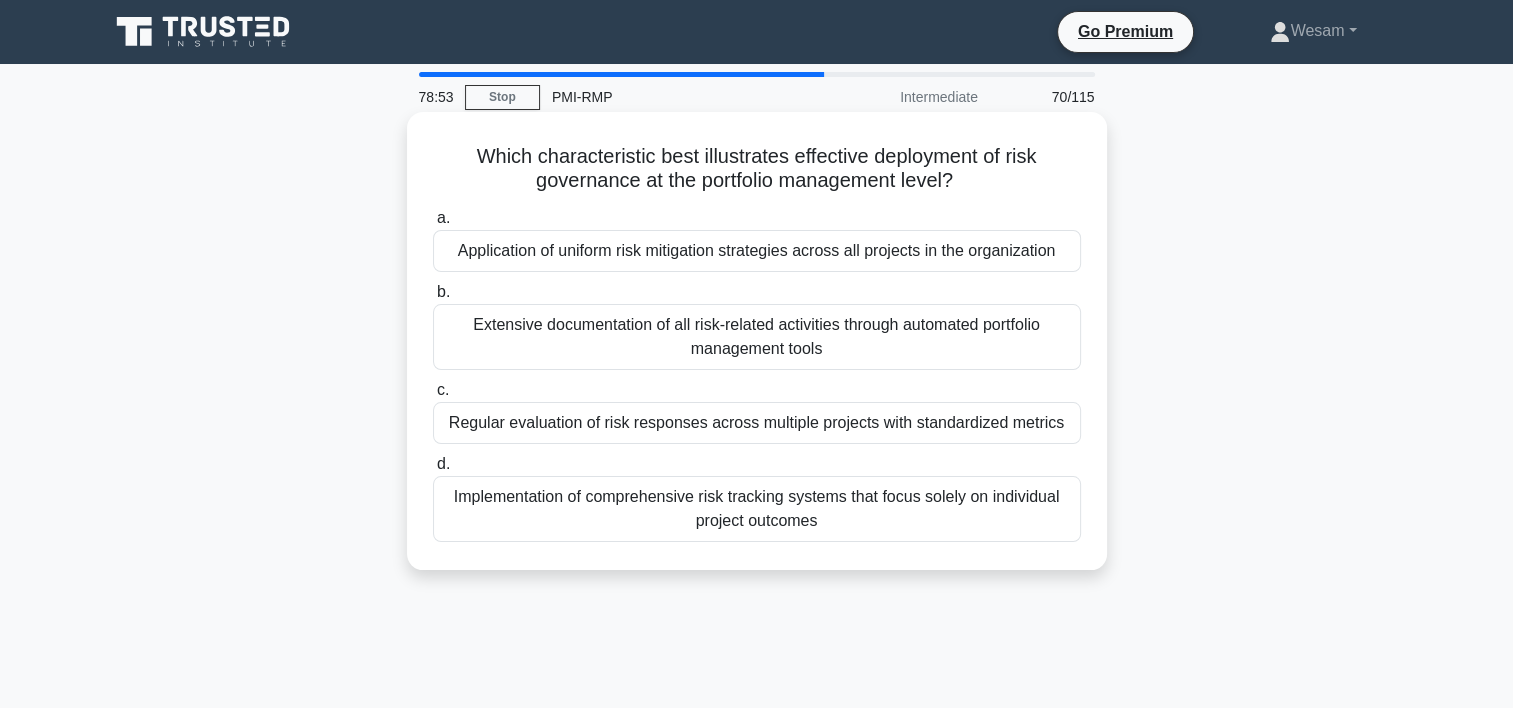 click on "Regular evaluation of risk responses across multiple projects with standardized metrics" at bounding box center (757, 423) 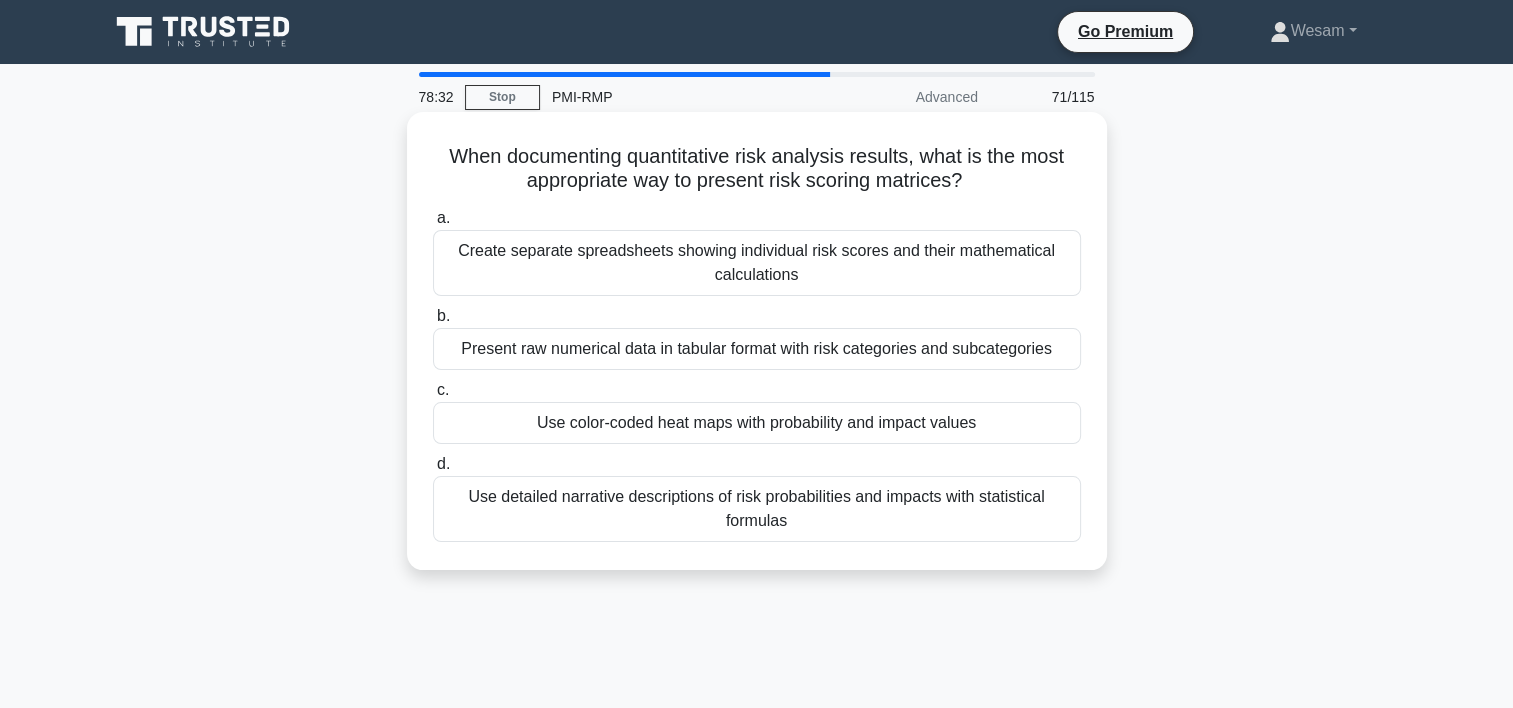 click on "Use color-coded heat maps with probability and impact values" at bounding box center (757, 423) 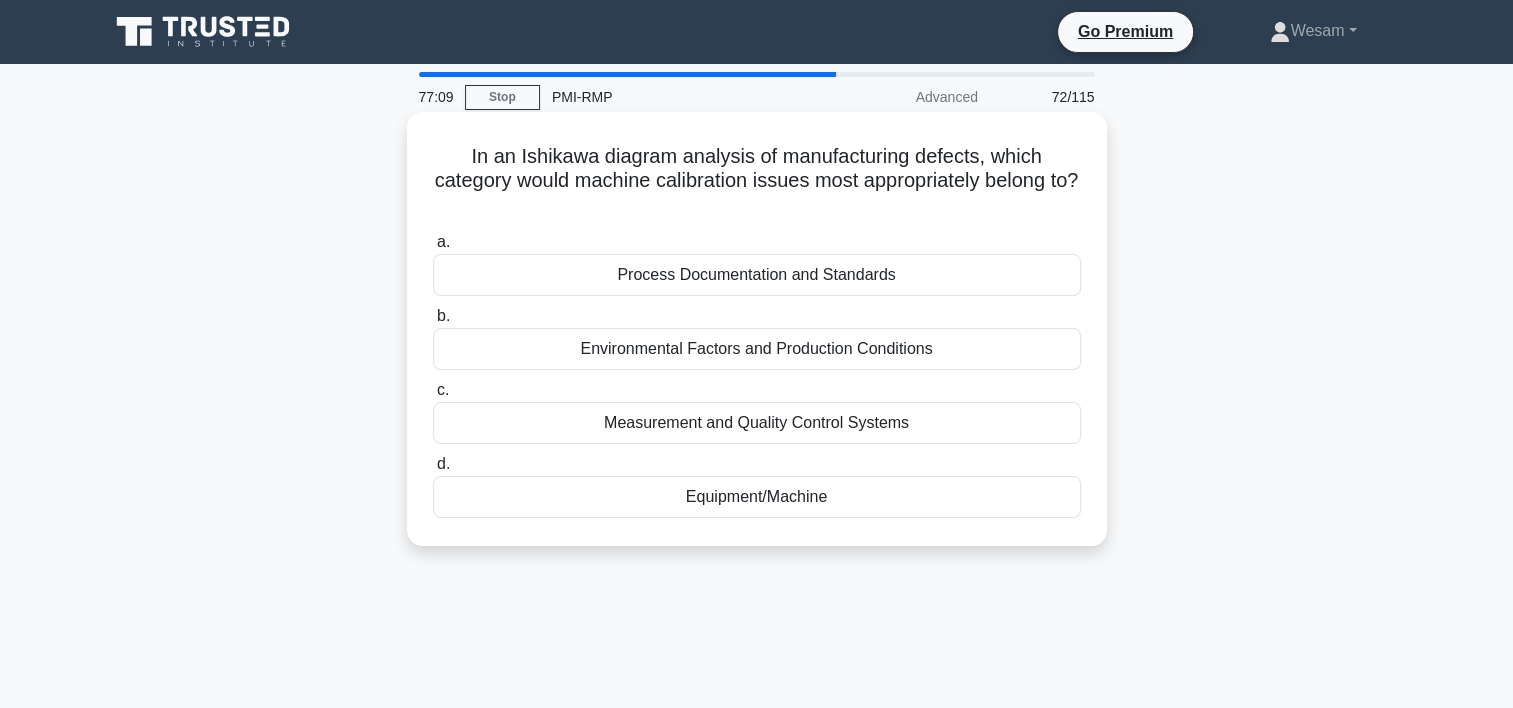 click on "Equipment/Machine" at bounding box center [757, 497] 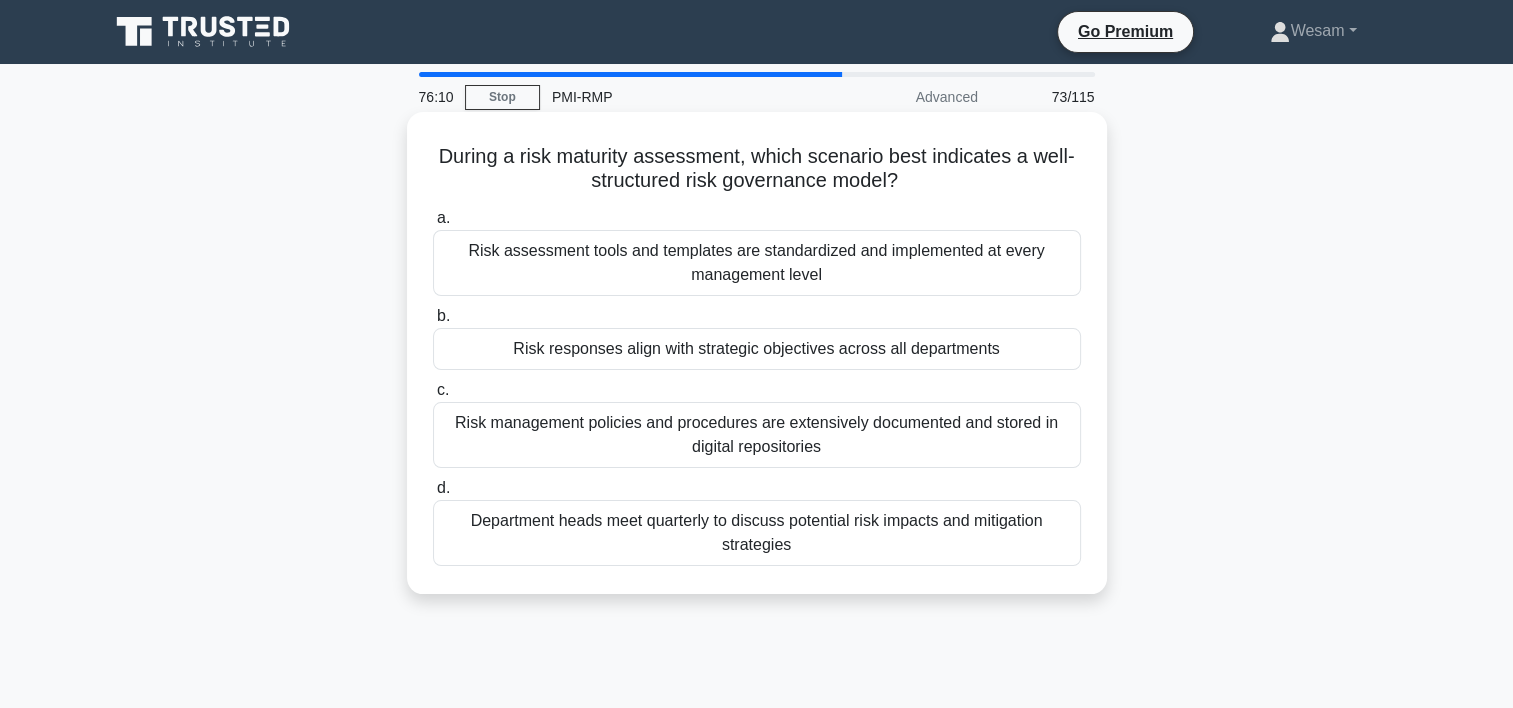 click on "Risk responses align with strategic objectives across all departments" at bounding box center [757, 349] 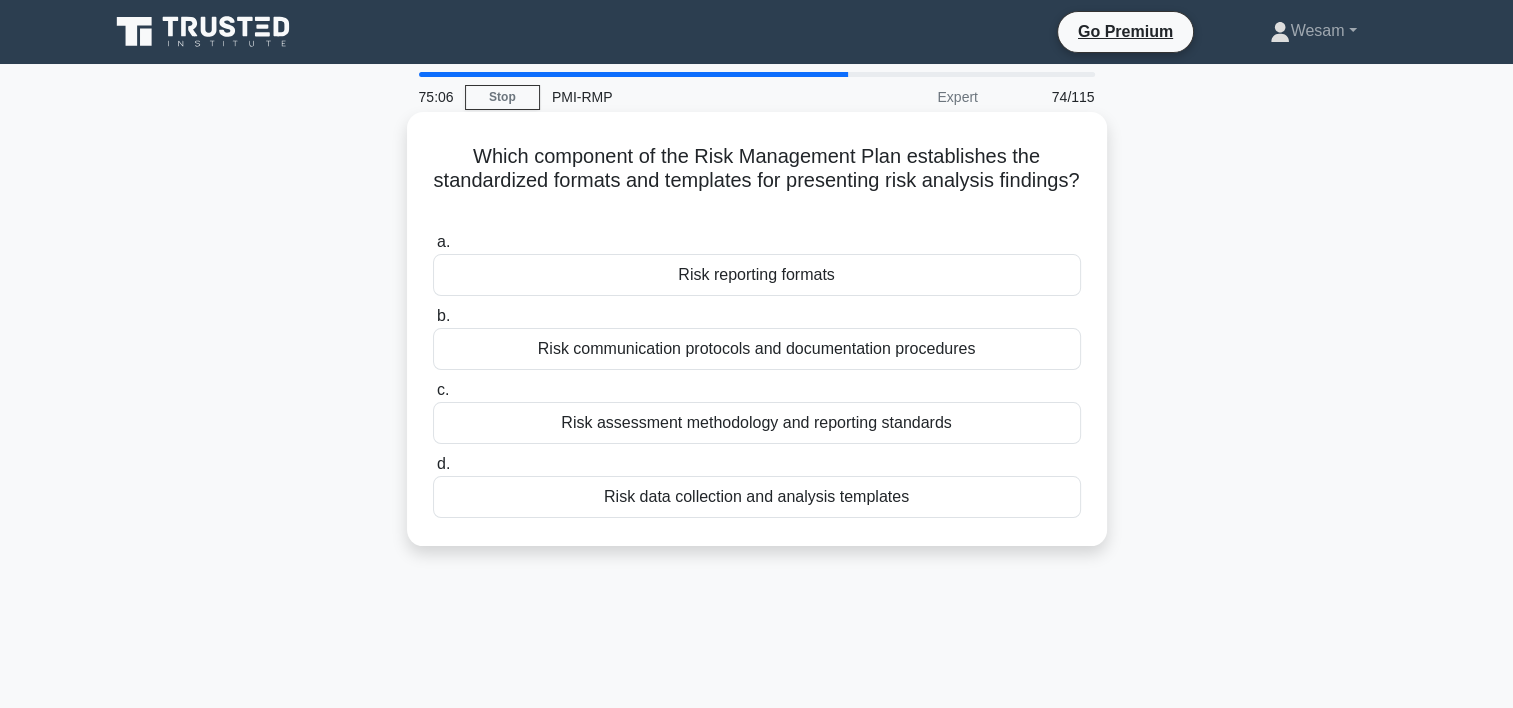 click on "Risk assessment methodology and reporting standards" at bounding box center [757, 423] 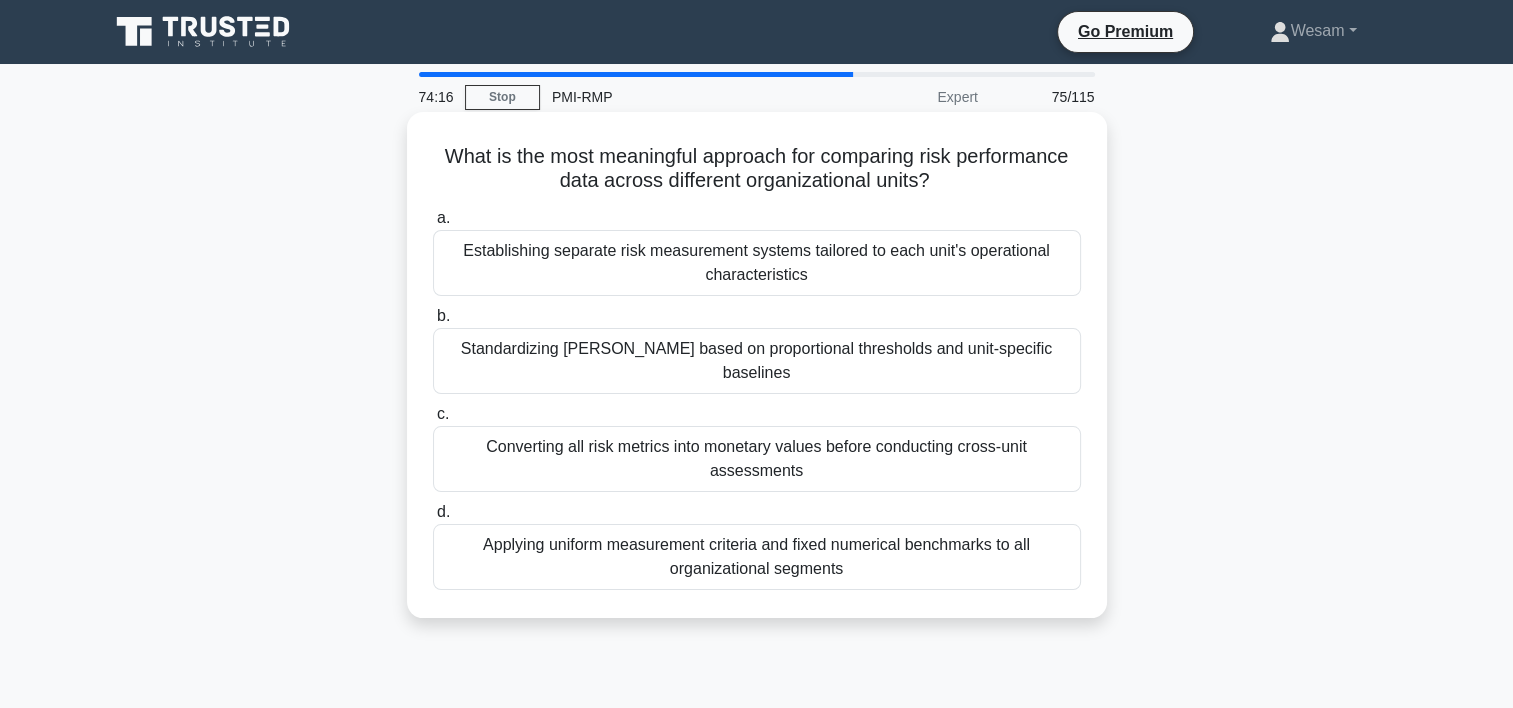 click on "Establishing separate risk measurement systems tailored to each unit's operational characteristics" at bounding box center (757, 263) 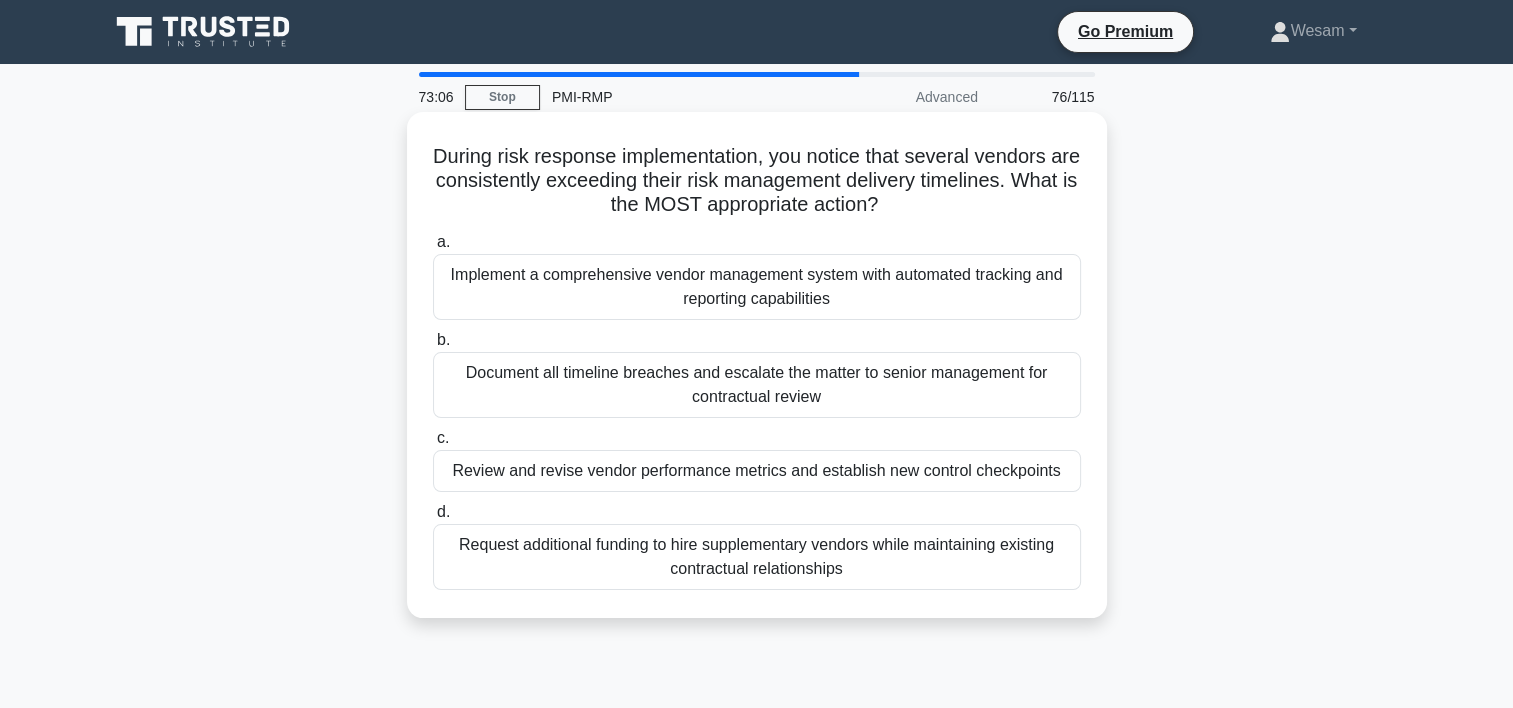click on "Document all timeline breaches and escalate the matter to senior management for contractual review" at bounding box center (757, 385) 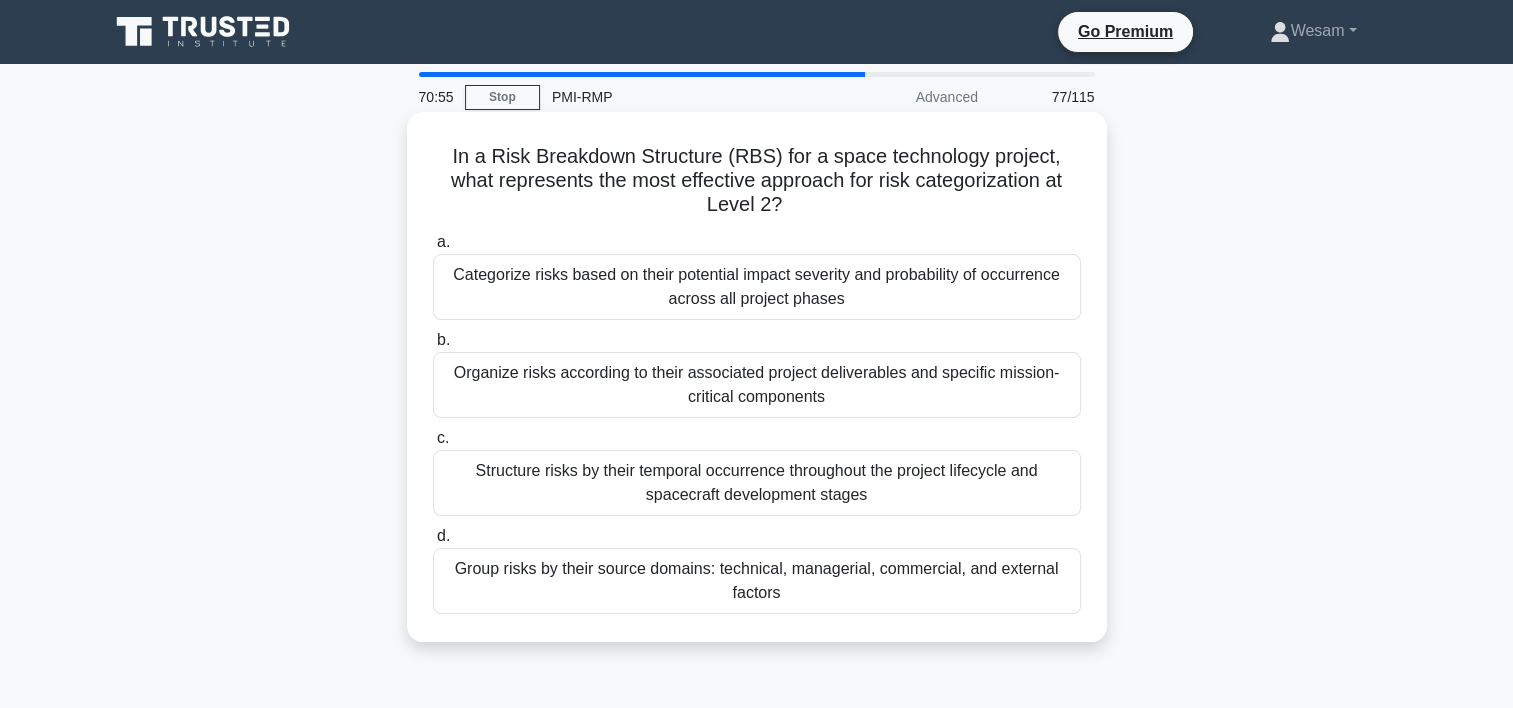 click on "Categorize risks based on their potential impact severity and probability of occurrence across all project phases" at bounding box center [757, 287] 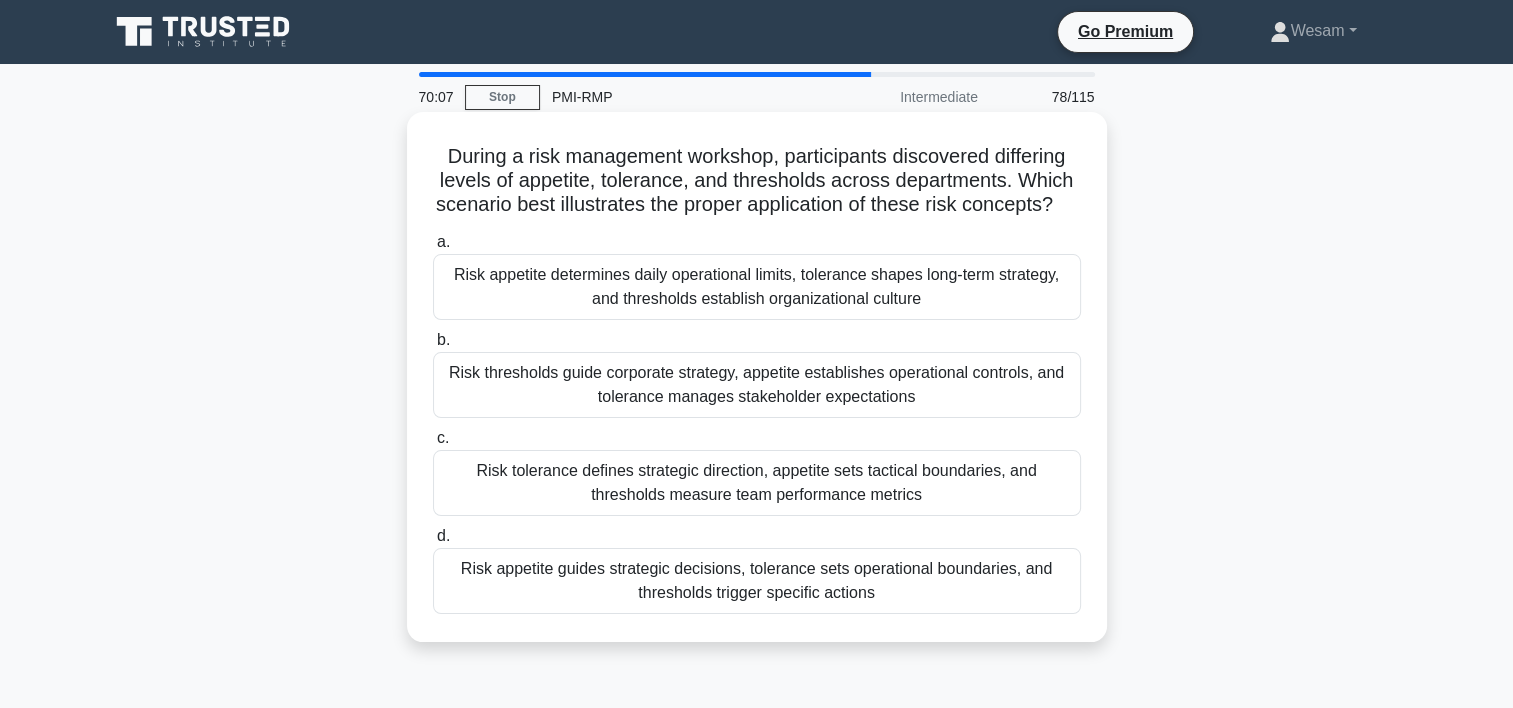 click on "Risk appetite guides strategic decisions, tolerance sets operational boundaries, and thresholds trigger specific actions" at bounding box center [757, 581] 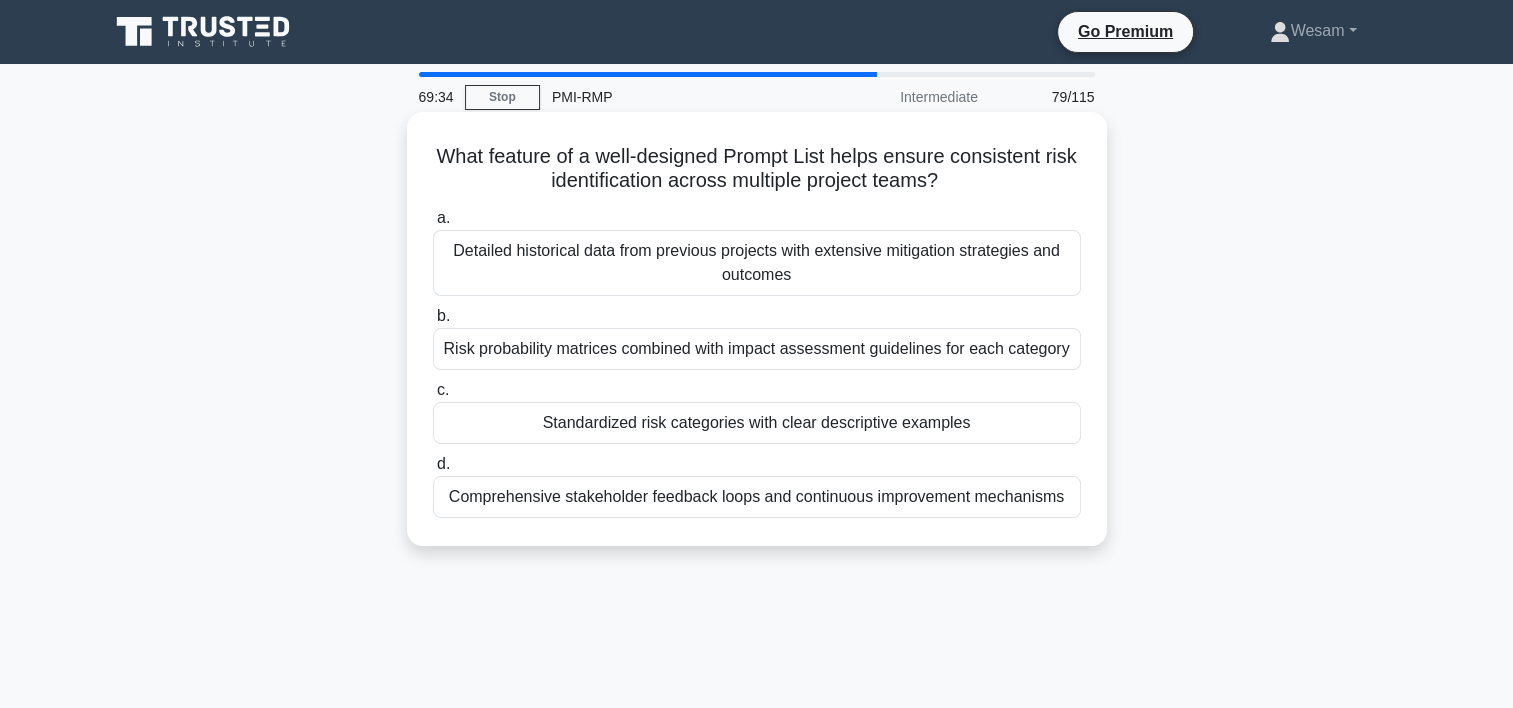 click on "Risk probability matrices combined with impact assessment guidelines for each category" at bounding box center (757, 349) 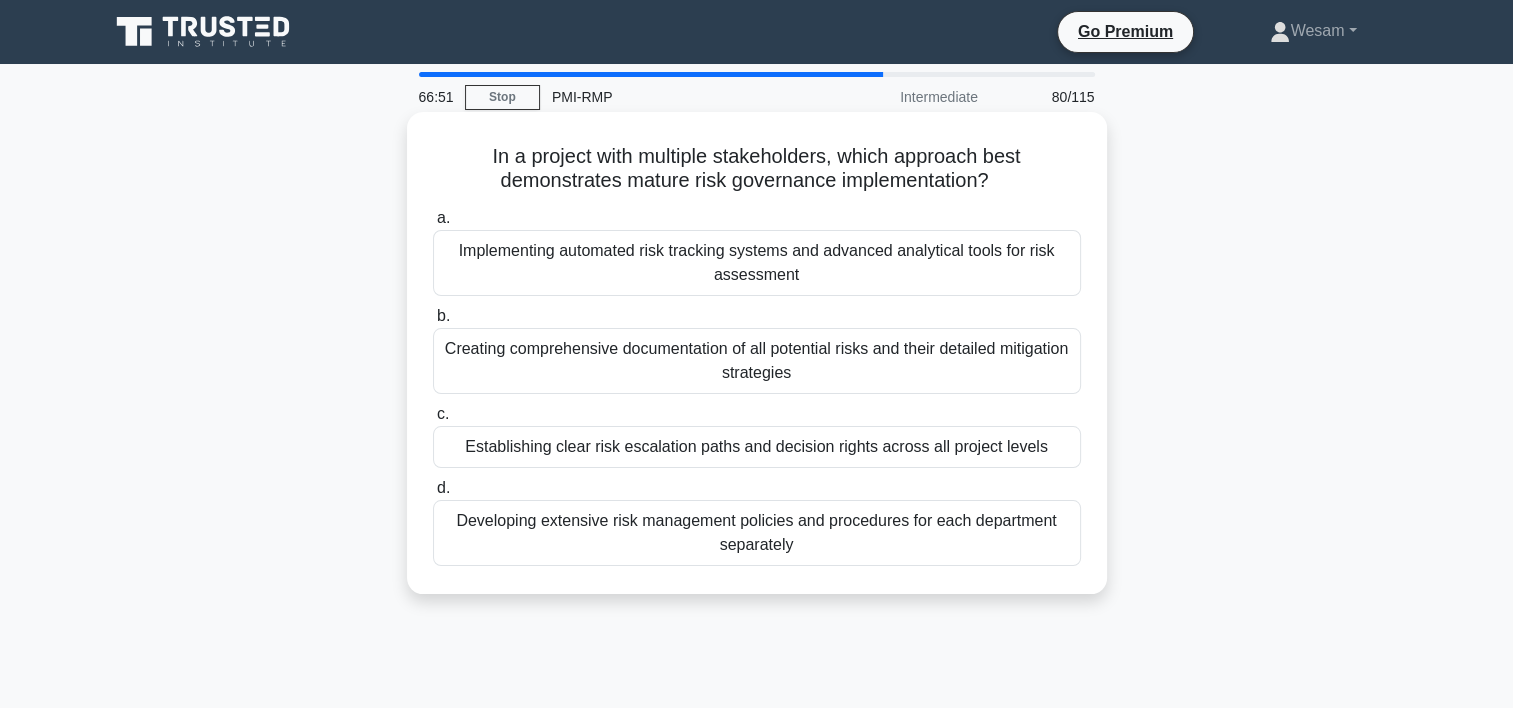 click on "Implementing automated risk tracking systems and advanced analytical tools for risk assessment" at bounding box center (757, 263) 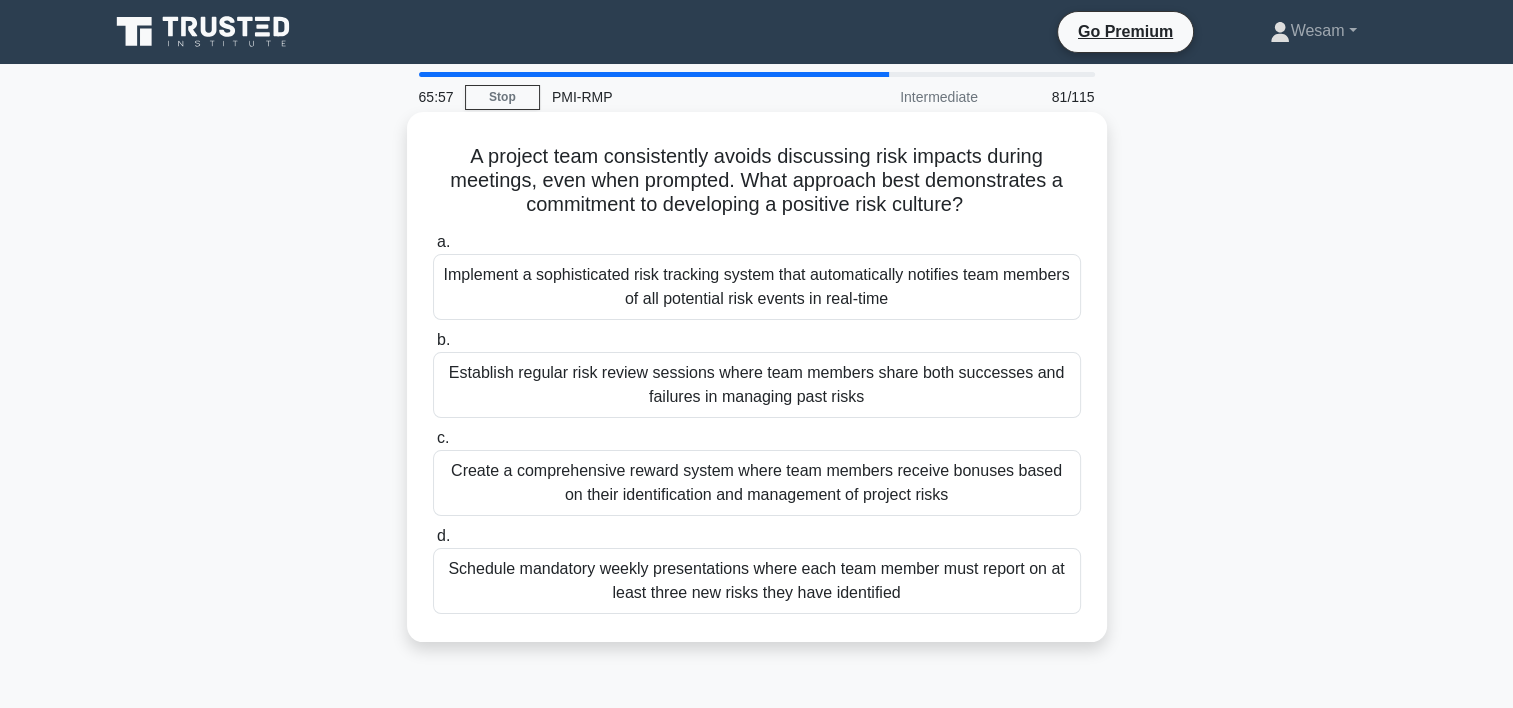 click on "Create a comprehensive reward system where team members receive bonuses based on their identification and management of project risks" at bounding box center (757, 483) 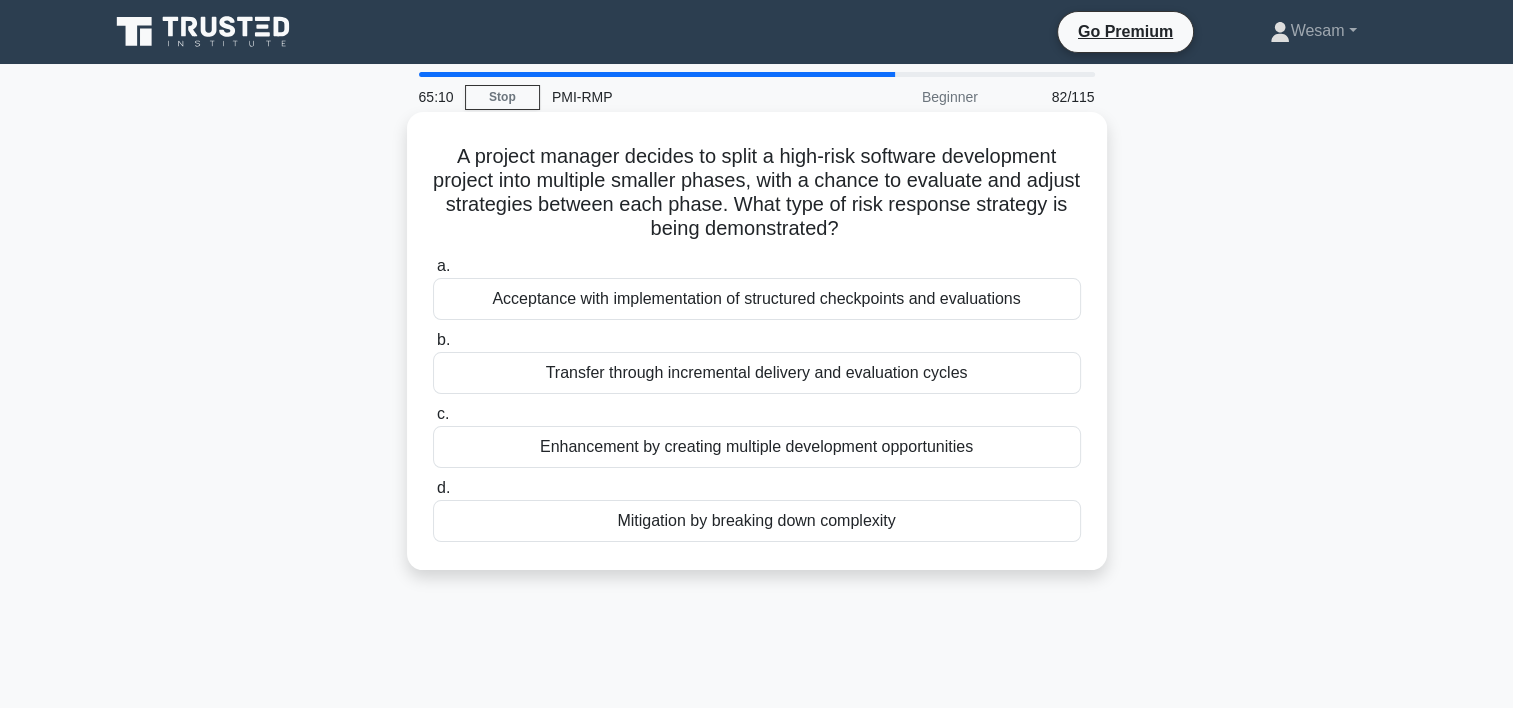 click on "Transfer through incremental delivery and evaluation cycles" at bounding box center (757, 373) 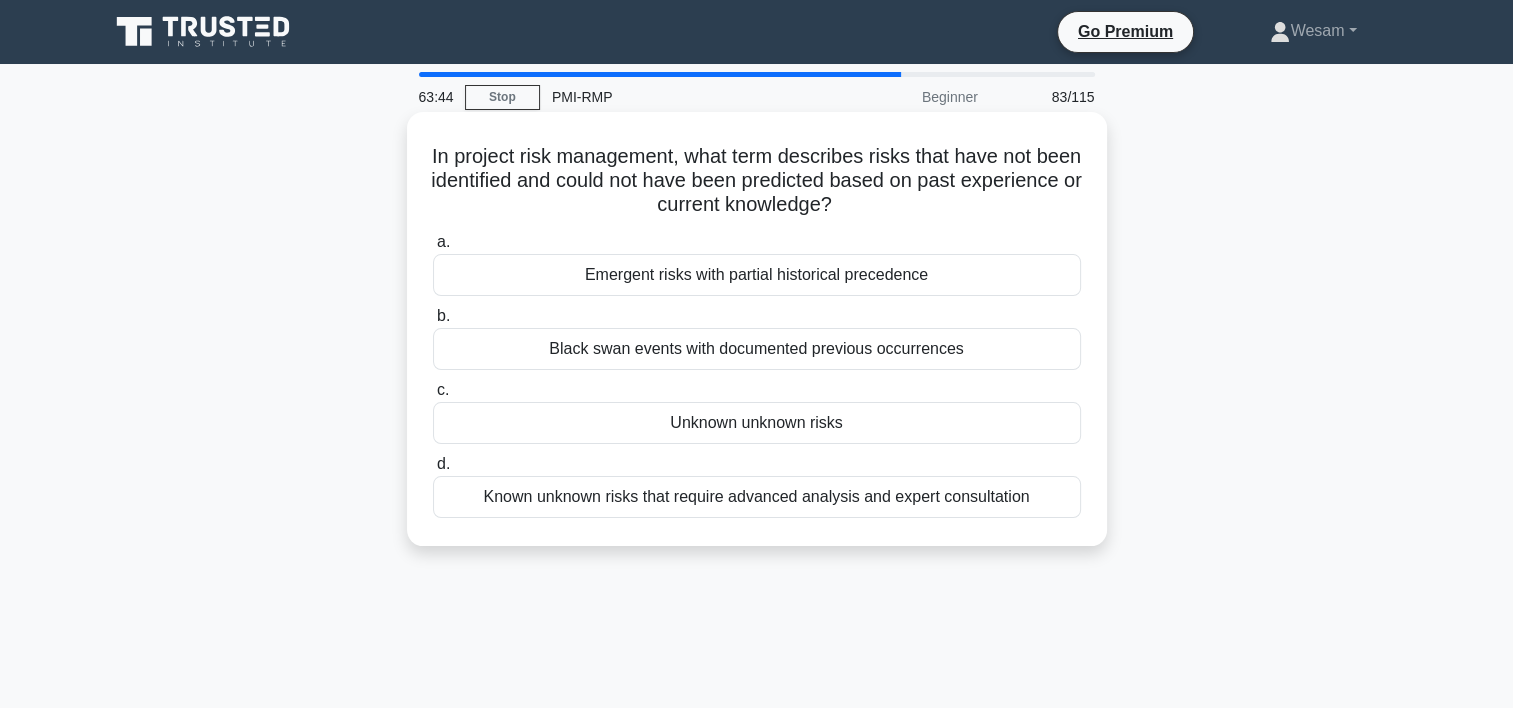 click on "Unknown unknown risks" at bounding box center (757, 423) 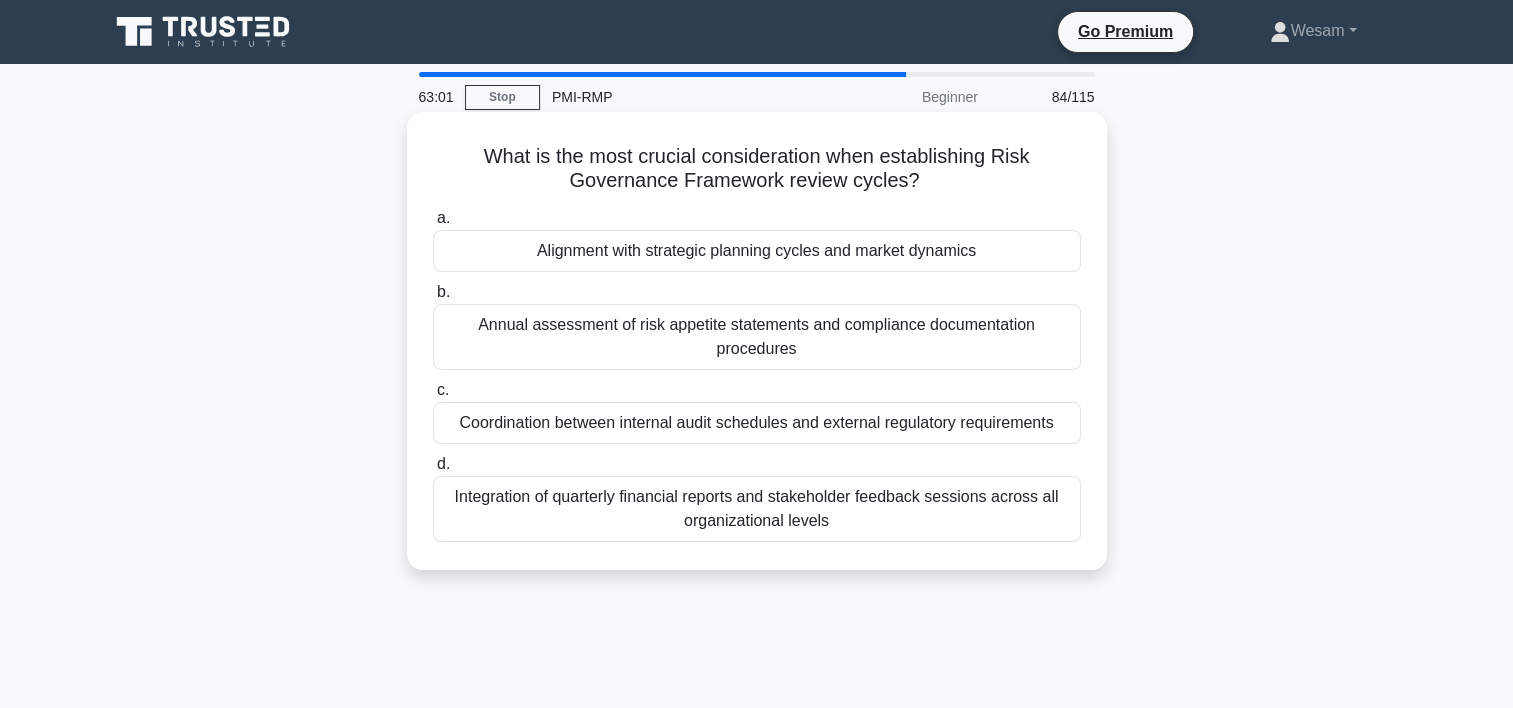 click on "Alignment with strategic planning cycles and market dynamics" at bounding box center [757, 251] 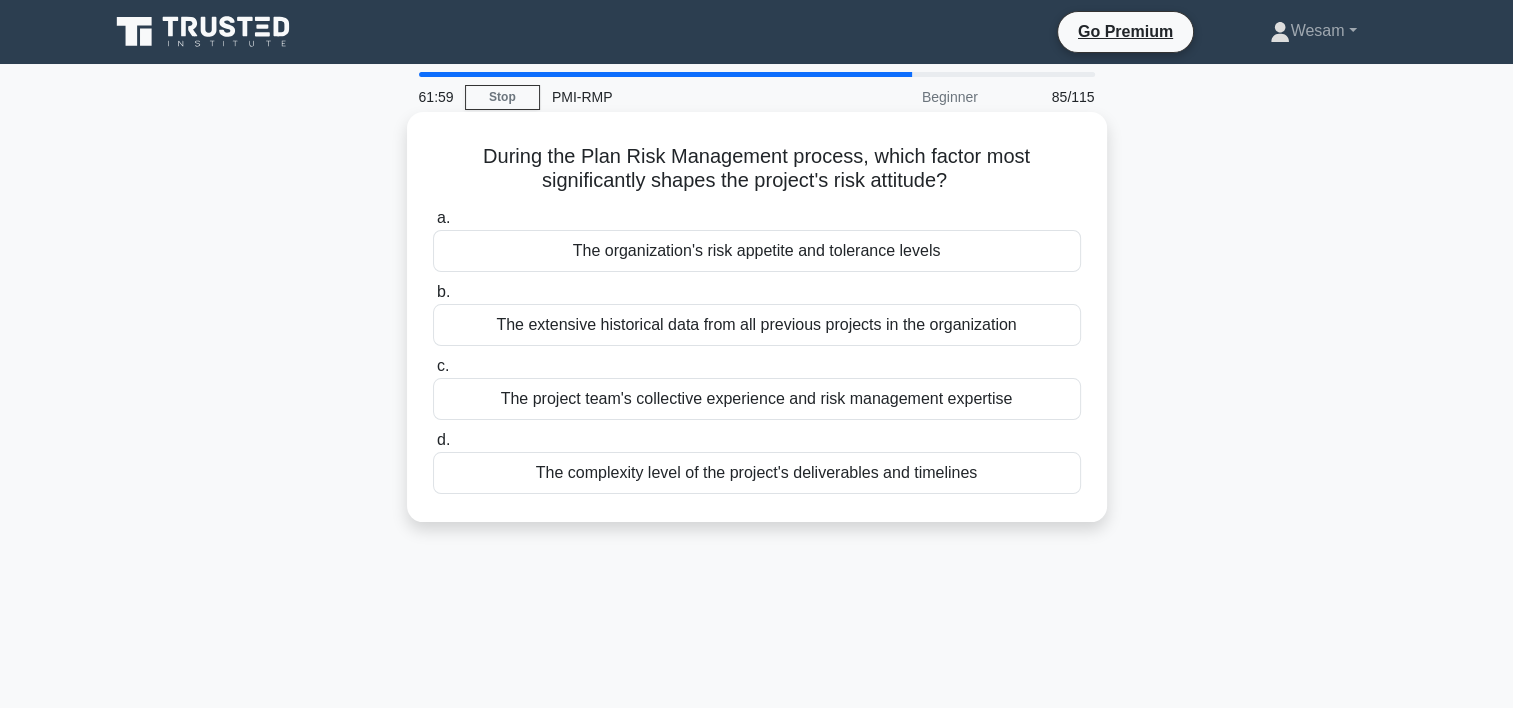 click on "The organization's risk appetite and tolerance levels" at bounding box center [757, 251] 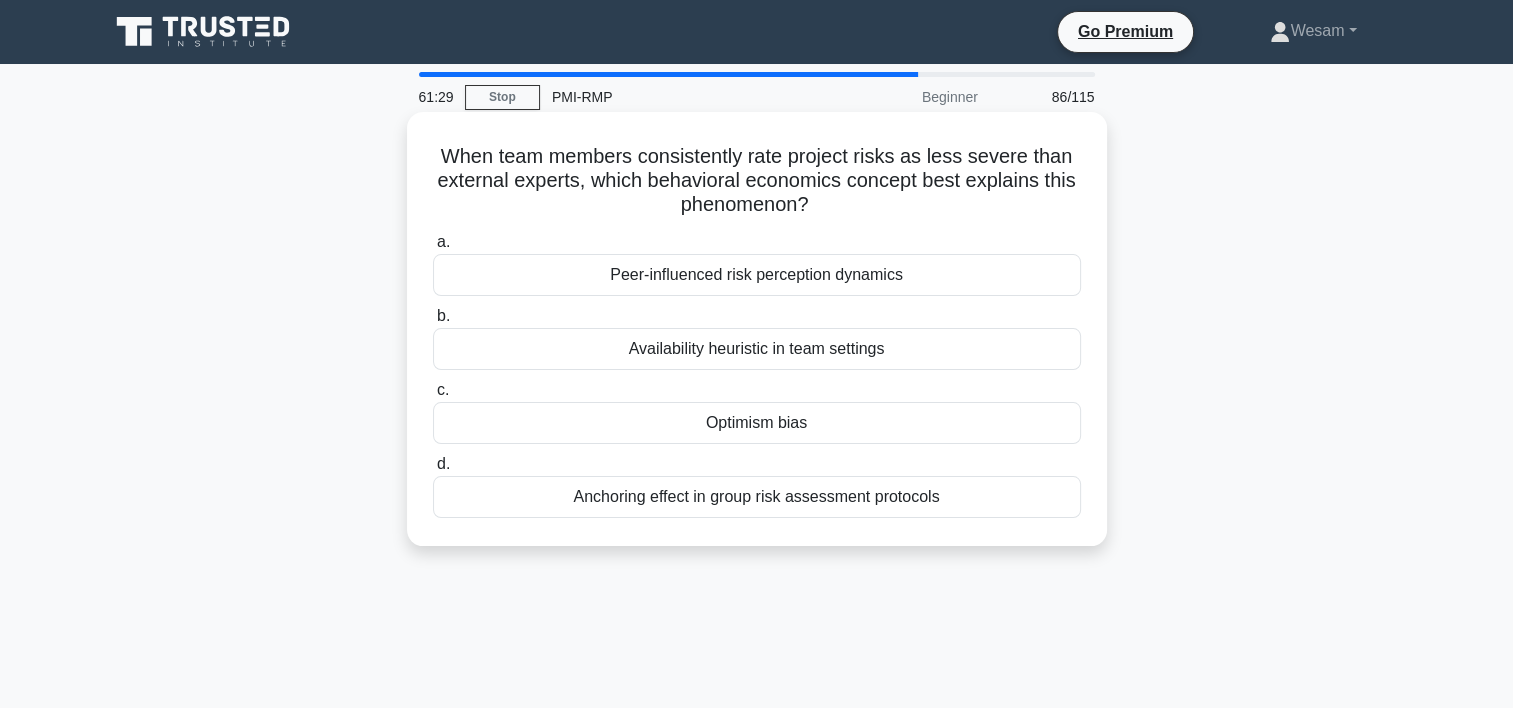 click on "Optimism bias" at bounding box center [757, 423] 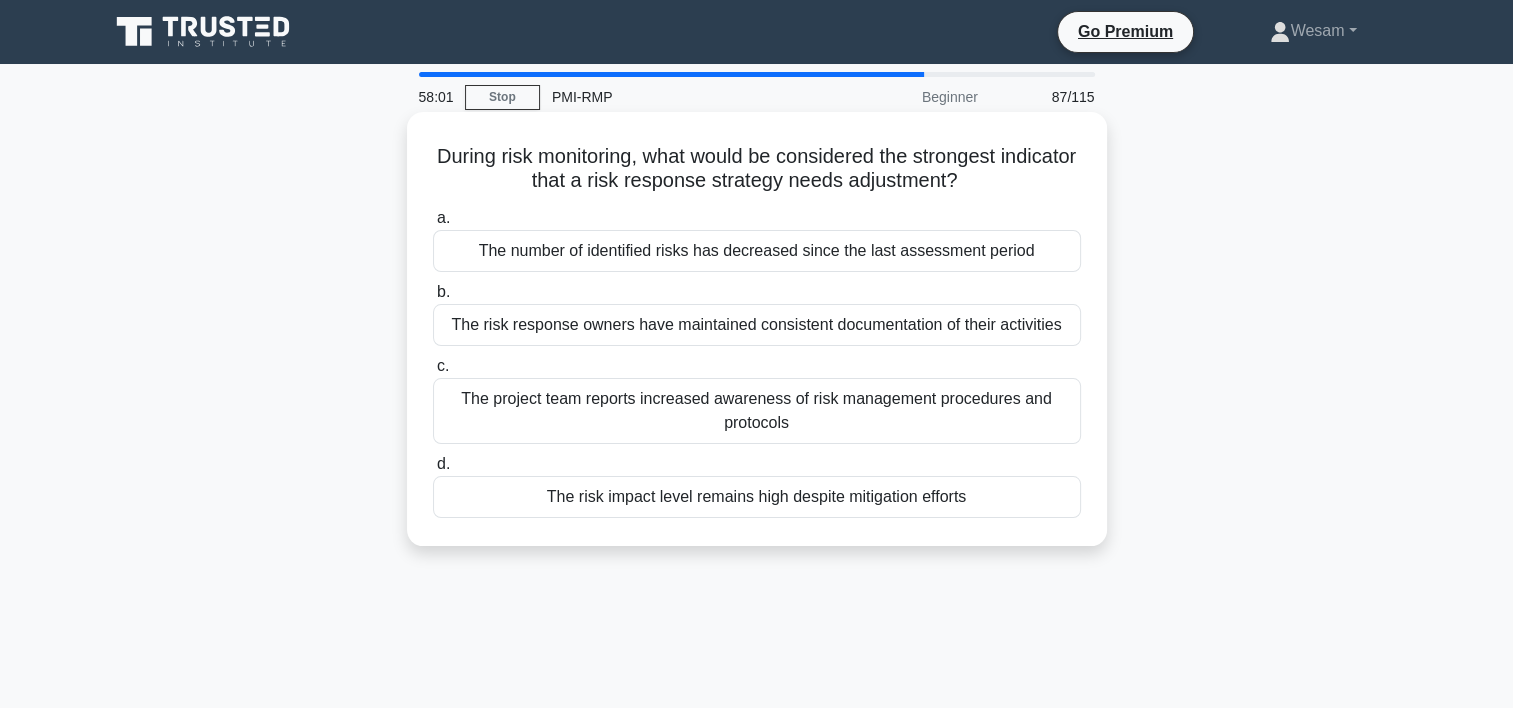 click on "The risk impact level remains high despite mitigation efforts" at bounding box center (757, 497) 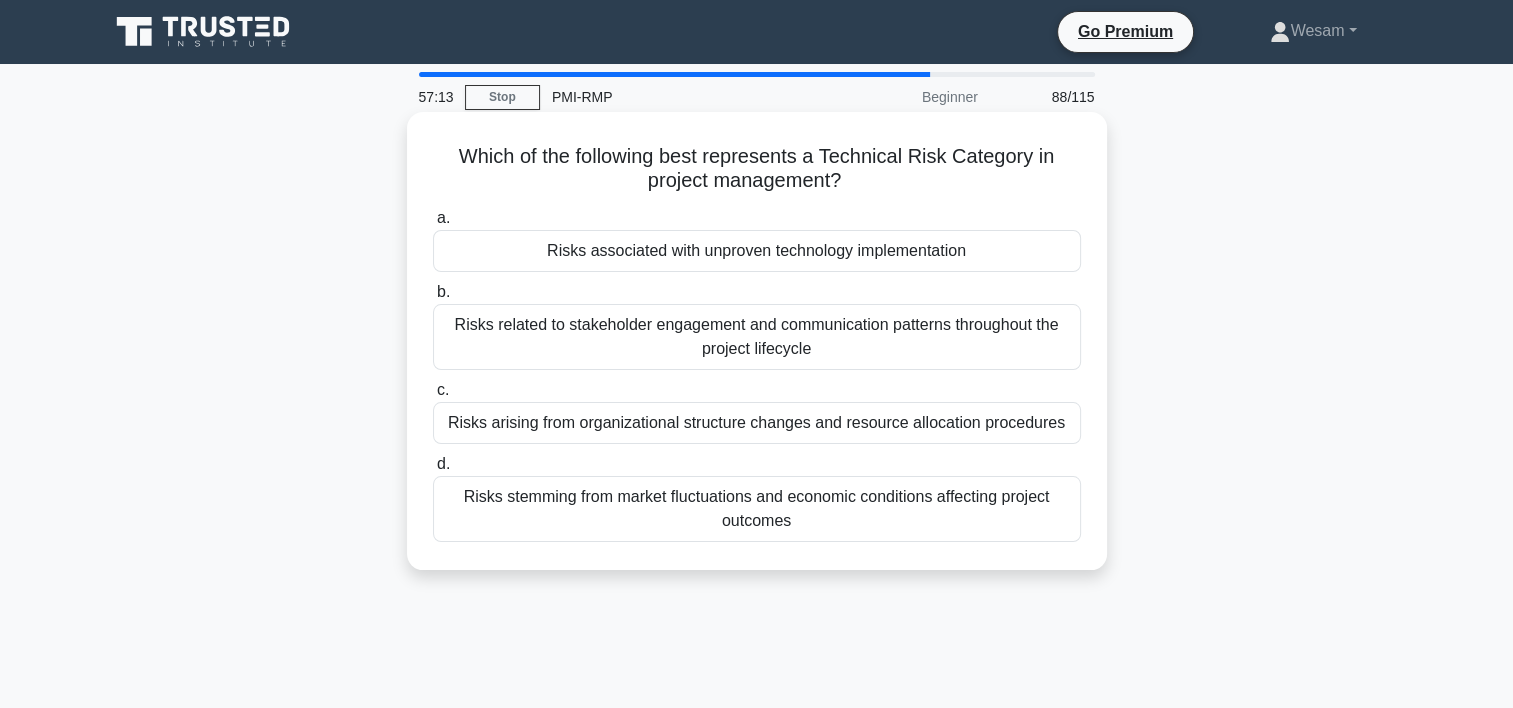 click on "Risks associated with unproven technology implementation" at bounding box center (757, 251) 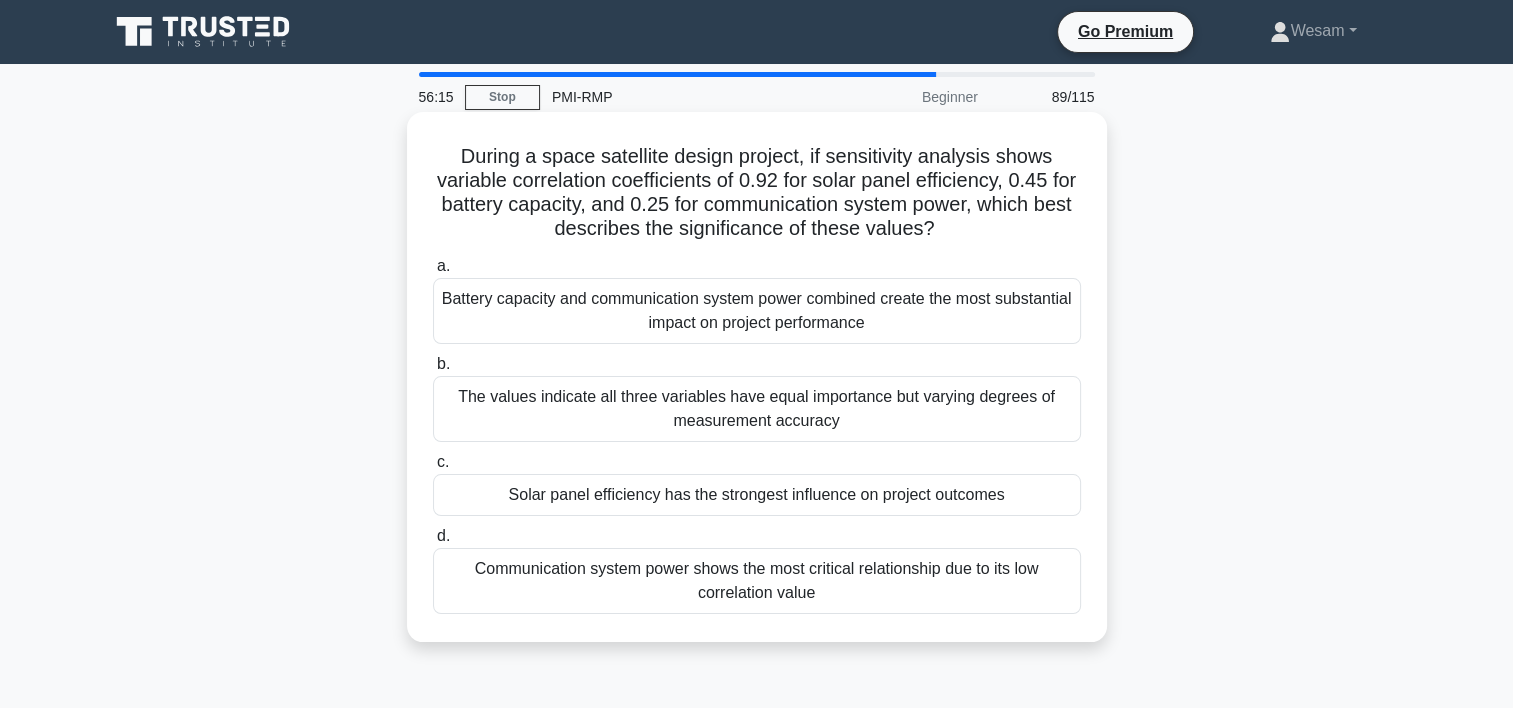 click on "Solar panel efficiency has the strongest influence on project outcomes" at bounding box center (757, 495) 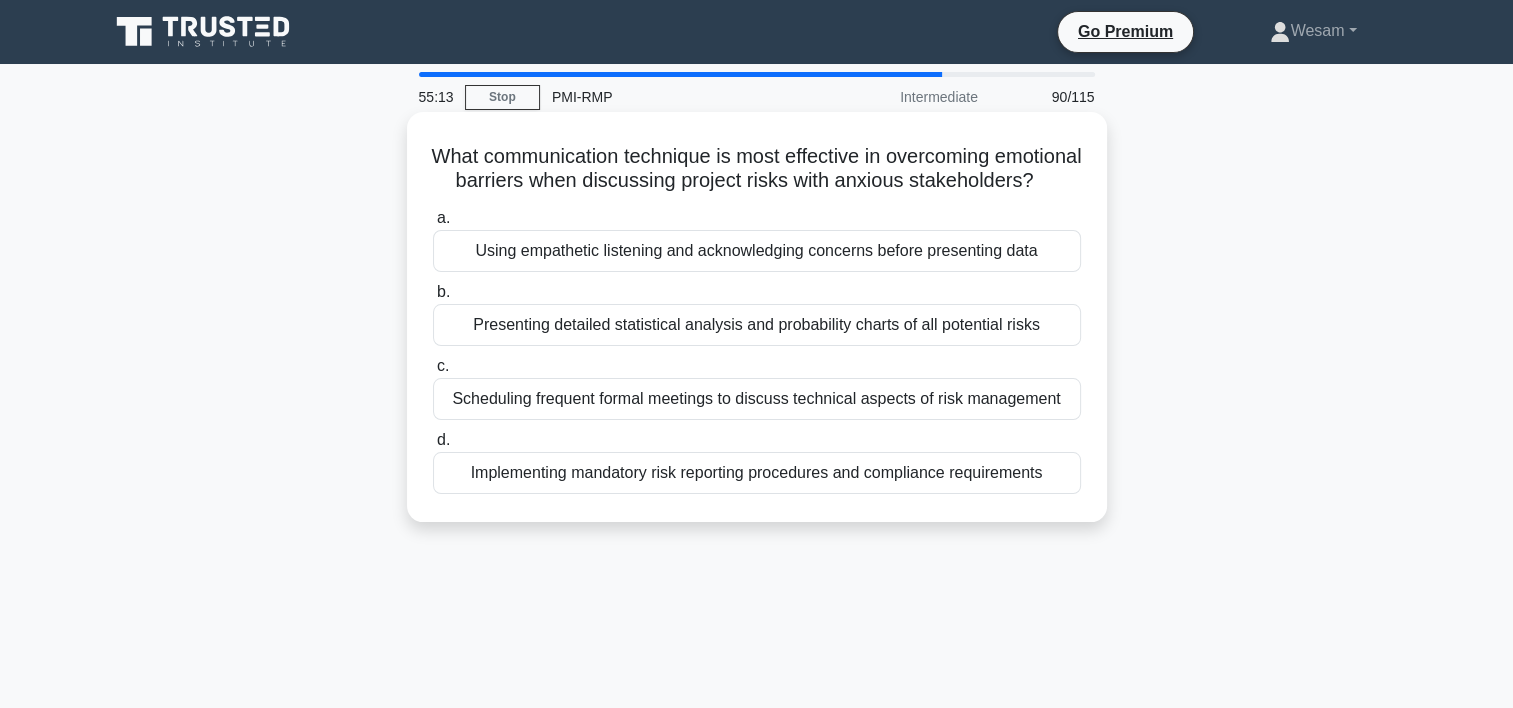 click on "Presenting detailed statistical analysis and probability charts of all potential risks" at bounding box center (757, 325) 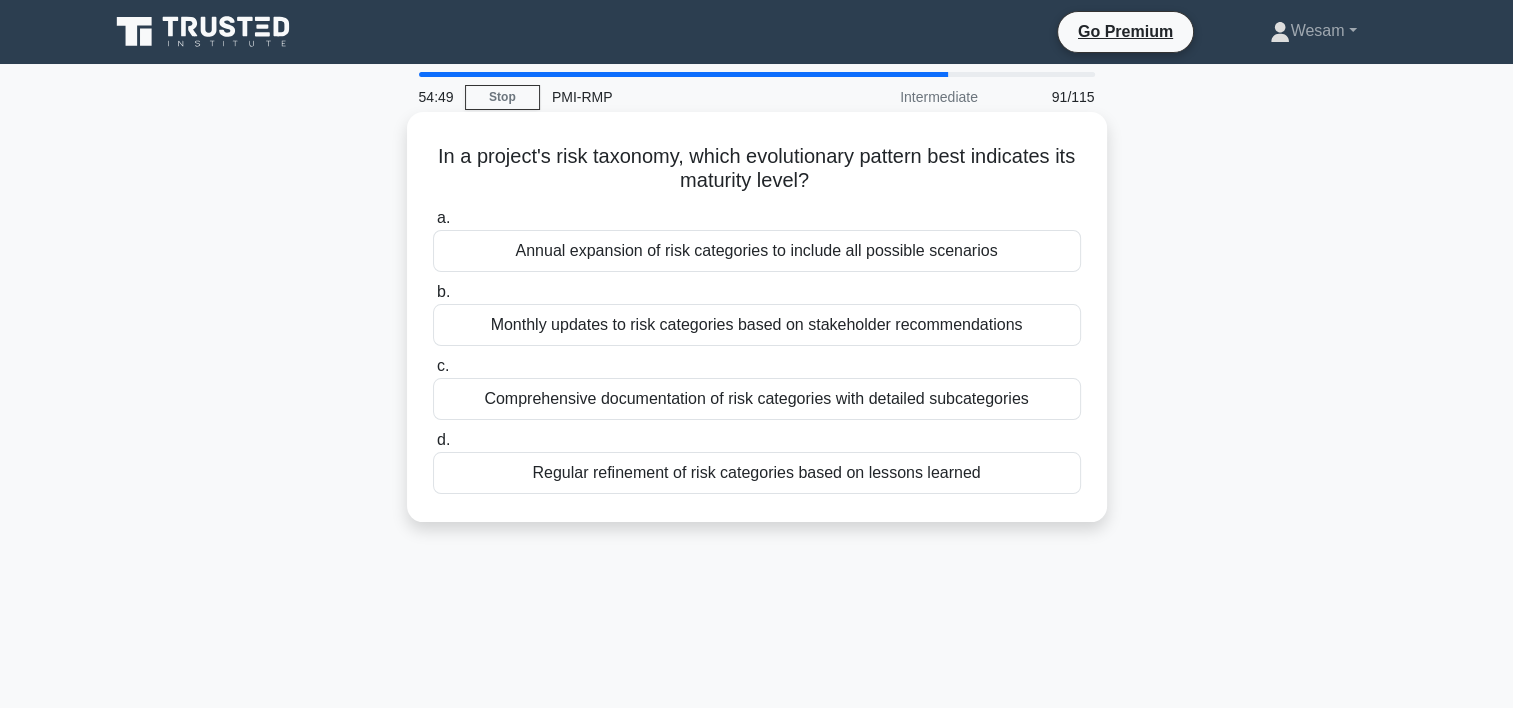click on "Comprehensive documentation of risk categories with detailed subcategories" at bounding box center (757, 399) 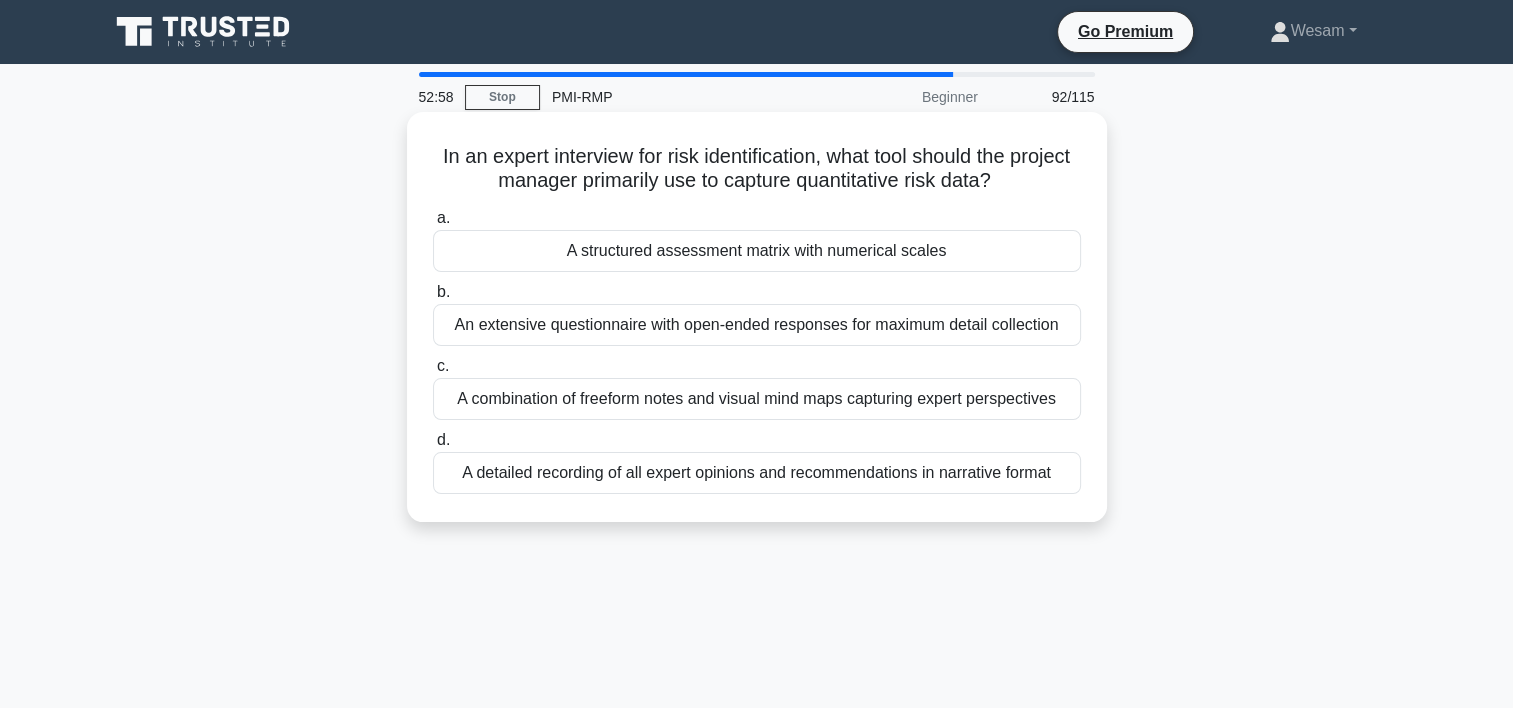 click on "A structured assessment matrix with numerical scales" at bounding box center (757, 251) 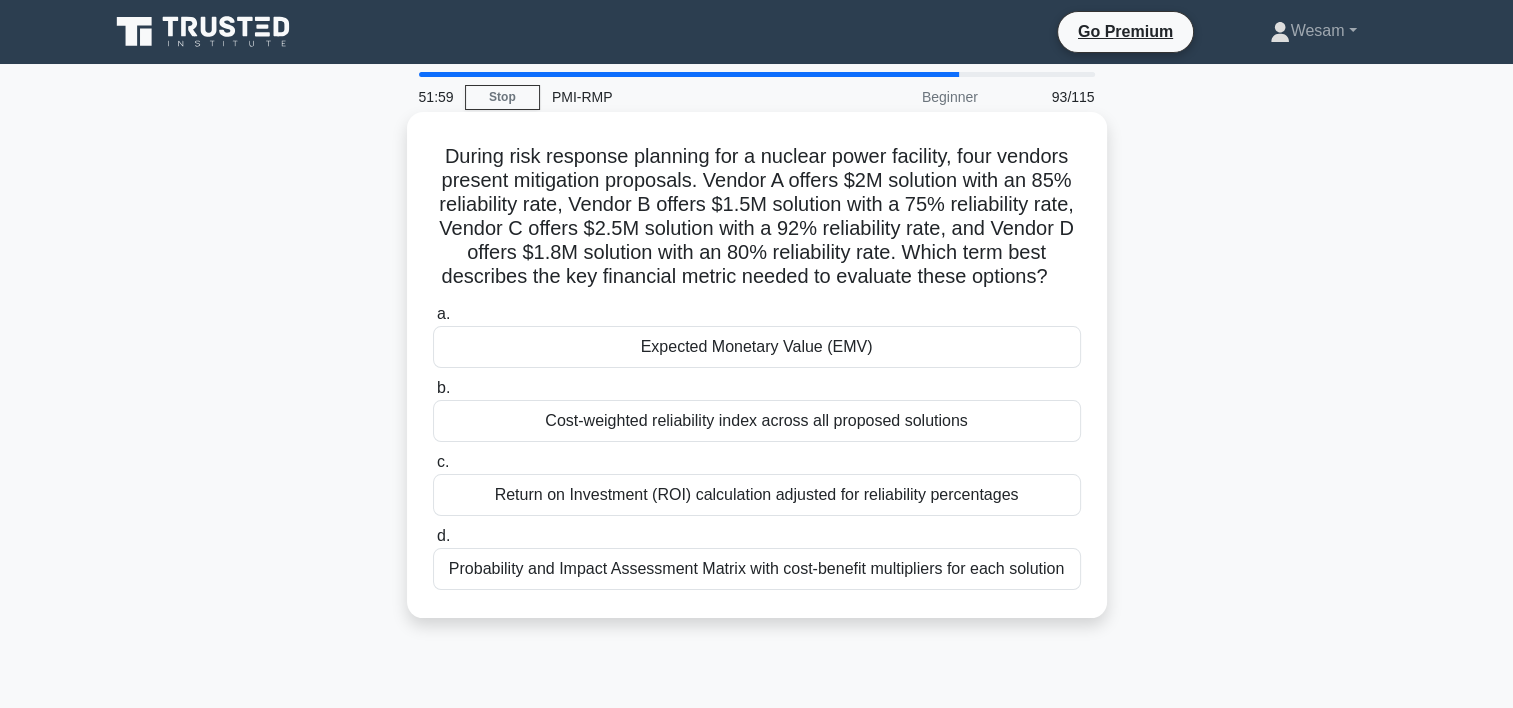 click on "Expected Monetary Value (EMV)" at bounding box center (757, 347) 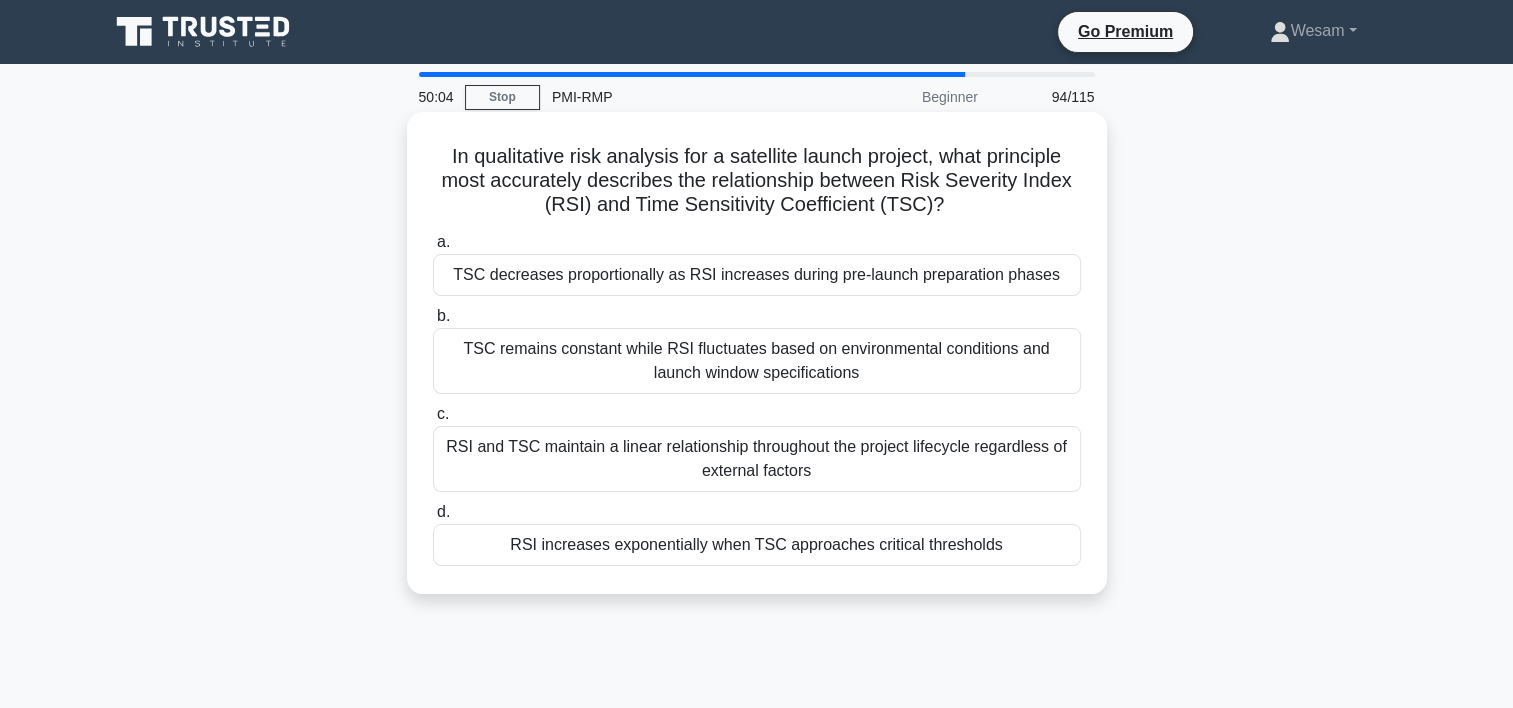click on "TSC decreases proportionally as RSI increases during pre-launch preparation phases" at bounding box center [757, 275] 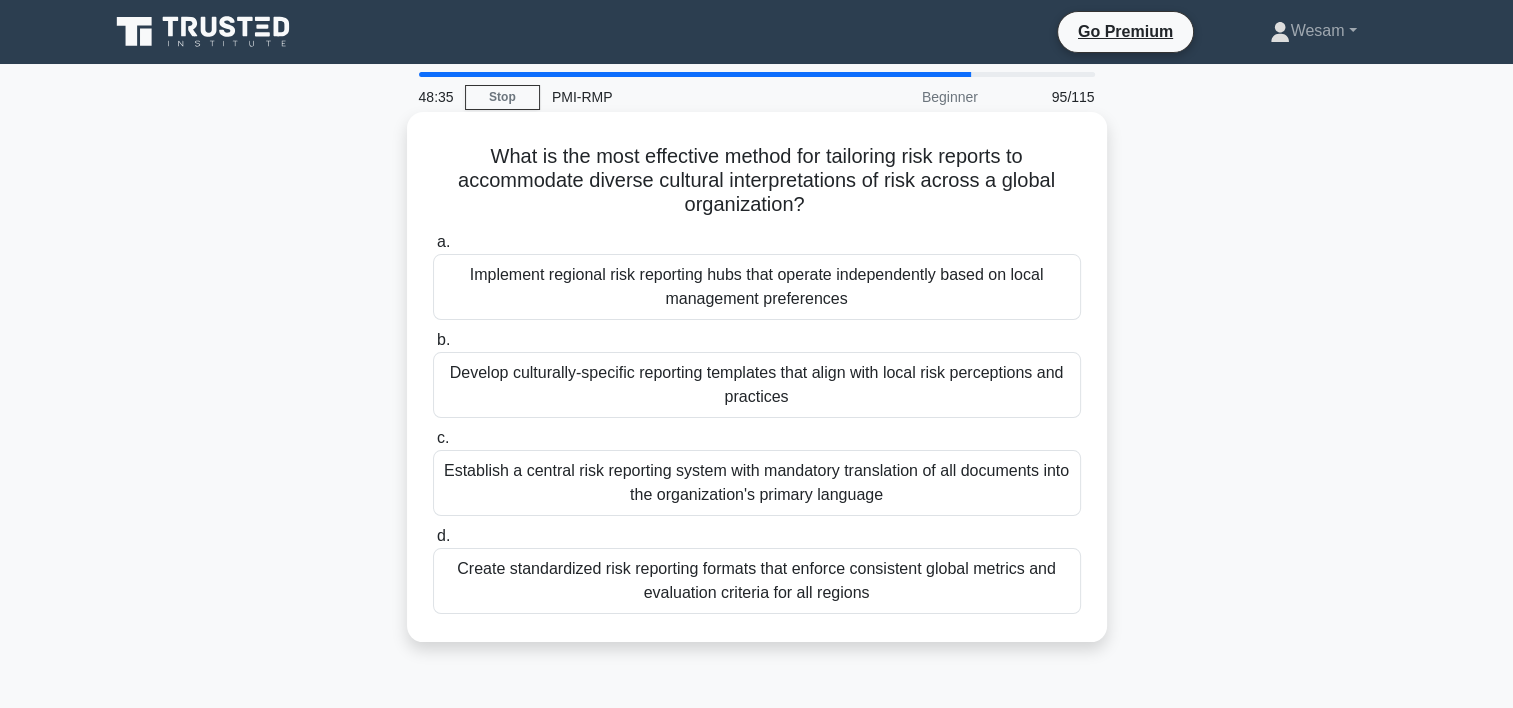 click on "Create standardized risk reporting formats that enforce consistent global metrics and evaluation criteria for all regions" at bounding box center (757, 581) 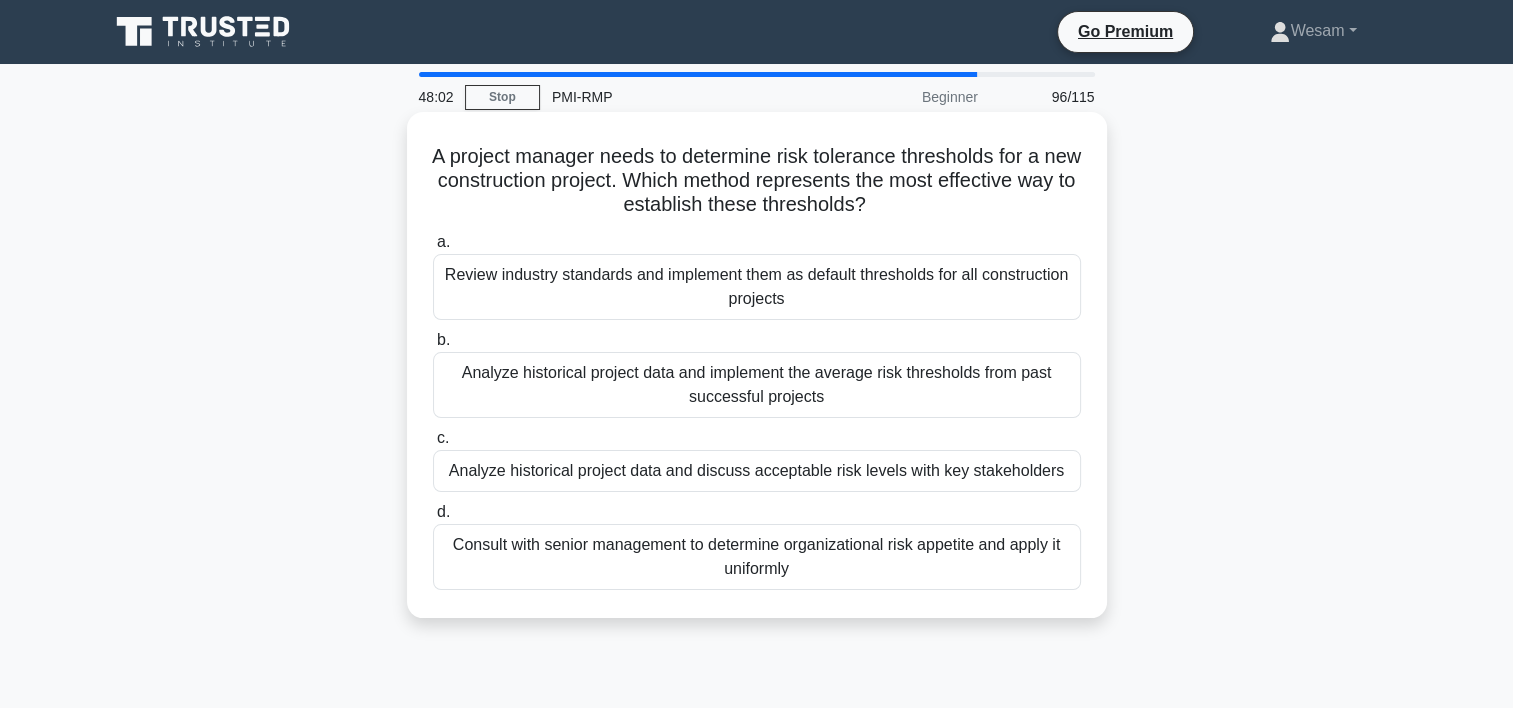 click on "Analyze historical project data and discuss acceptable risk levels with key stakeholders" at bounding box center [757, 471] 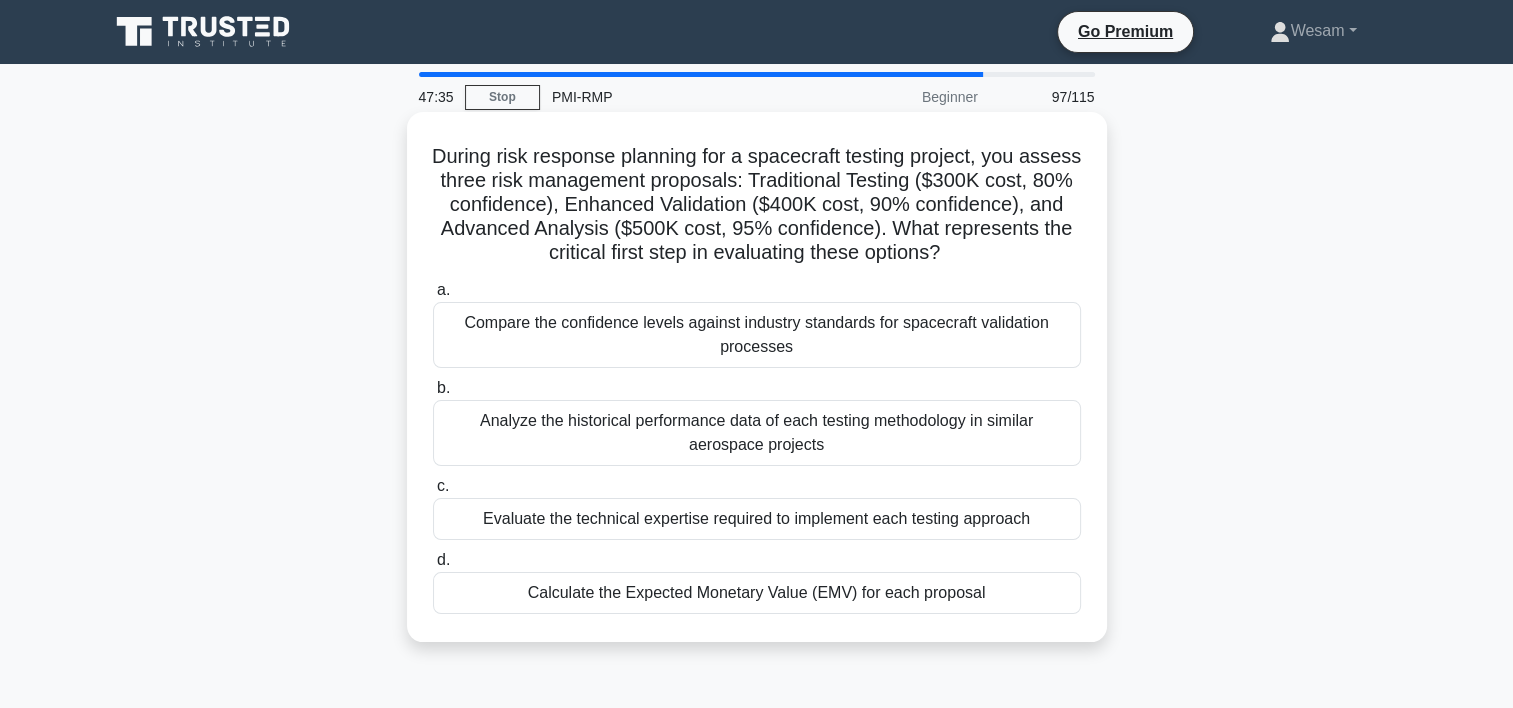 click on "Calculate the Expected Monetary Value (EMV) for each proposal" at bounding box center (757, 593) 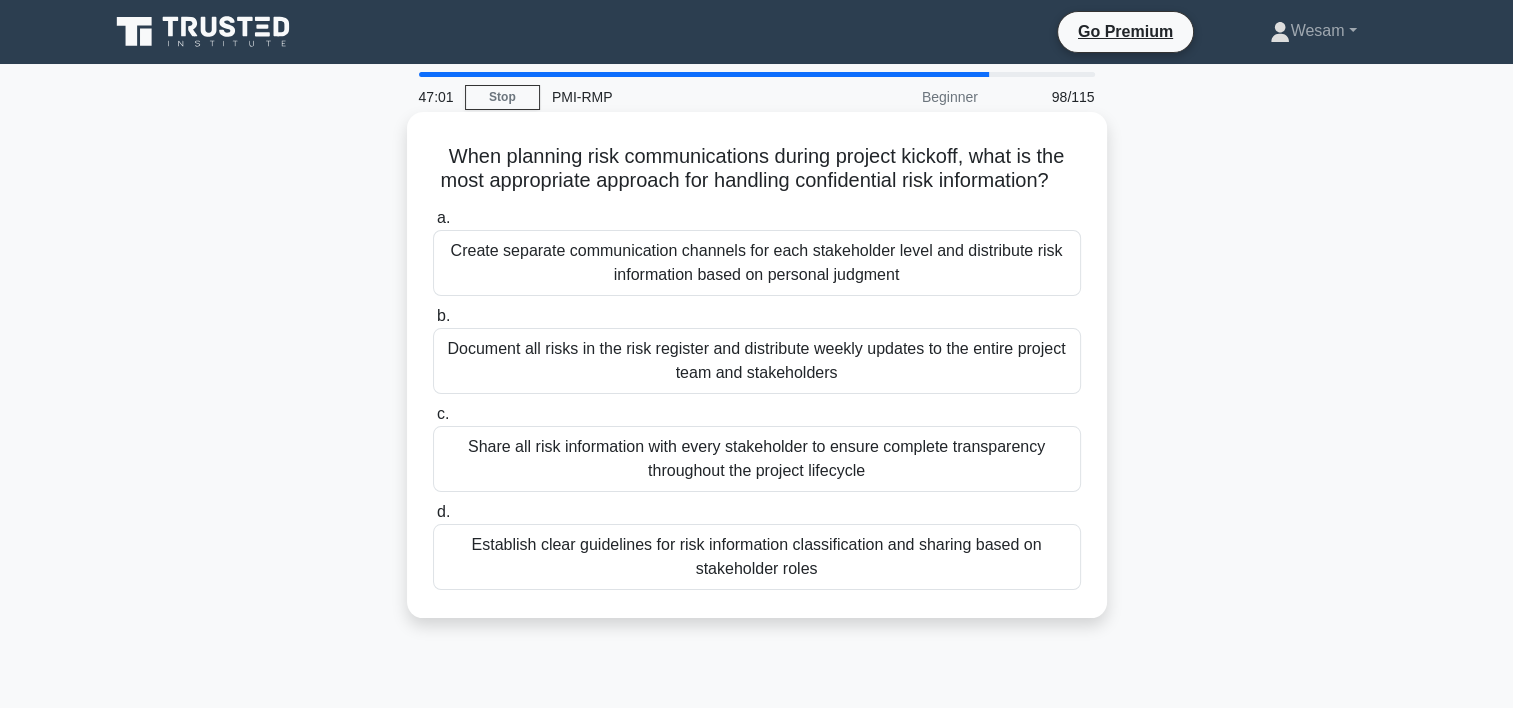 click on "Establish clear guidelines for risk information classification and sharing based on stakeholder roles" at bounding box center (757, 557) 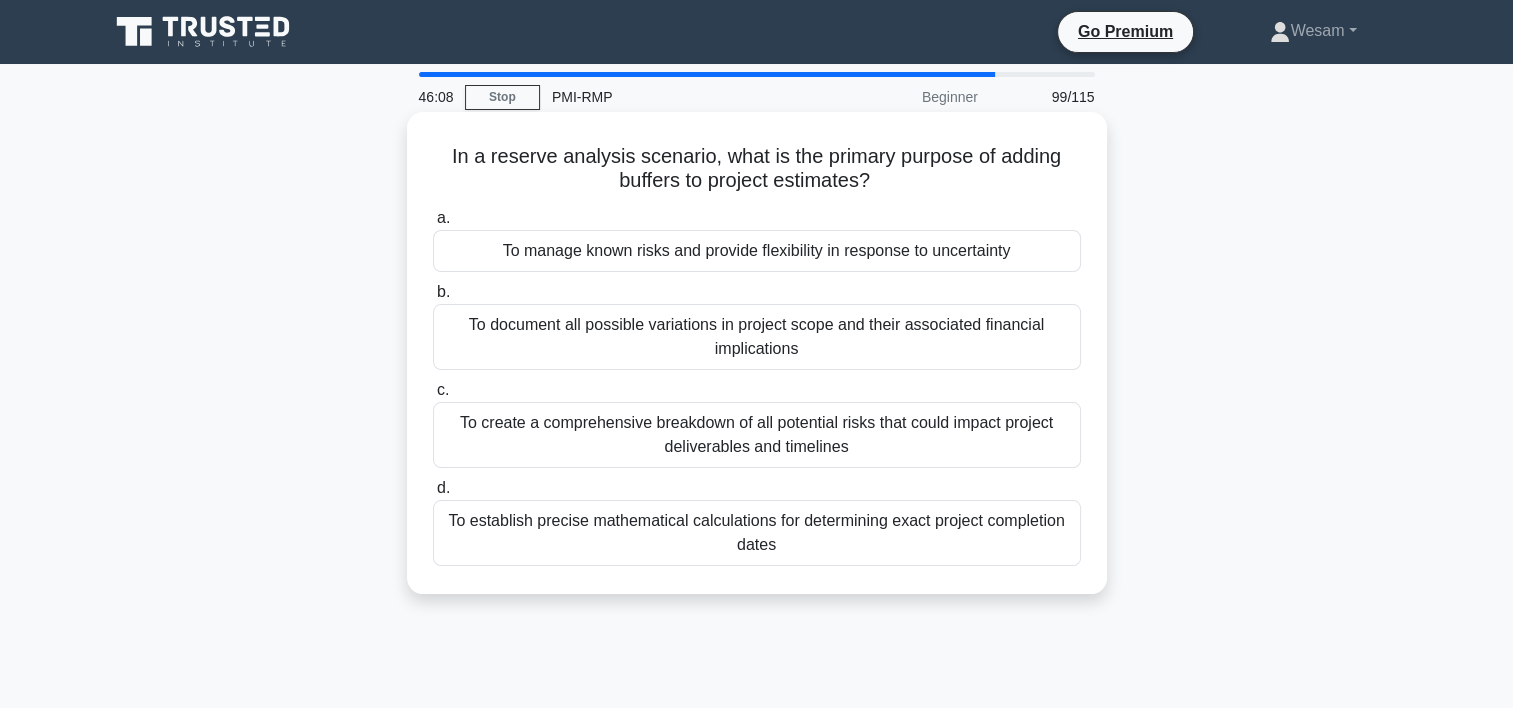 click on "To create a comprehensive breakdown of all potential risks that could impact project deliverables and timelines" at bounding box center [757, 435] 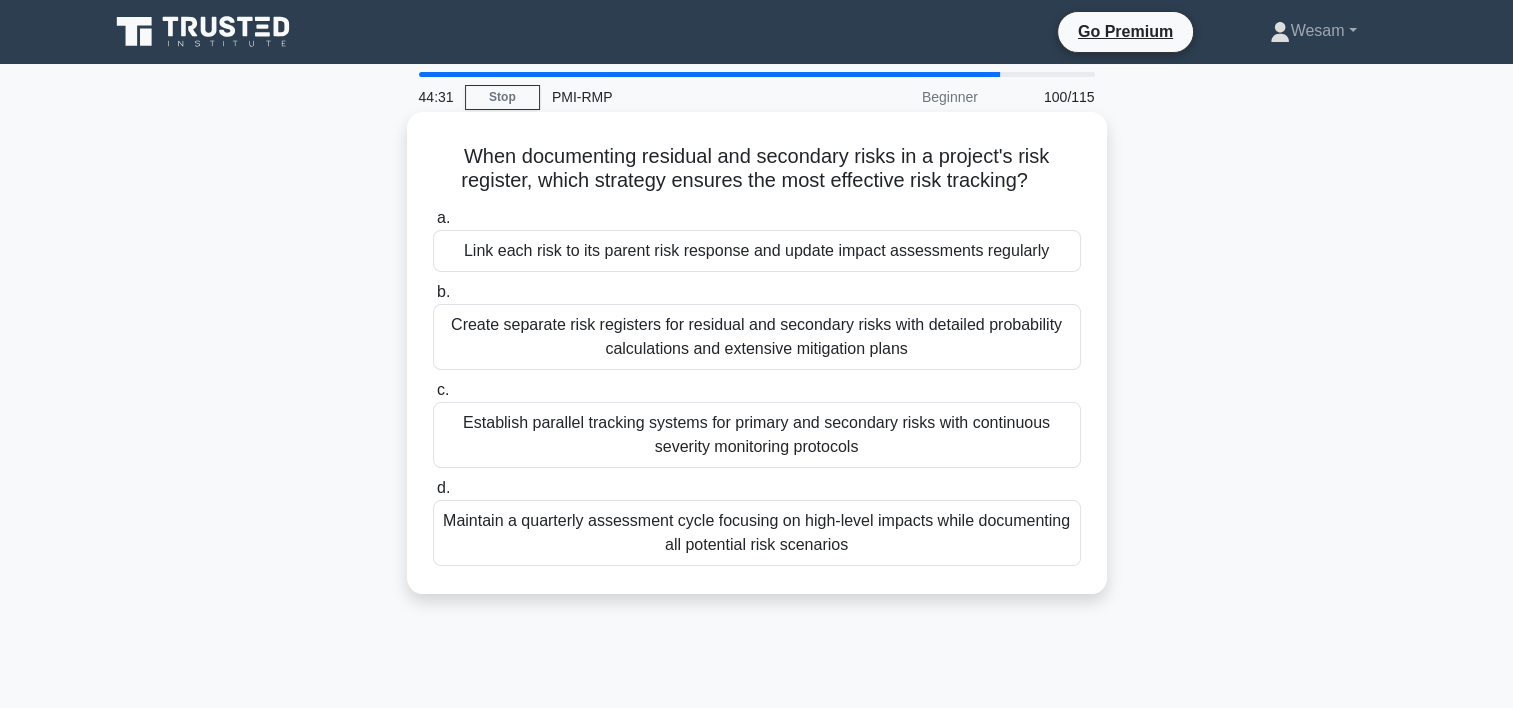 click on "Create separate risk registers for residual and secondary risks with detailed probability calculations and extensive mitigation plans" at bounding box center [757, 337] 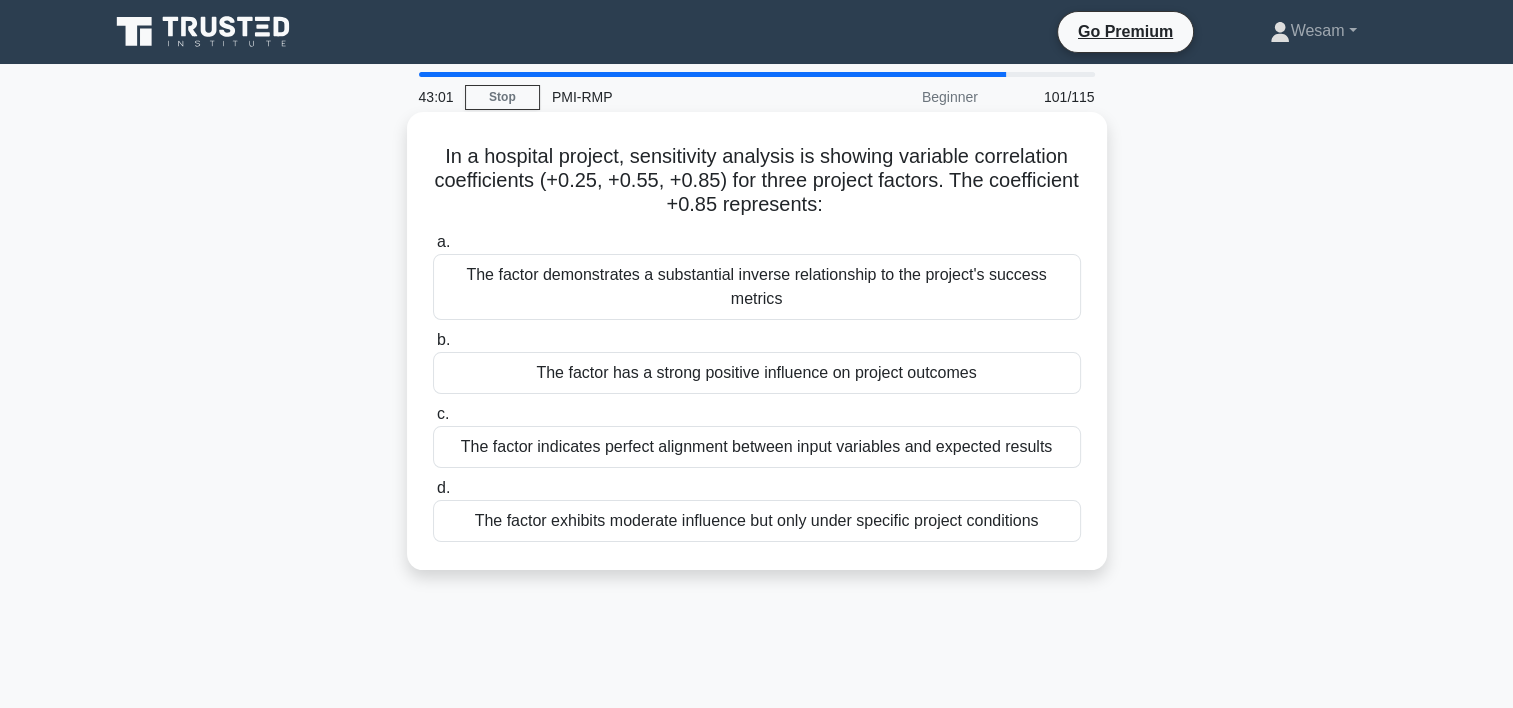 click on "The factor demonstrates a substantial inverse relationship to the project's success metrics" at bounding box center (757, 287) 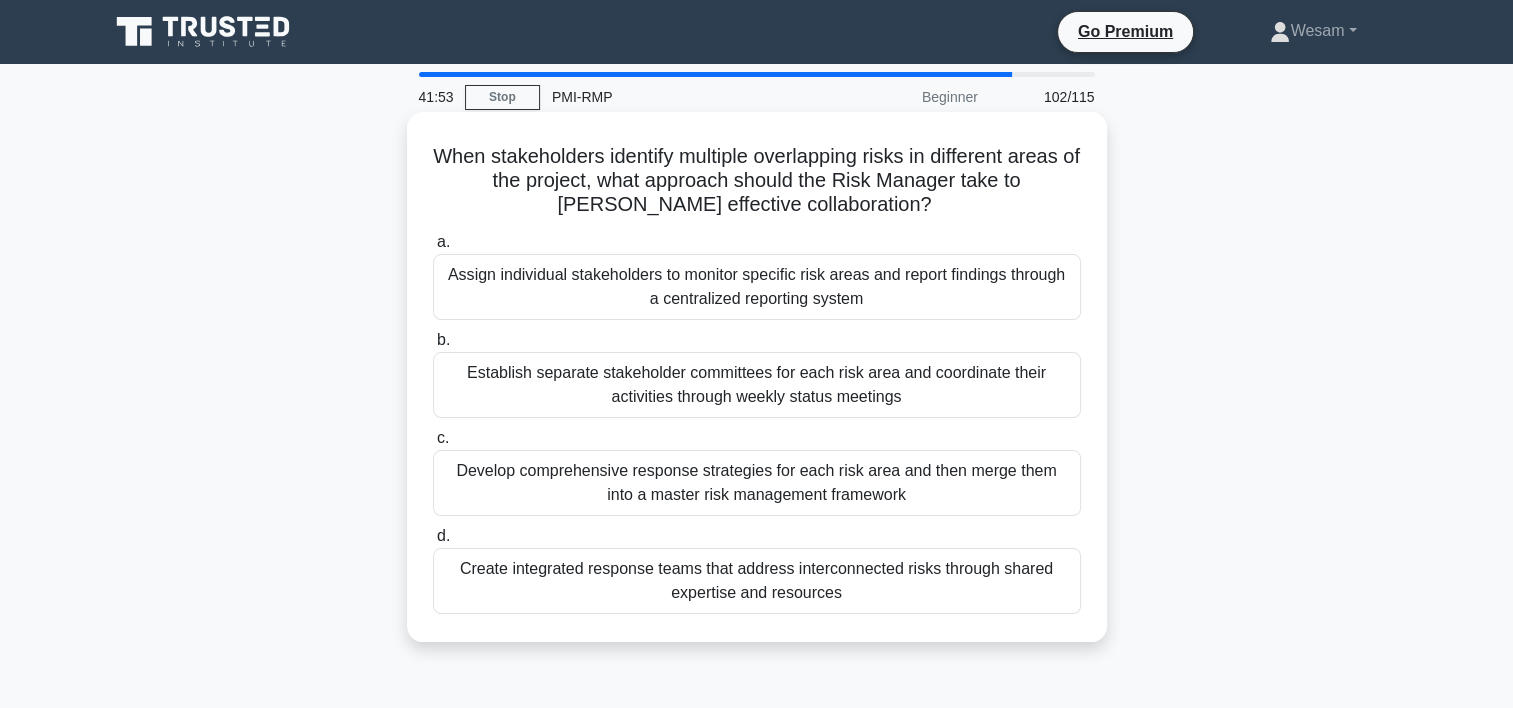 click on "Develop comprehensive response strategies for each risk area and then merge them into a master risk management framework" at bounding box center (757, 483) 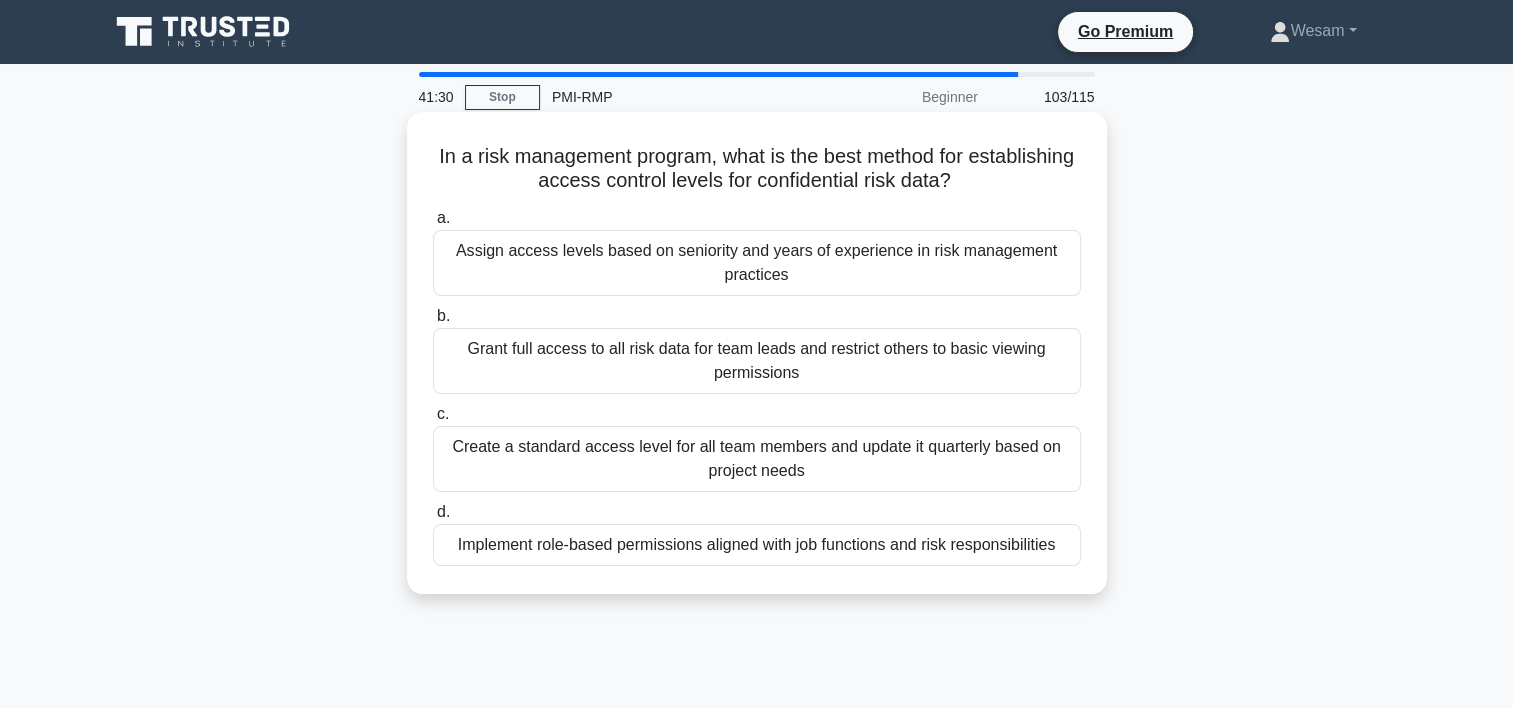 click on "Implement role-based permissions aligned with job functions and risk responsibilities" at bounding box center [757, 545] 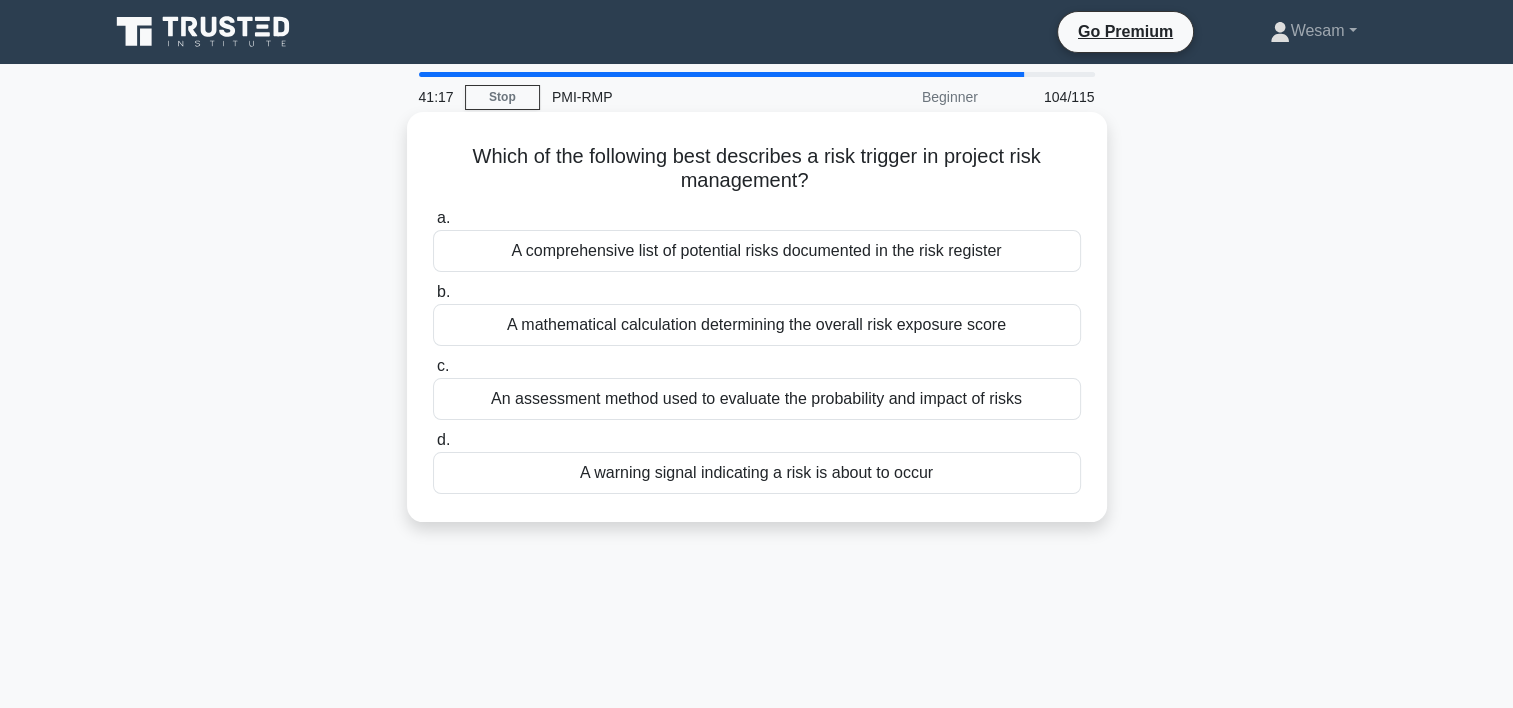 click on "A warning signal indicating a risk is about to occur" at bounding box center [757, 473] 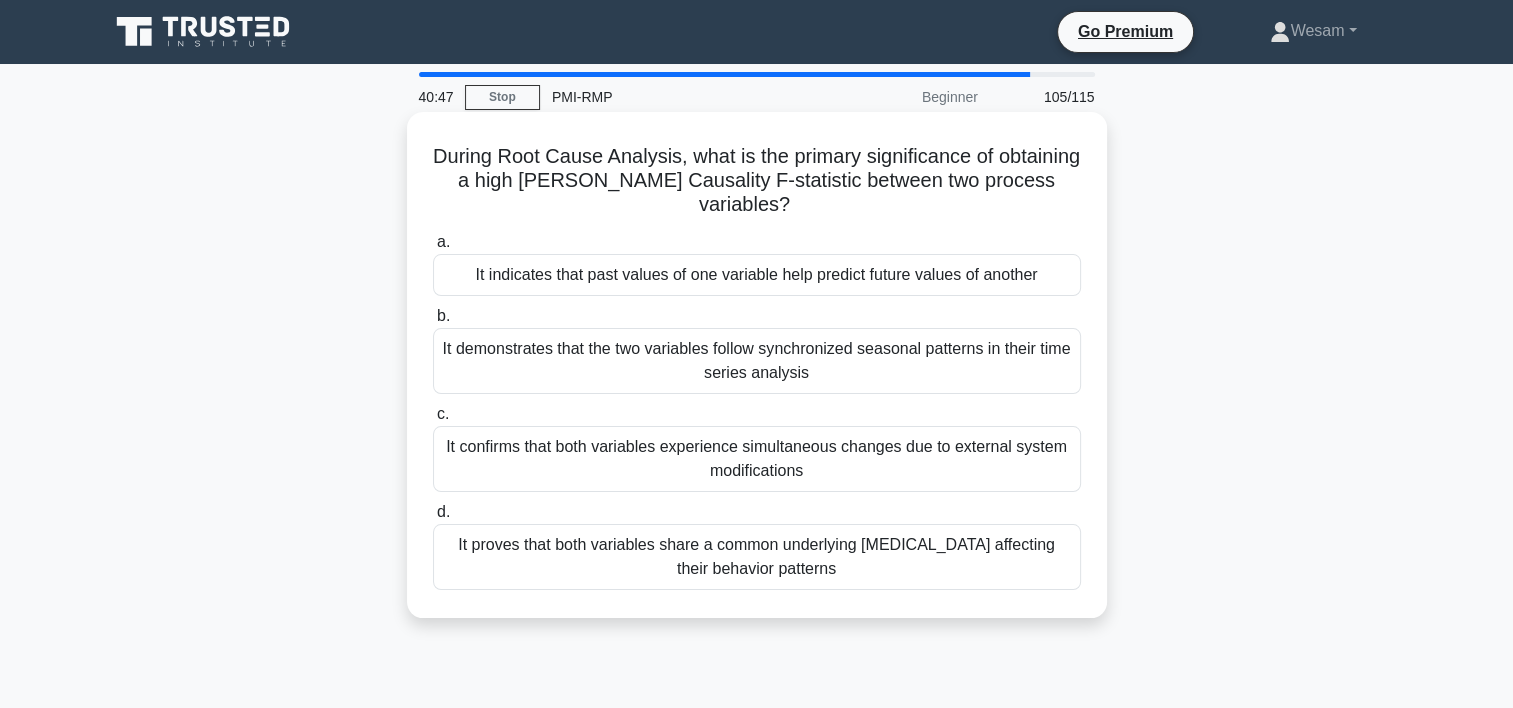 click on "It proves that both variables share a common underlying environmental factor affecting their behavior patterns" at bounding box center [757, 557] 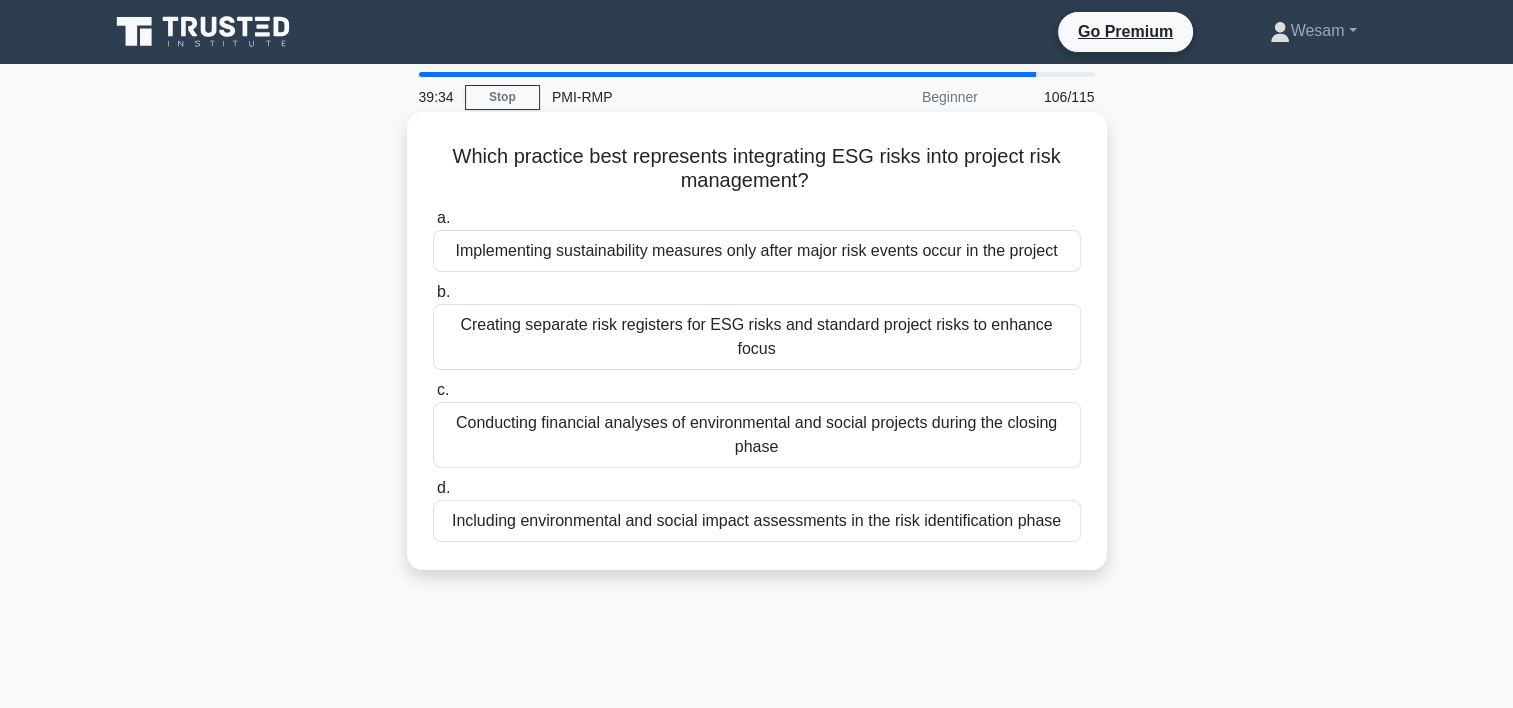 click on "Including environmental and social impact assessments in the risk identification phase" at bounding box center (757, 521) 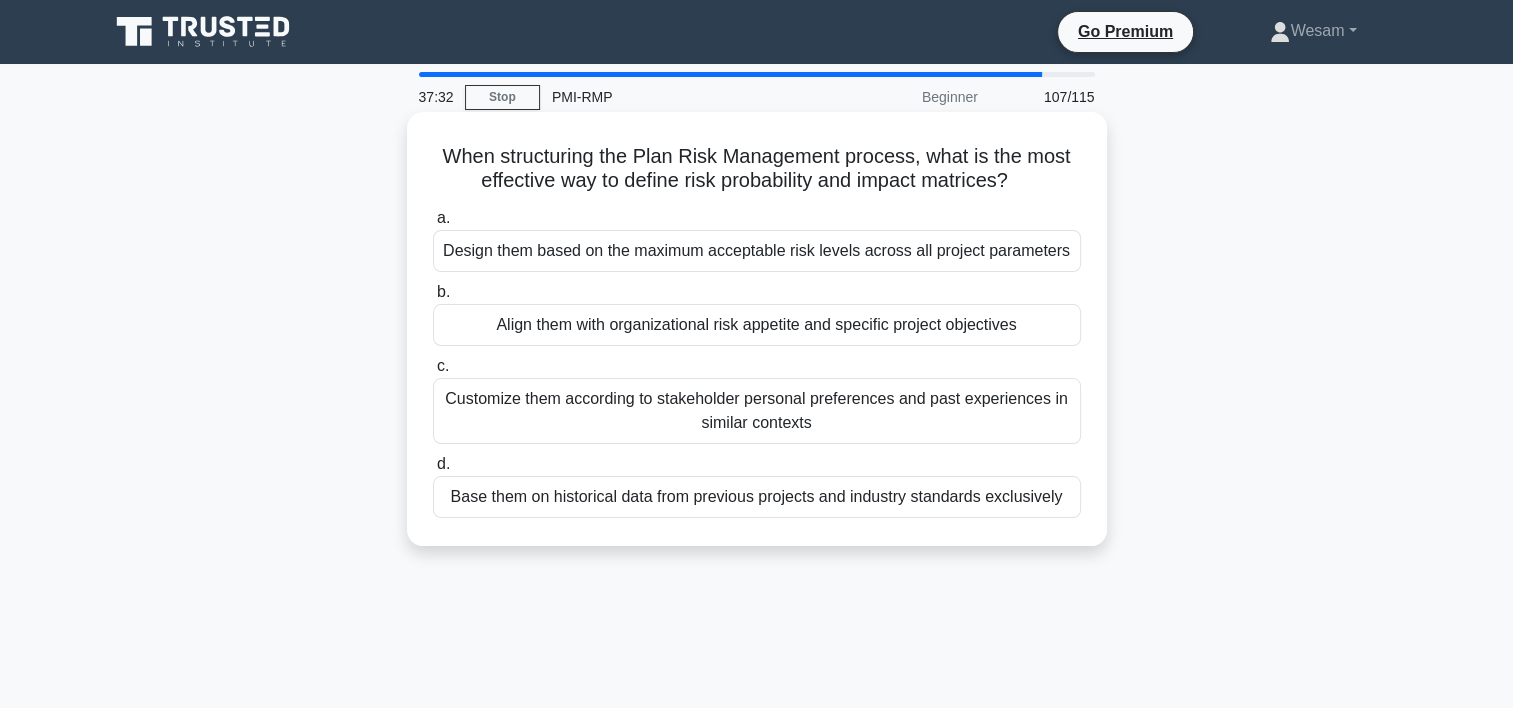 click on "Align them with organizational risk appetite and specific project objectives" at bounding box center (757, 325) 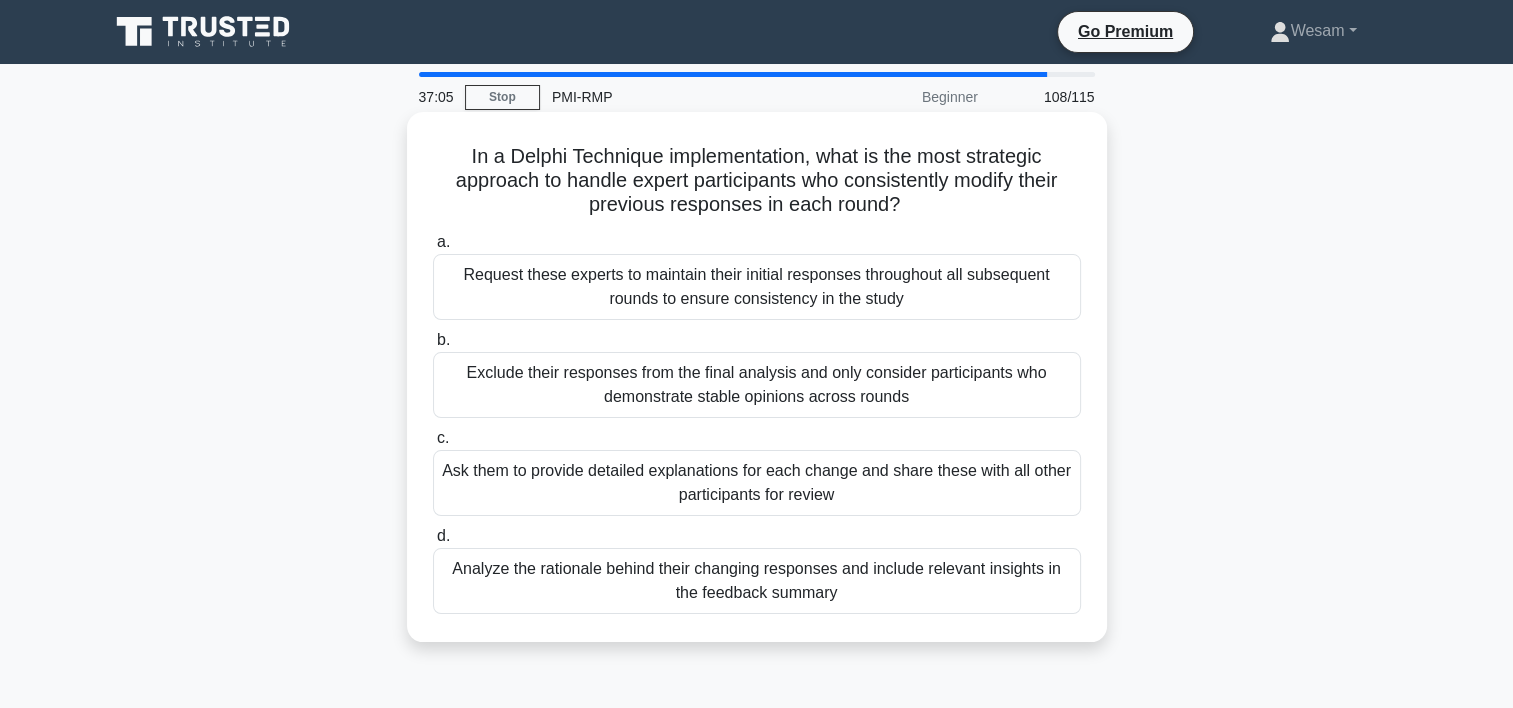 click on "Ask them to provide detailed explanations for each change and share these with all other participants for review" at bounding box center [757, 483] 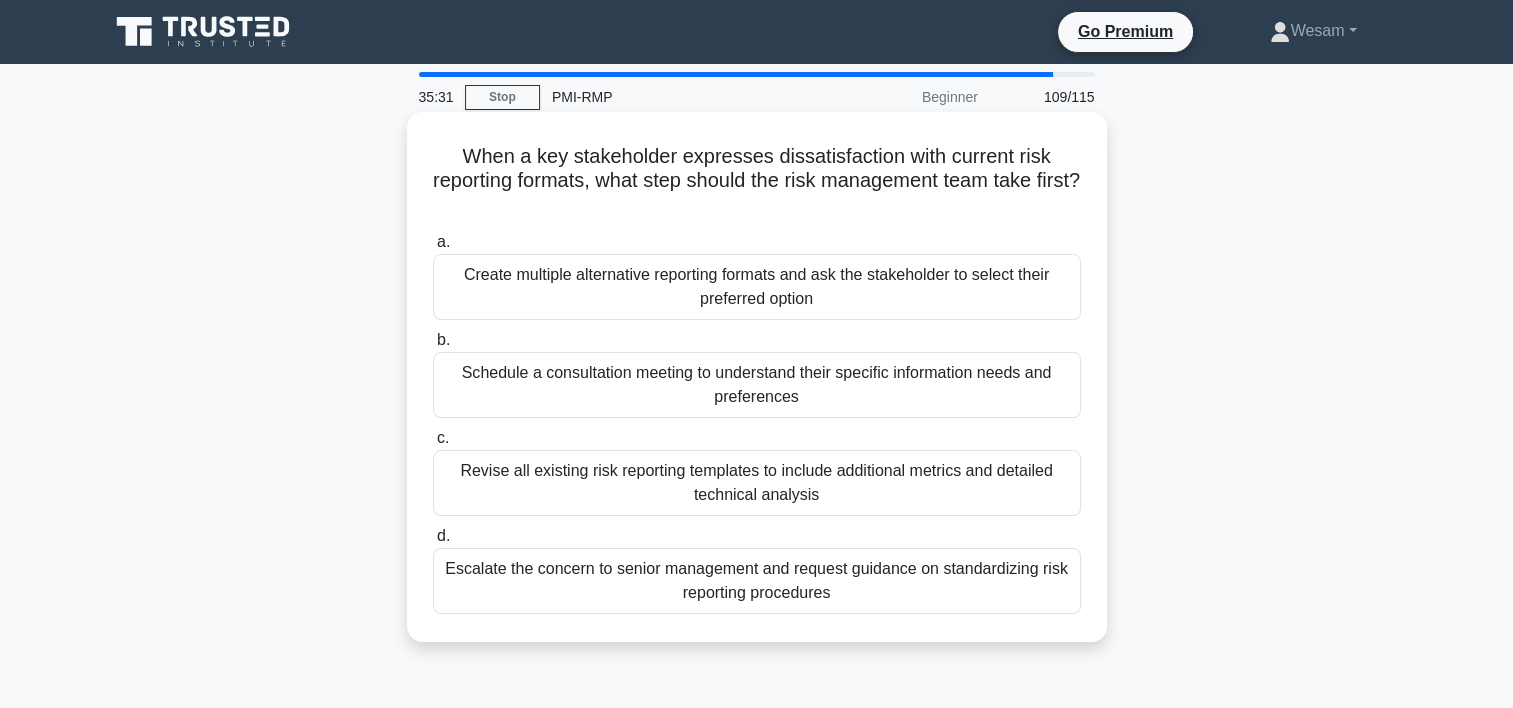 click on "Schedule a consultation meeting to understand their specific information needs and preferences" at bounding box center [757, 385] 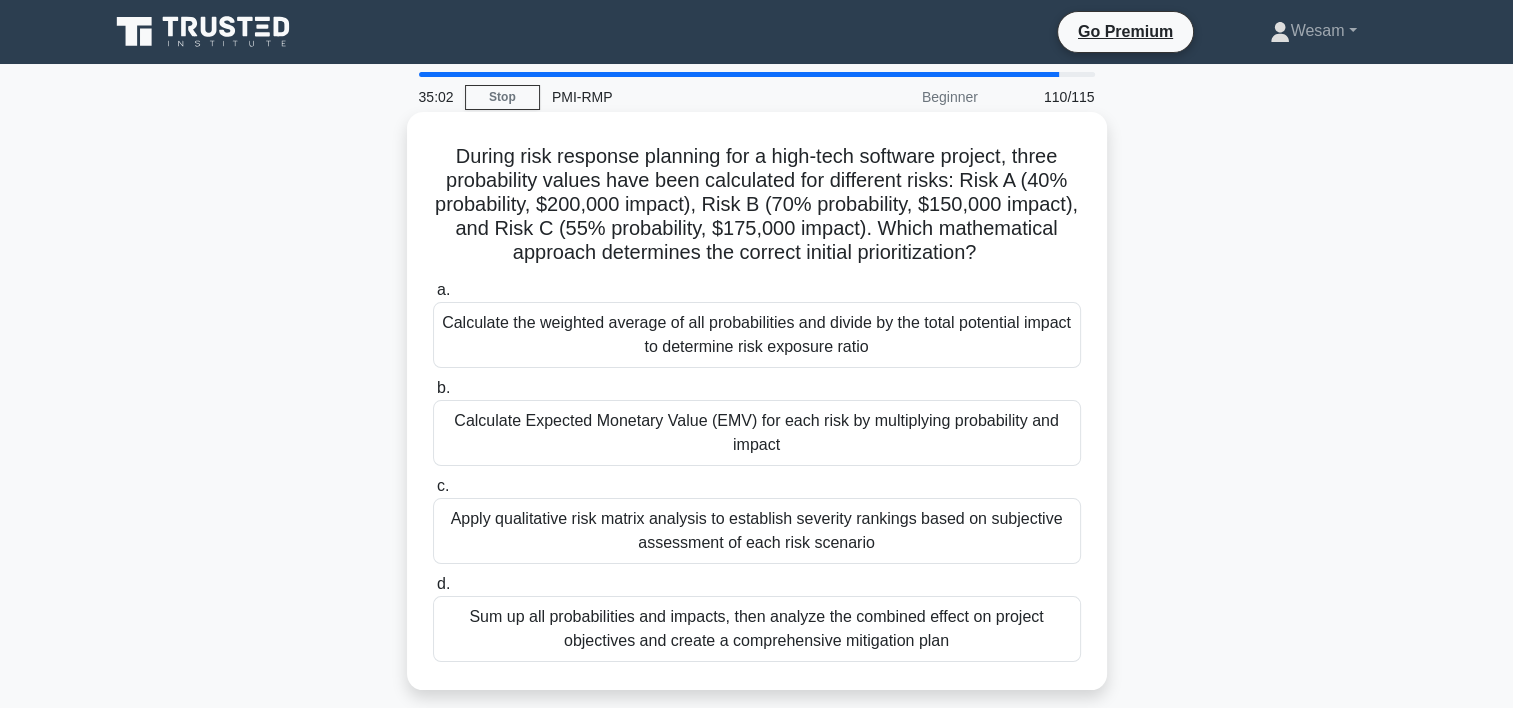click on "Calculate Expected Monetary Value (EMV) for each risk by multiplying probability and impact" at bounding box center [757, 433] 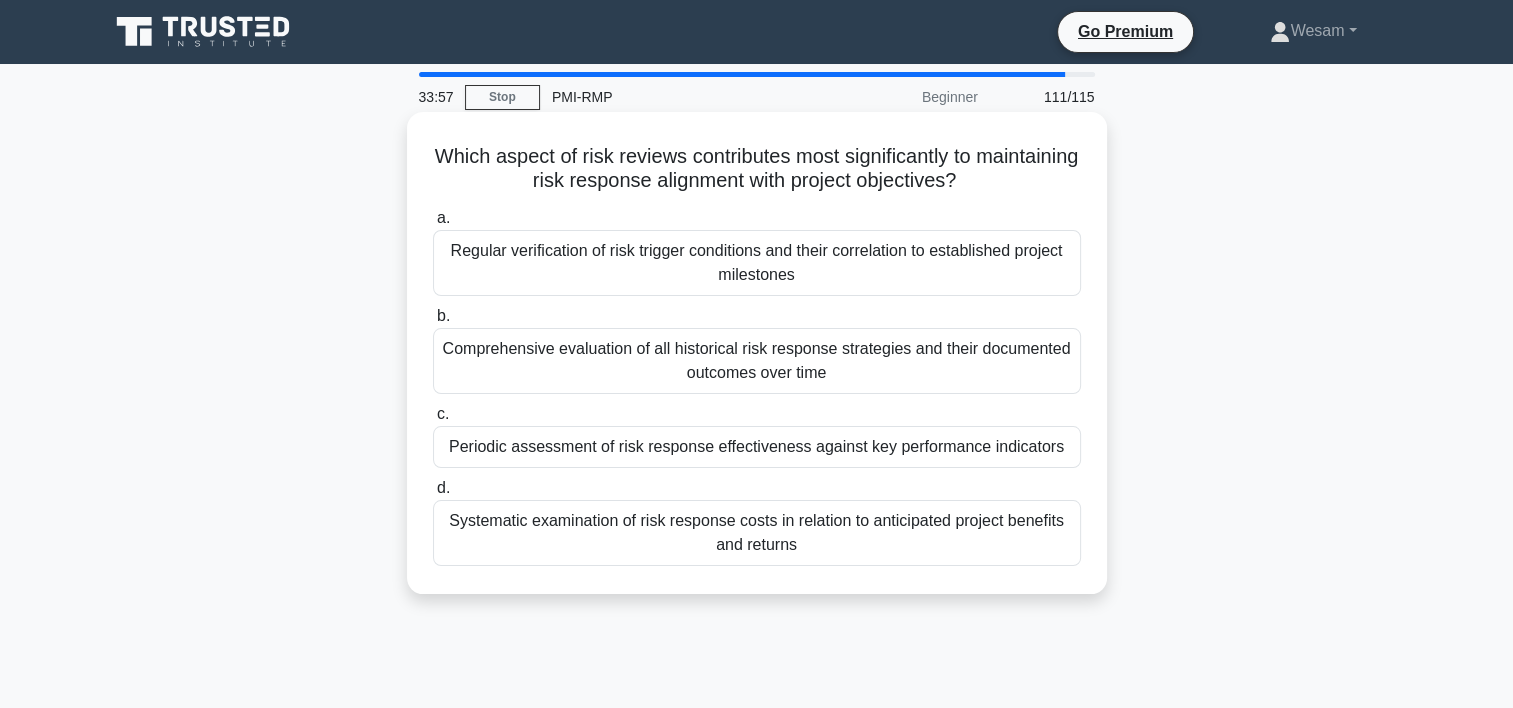 click on "Regular verification of risk trigger conditions and their correlation to established project milestones" at bounding box center (757, 263) 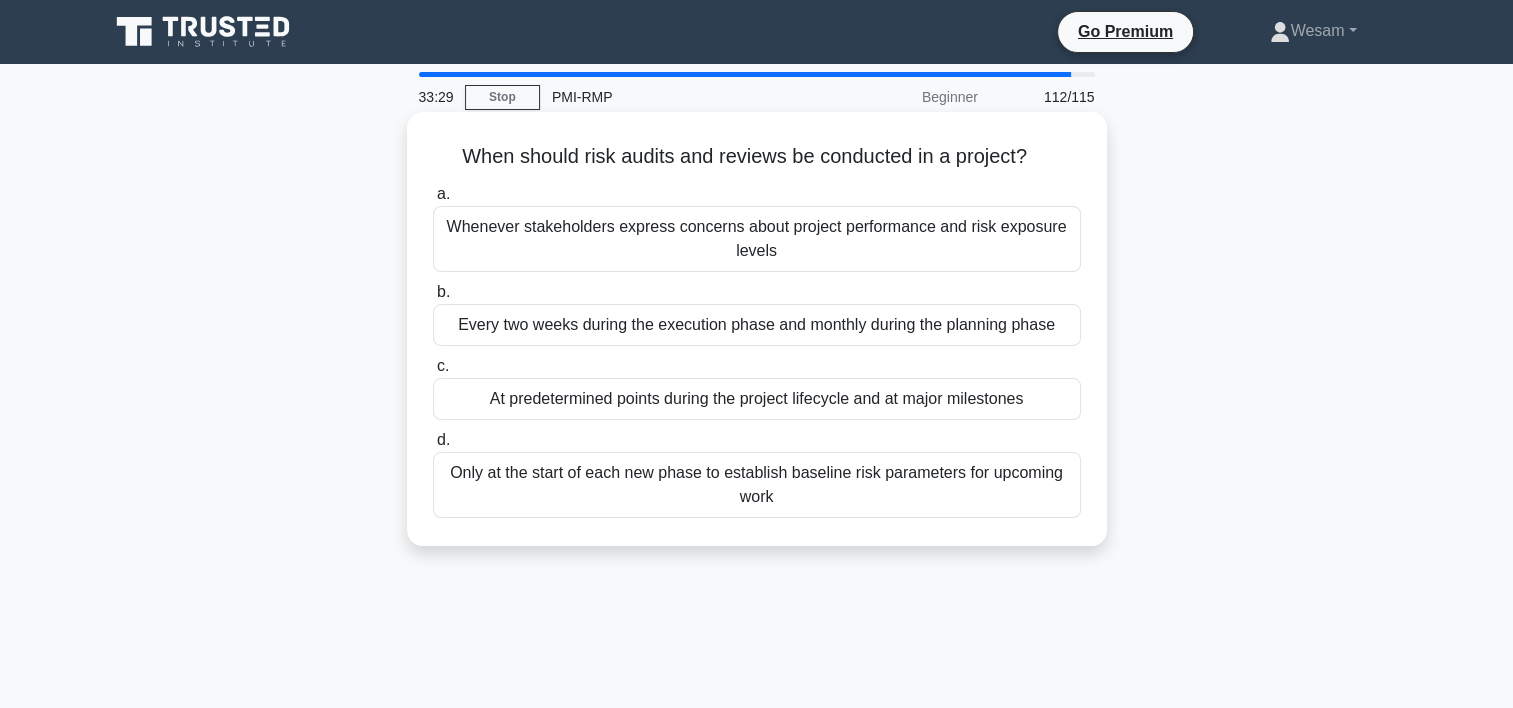 click on "Whenever stakeholders express concerns about project performance and risk exposure levels" at bounding box center [757, 239] 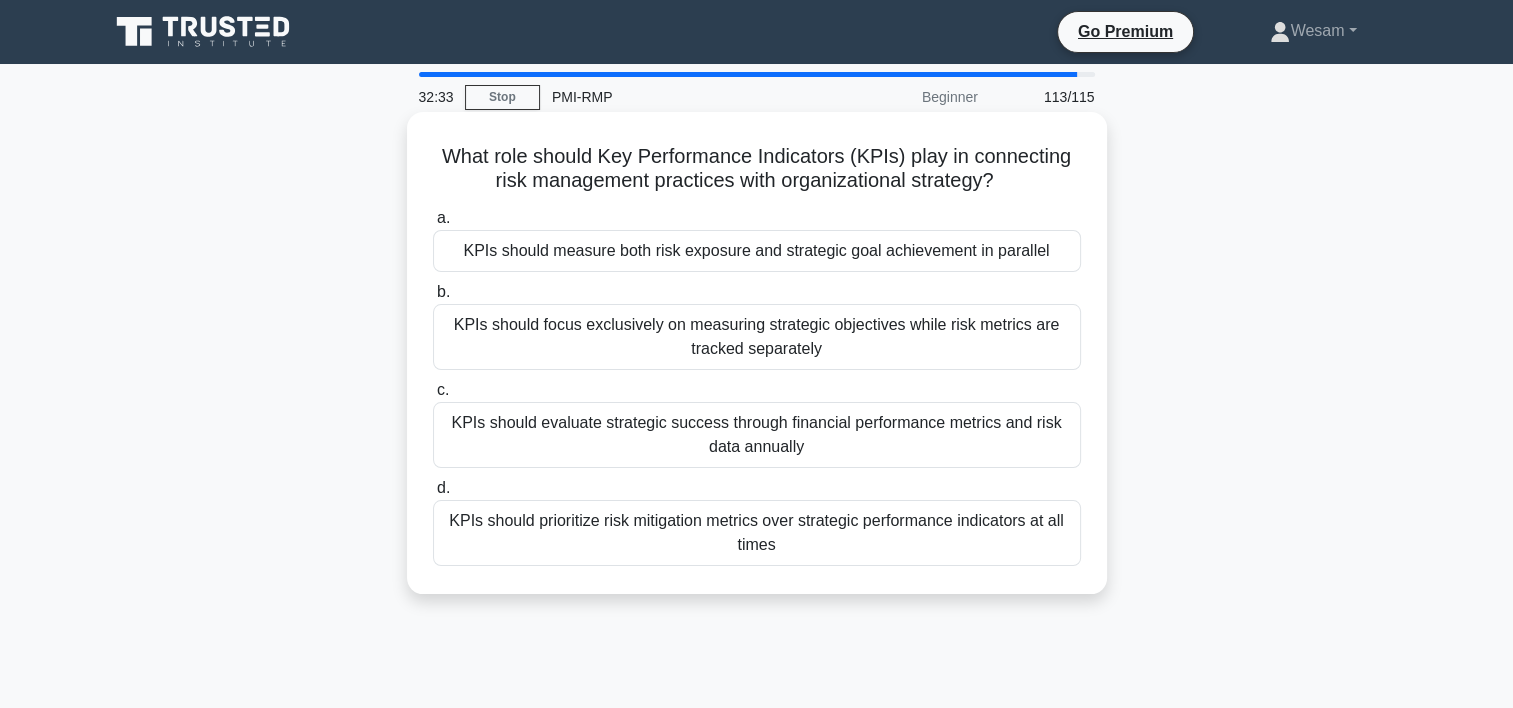 click on "KPIs should measure both risk exposure and strategic goal achievement in parallel" at bounding box center [757, 251] 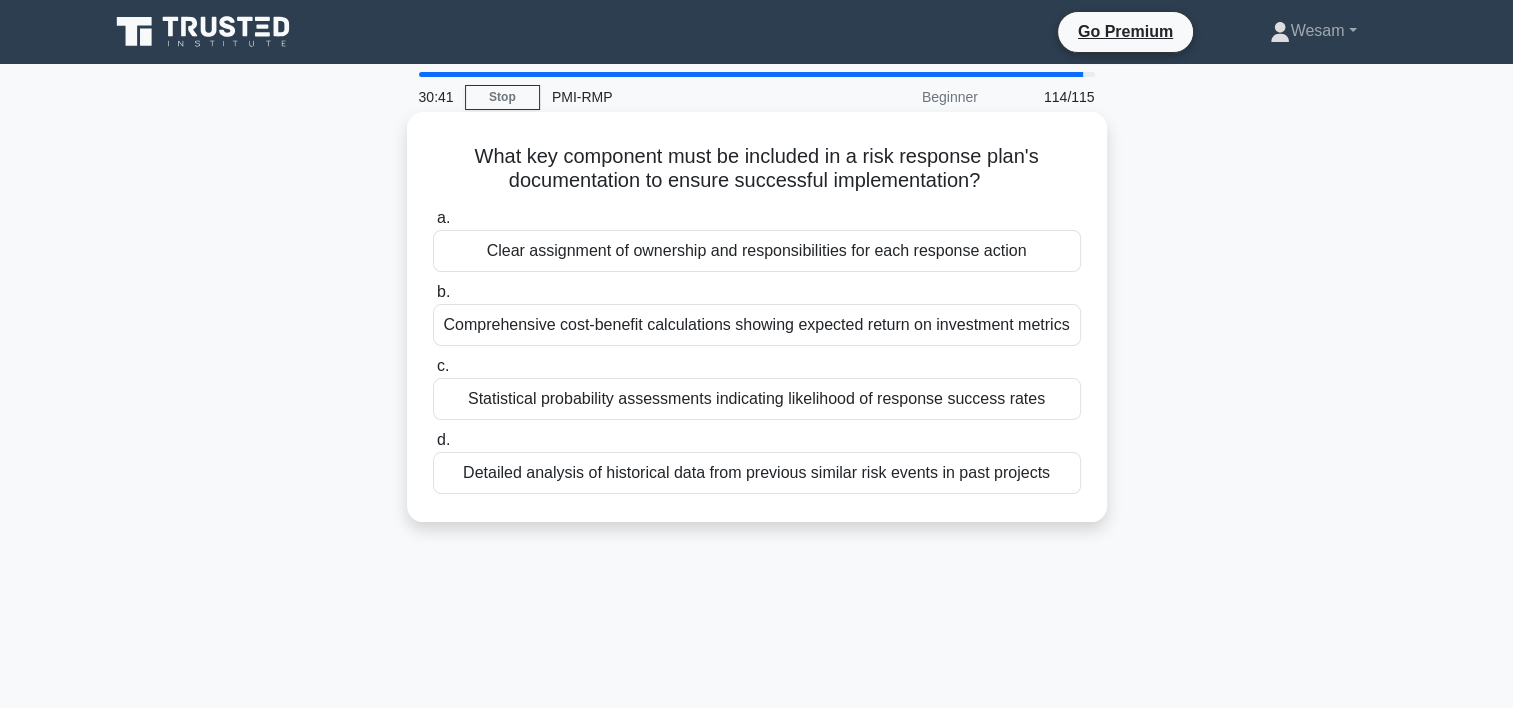 click on "Clear assignment of ownership and responsibilities for each response action" at bounding box center [757, 251] 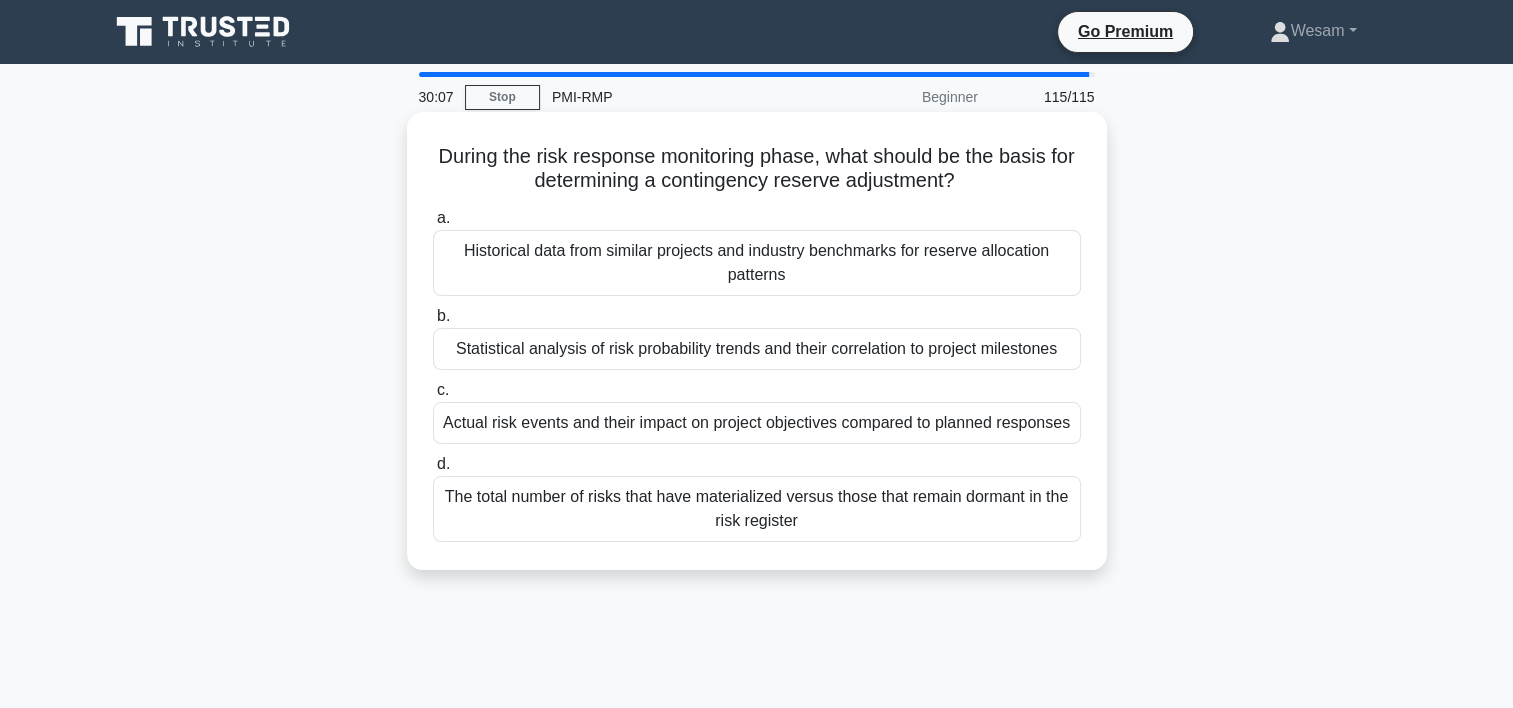 click on "Actual risk events and their impact on project objectives compared to planned responses" at bounding box center [757, 423] 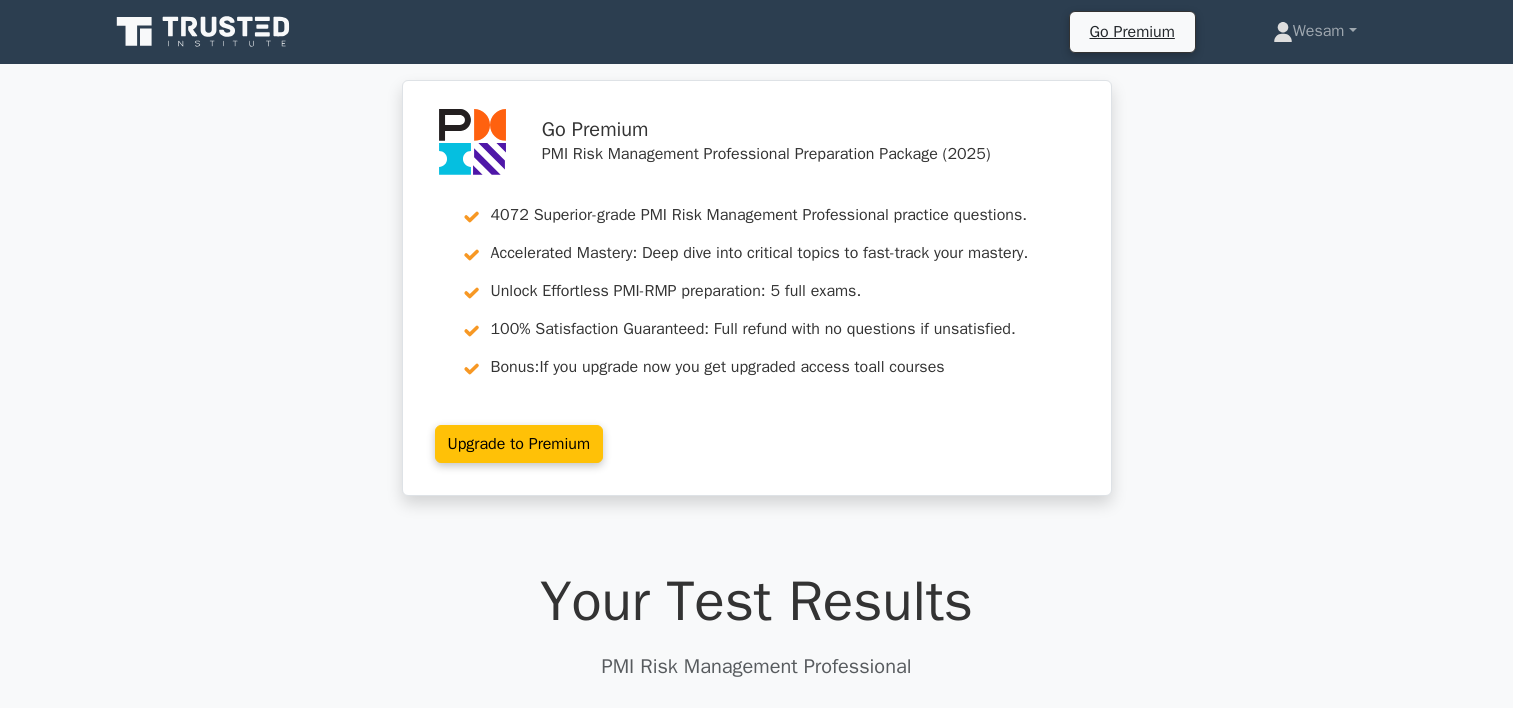 scroll, scrollTop: 0, scrollLeft: 0, axis: both 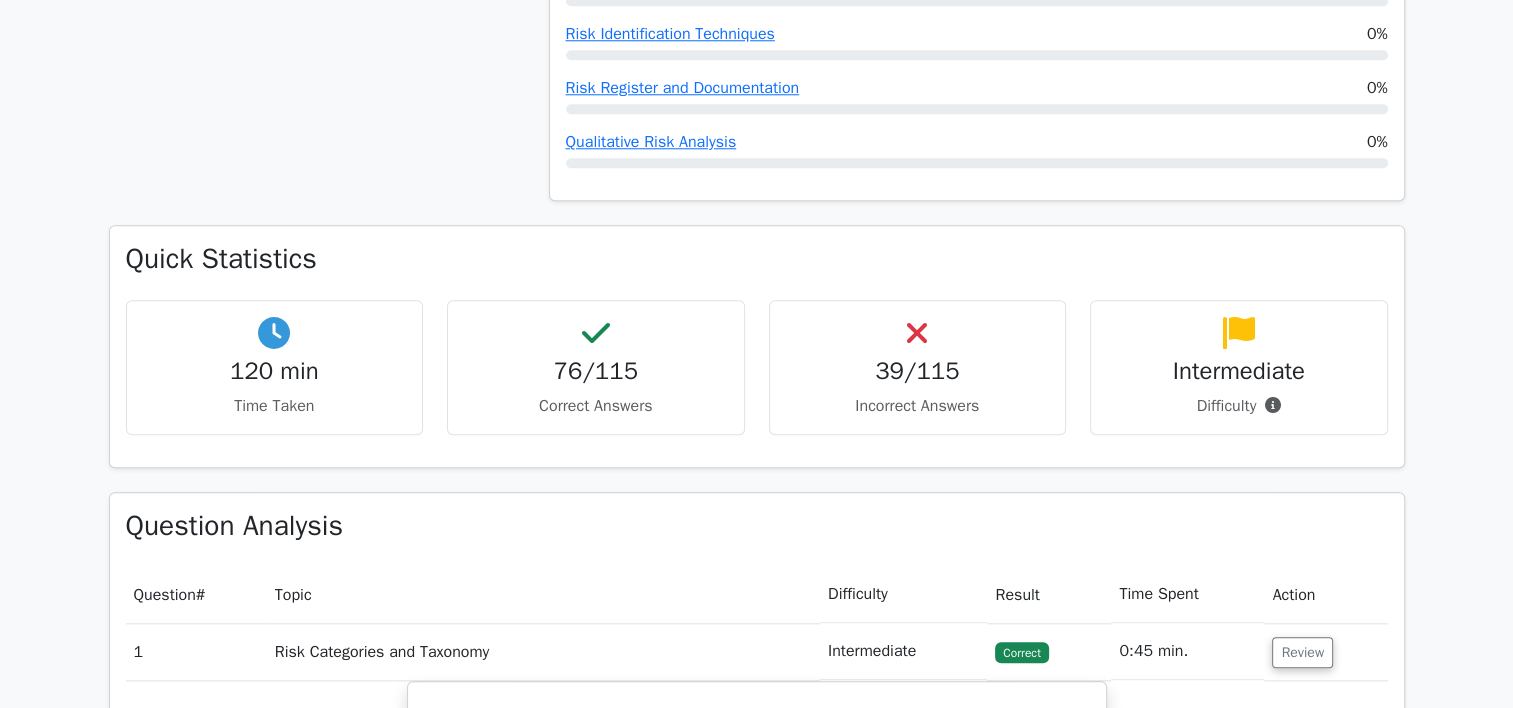 drag, startPoint x: 1504, startPoint y: 170, endPoint x: 1502, endPoint y: 183, distance: 13.152946 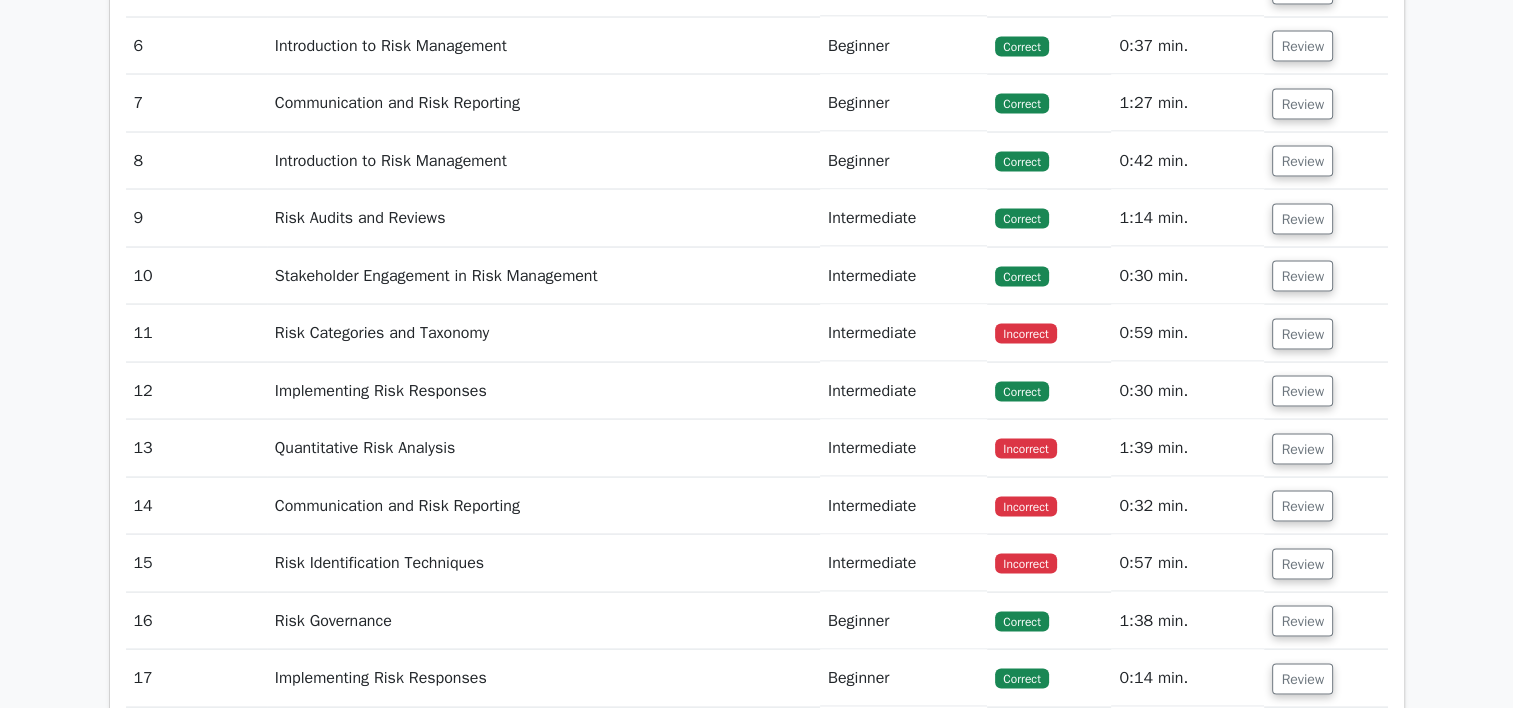 scroll, scrollTop: 3794, scrollLeft: 0, axis: vertical 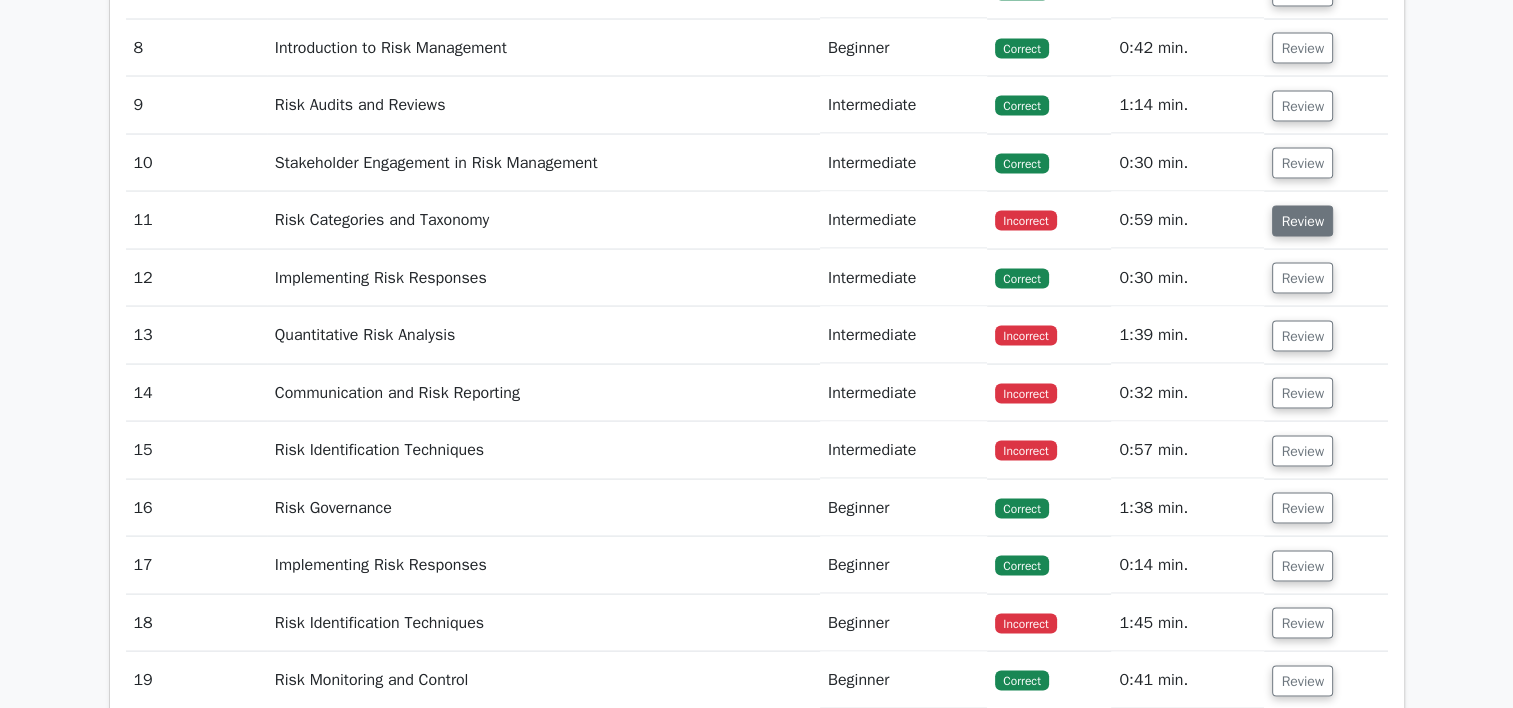 click on "Review" at bounding box center [1302, 221] 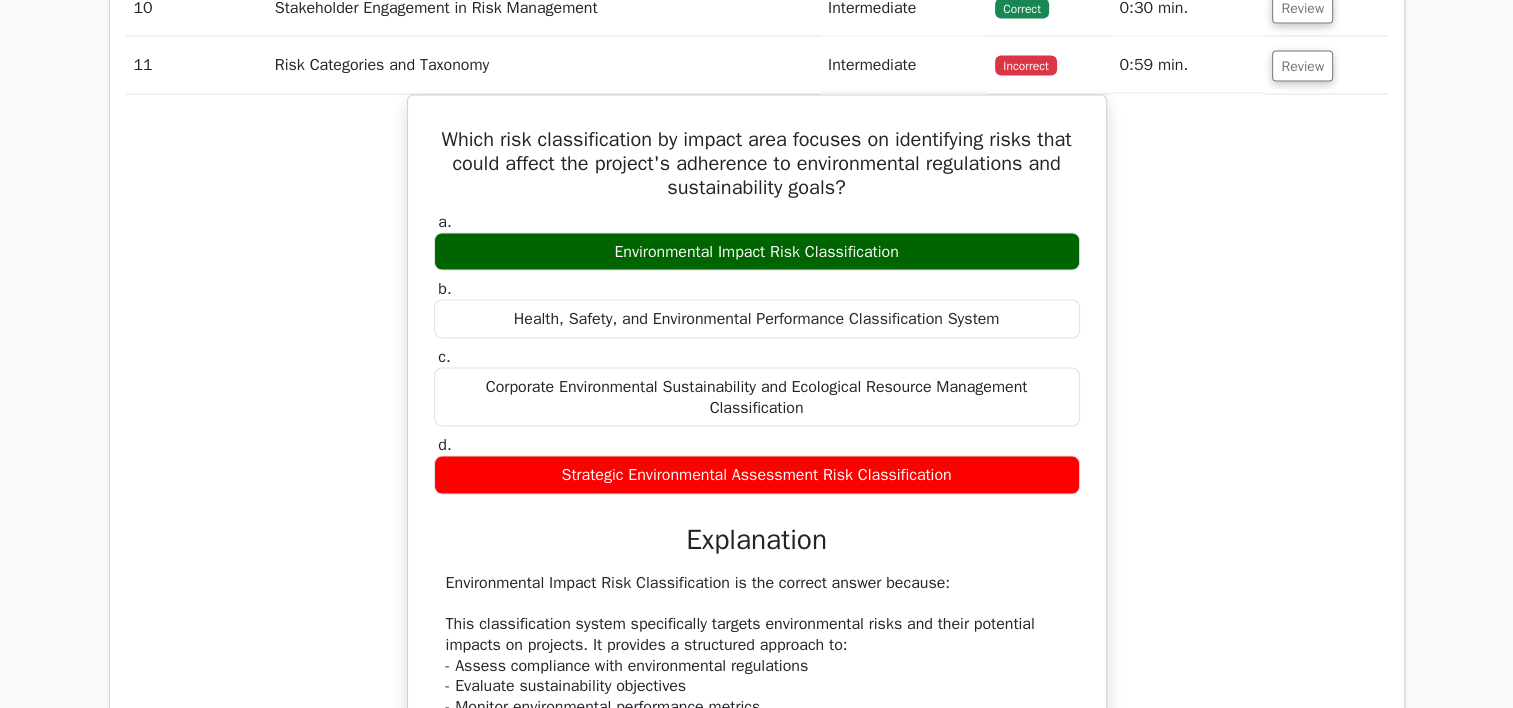 scroll, scrollTop: 4033, scrollLeft: 0, axis: vertical 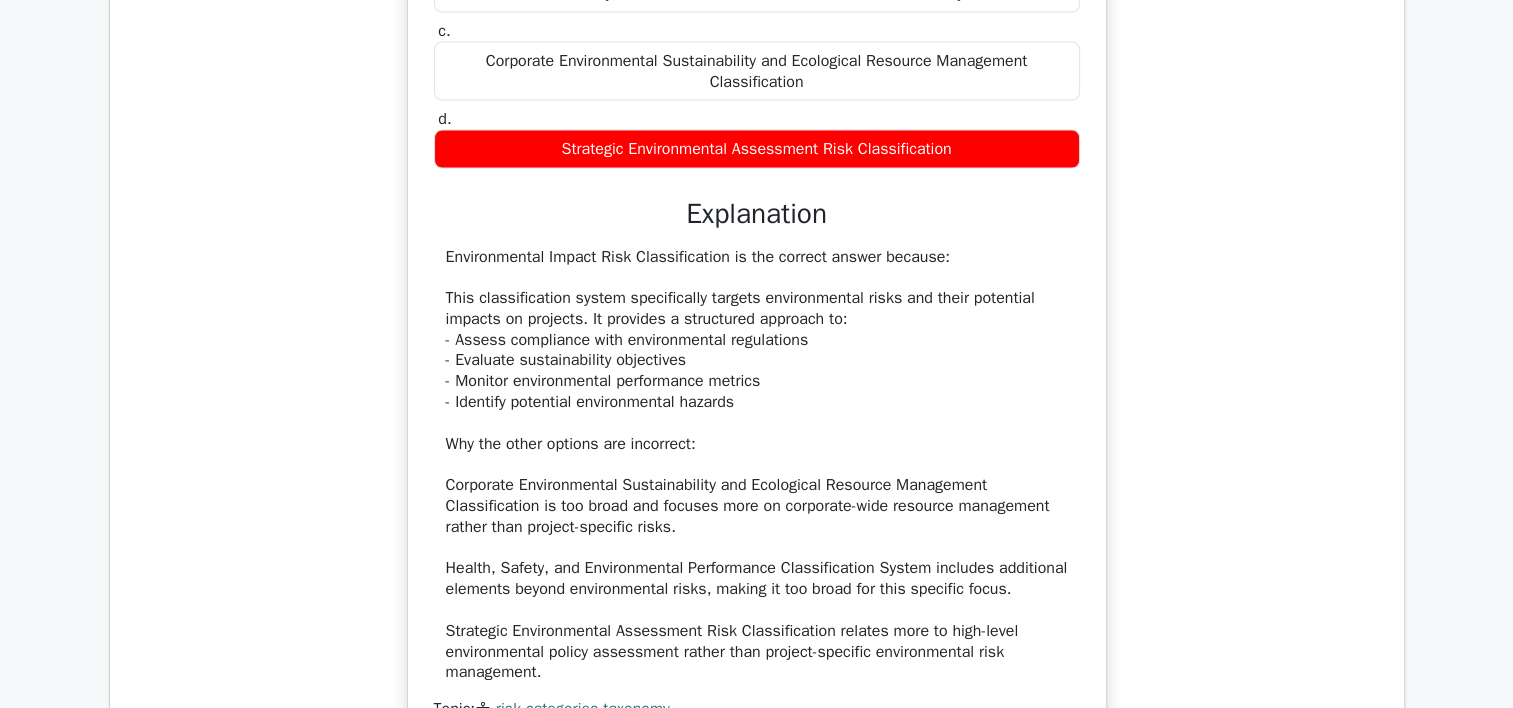 click on "Question Analysis
Question  #
Topic
Difficulty
Result
Time Spent
Action
1
Risk Categories and Taxonomy
Intermediate
Correct" at bounding box center (757, 2468) 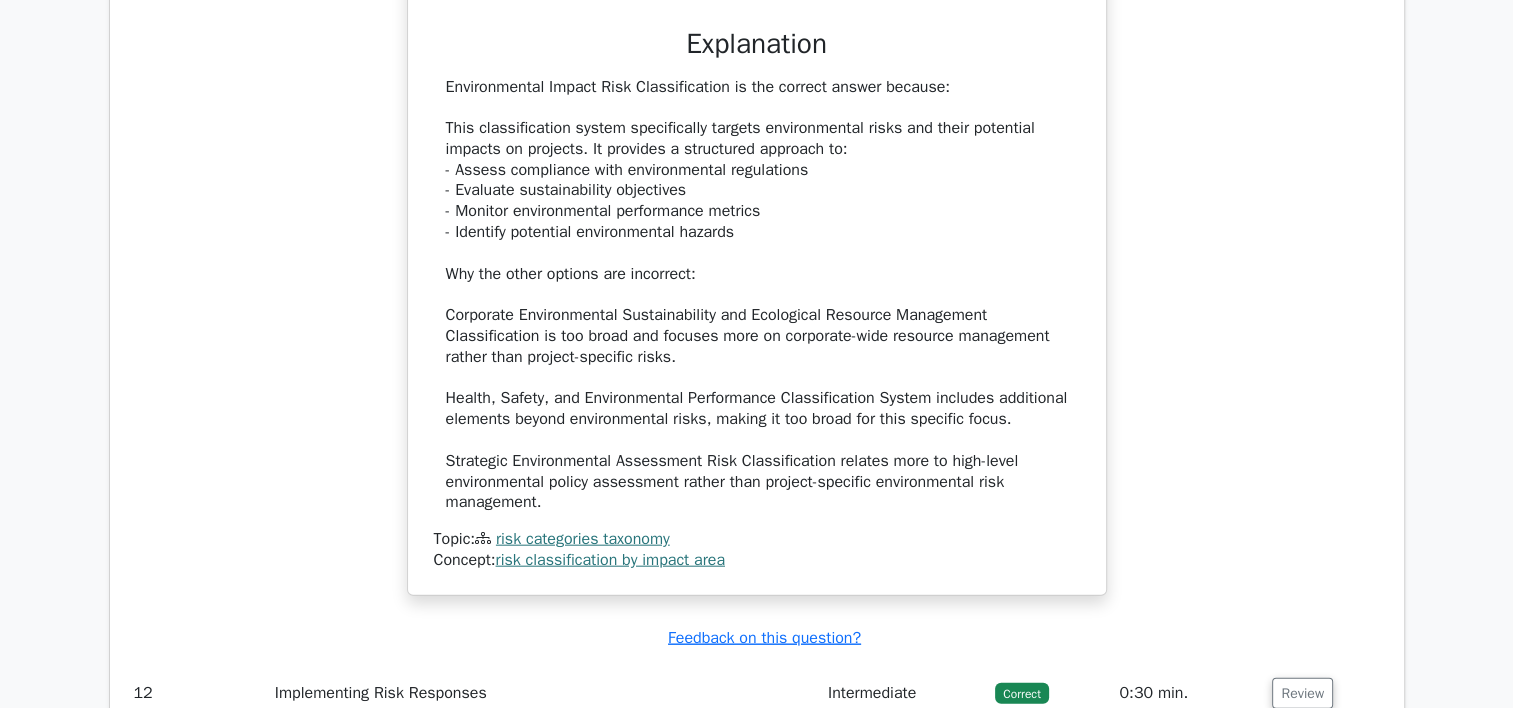 scroll, scrollTop: 4603, scrollLeft: 0, axis: vertical 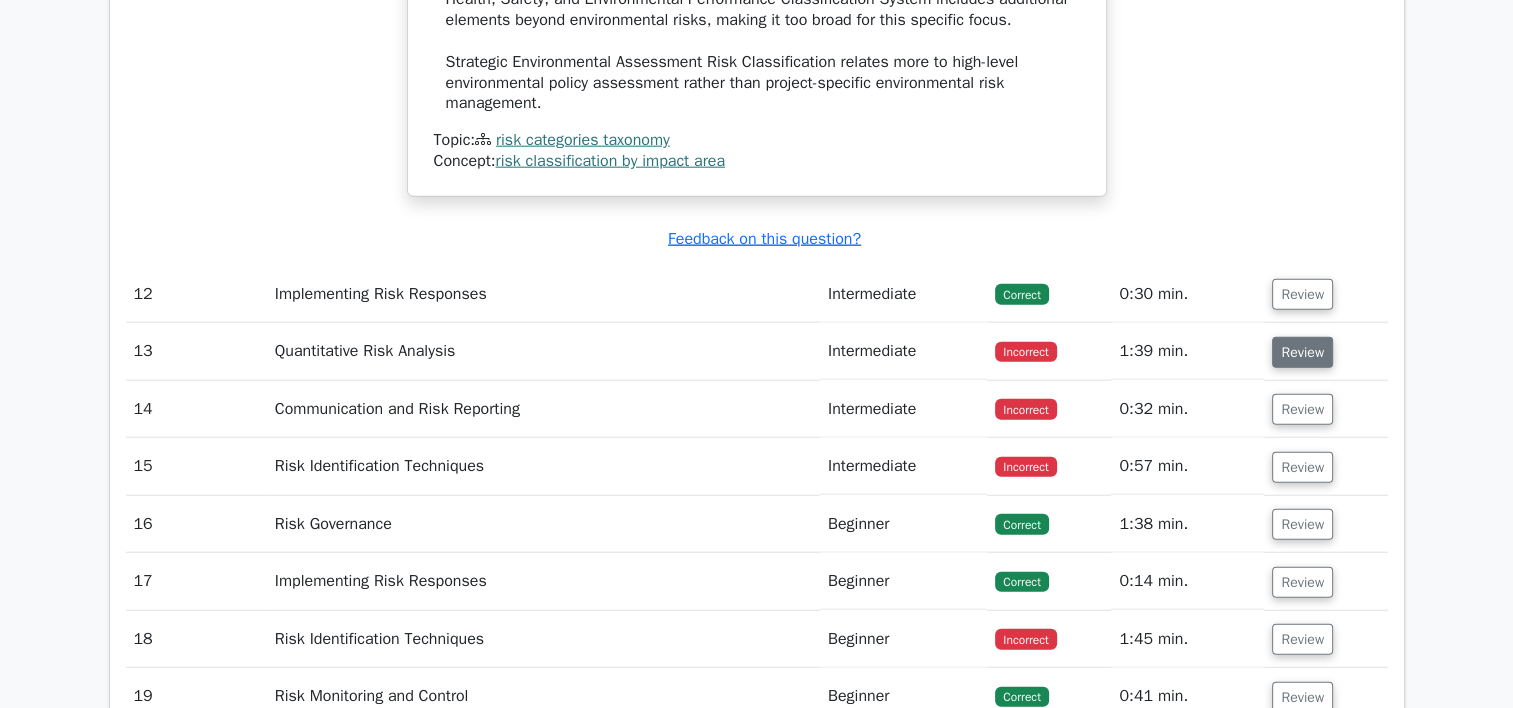 click on "Review" at bounding box center [1302, 352] 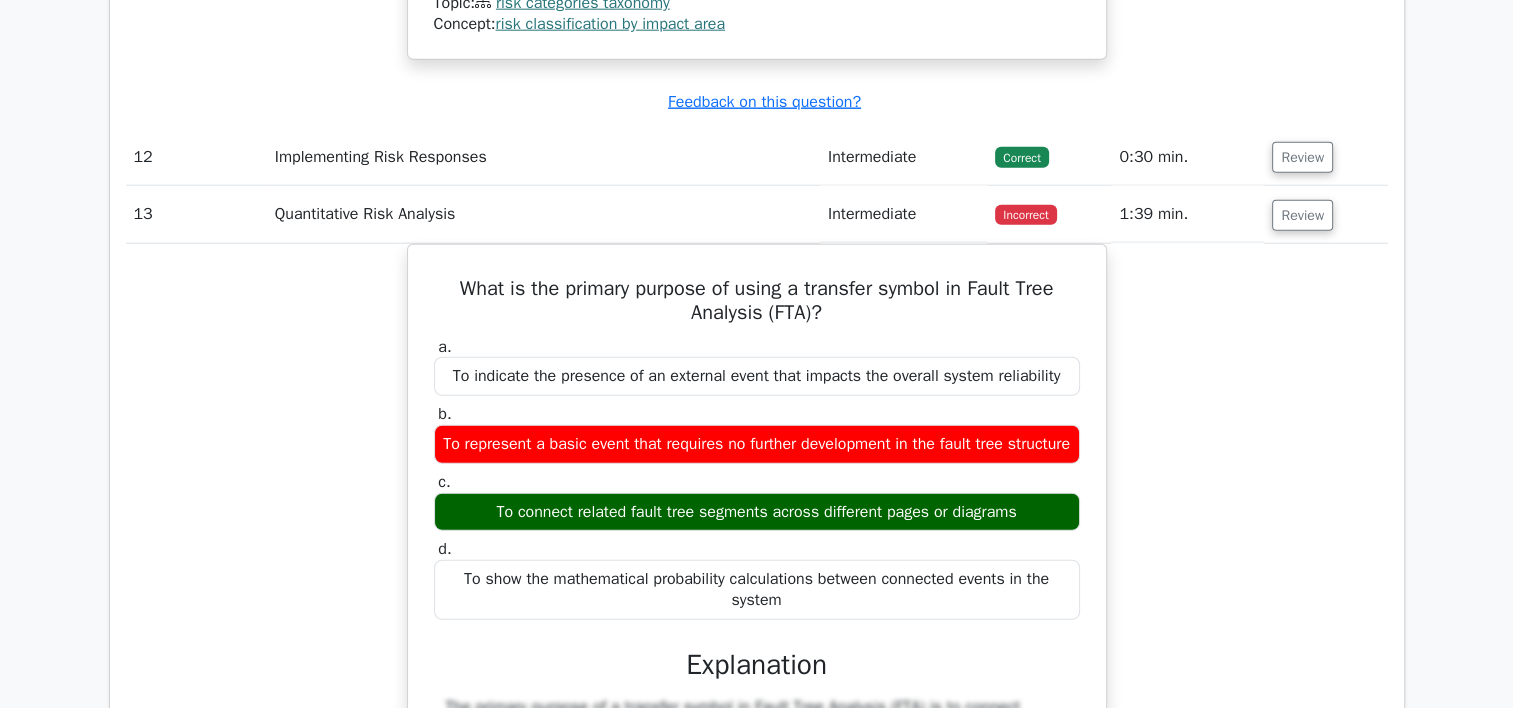 scroll, scrollTop: 5112, scrollLeft: 0, axis: vertical 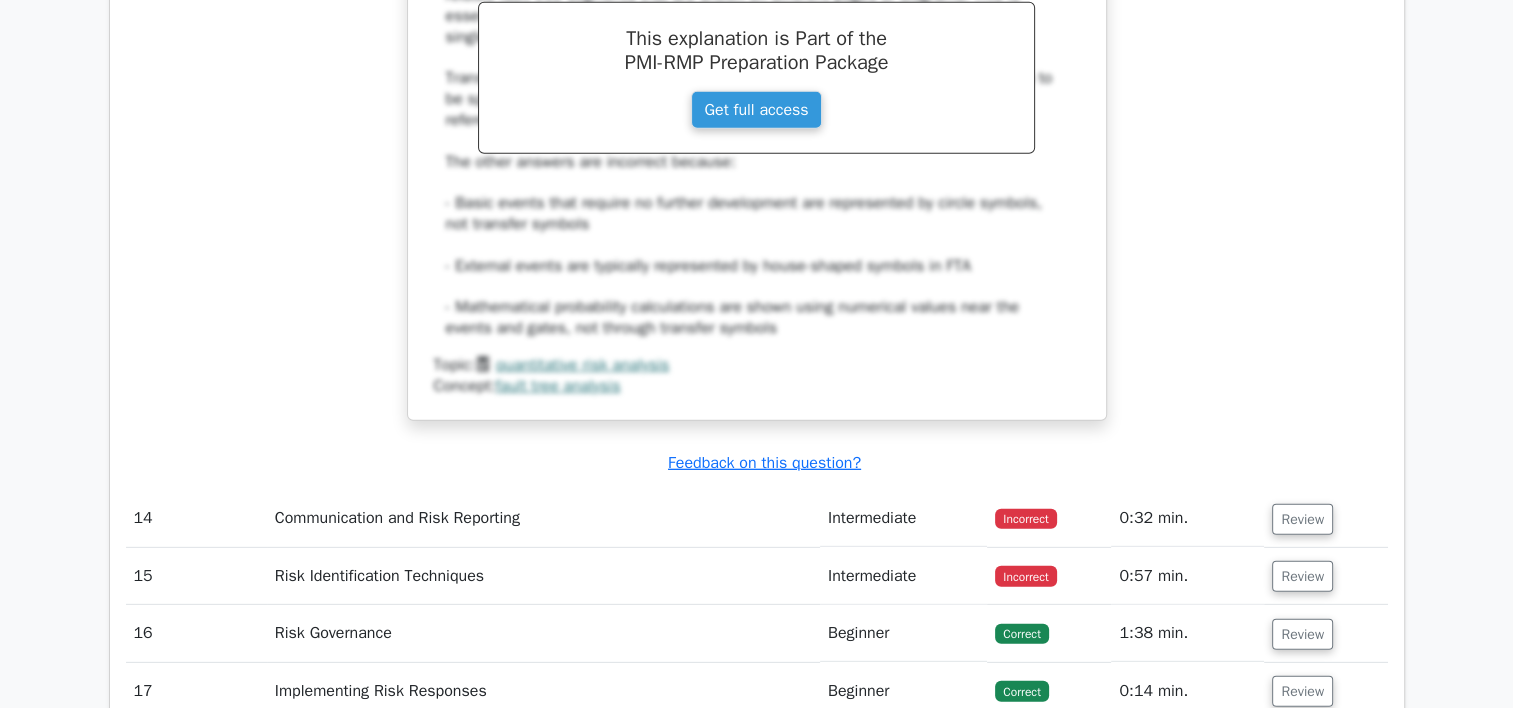 click on "Incorrect" at bounding box center [1025, 519] 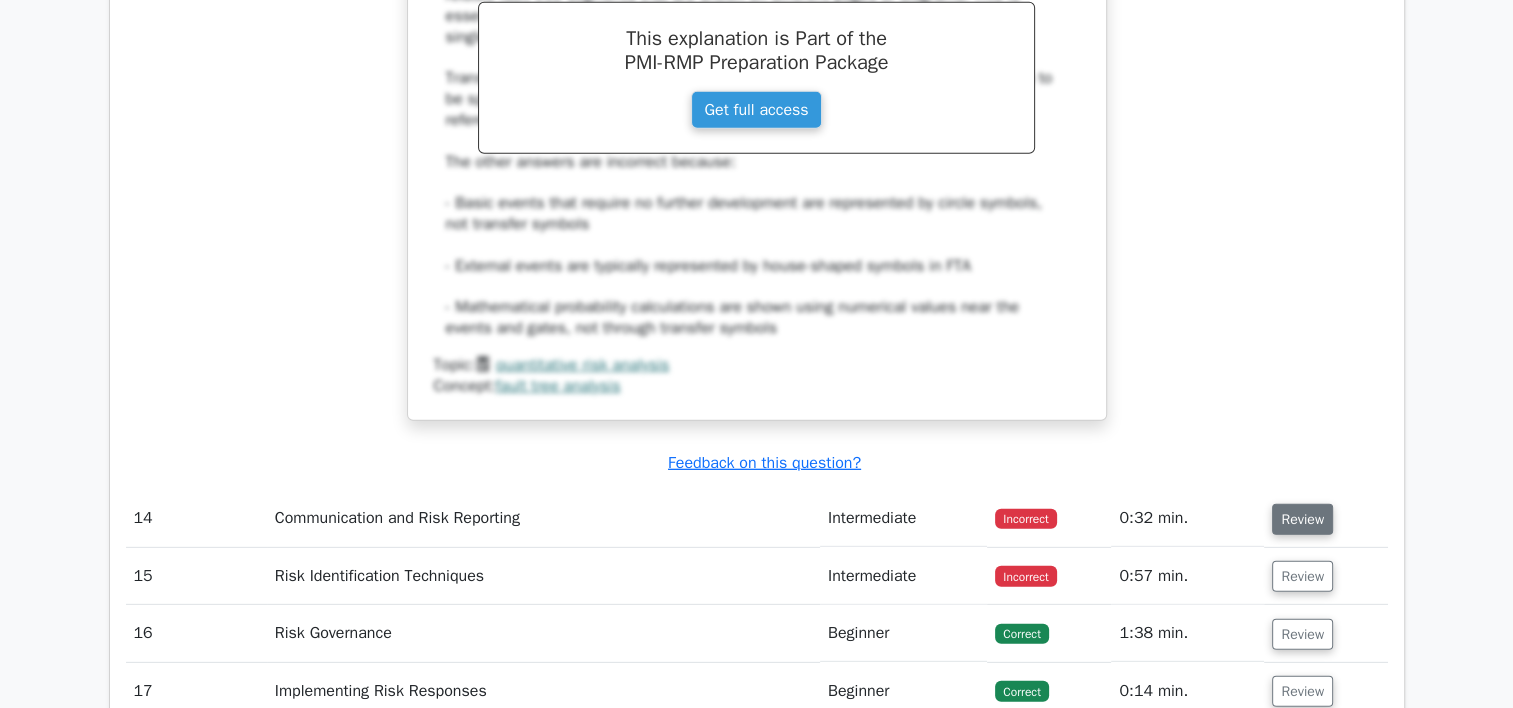 click on "Review" at bounding box center (1302, 519) 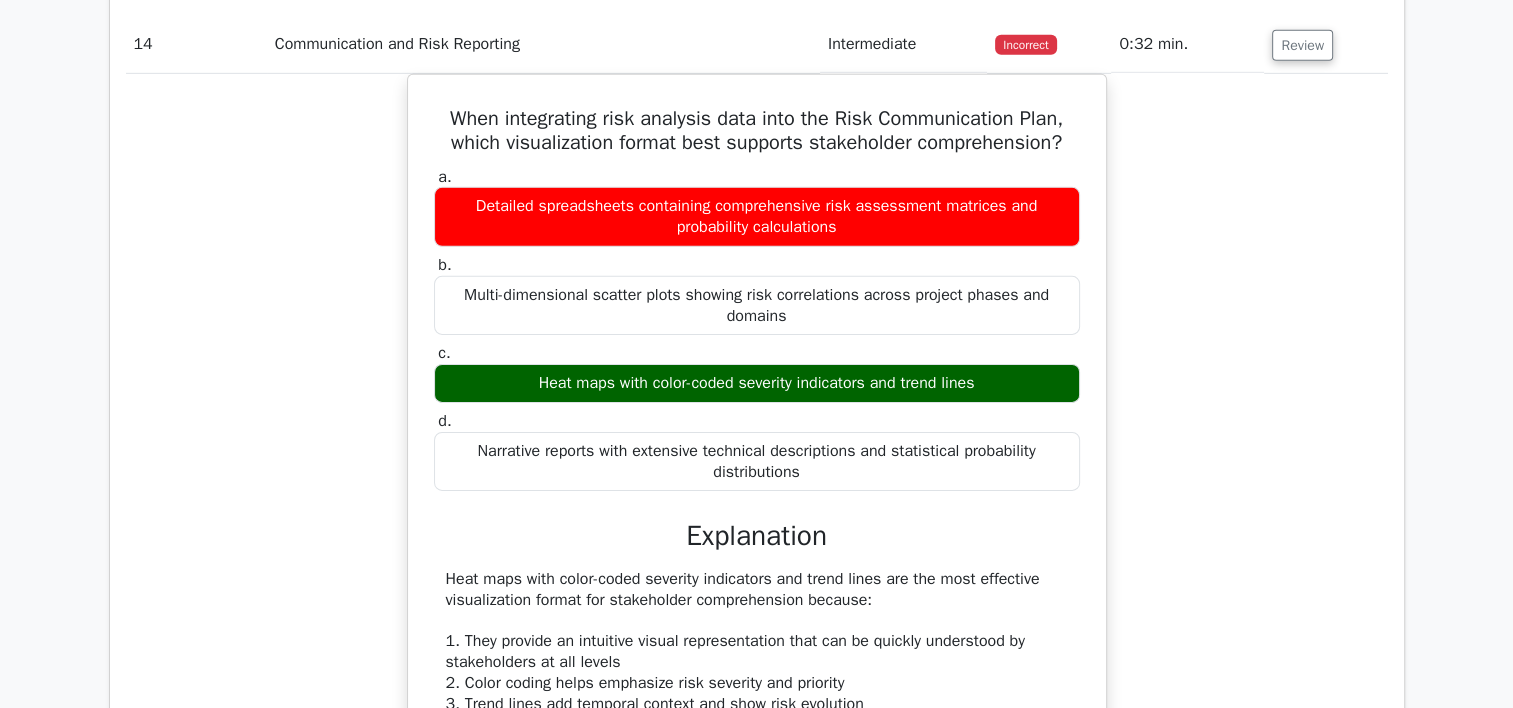 scroll, scrollTop: 6304, scrollLeft: 0, axis: vertical 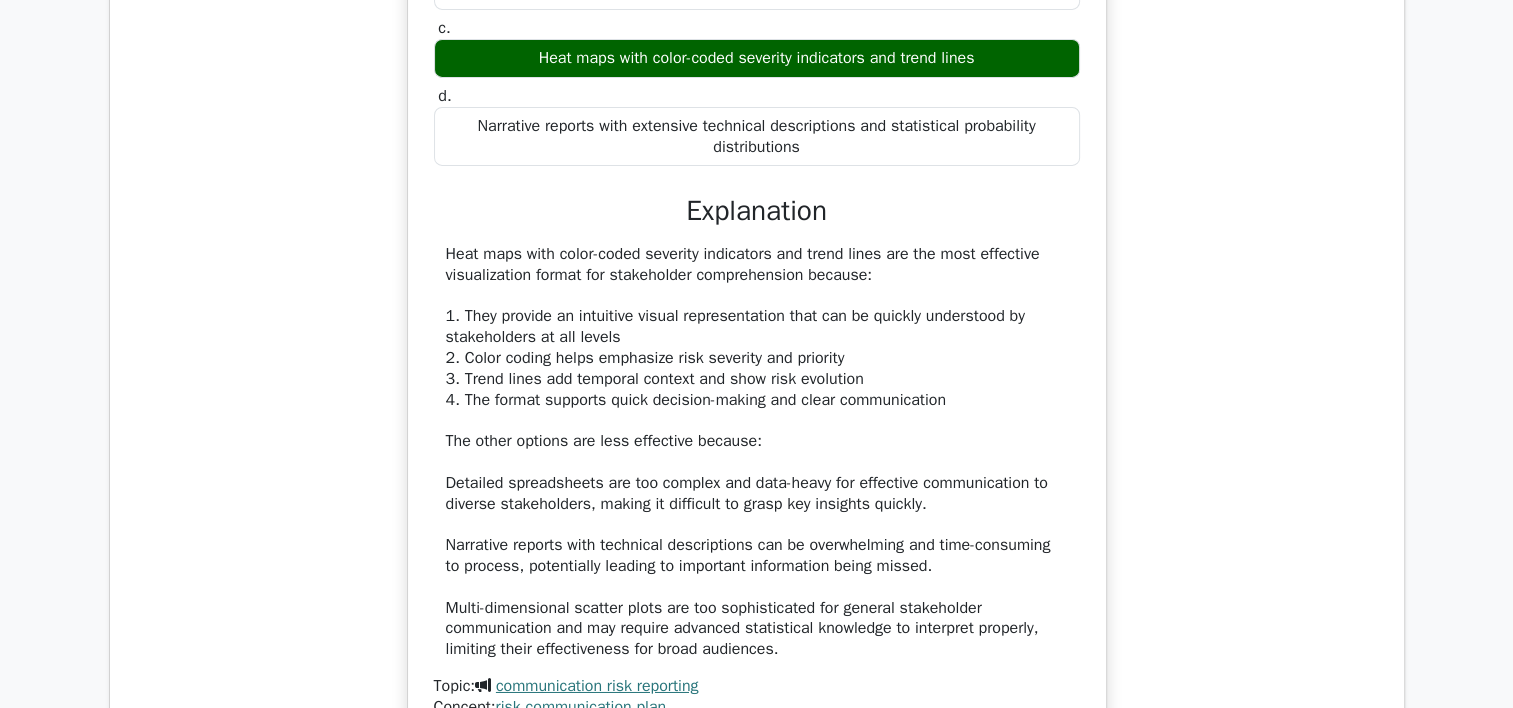 type 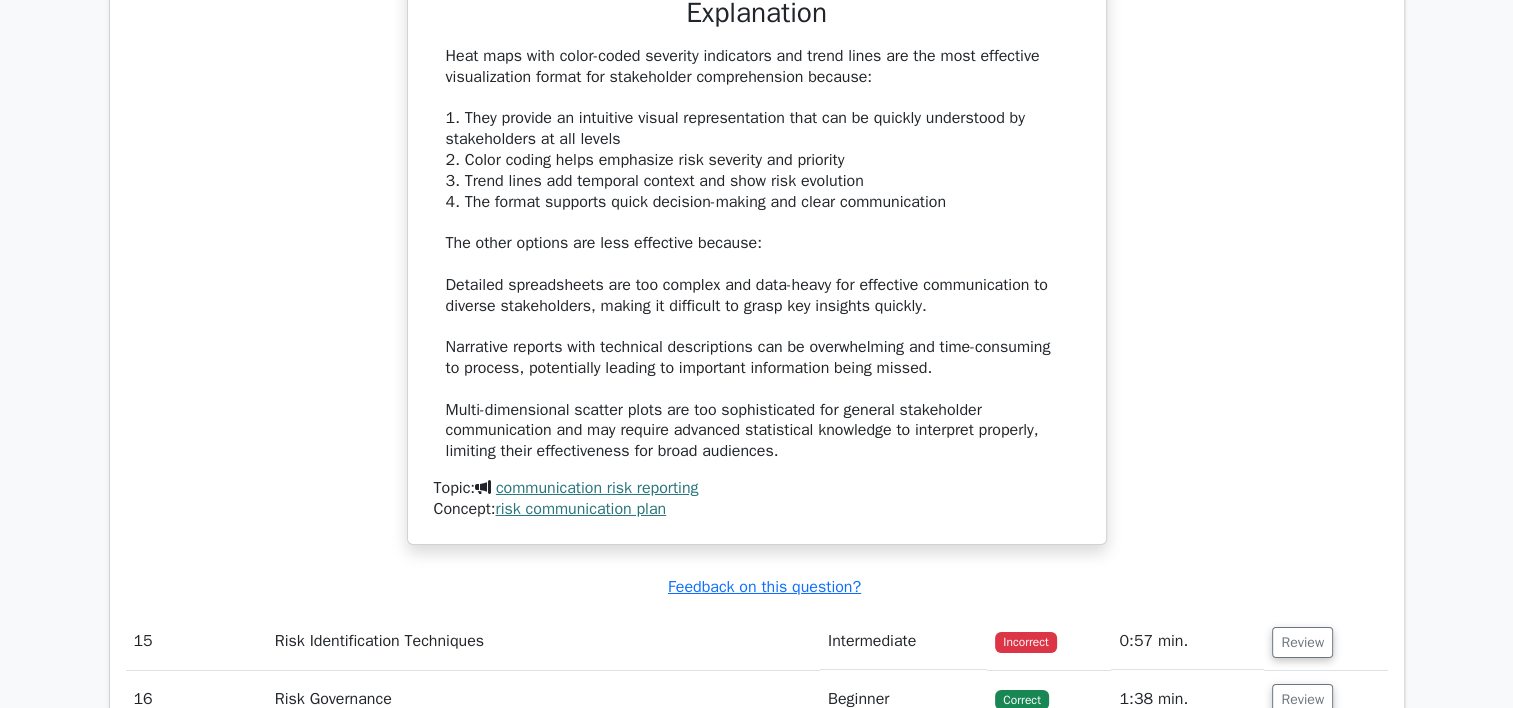 scroll, scrollTop: 6812, scrollLeft: 0, axis: vertical 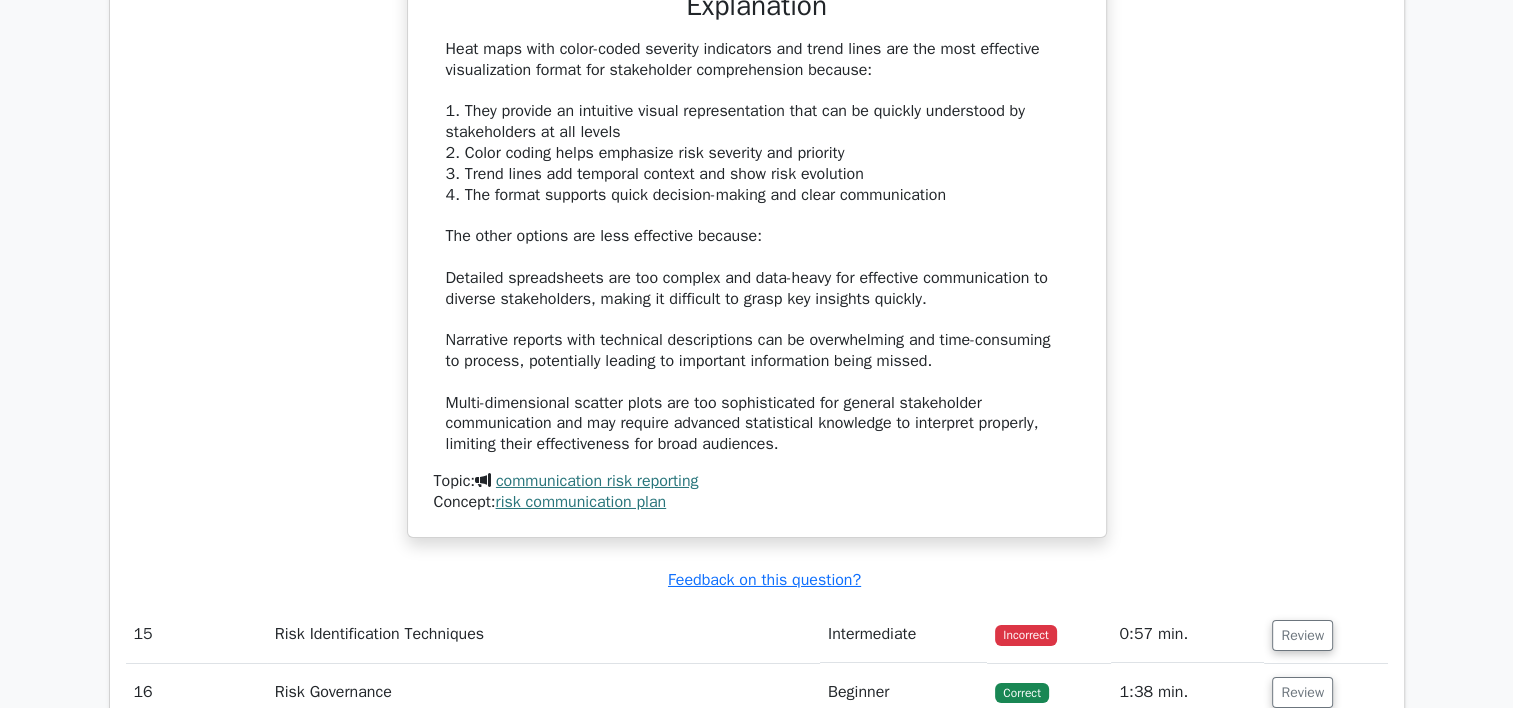 click on "Incorrect" at bounding box center (1025, 635) 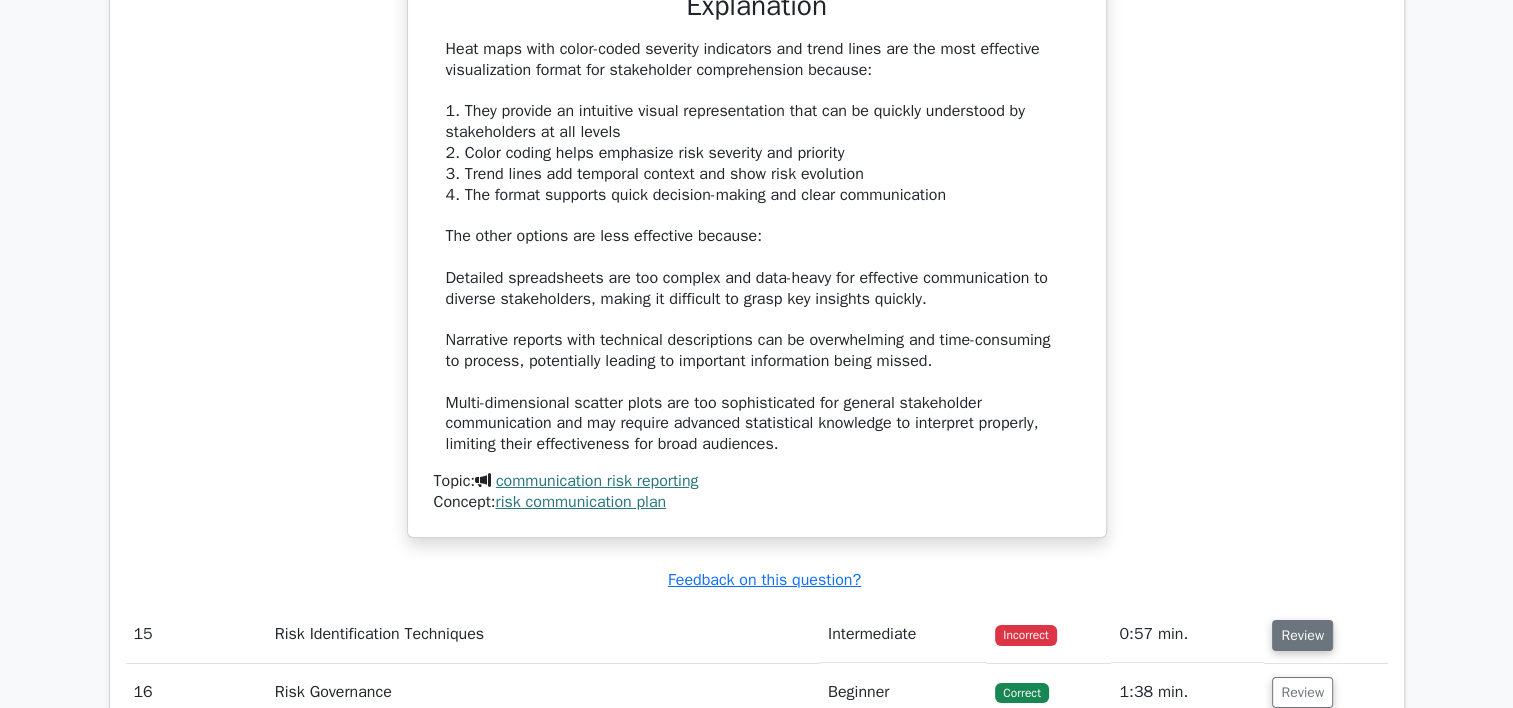 click on "Review" at bounding box center (1302, 635) 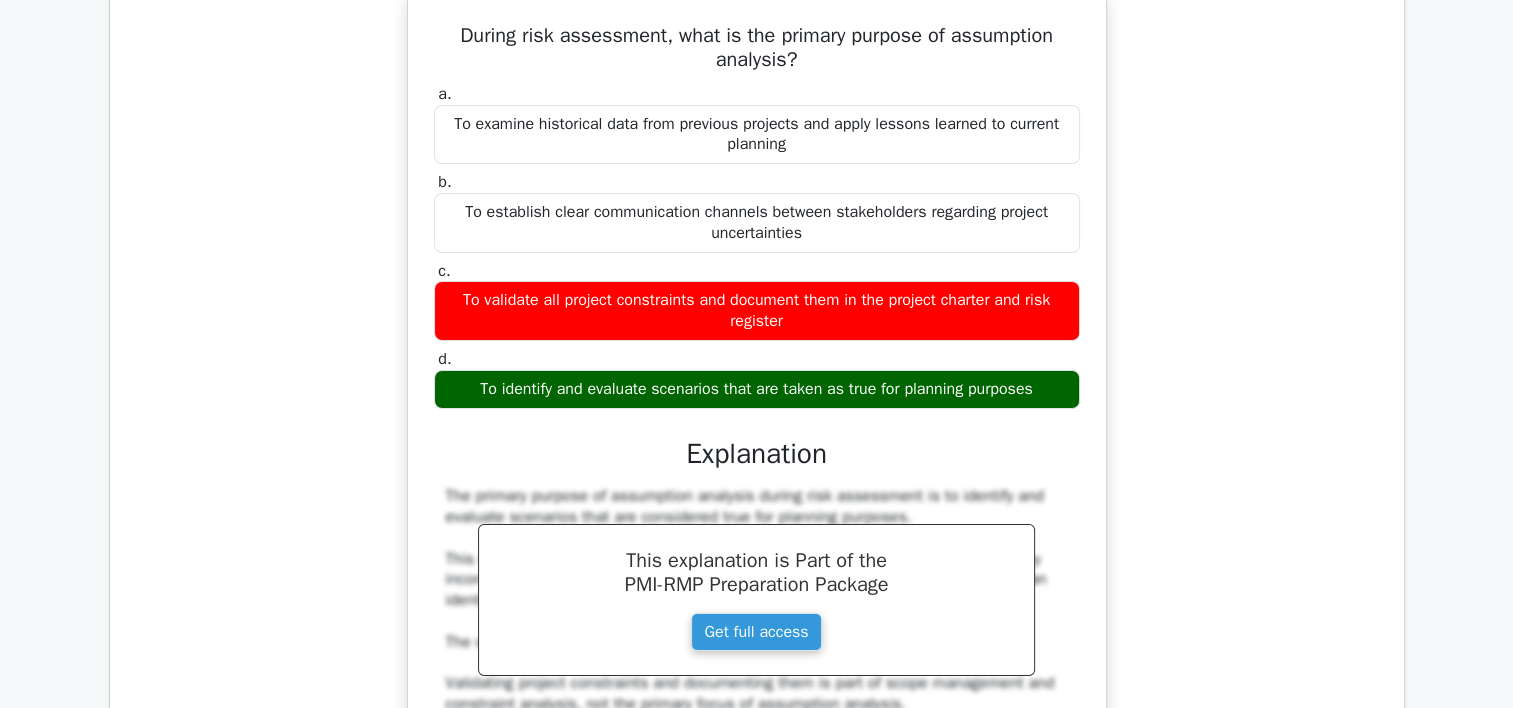scroll, scrollTop: 7508, scrollLeft: 0, axis: vertical 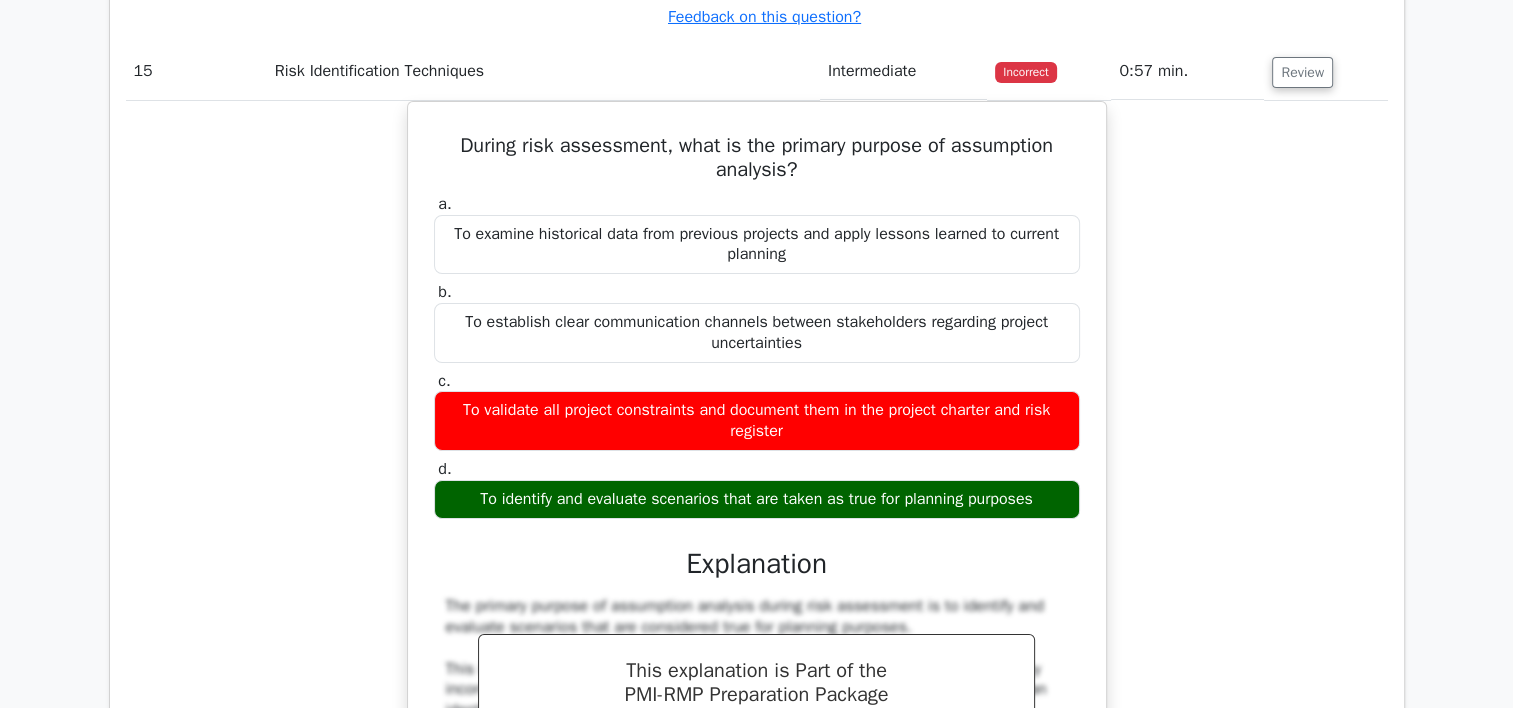 type 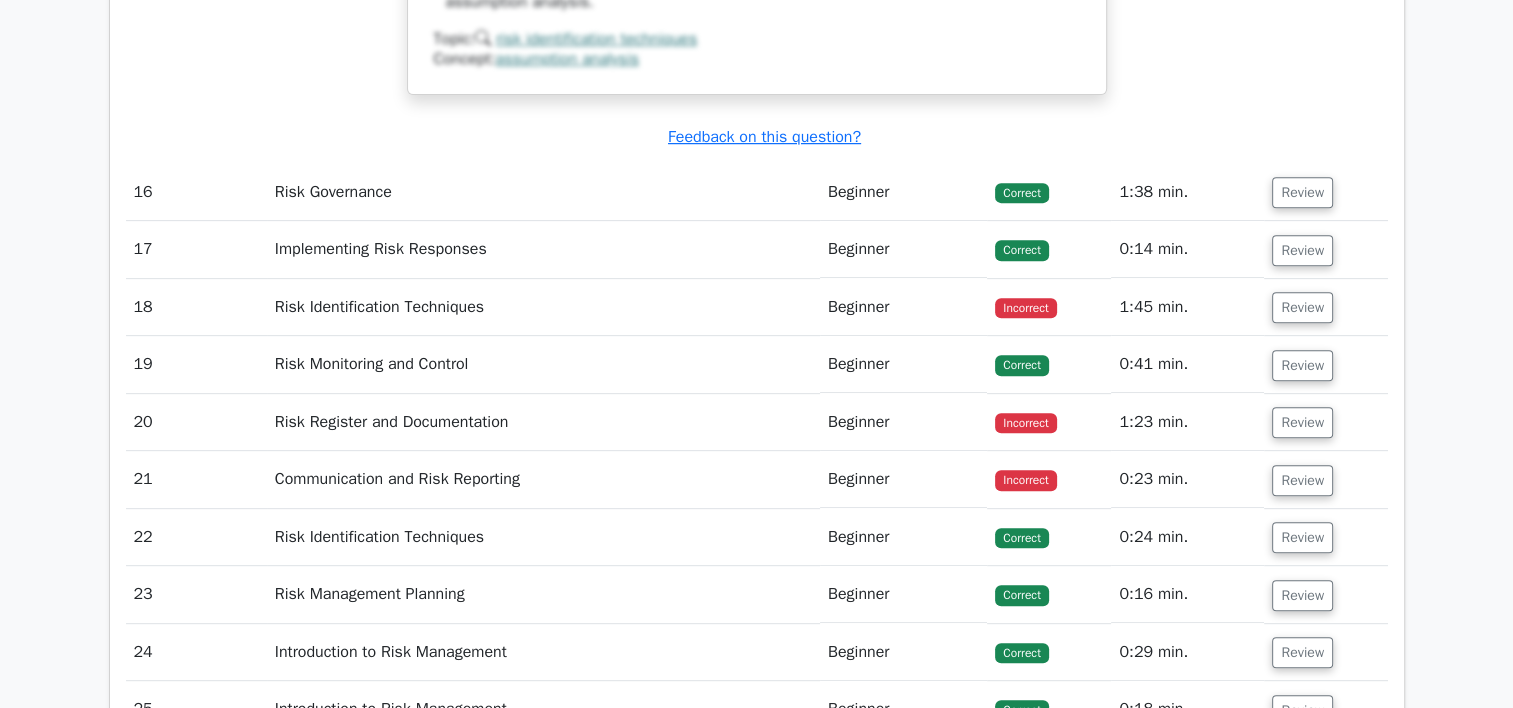 scroll, scrollTop: 8340, scrollLeft: 0, axis: vertical 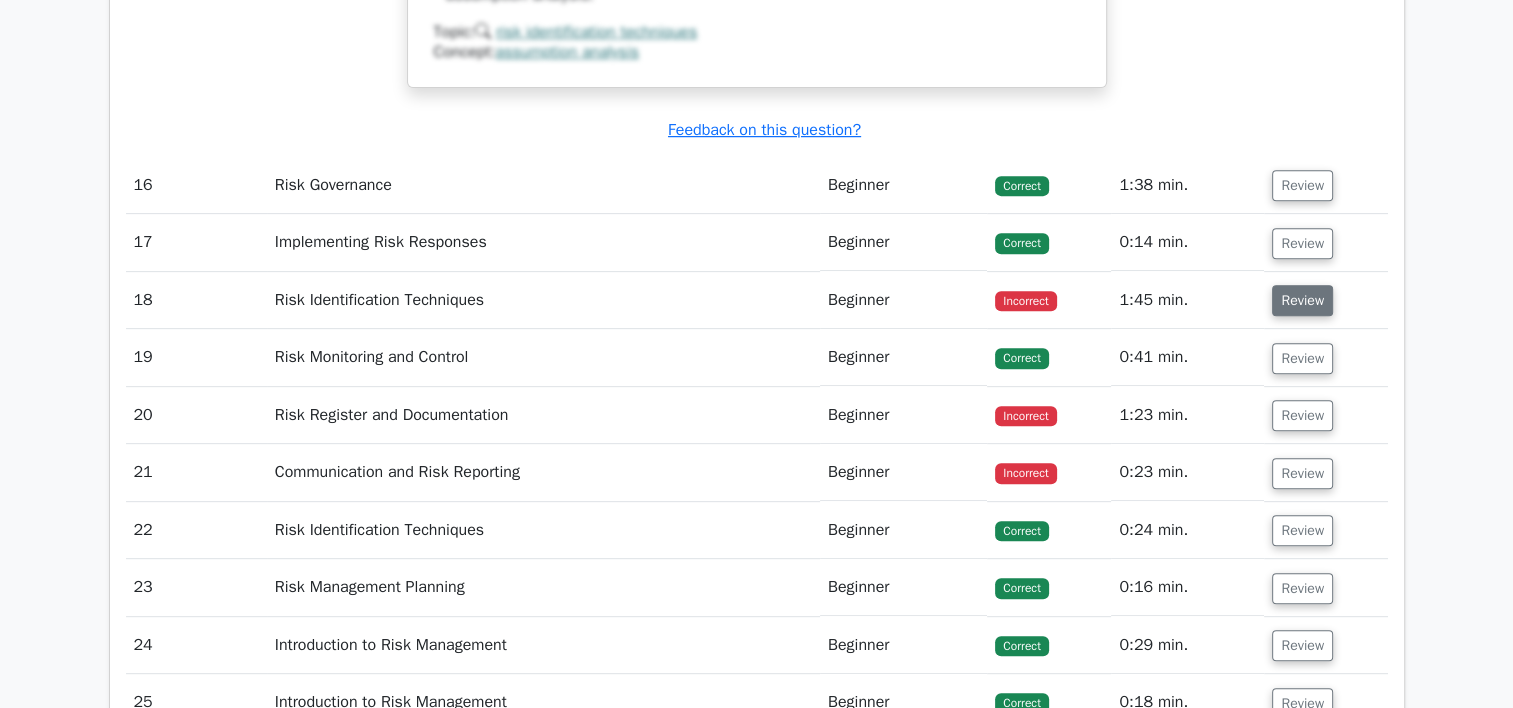 click on "Review" at bounding box center (1302, 300) 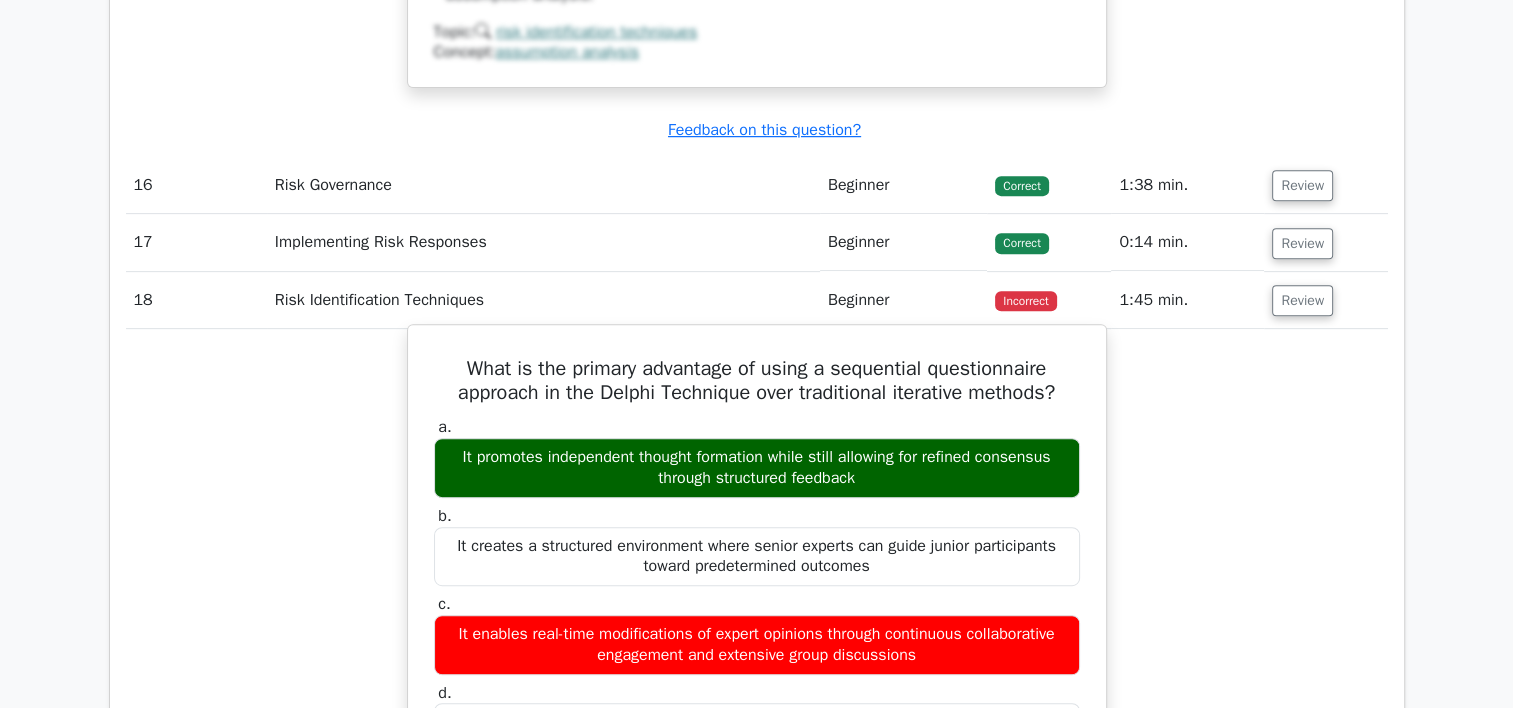 click on "It promotes independent thought formation while still allowing for refined consensus through structured feedback" at bounding box center (757, 468) 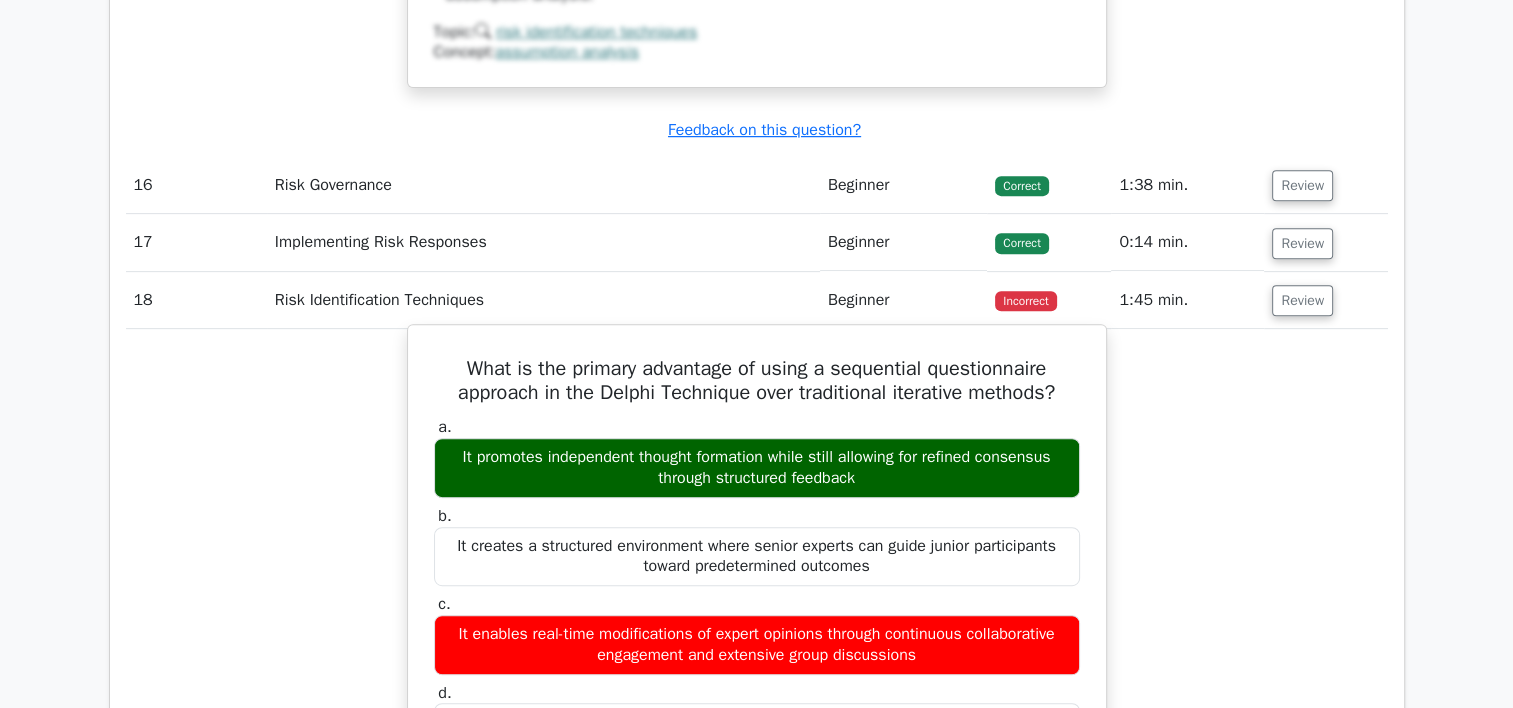 drag, startPoint x: 448, startPoint y: 464, endPoint x: 863, endPoint y: 480, distance: 415.30832 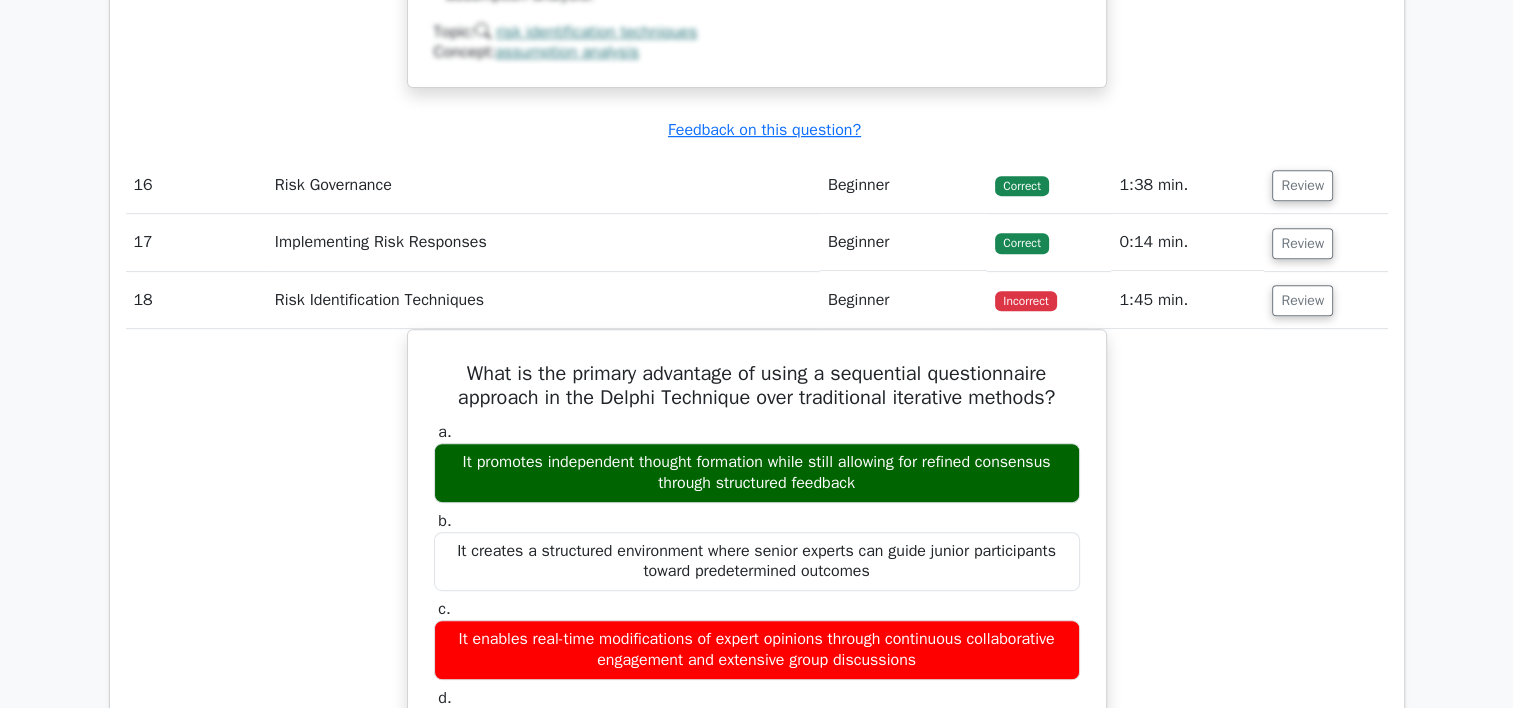 click on "What is the primary advantage of using a sequential questionnaire approach in the Delphi Technique over traditional iterative methods?
a.
It promotes independent thought formation while still allowing for refined consensus through structured feedback
b.
c. d." at bounding box center [757, 869] 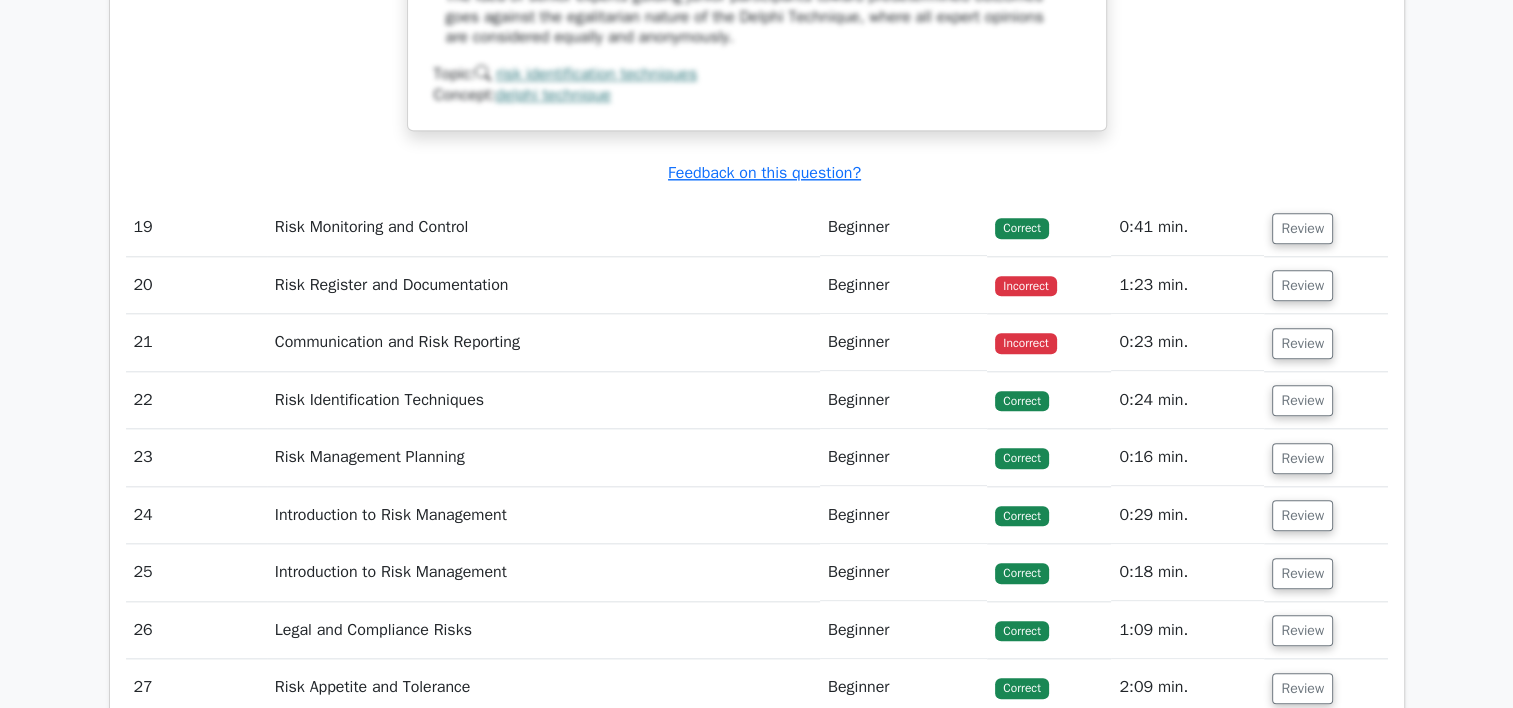 scroll, scrollTop: 9619, scrollLeft: 0, axis: vertical 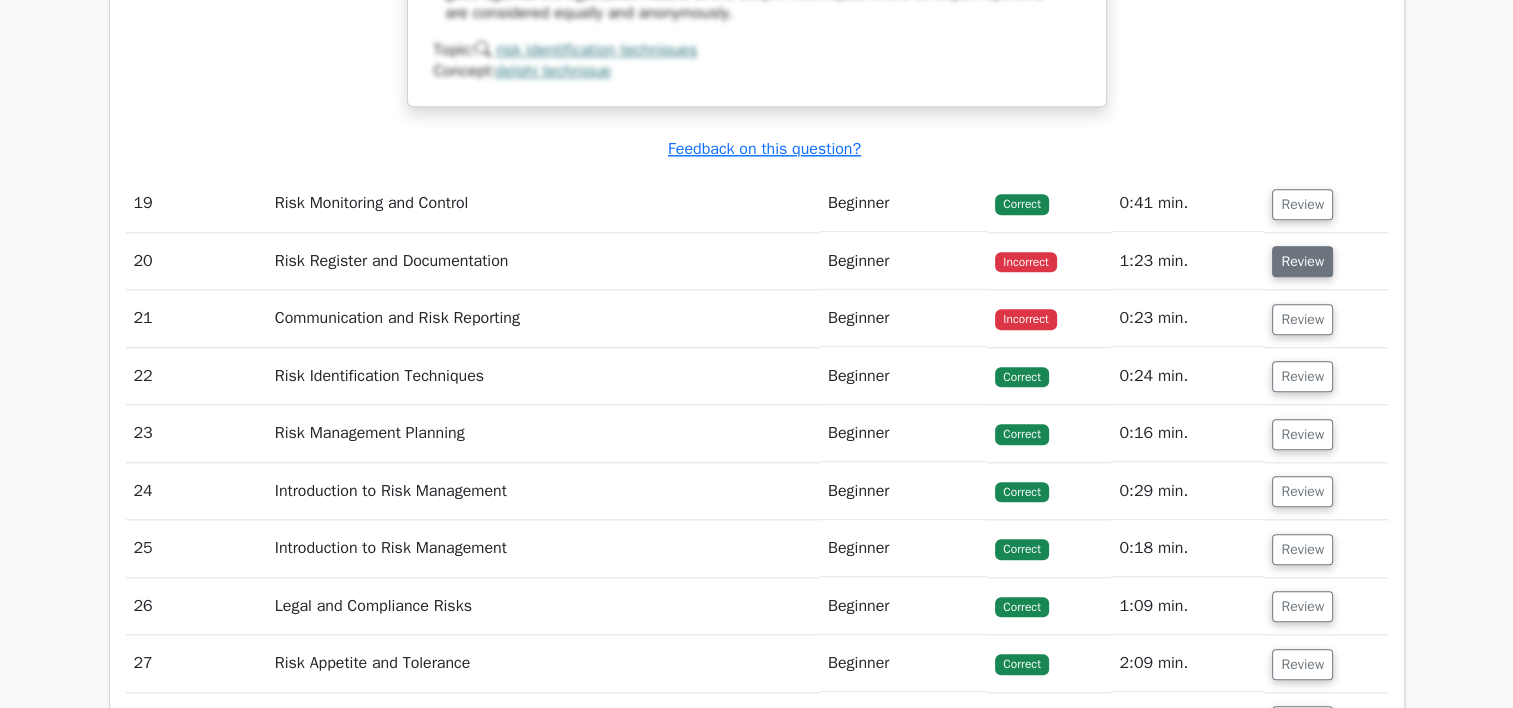 click on "Review" at bounding box center (1302, 261) 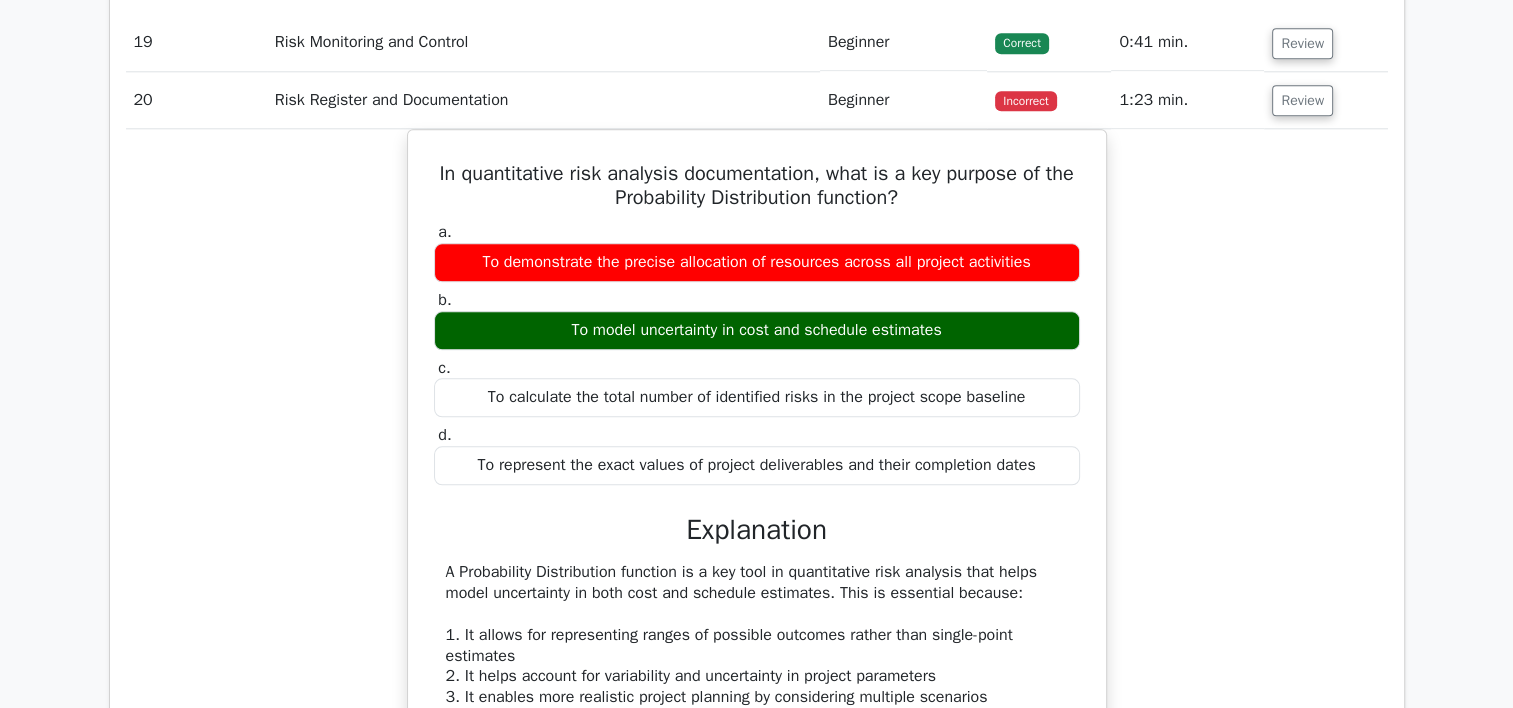 scroll, scrollTop: 9848, scrollLeft: 0, axis: vertical 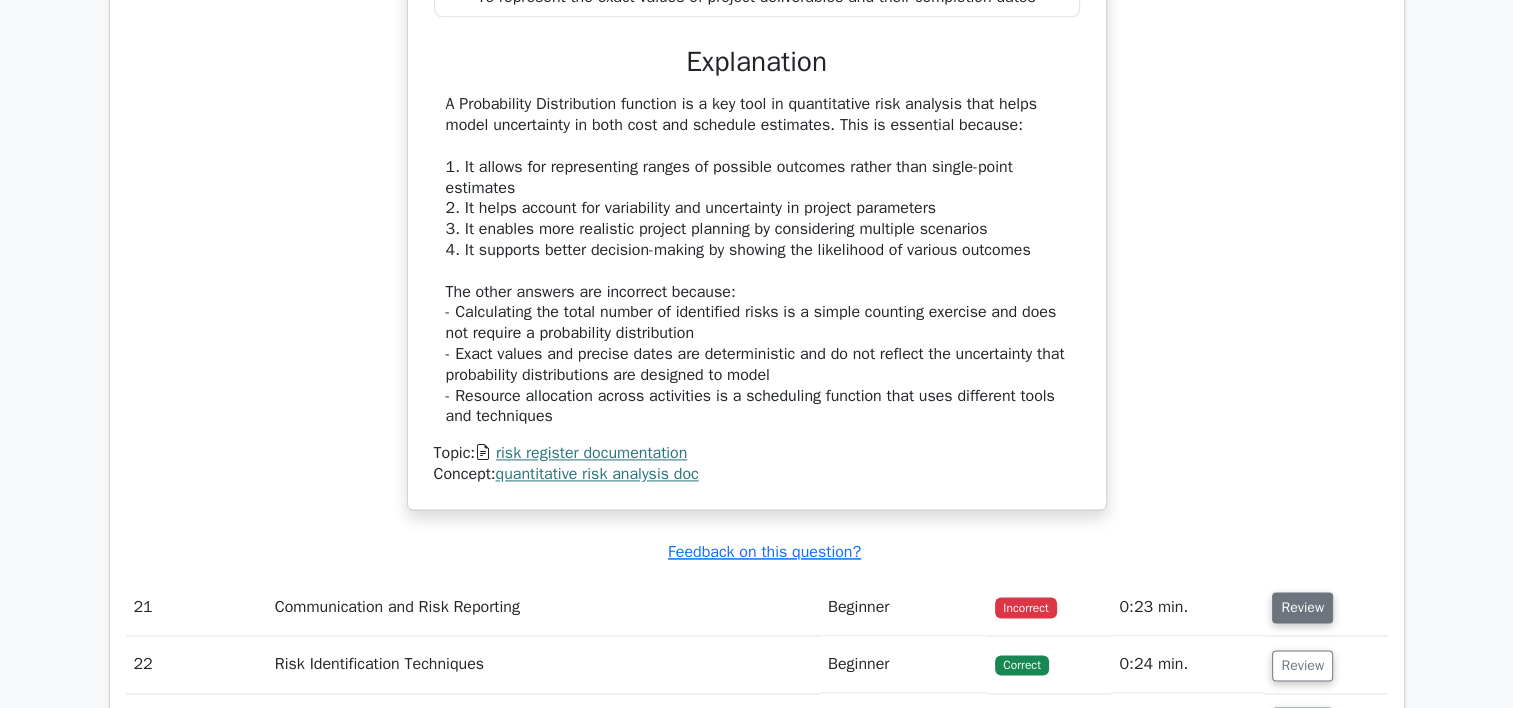 click on "Review" at bounding box center (1302, 607) 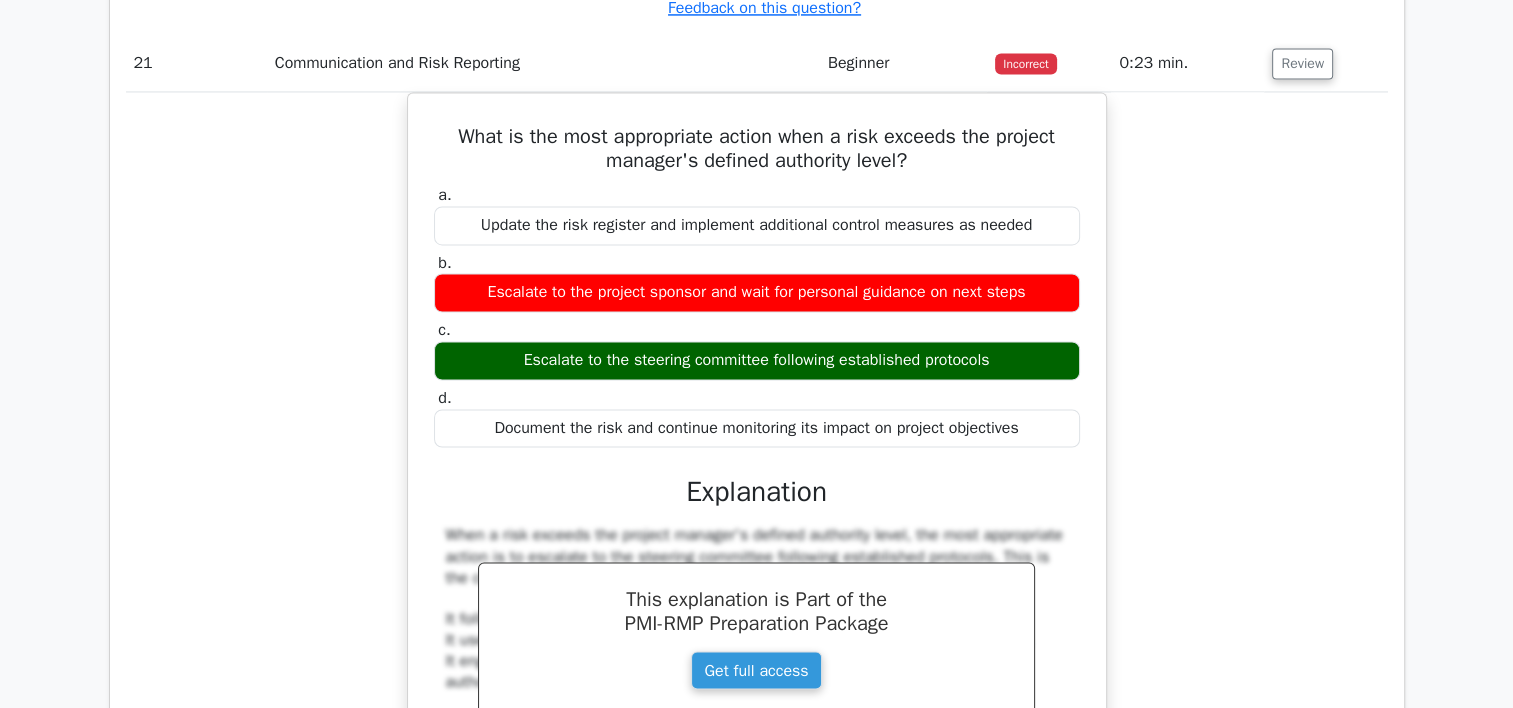 scroll, scrollTop: 10819, scrollLeft: 0, axis: vertical 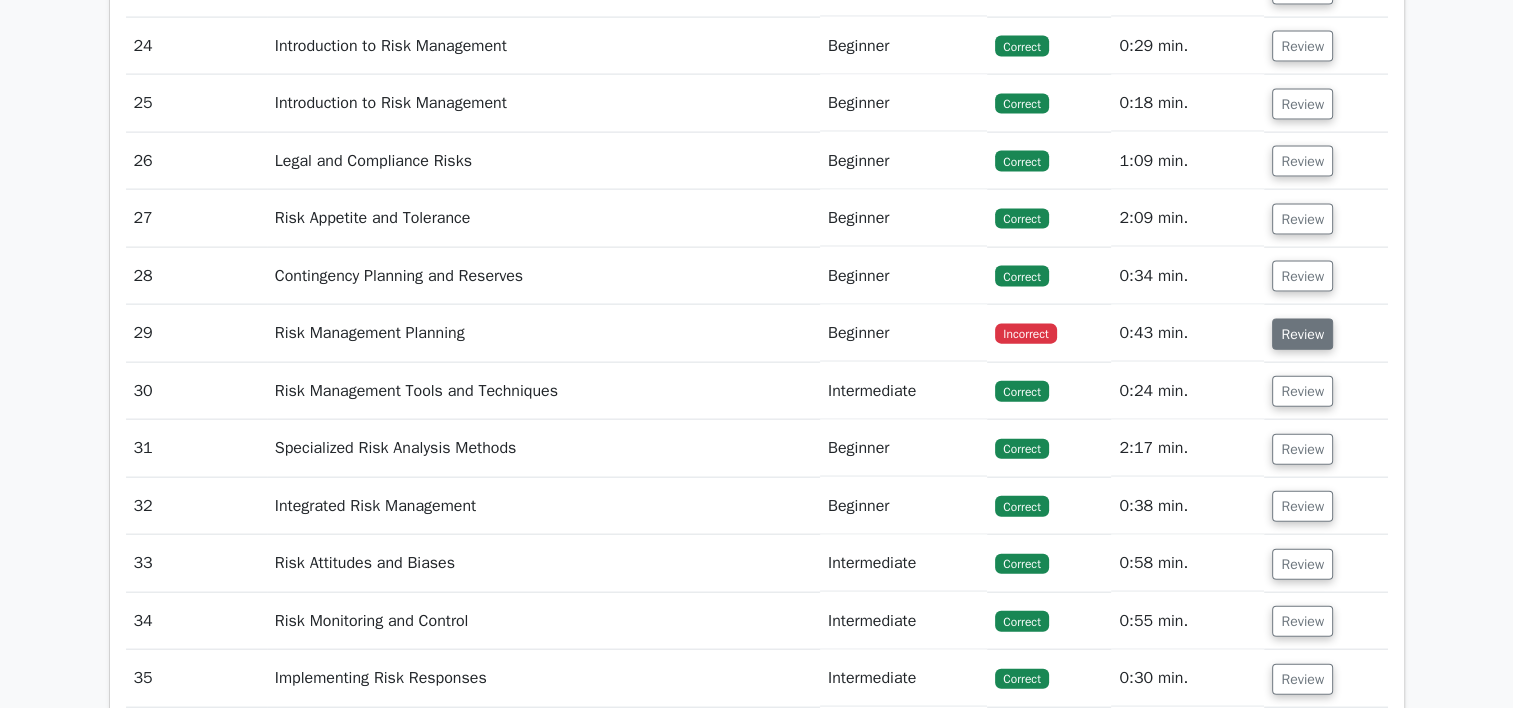 click on "Review" at bounding box center [1302, 334] 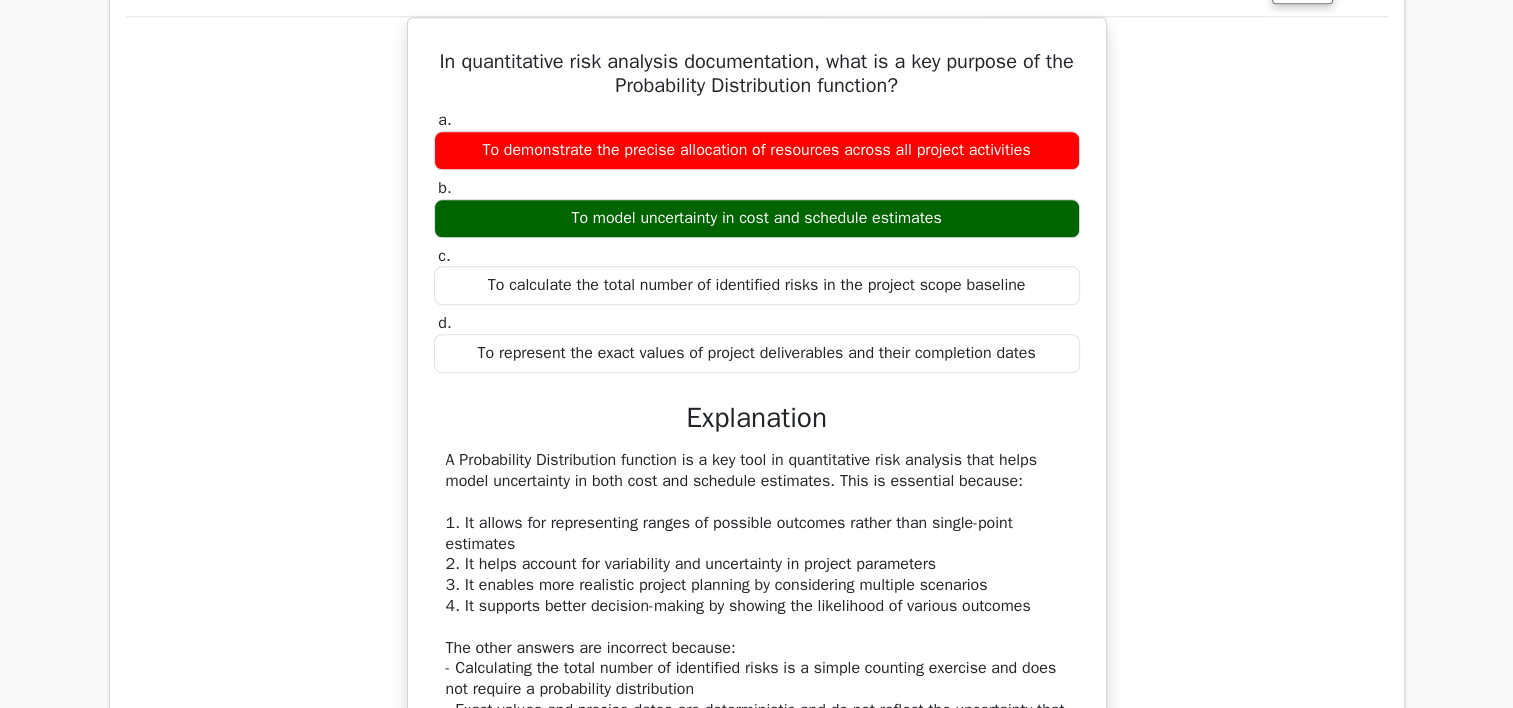 scroll, scrollTop: 9920, scrollLeft: 0, axis: vertical 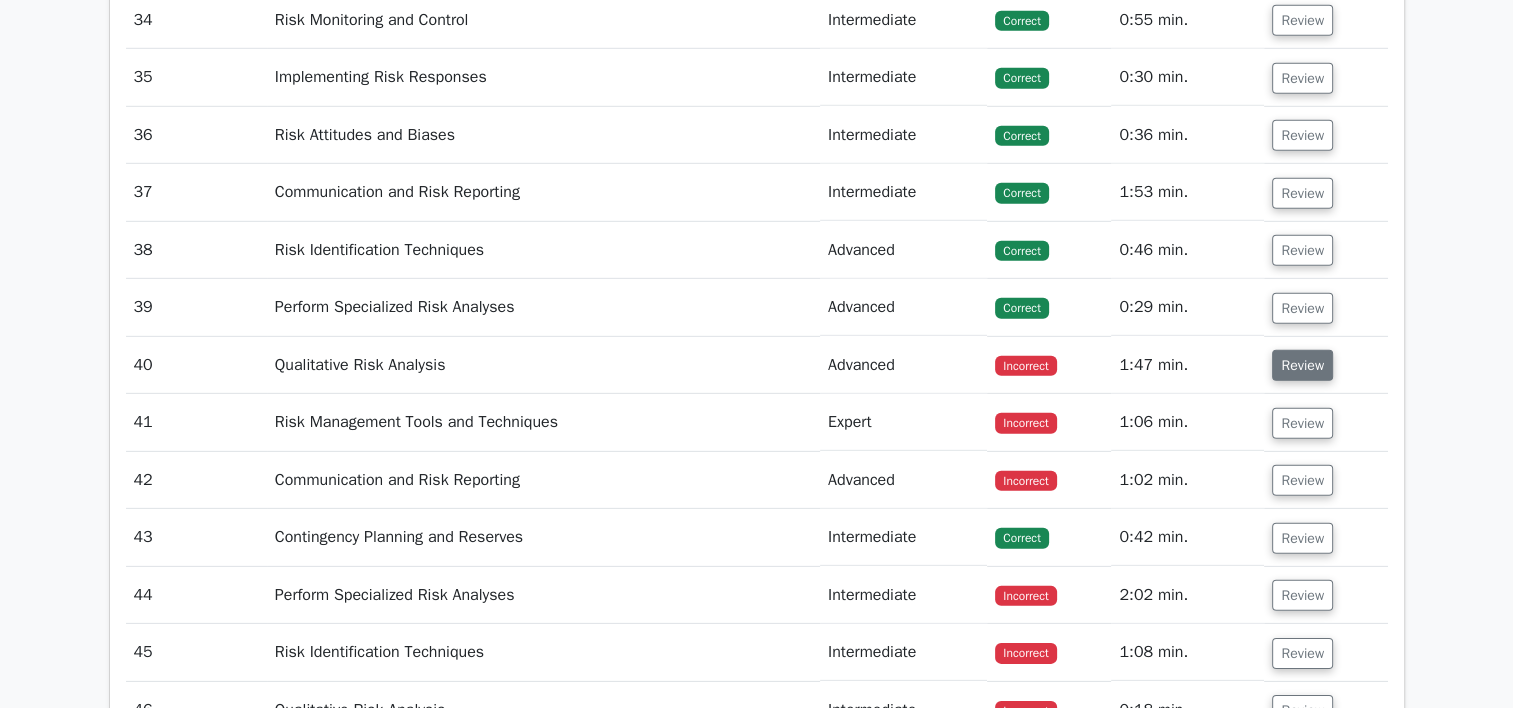 click on "Review" at bounding box center [1302, 365] 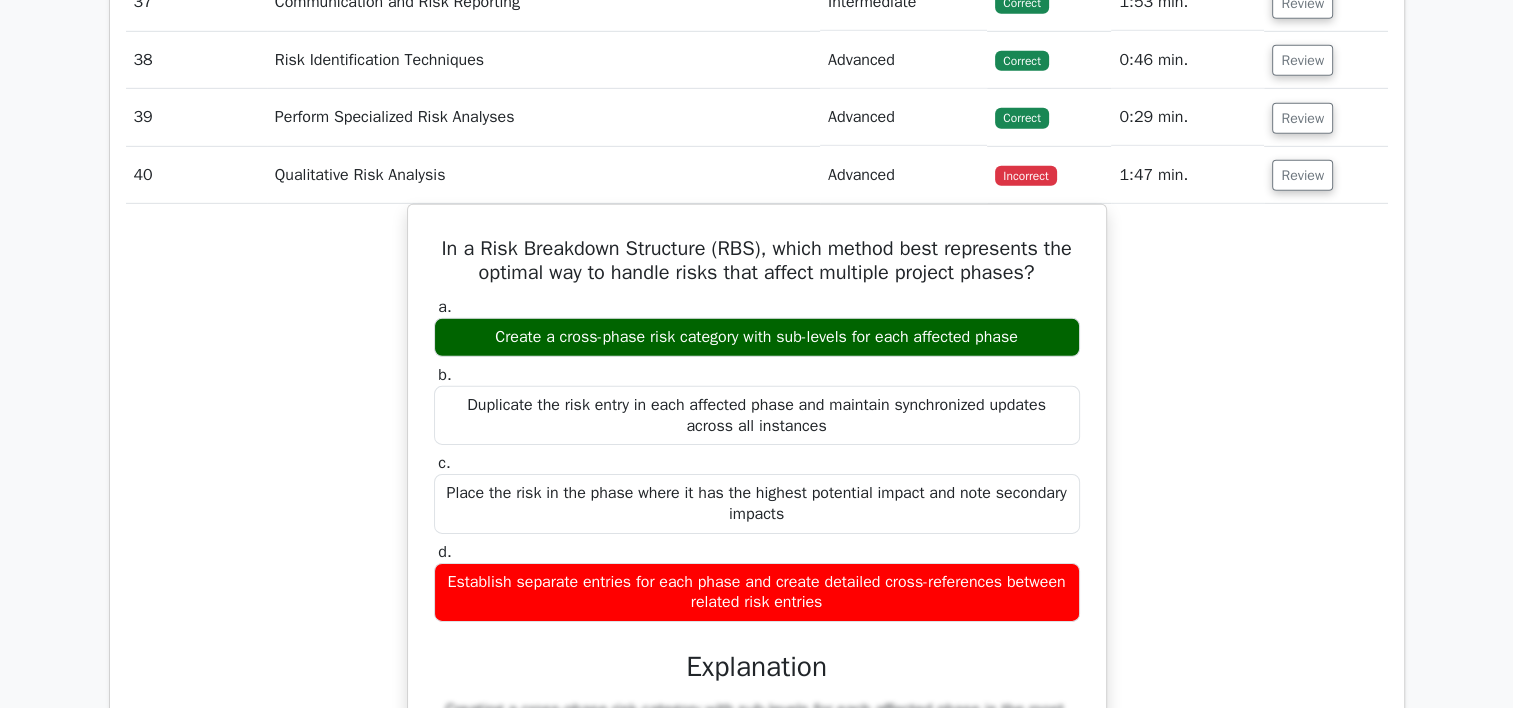scroll, scrollTop: 13782, scrollLeft: 0, axis: vertical 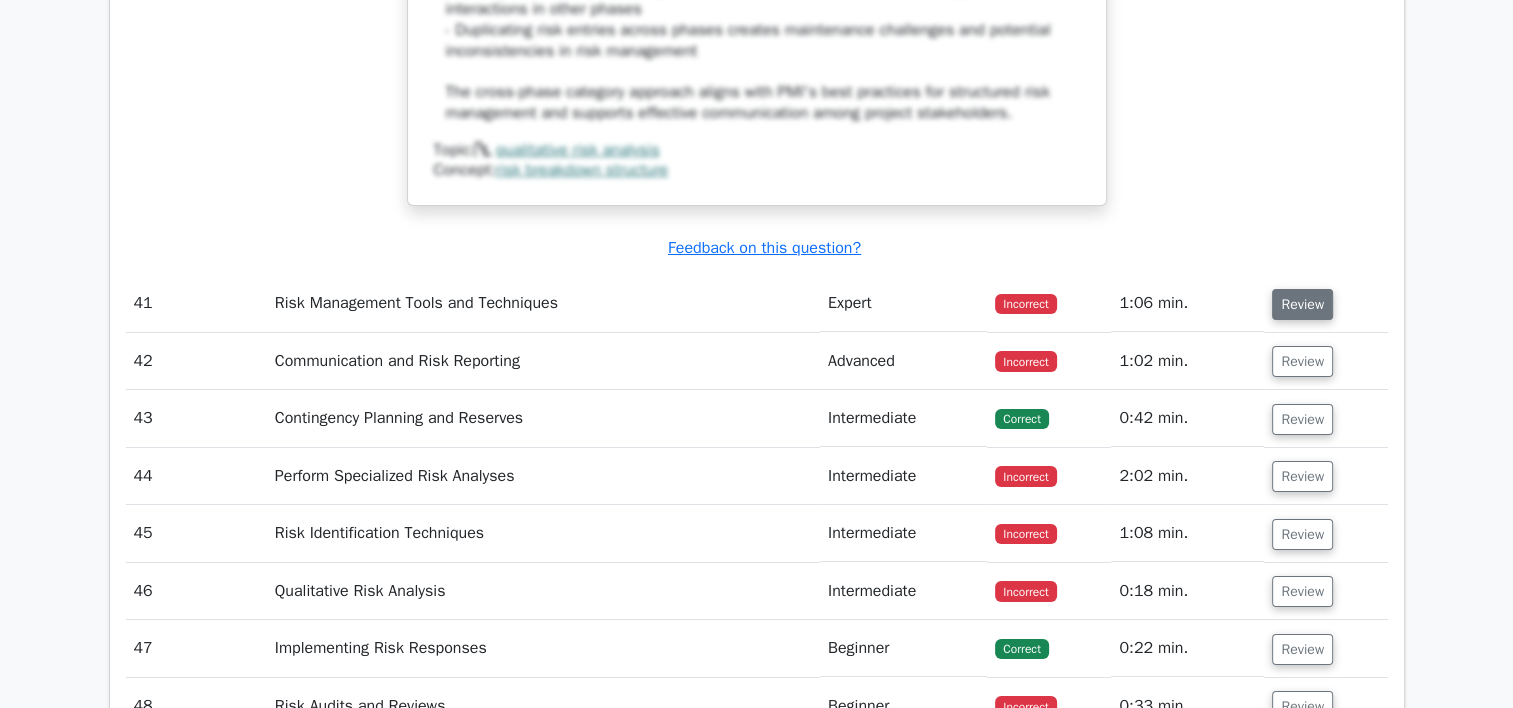 click on "Review" at bounding box center [1302, 304] 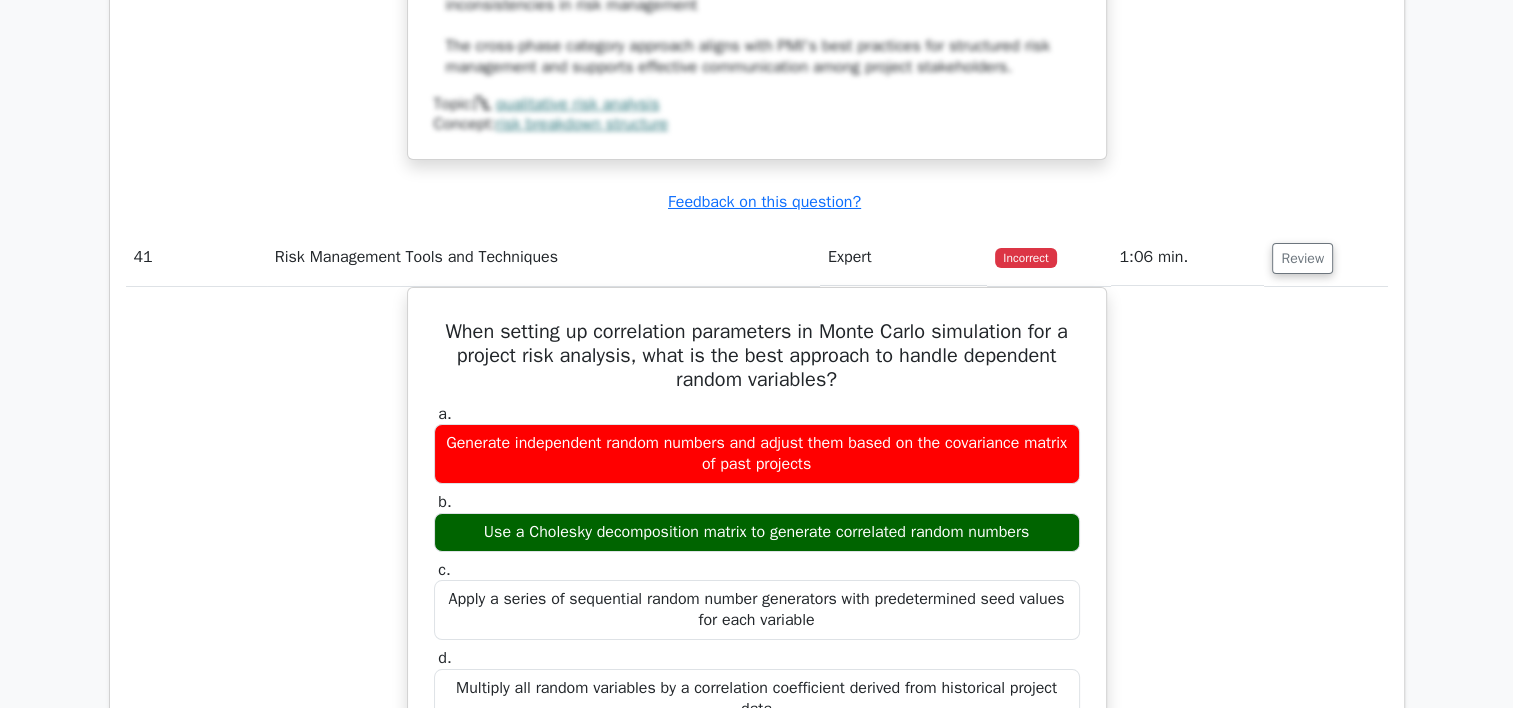 scroll, scrollTop: 14820, scrollLeft: 0, axis: vertical 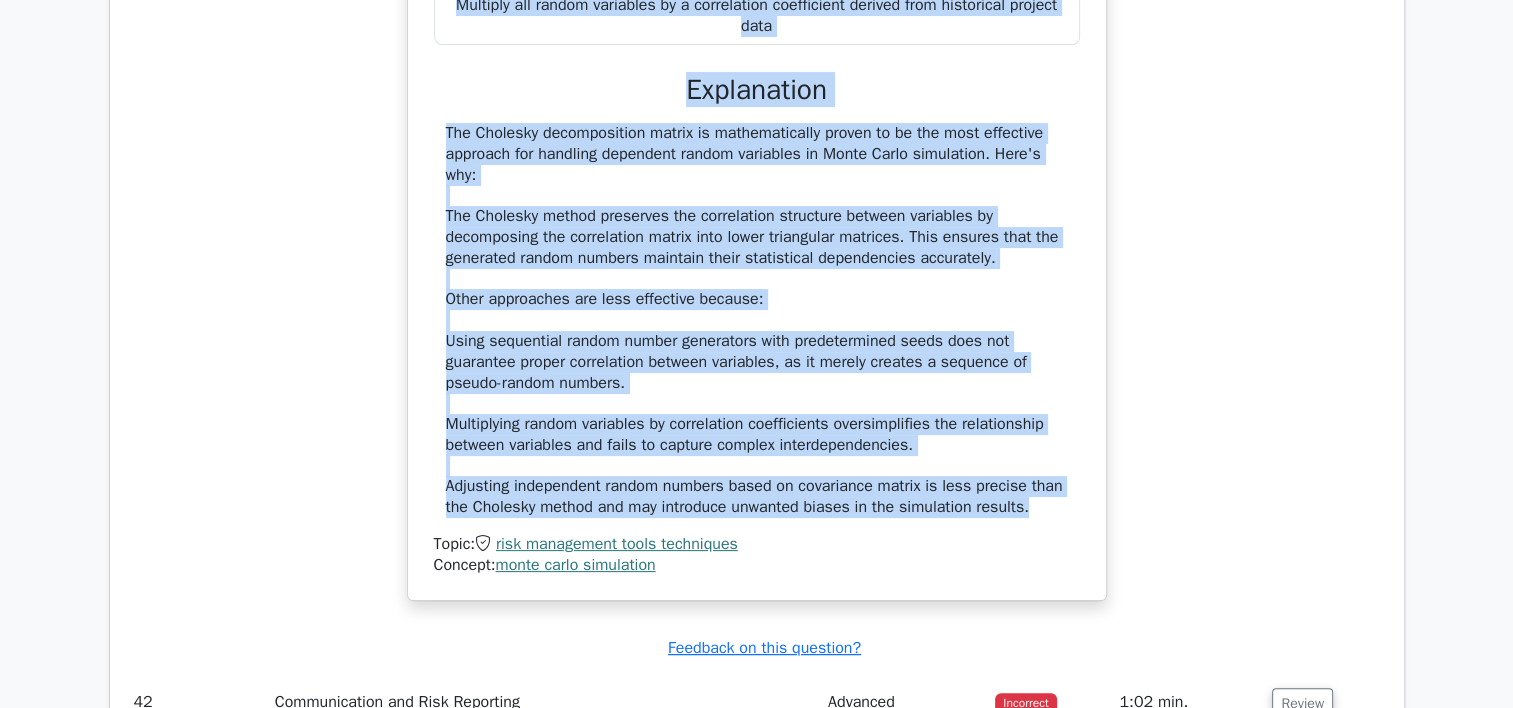 drag, startPoint x: 438, startPoint y: 45, endPoint x: 1066, endPoint y: 492, distance: 770.8392 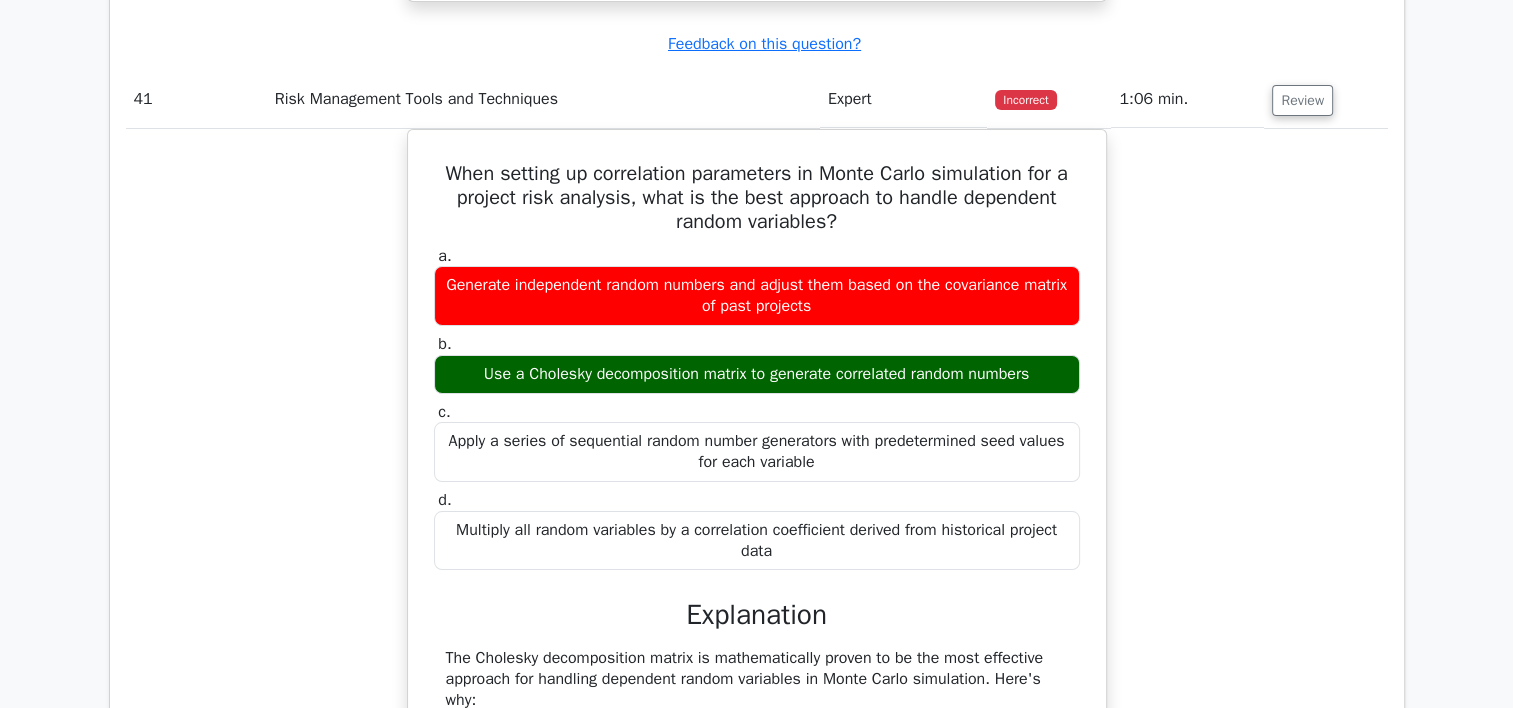 scroll, scrollTop: 14927, scrollLeft: 0, axis: vertical 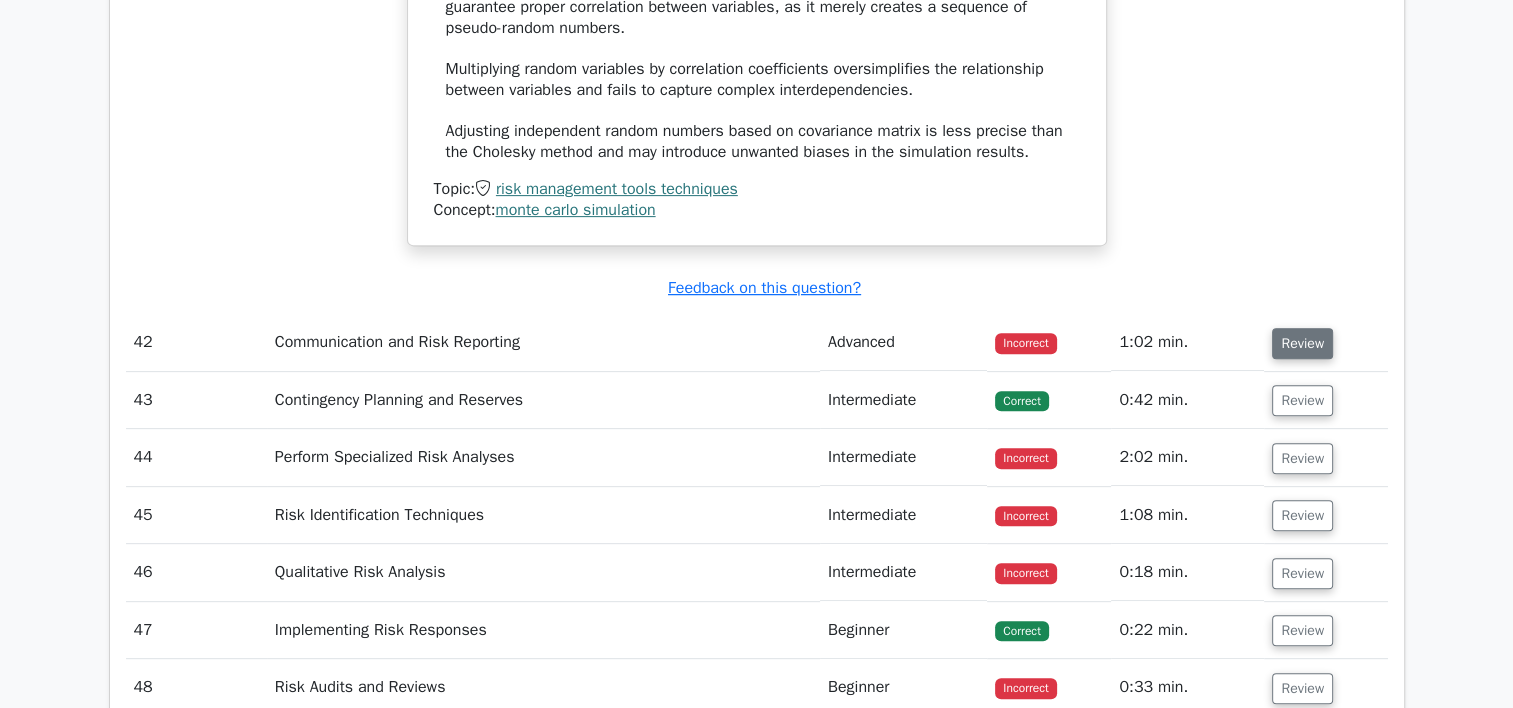 click on "Review" at bounding box center [1302, 343] 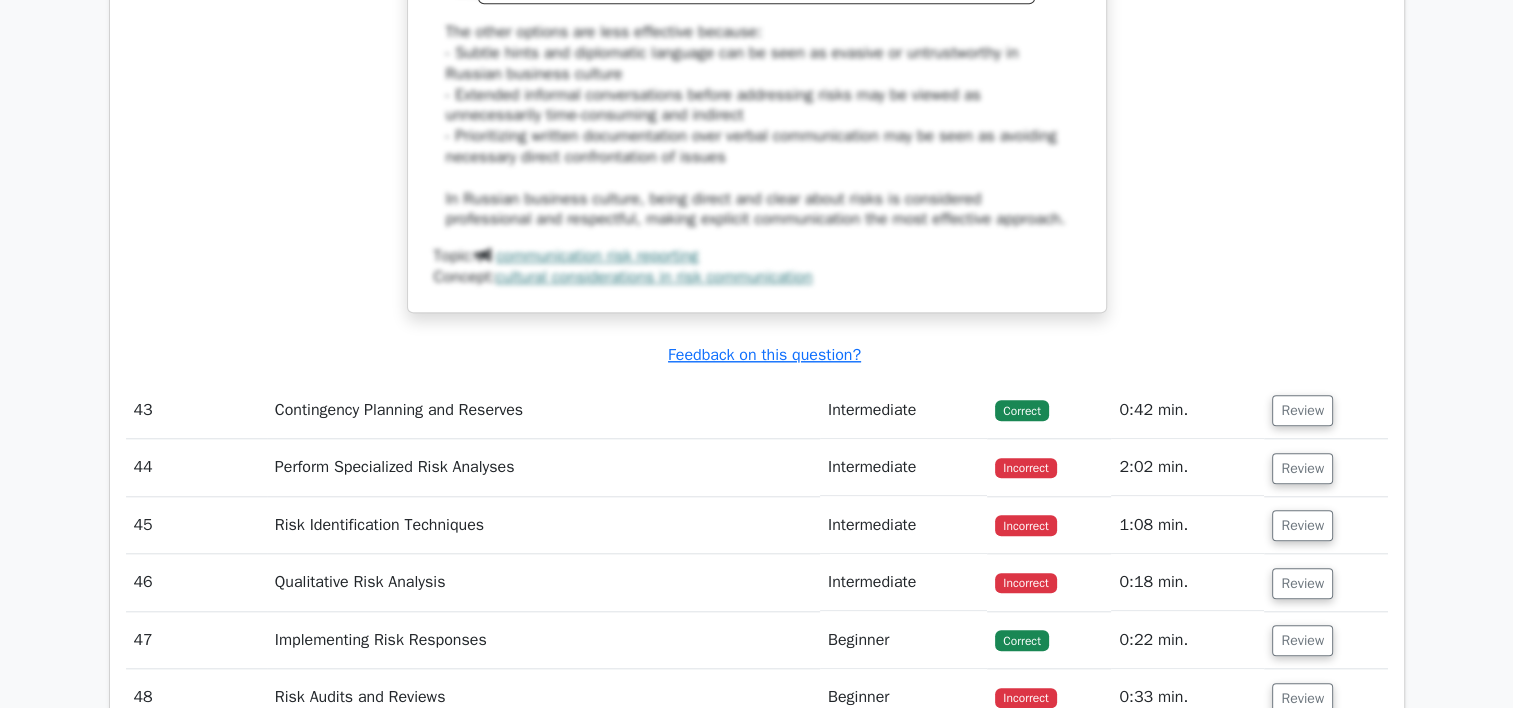 scroll, scrollTop: 17018, scrollLeft: 0, axis: vertical 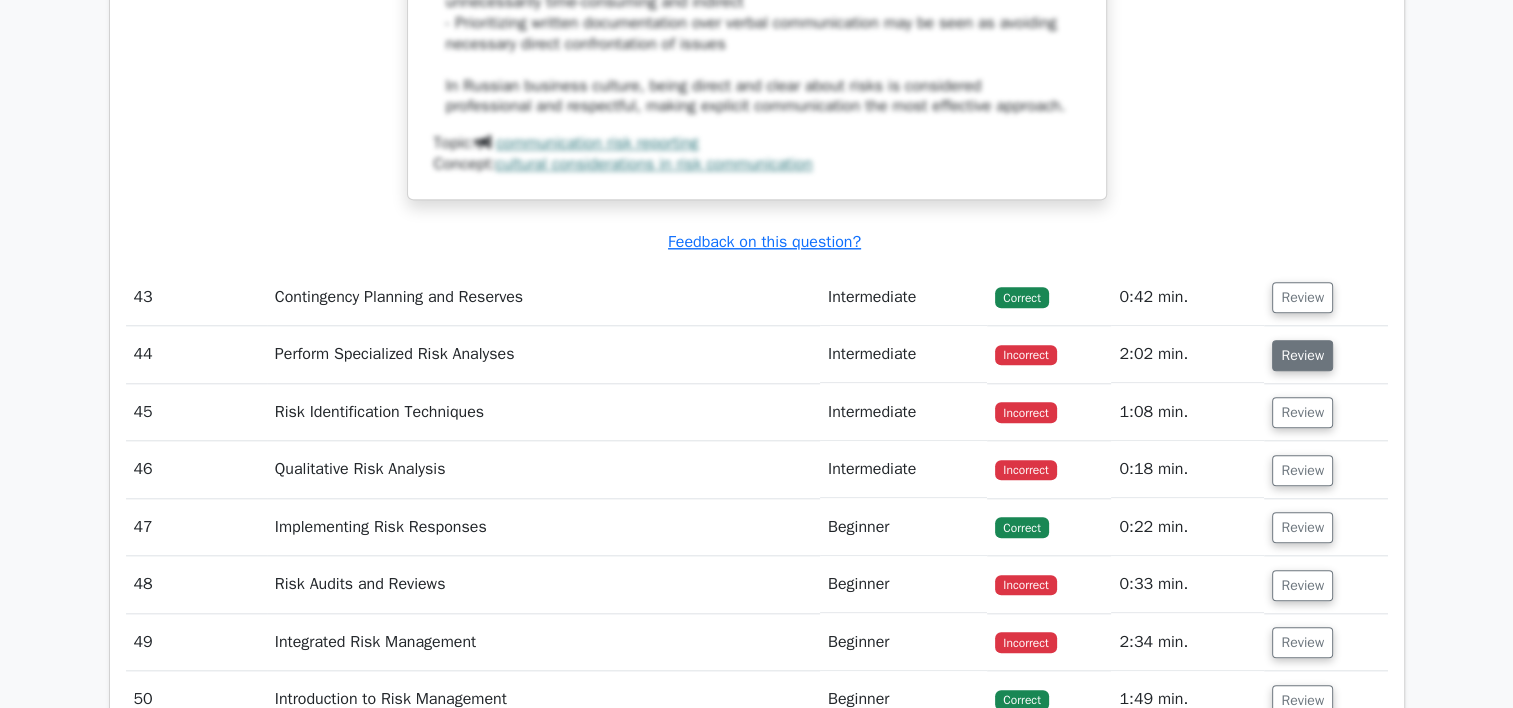 click on "Review" at bounding box center (1302, 355) 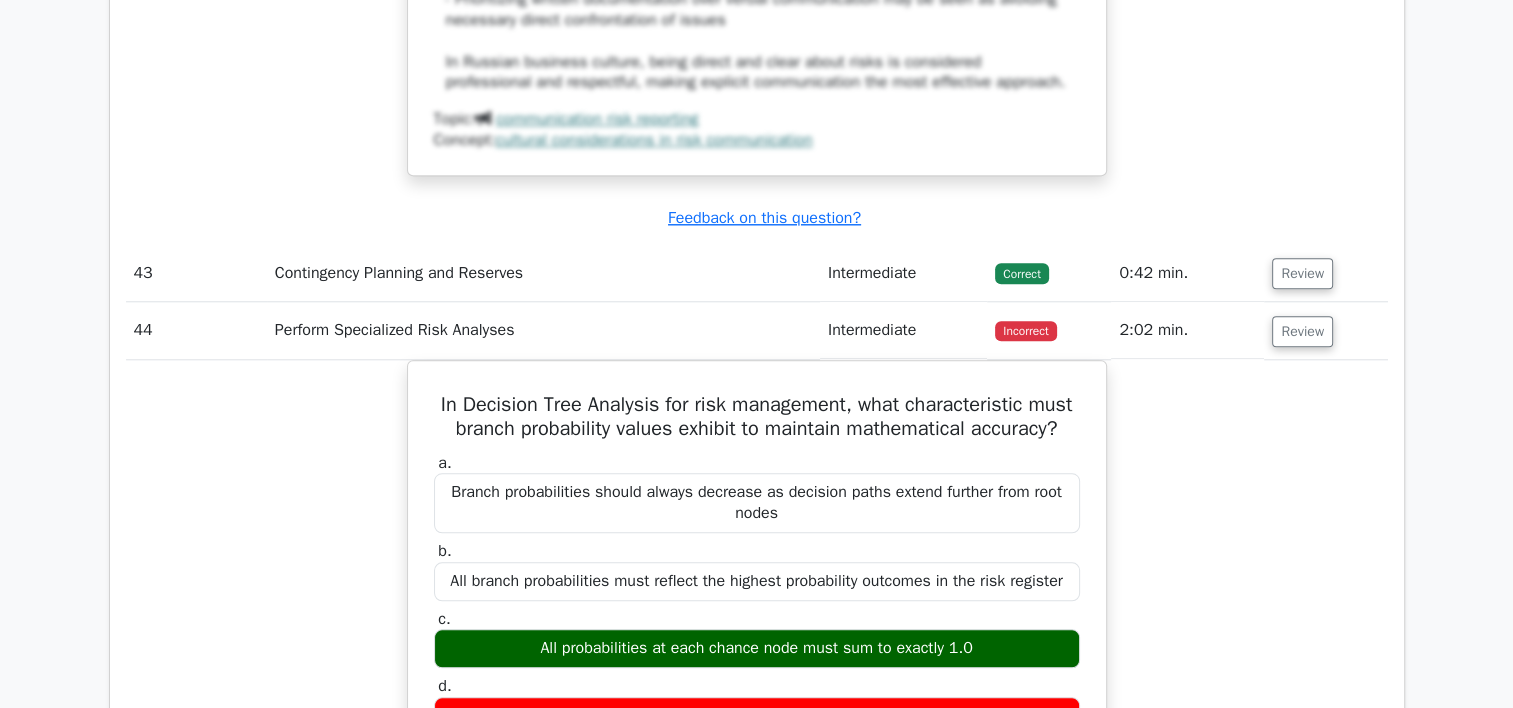scroll, scrollTop: 17075, scrollLeft: 0, axis: vertical 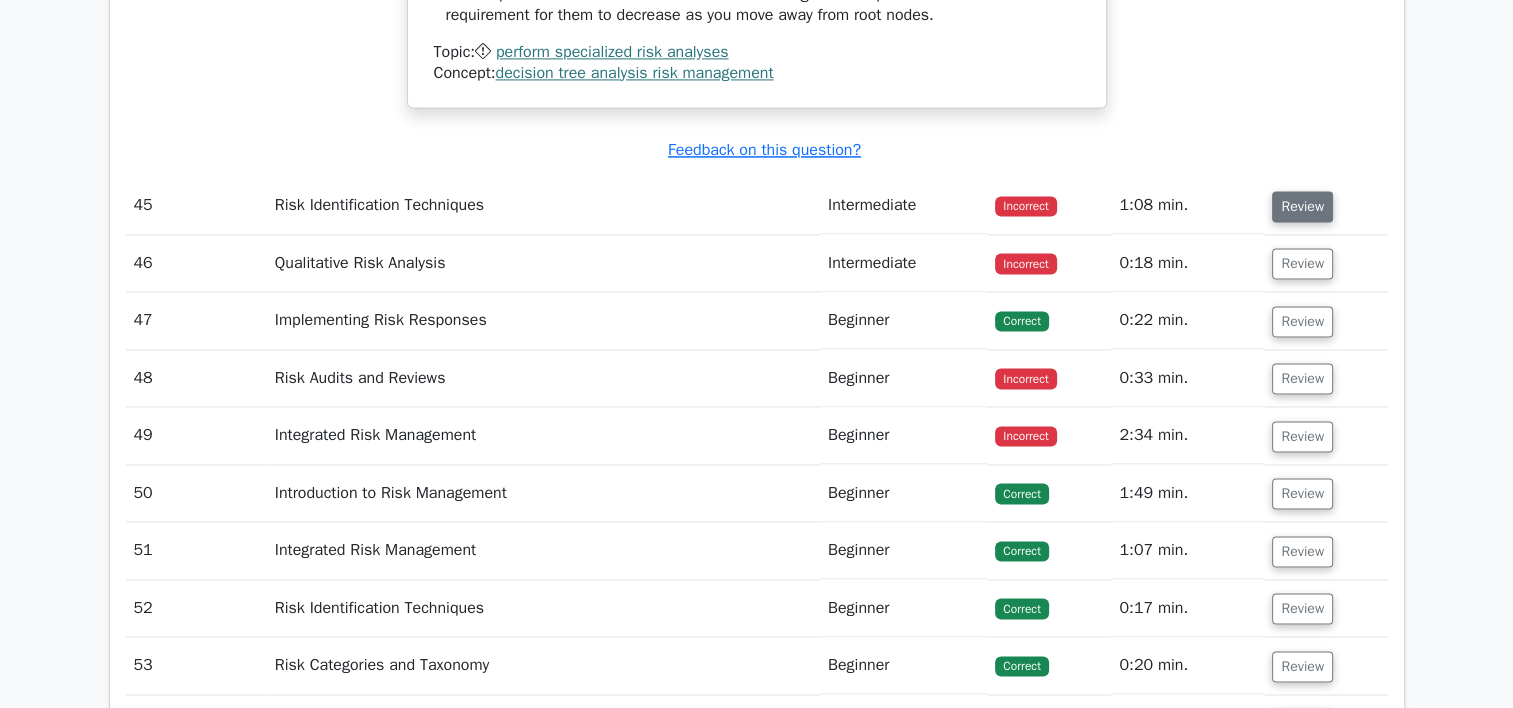 click on "Review" at bounding box center (1302, 206) 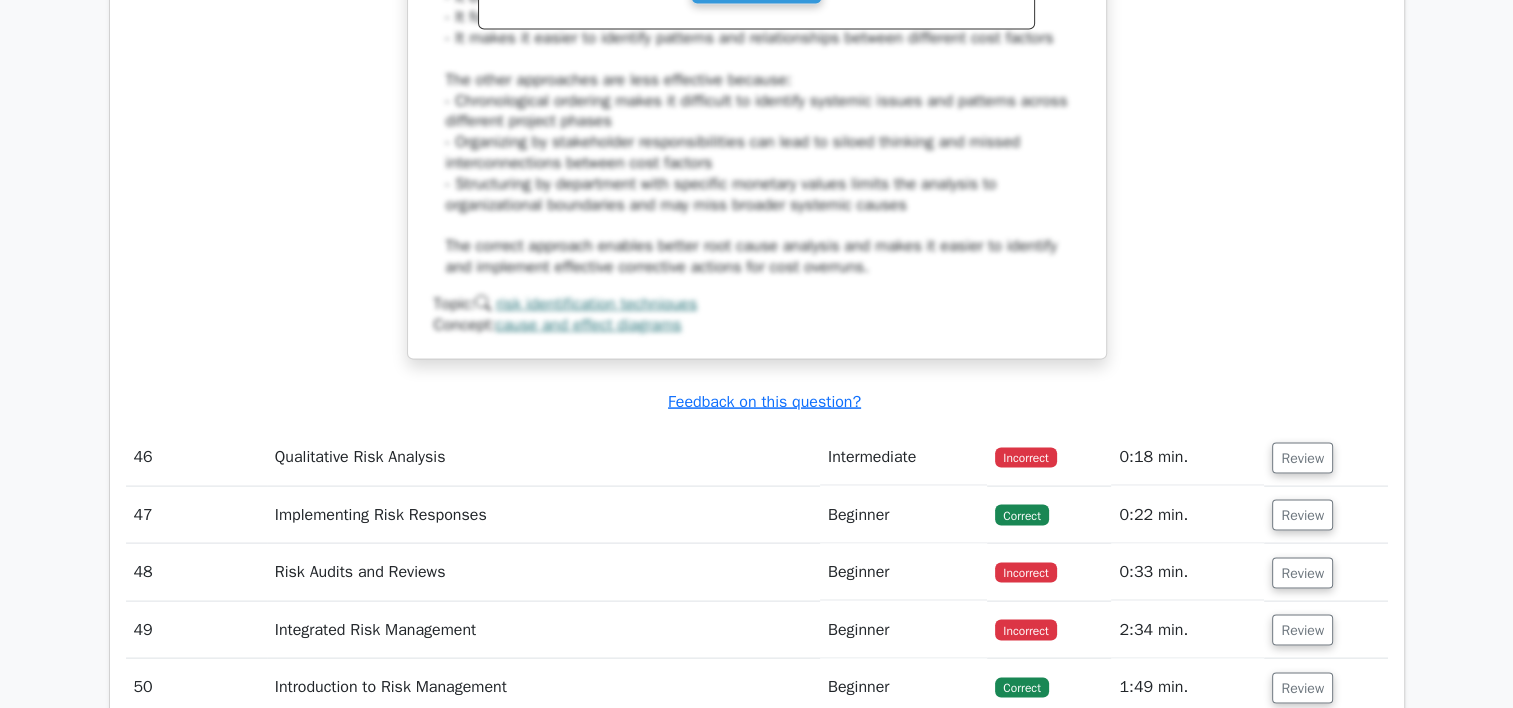 scroll, scrollTop: 19300, scrollLeft: 0, axis: vertical 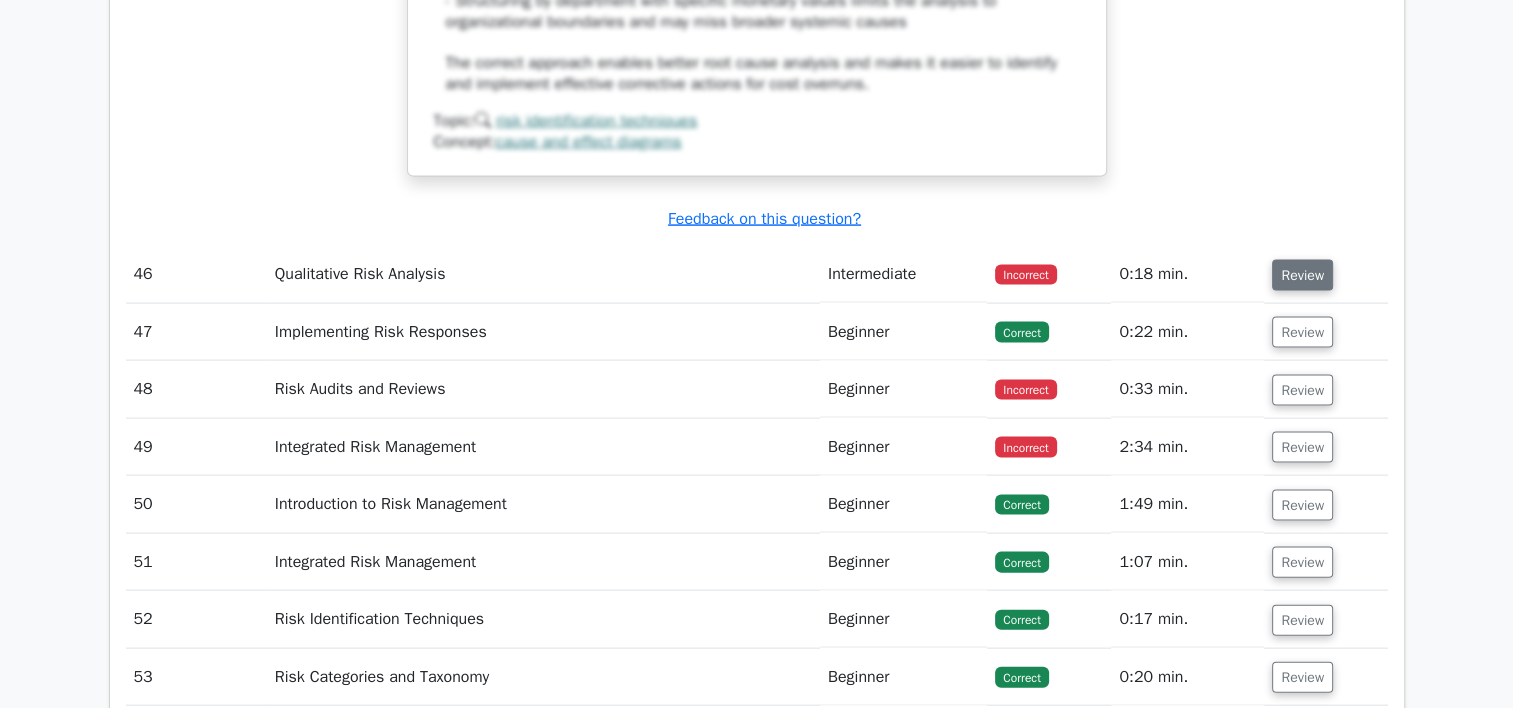 click on "Review" at bounding box center (1302, 275) 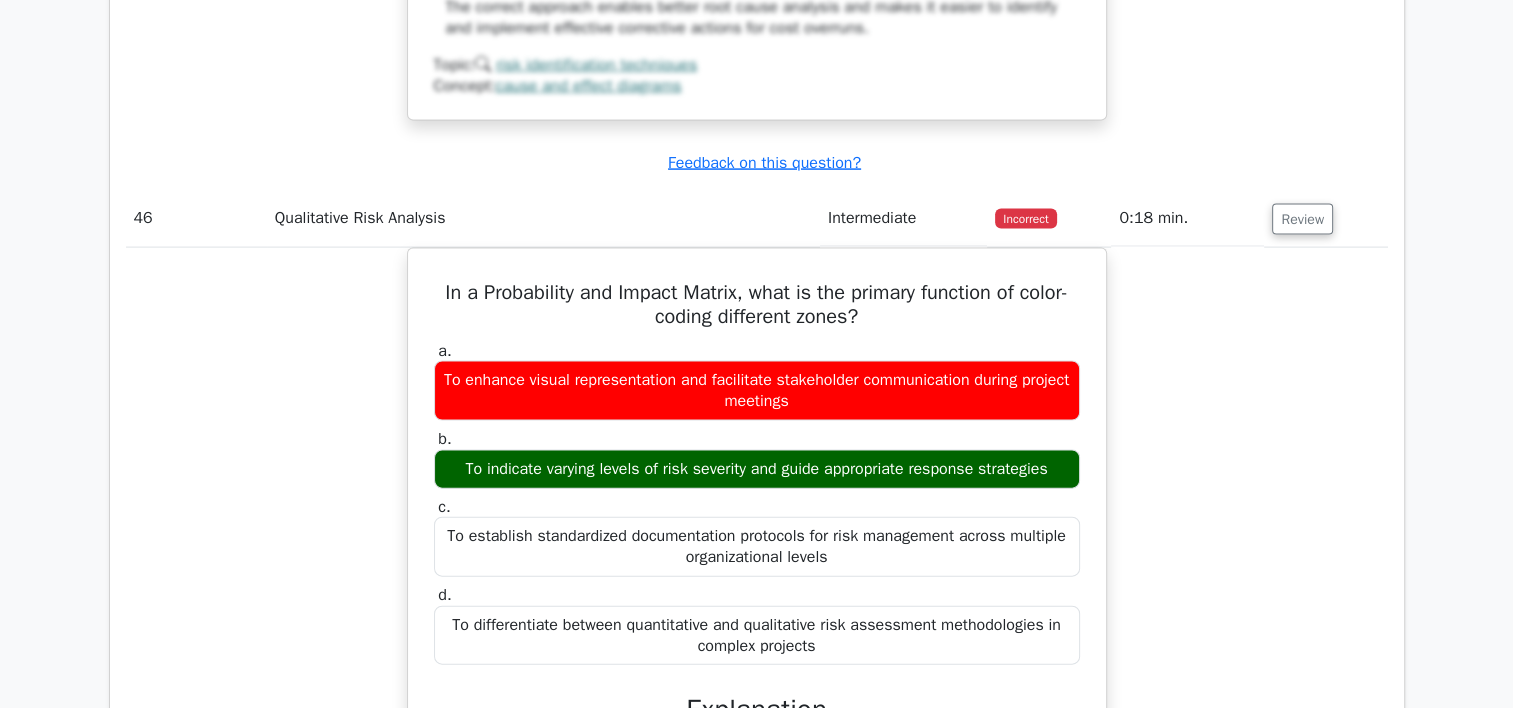scroll, scrollTop: 19300, scrollLeft: 0, axis: vertical 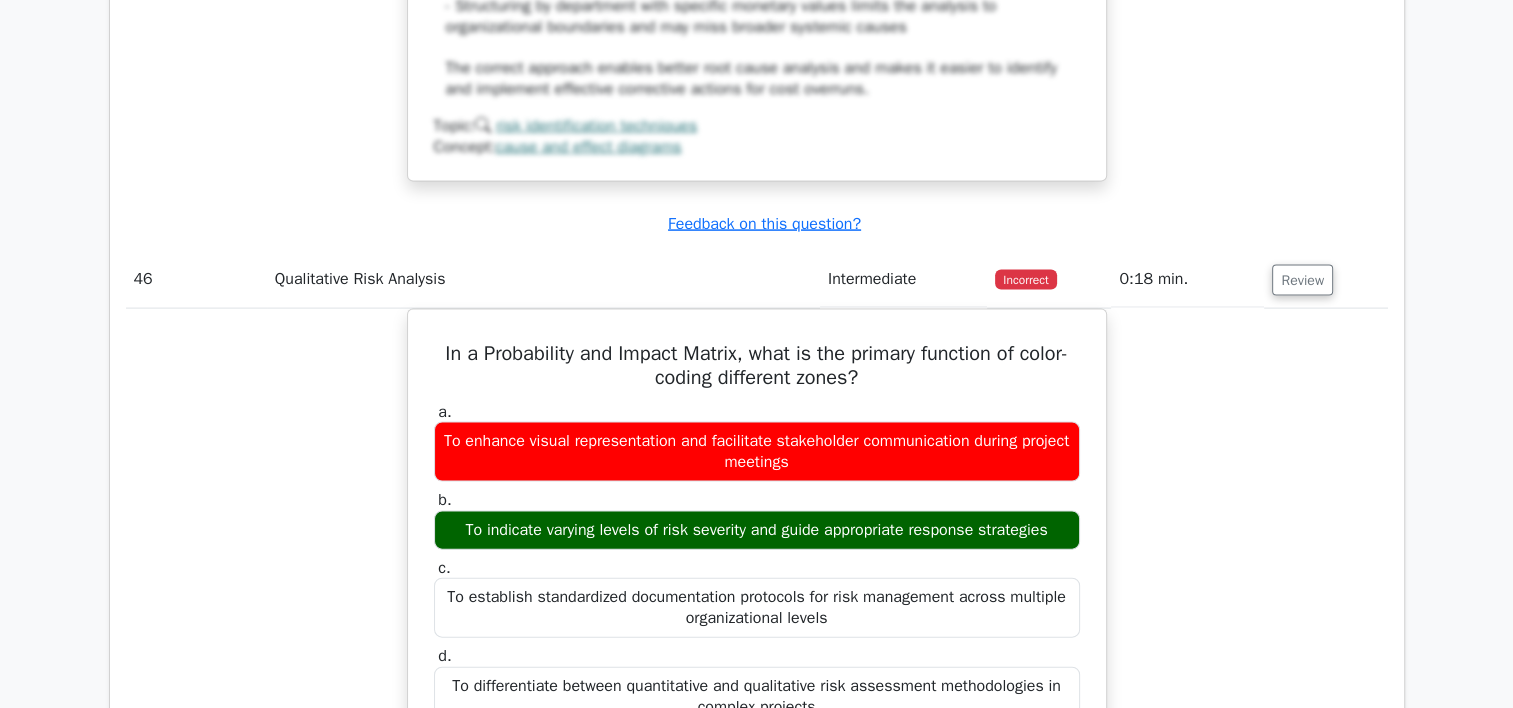 type 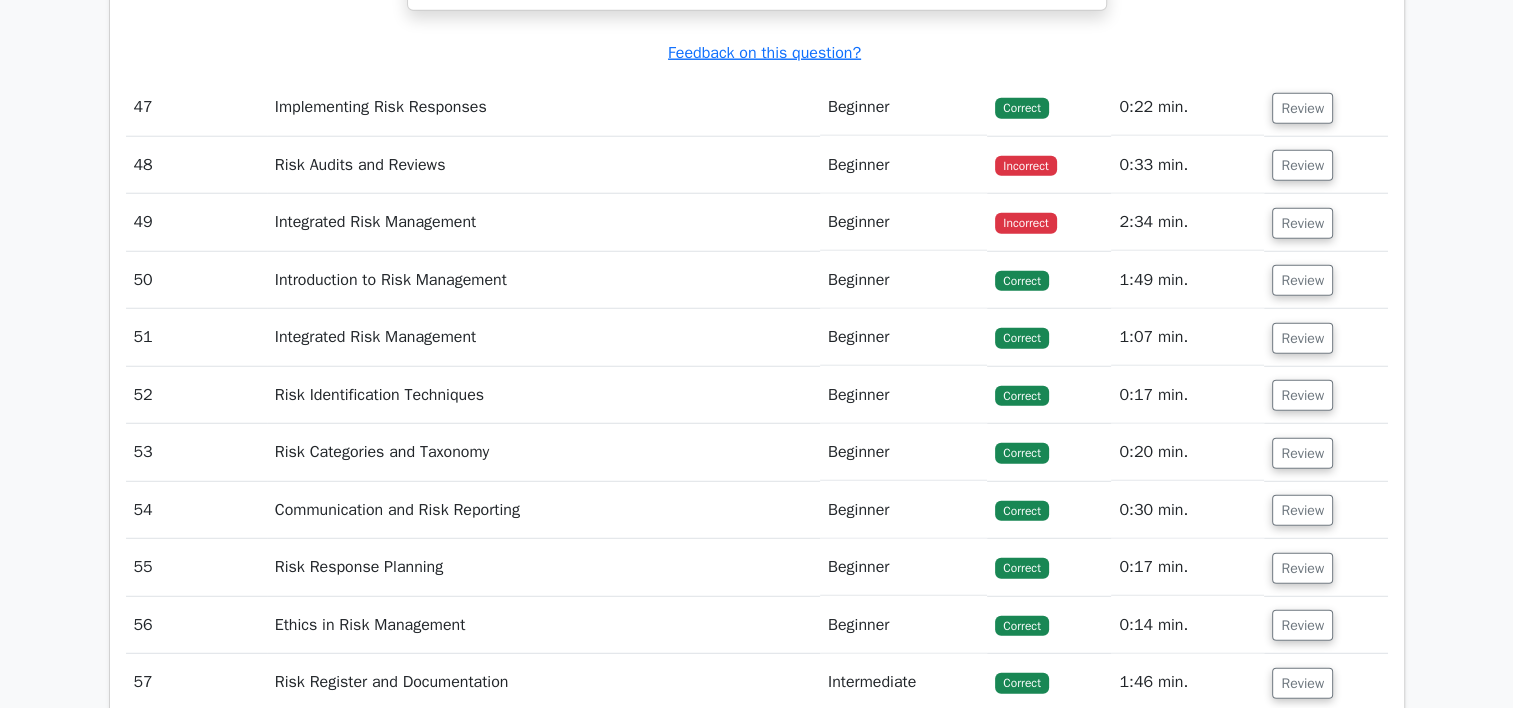 scroll, scrollTop: 20500, scrollLeft: 0, axis: vertical 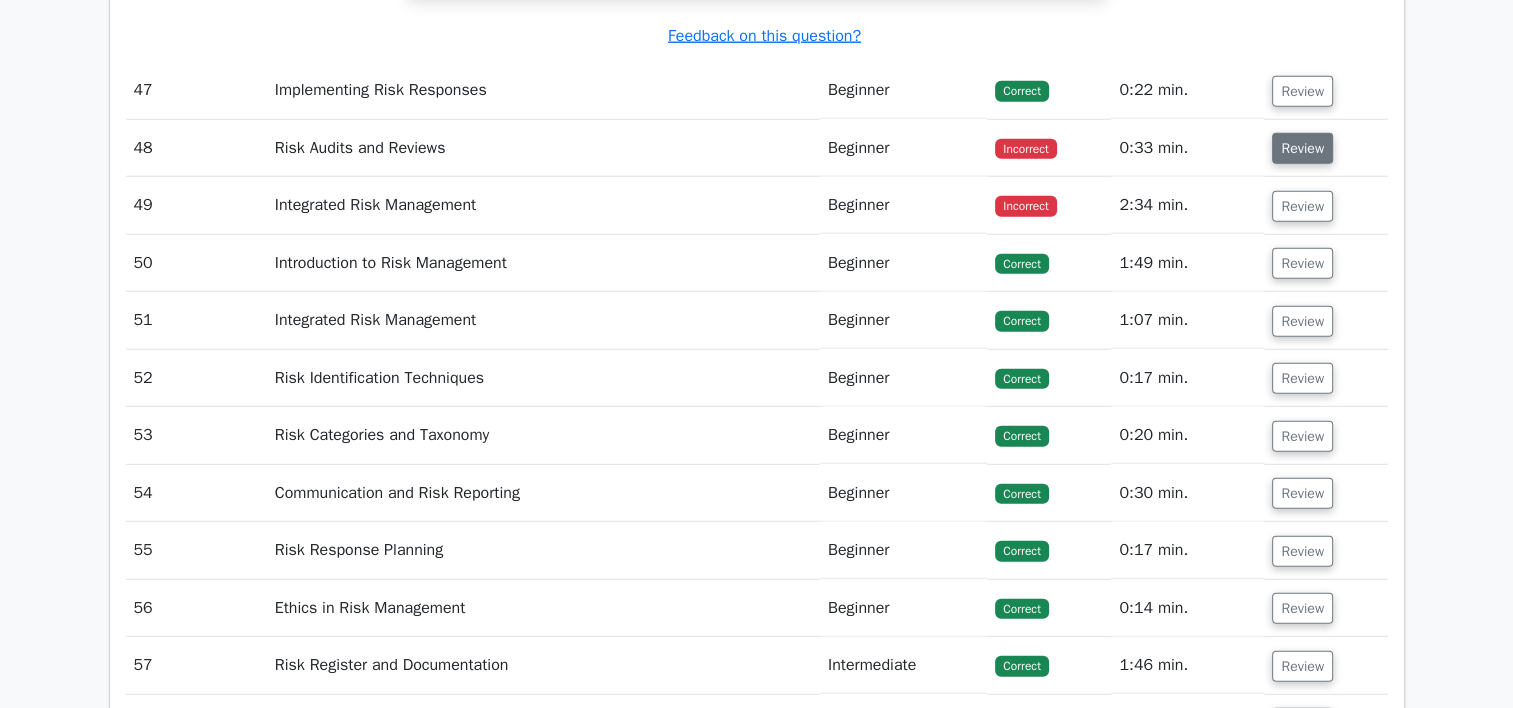 click on "Review" at bounding box center (1302, 148) 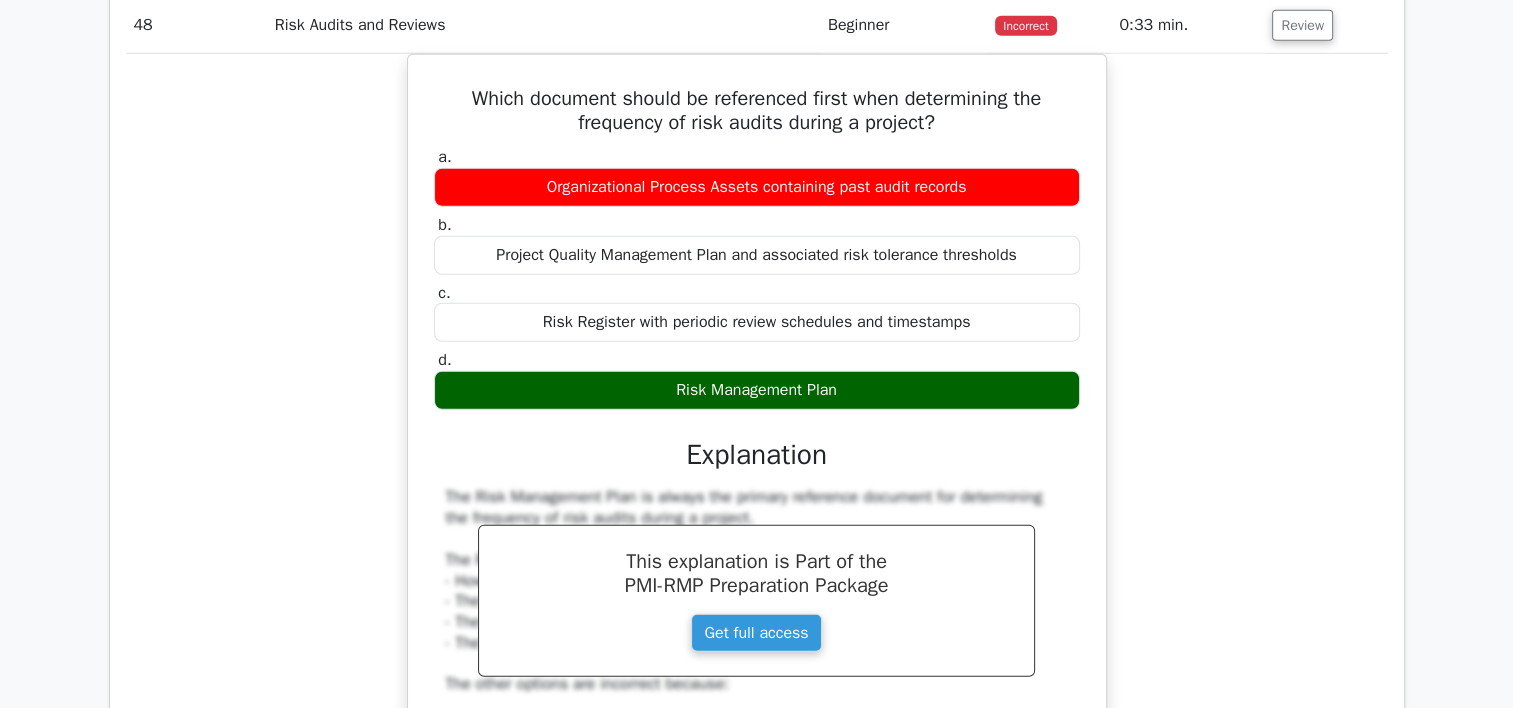 scroll, scrollTop: 20596, scrollLeft: 0, axis: vertical 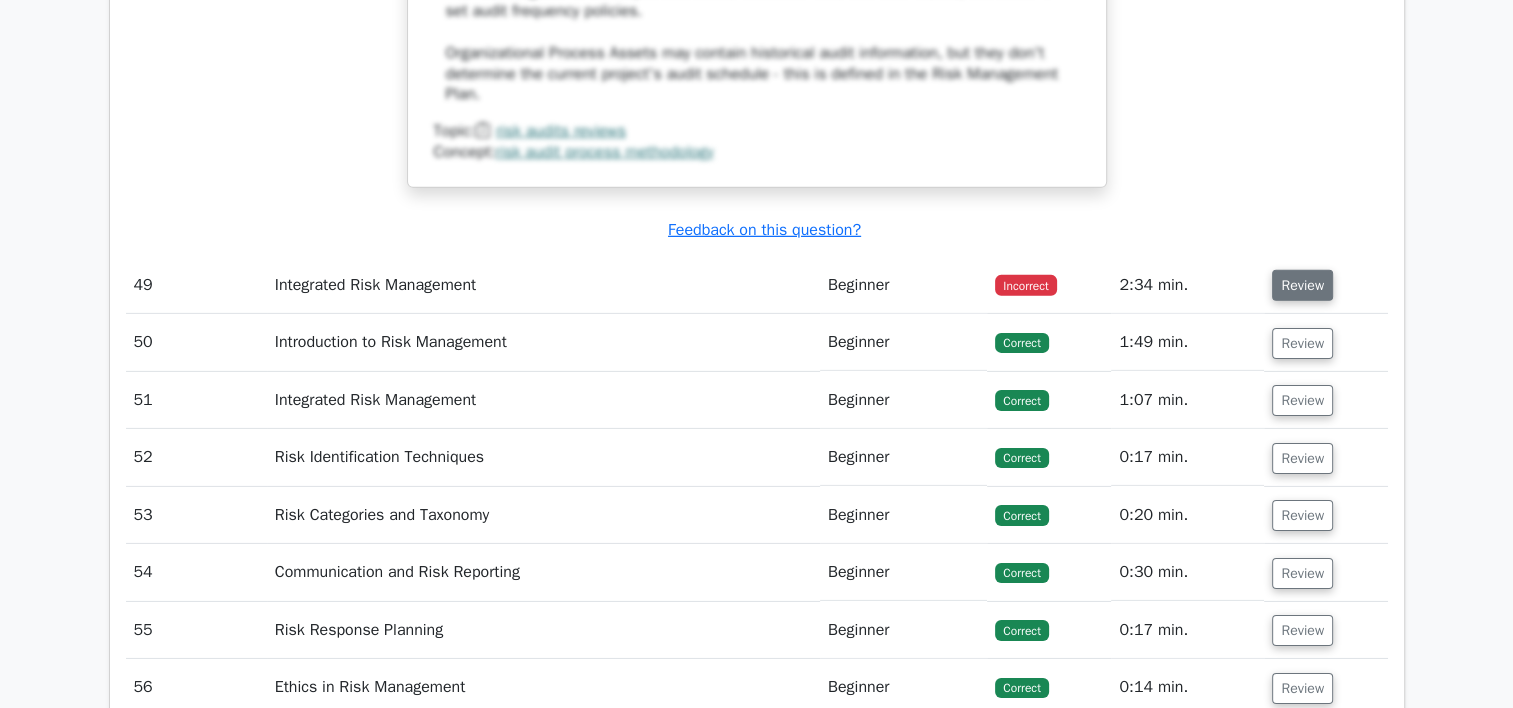 click on "Review" at bounding box center [1302, 285] 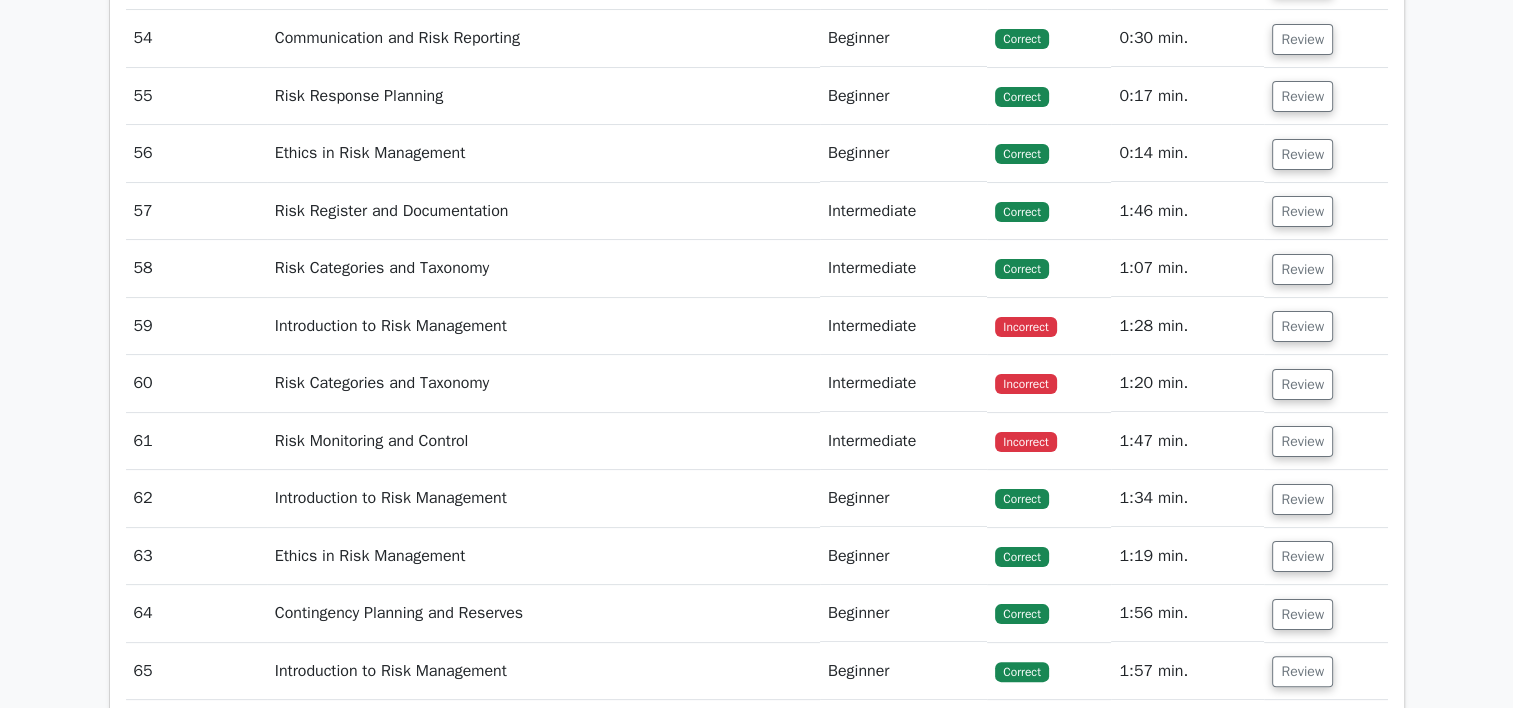scroll, scrollTop: 23014, scrollLeft: 0, axis: vertical 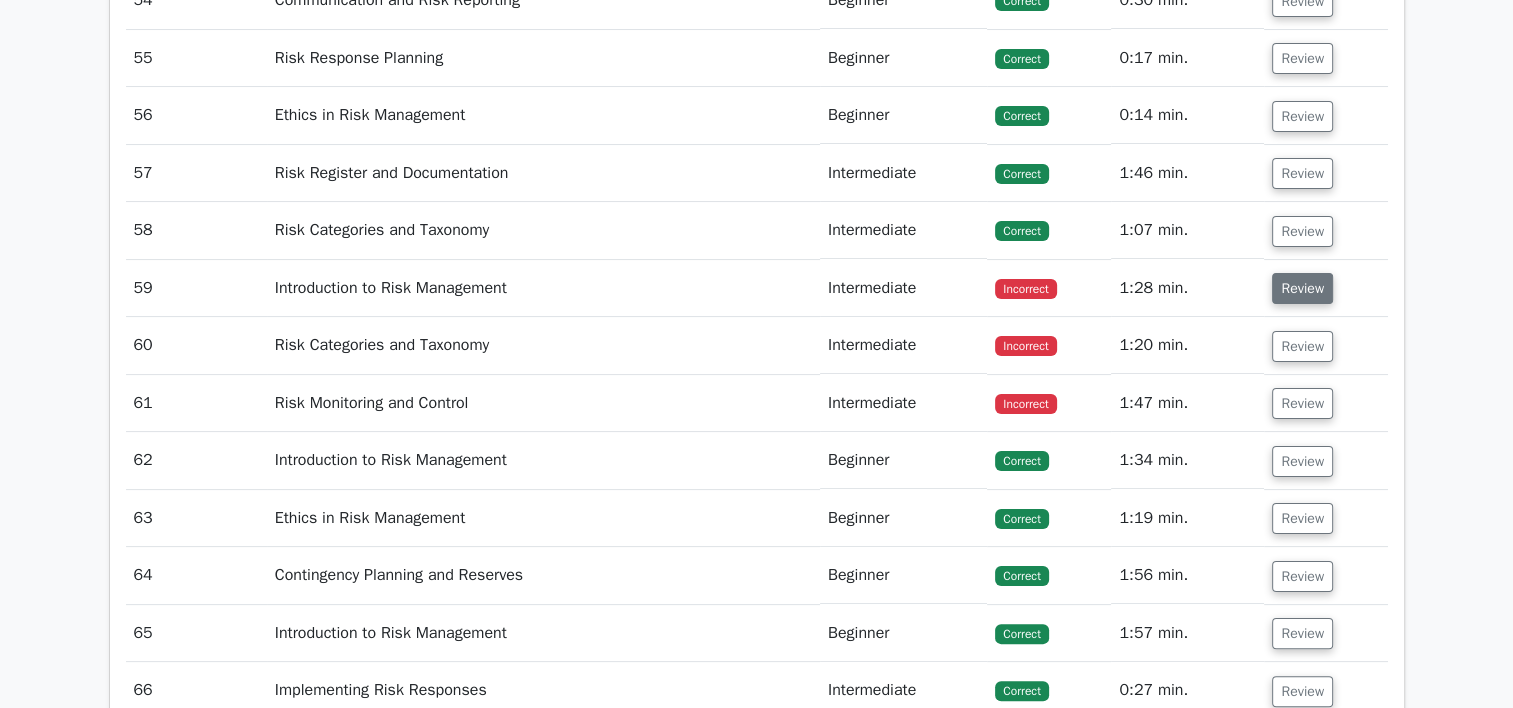 click on "Review" at bounding box center [1302, 288] 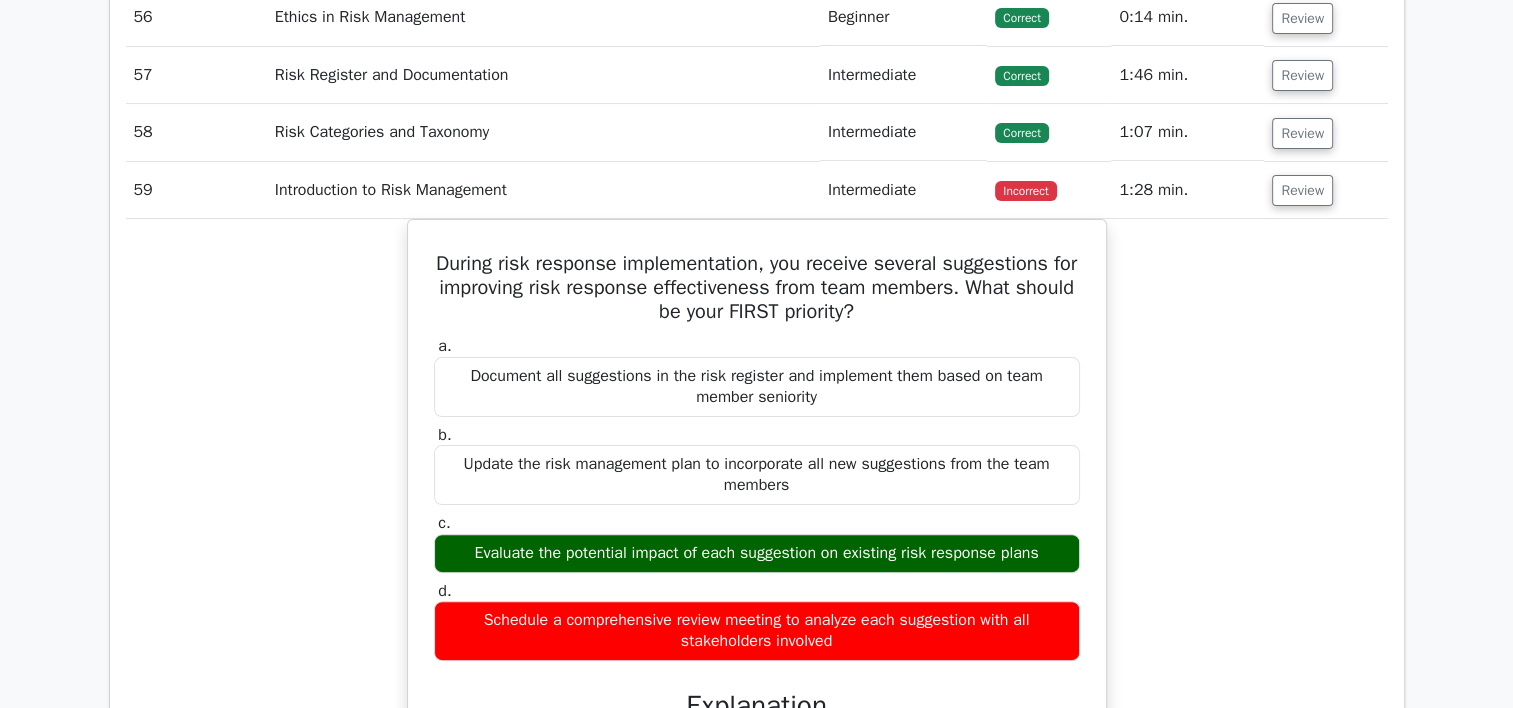 scroll, scrollTop: 23221, scrollLeft: 0, axis: vertical 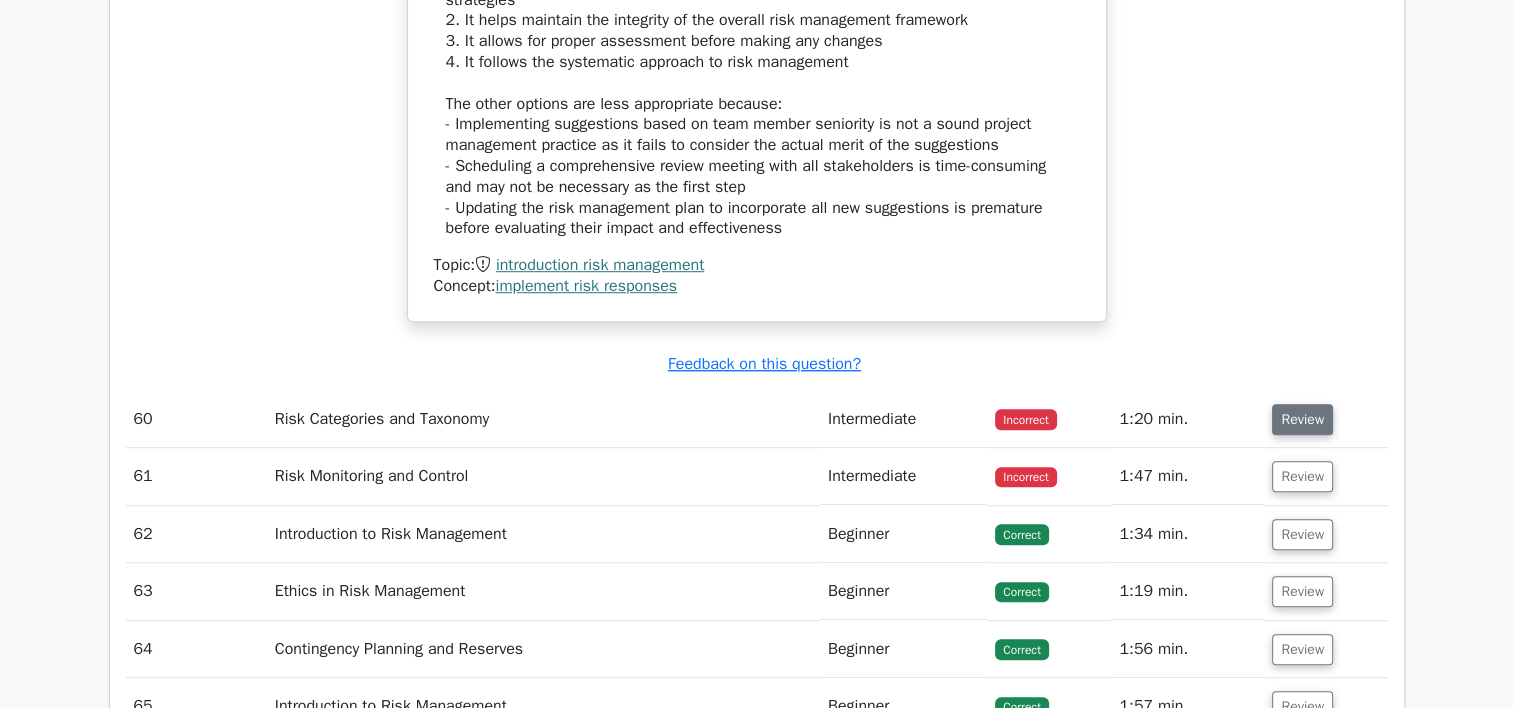 click on "Review" at bounding box center [1302, 419] 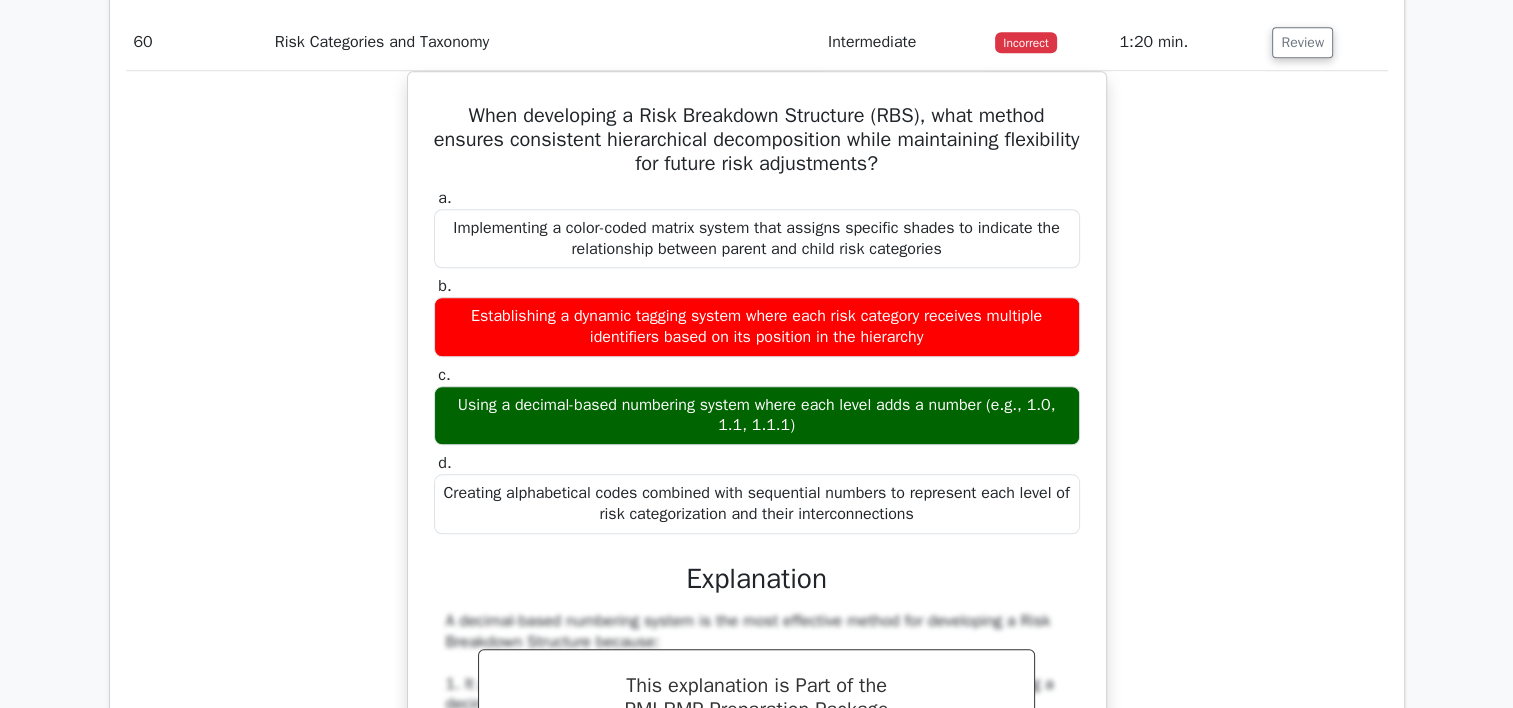 scroll, scrollTop: 24365, scrollLeft: 0, axis: vertical 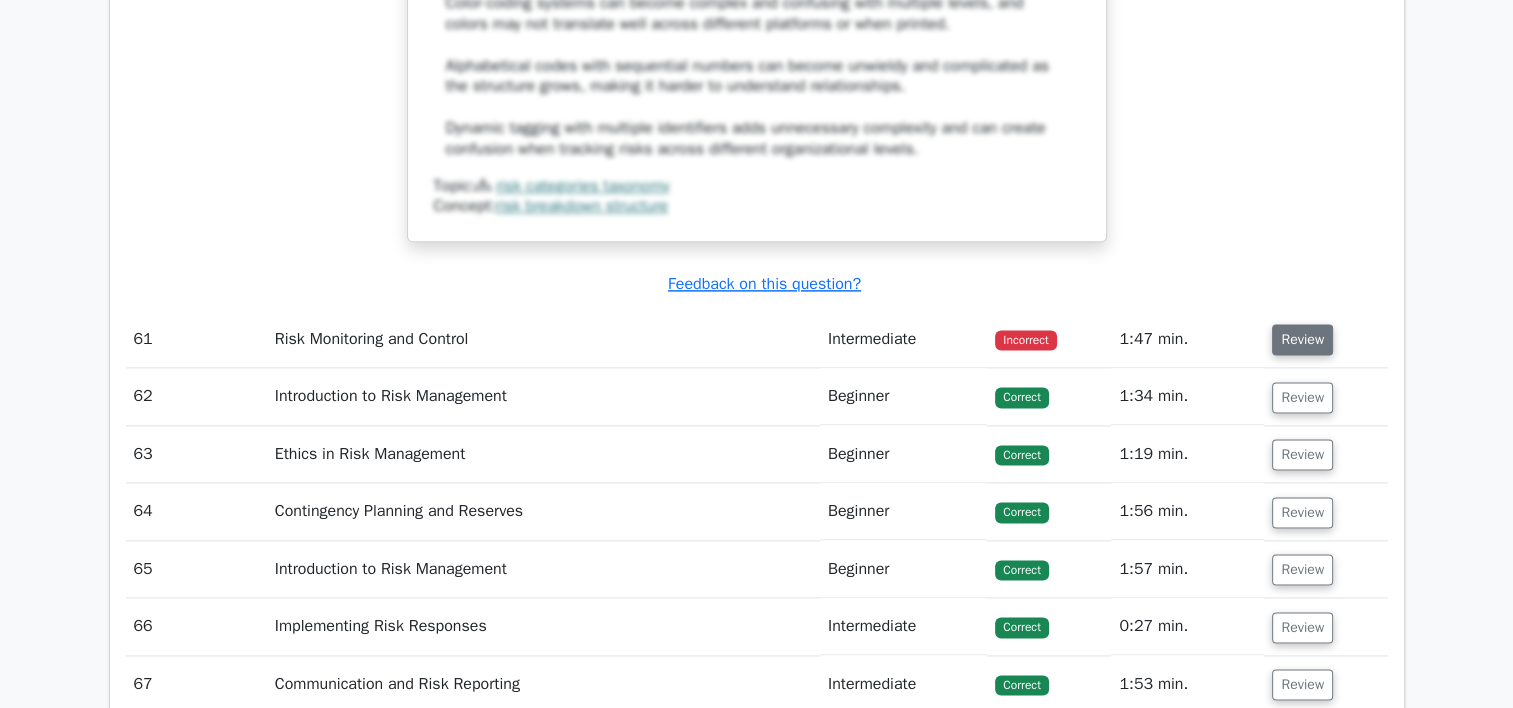 click on "Review" at bounding box center (1302, 339) 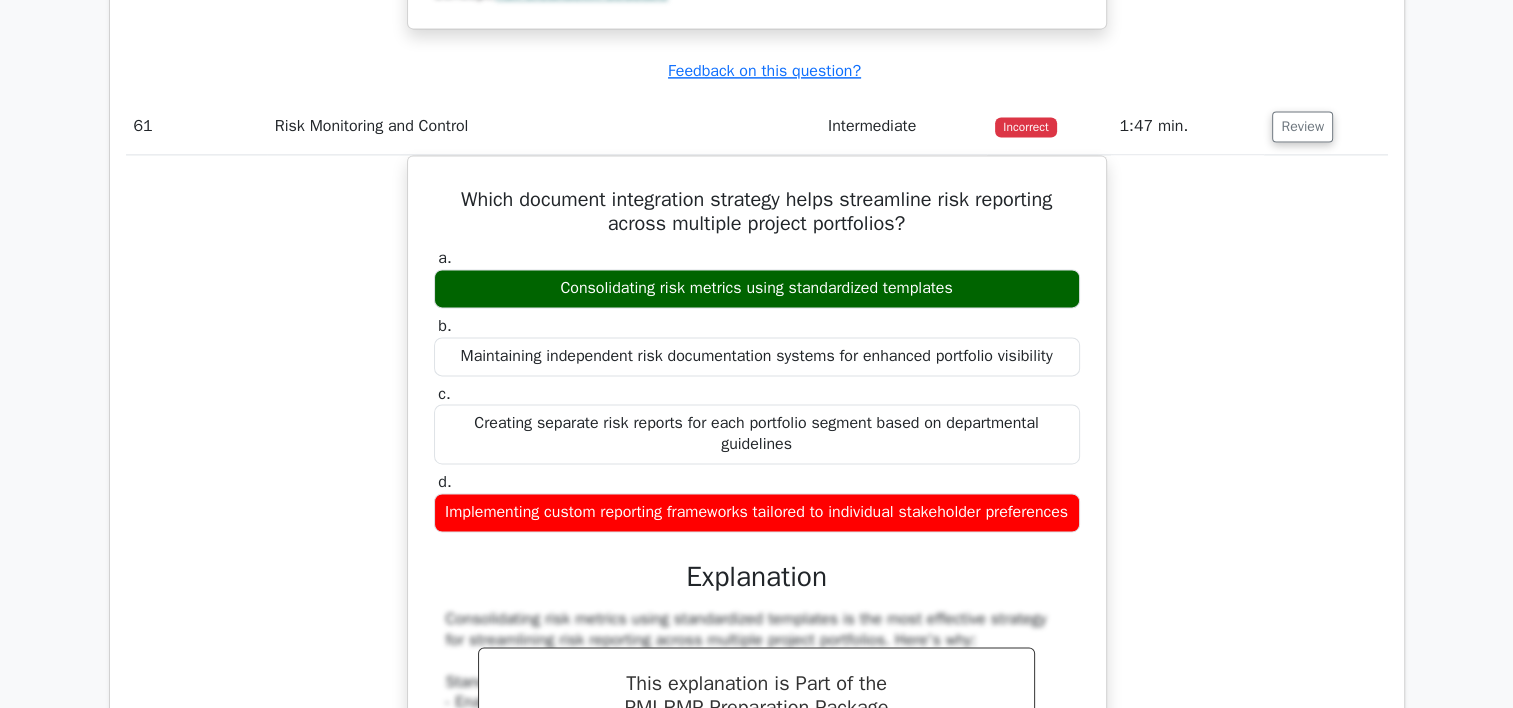 scroll, scrollTop: 25512, scrollLeft: 0, axis: vertical 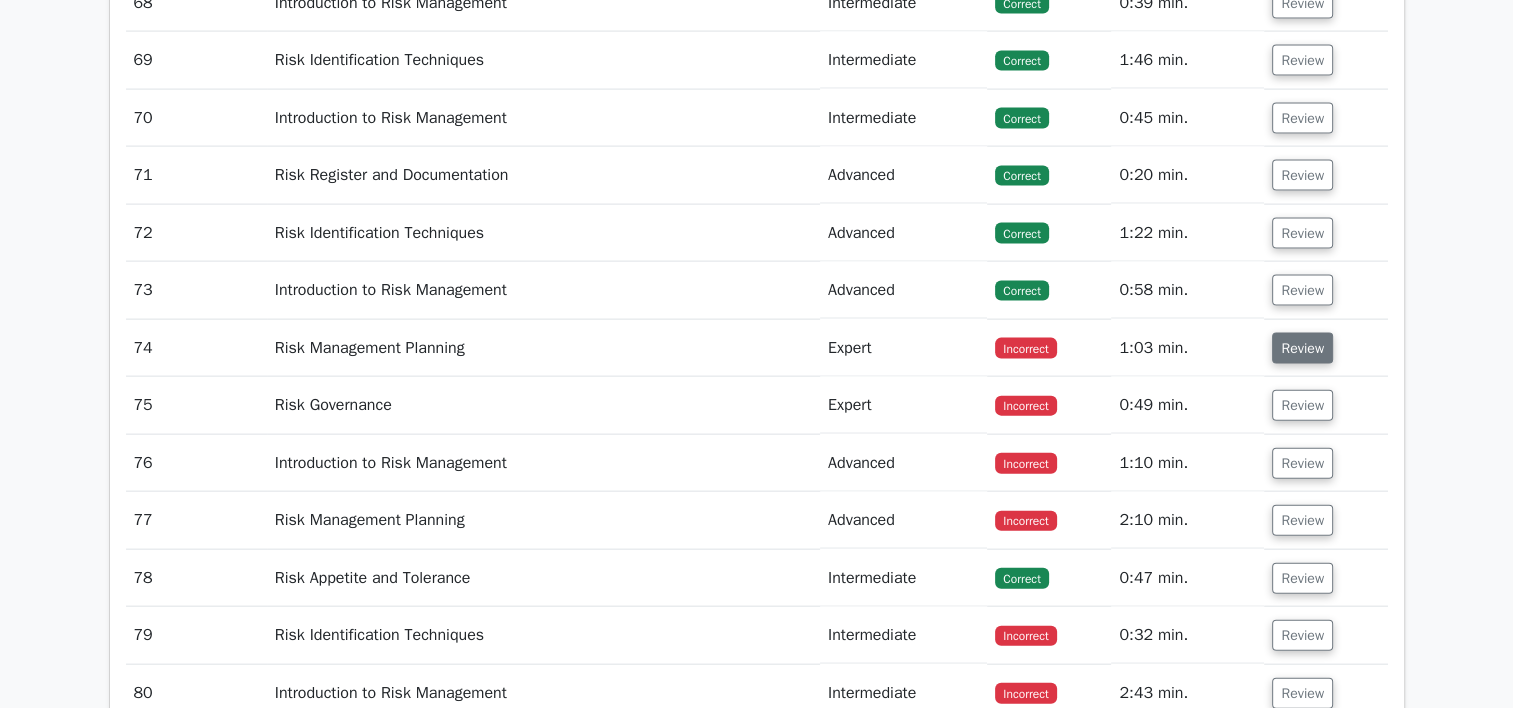 click on "Review" at bounding box center [1302, 348] 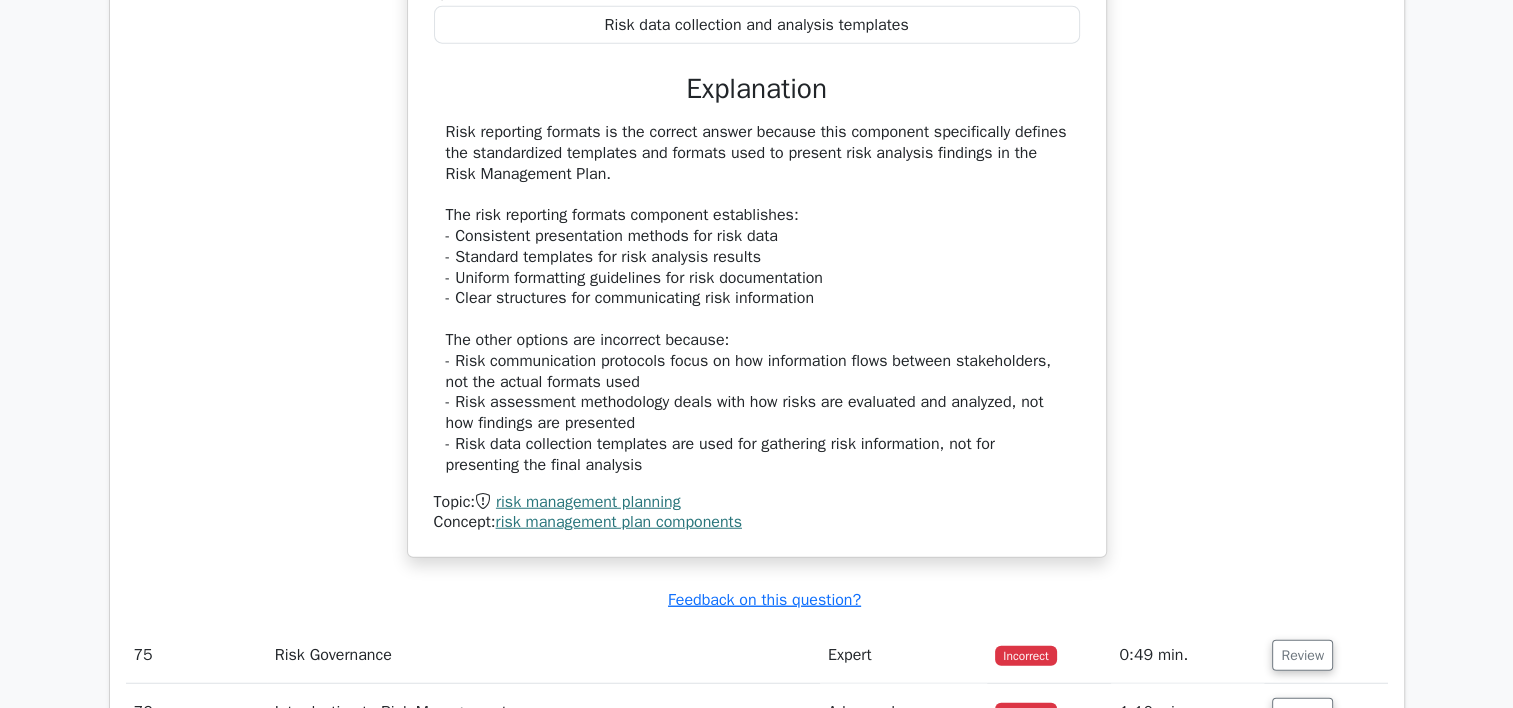 scroll, scrollTop: 27765, scrollLeft: 0, axis: vertical 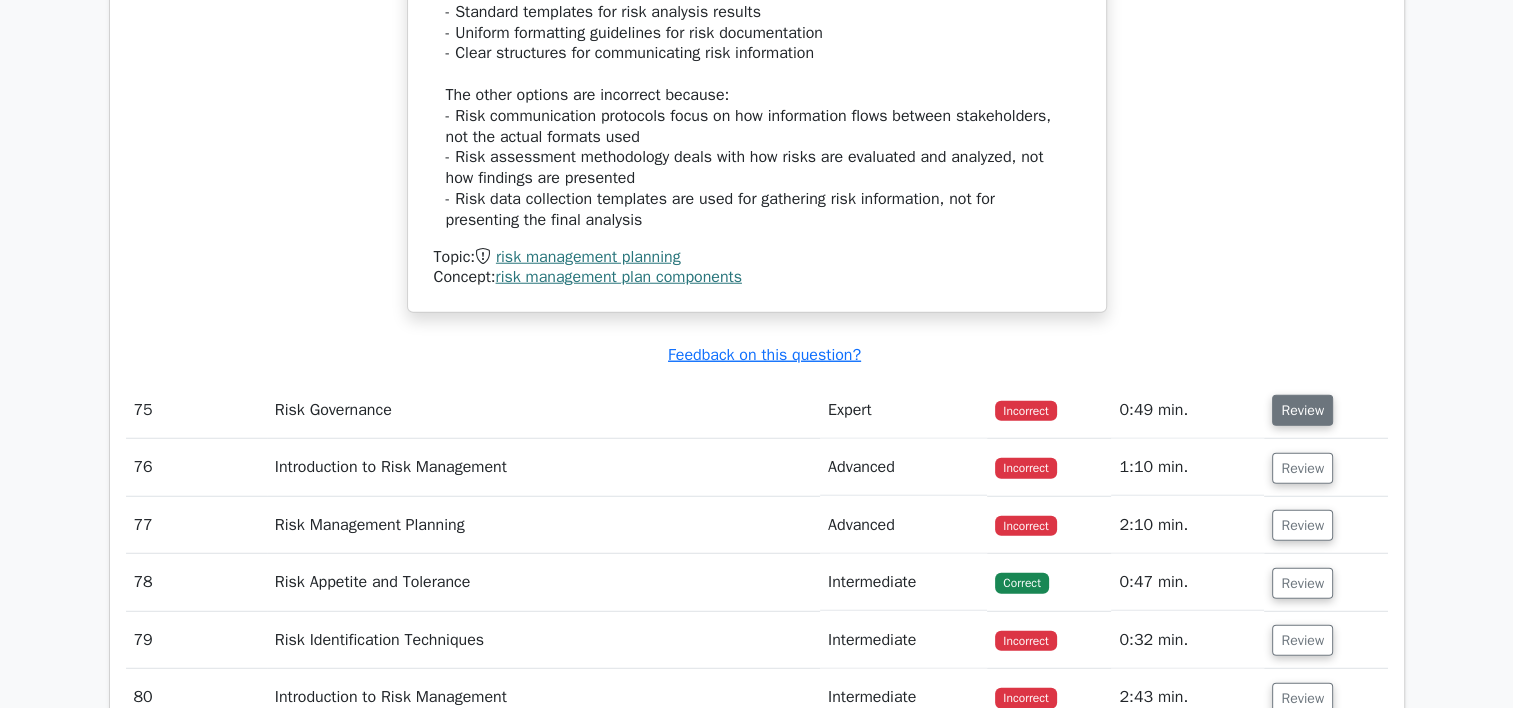 click on "Review" at bounding box center [1302, 410] 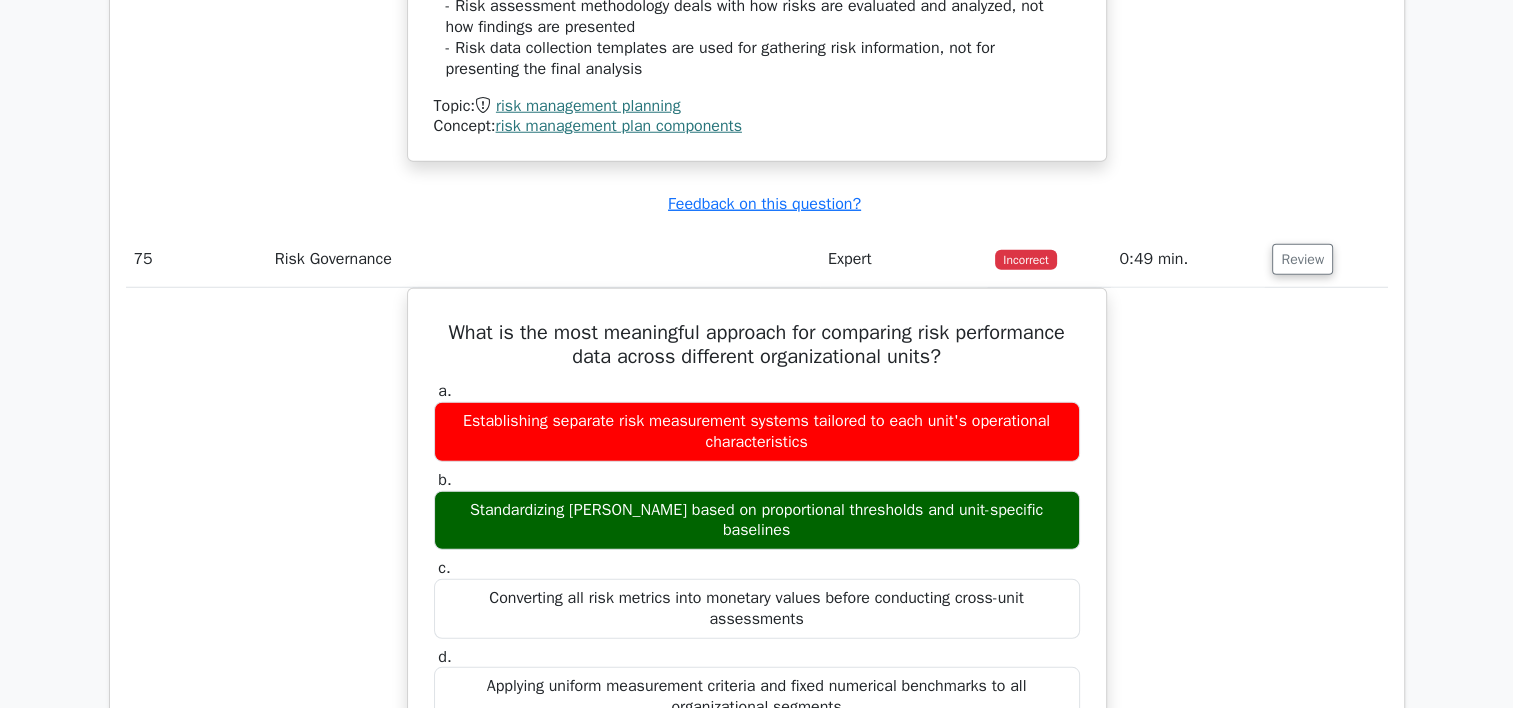 scroll, scrollTop: 28125, scrollLeft: 0, axis: vertical 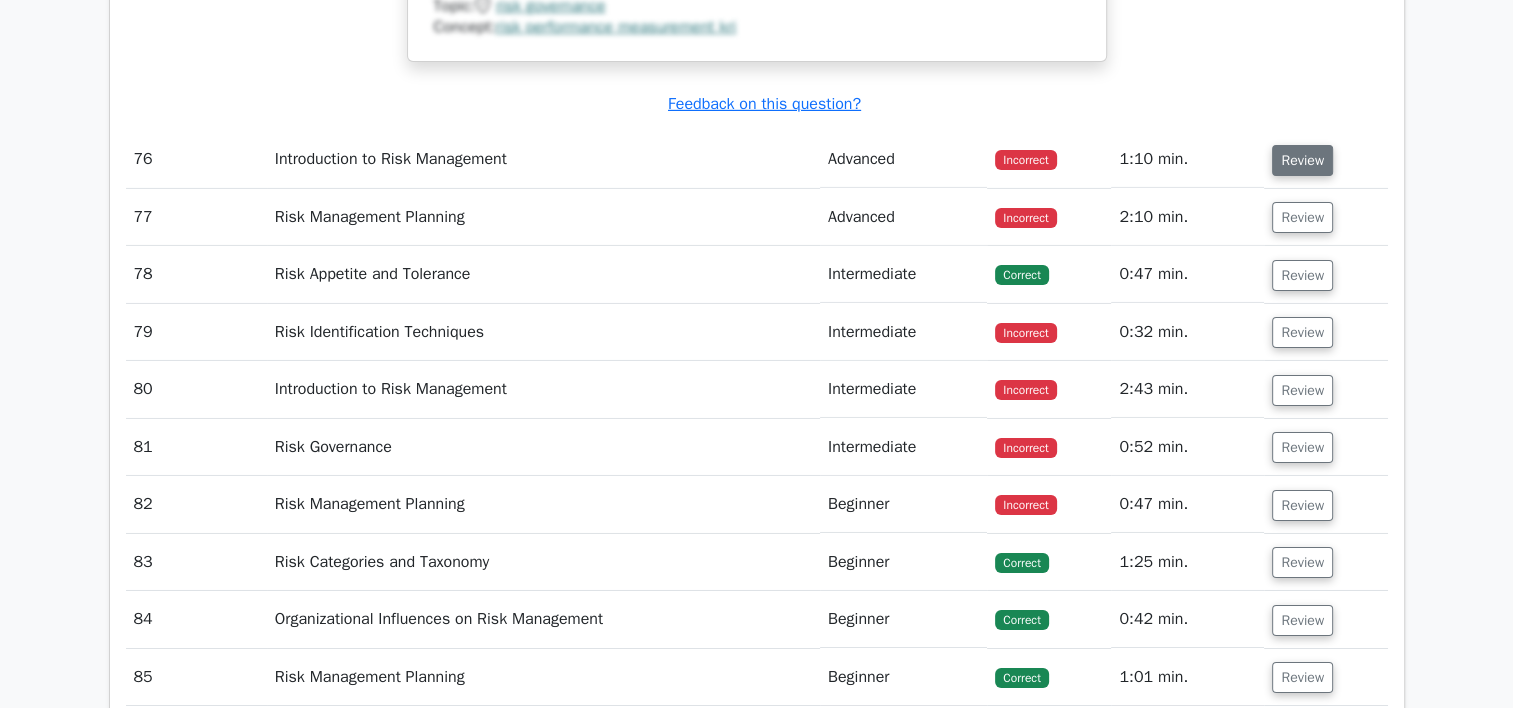 click on "Review" at bounding box center (1302, 160) 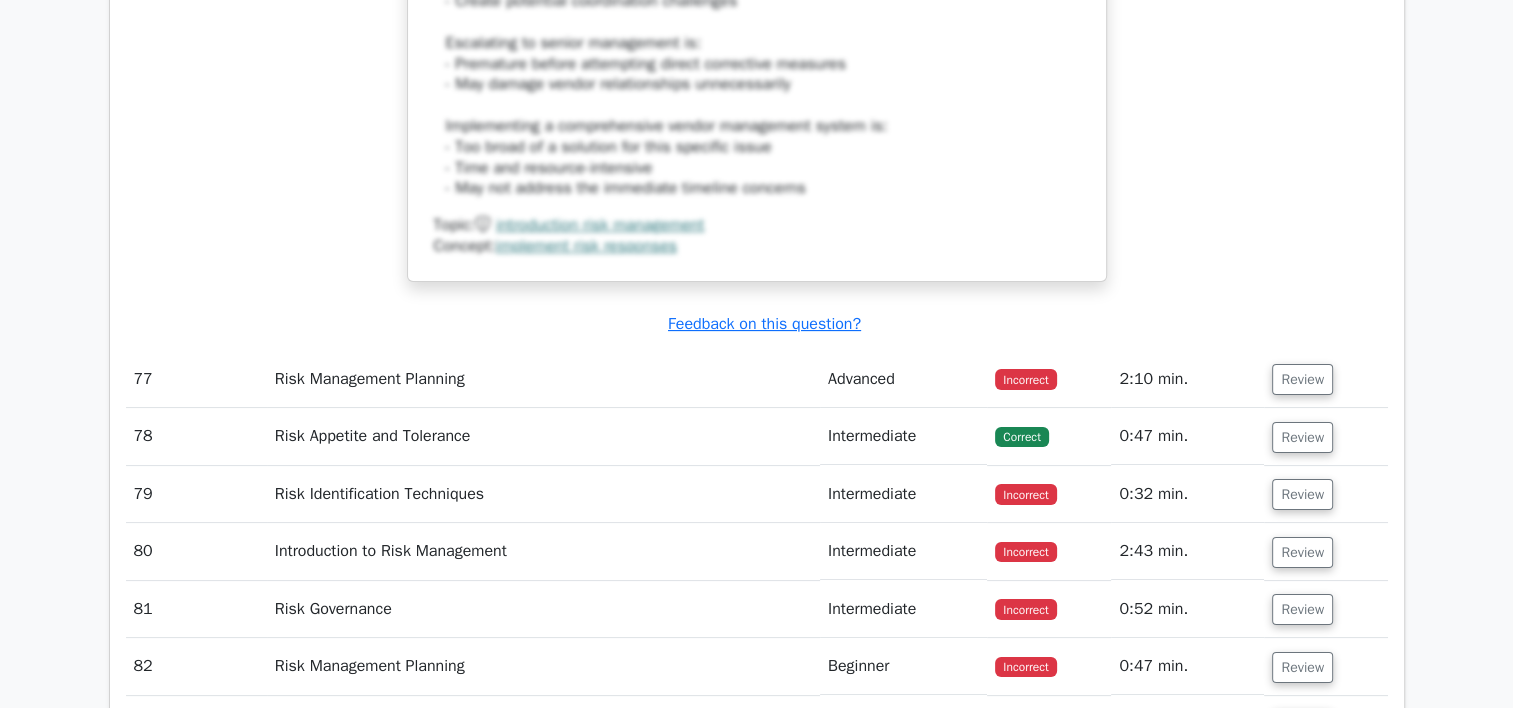 scroll, scrollTop: 30459, scrollLeft: 0, axis: vertical 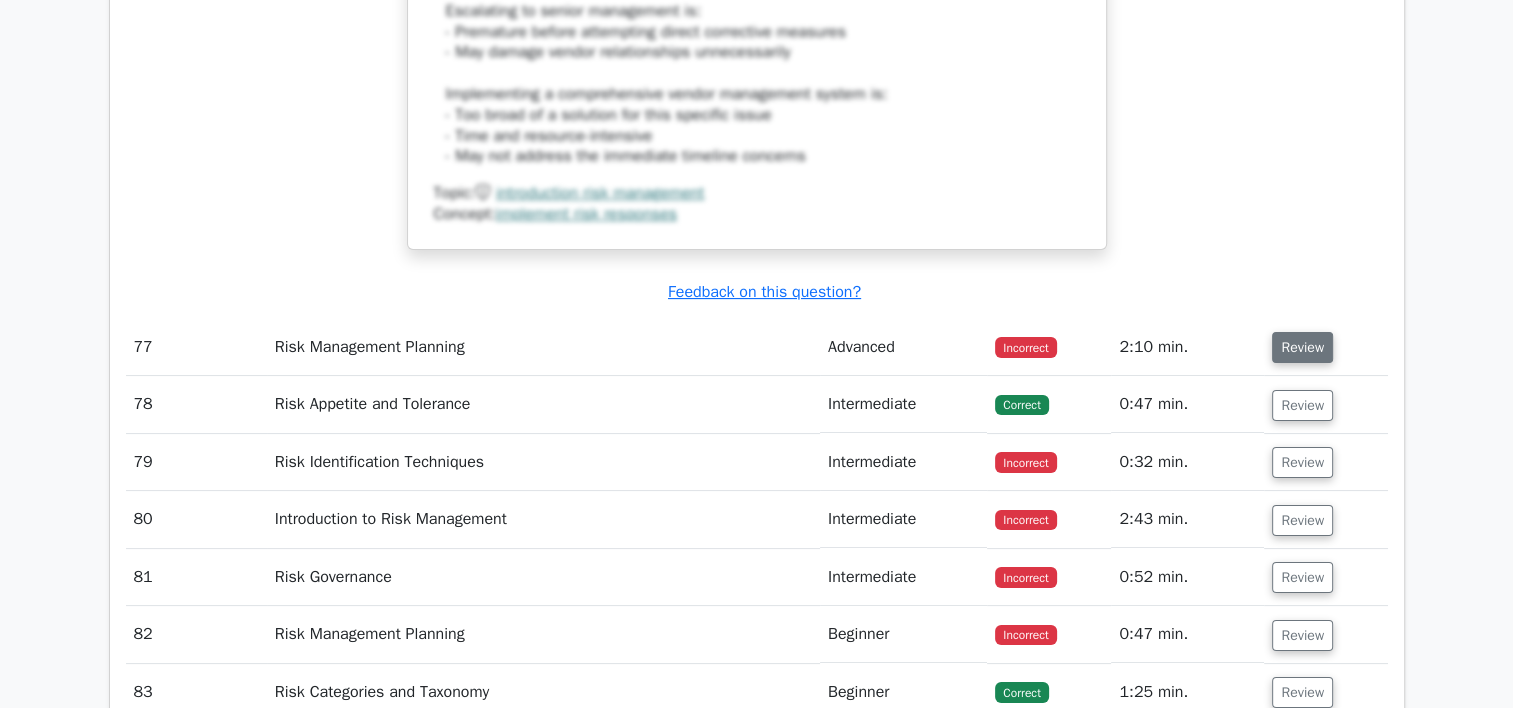 click on "Review" at bounding box center [1302, 347] 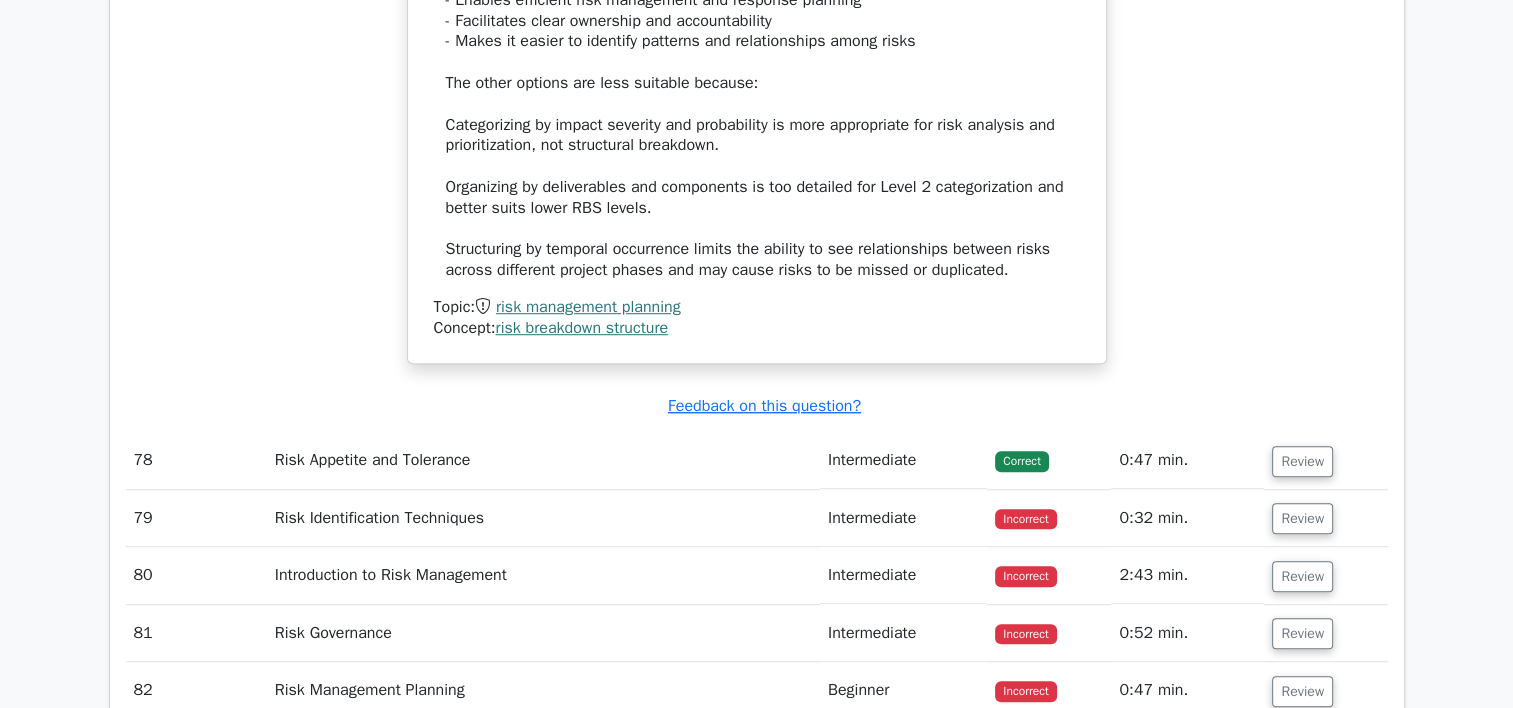 scroll, scrollTop: 31659, scrollLeft: 0, axis: vertical 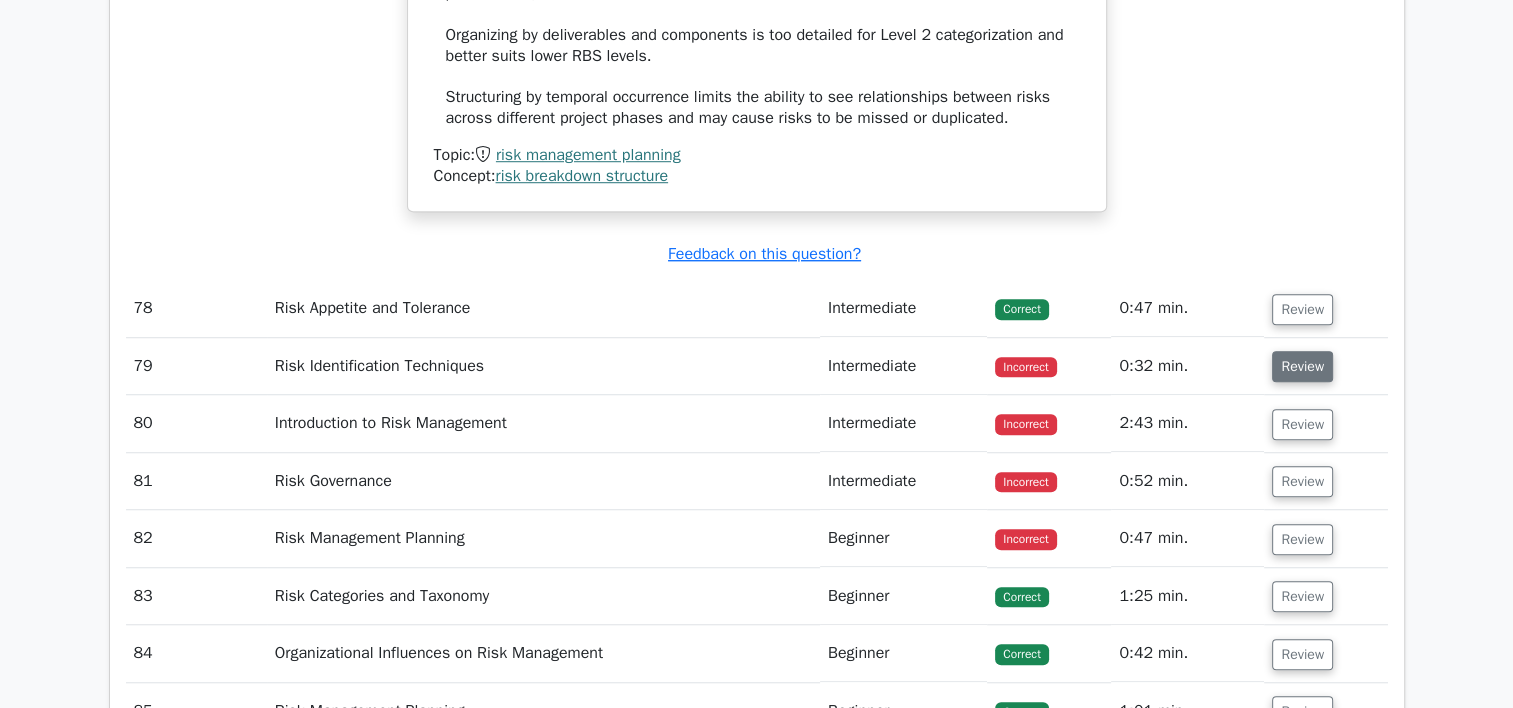 click on "Review" at bounding box center [1302, 366] 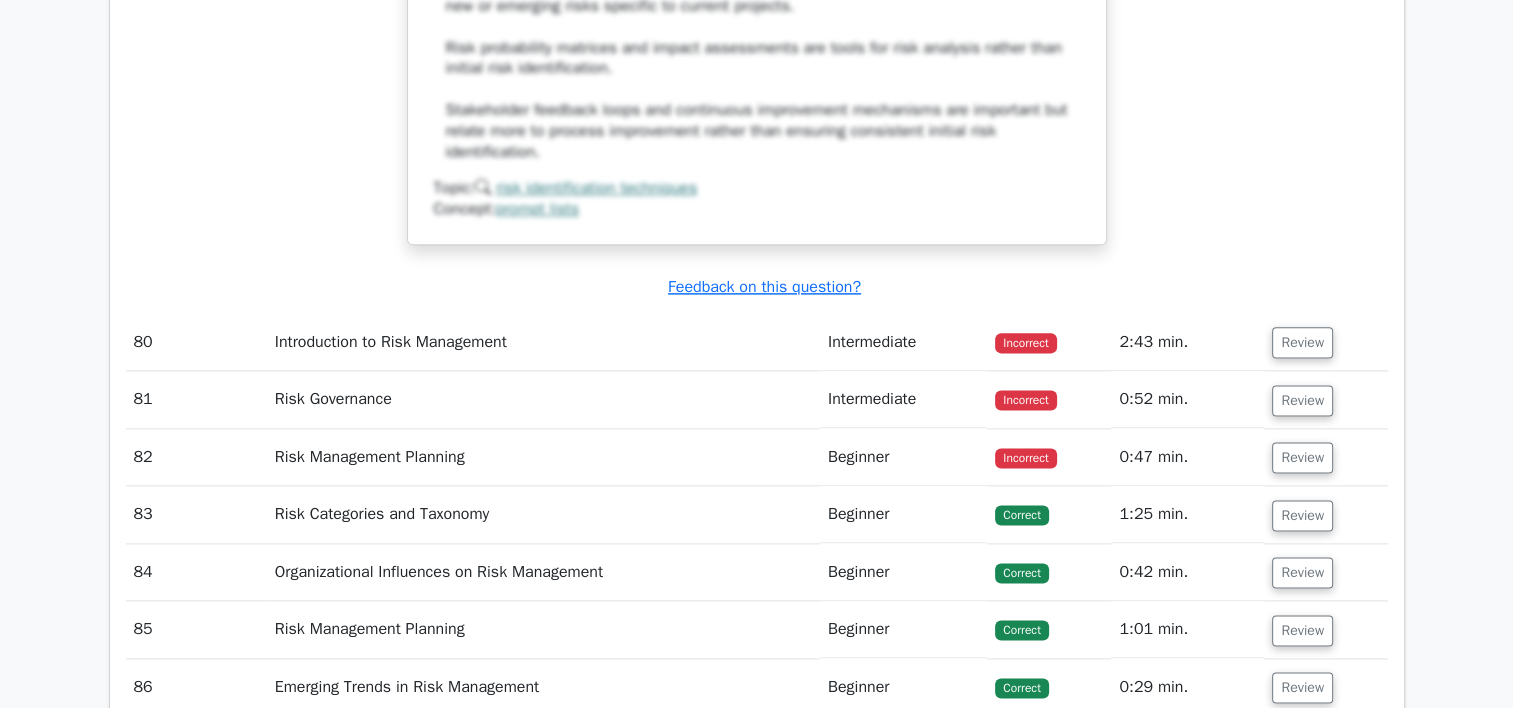scroll, scrollTop: 32765, scrollLeft: 0, axis: vertical 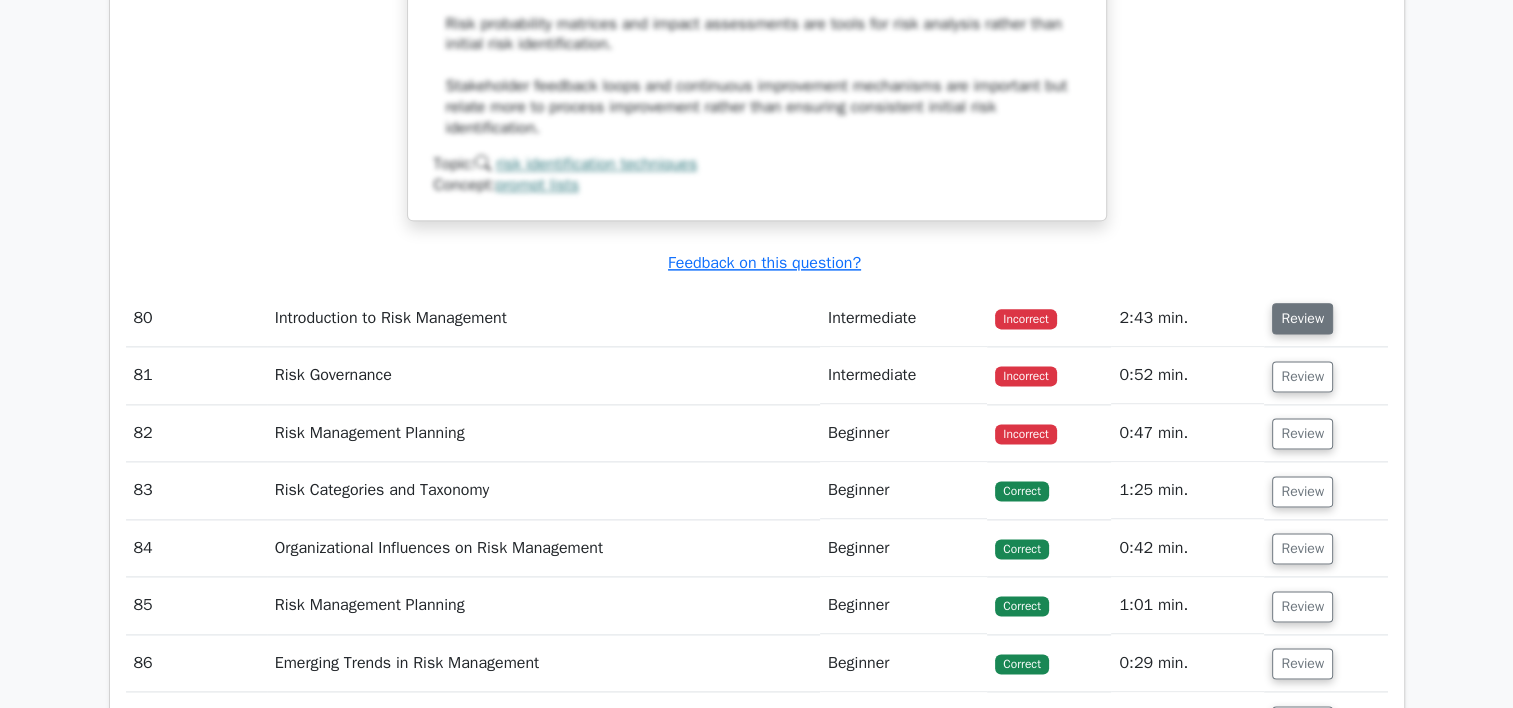 click on "Review" at bounding box center (1302, 318) 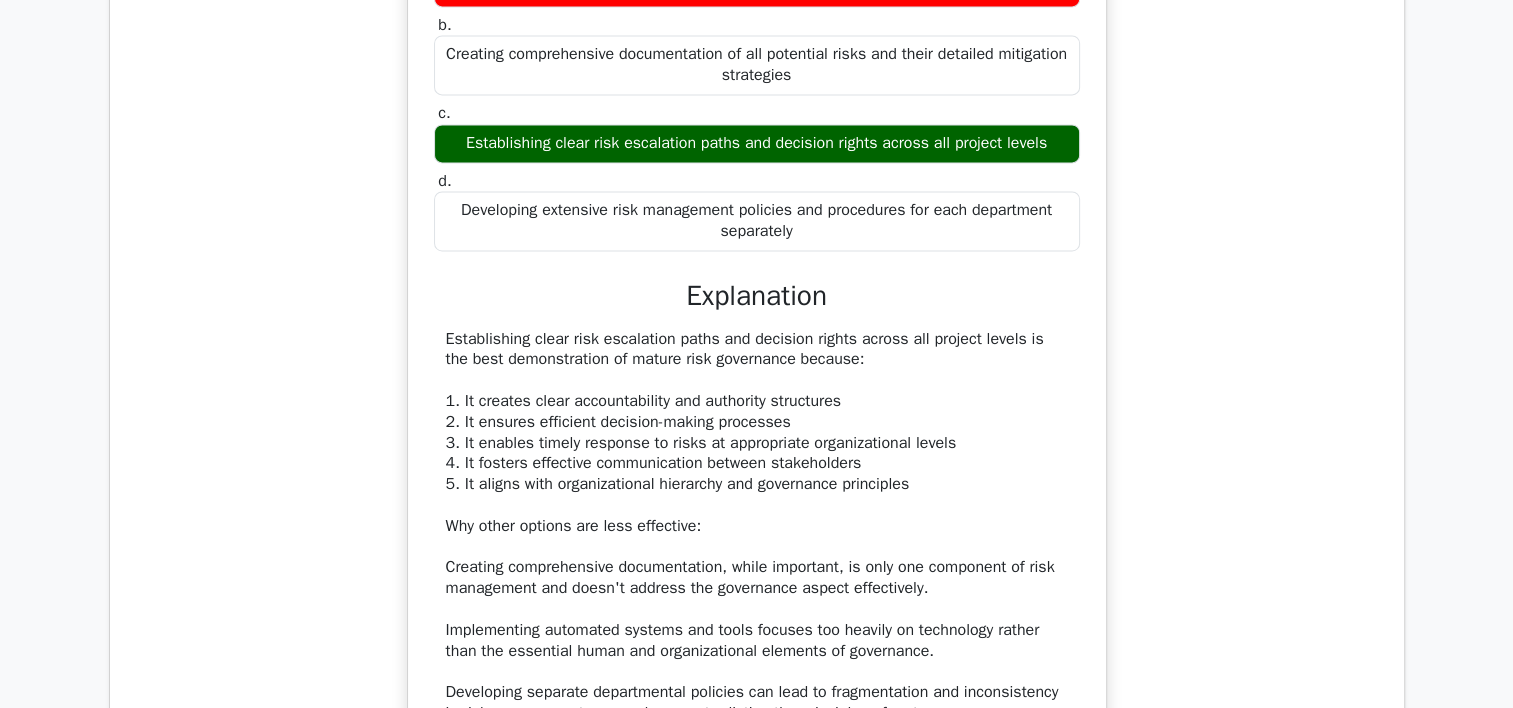 scroll, scrollTop: 33285, scrollLeft: 0, axis: vertical 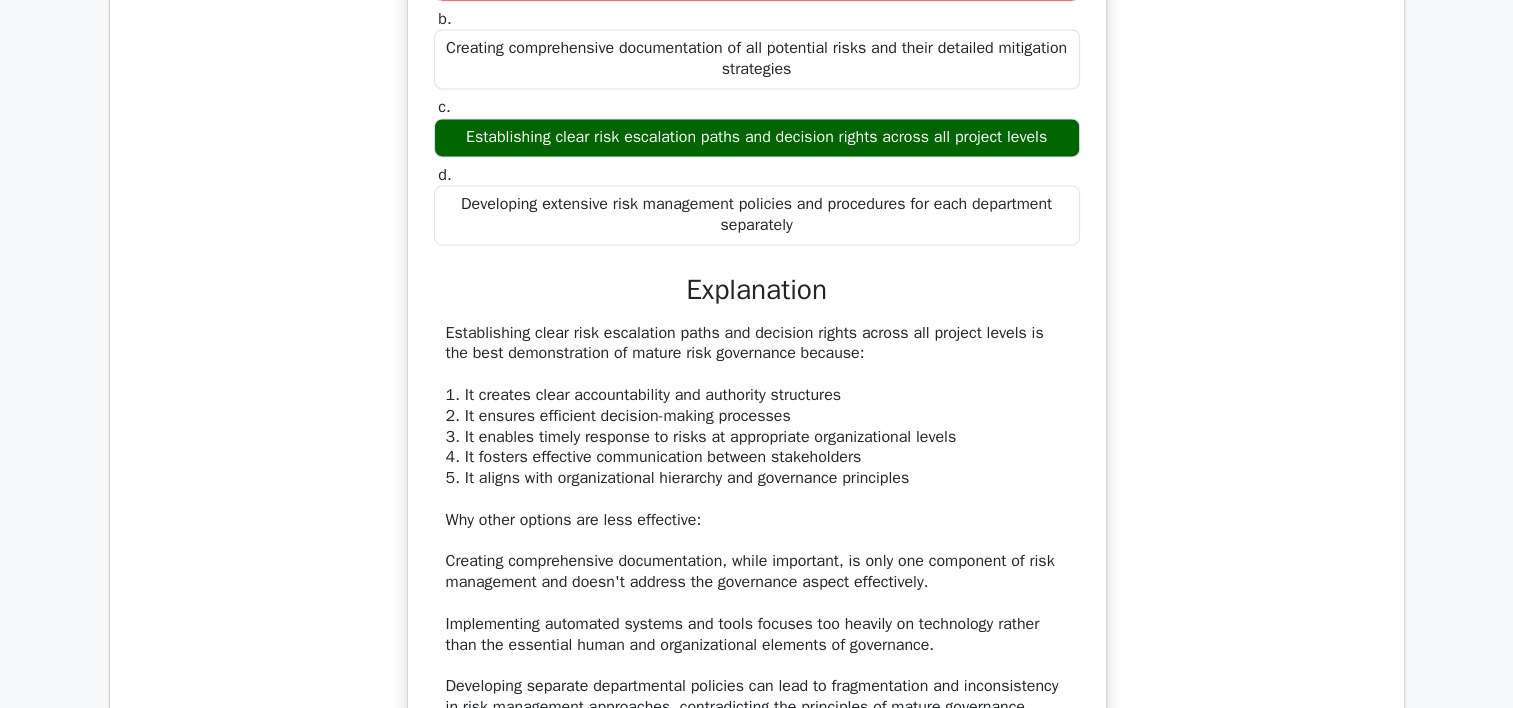 type 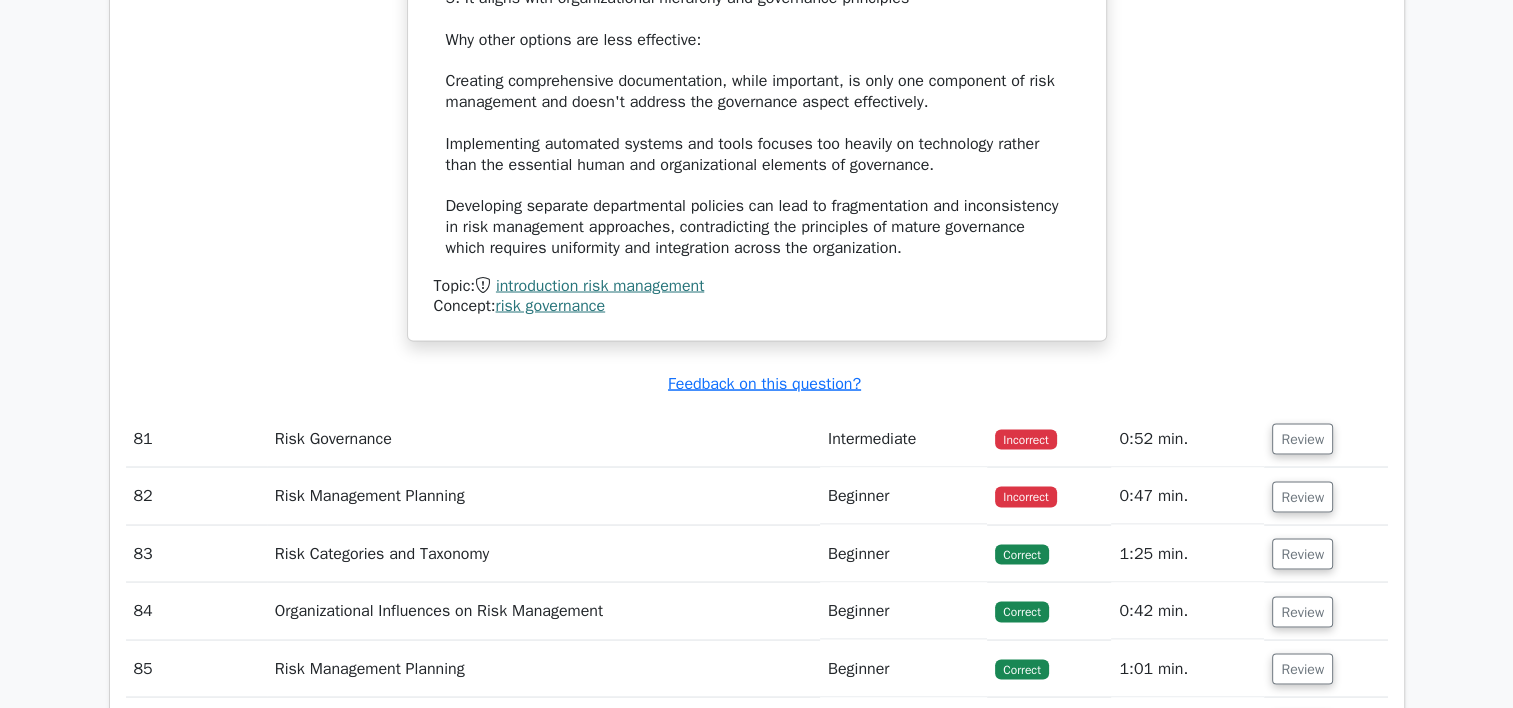 scroll, scrollTop: 33805, scrollLeft: 0, axis: vertical 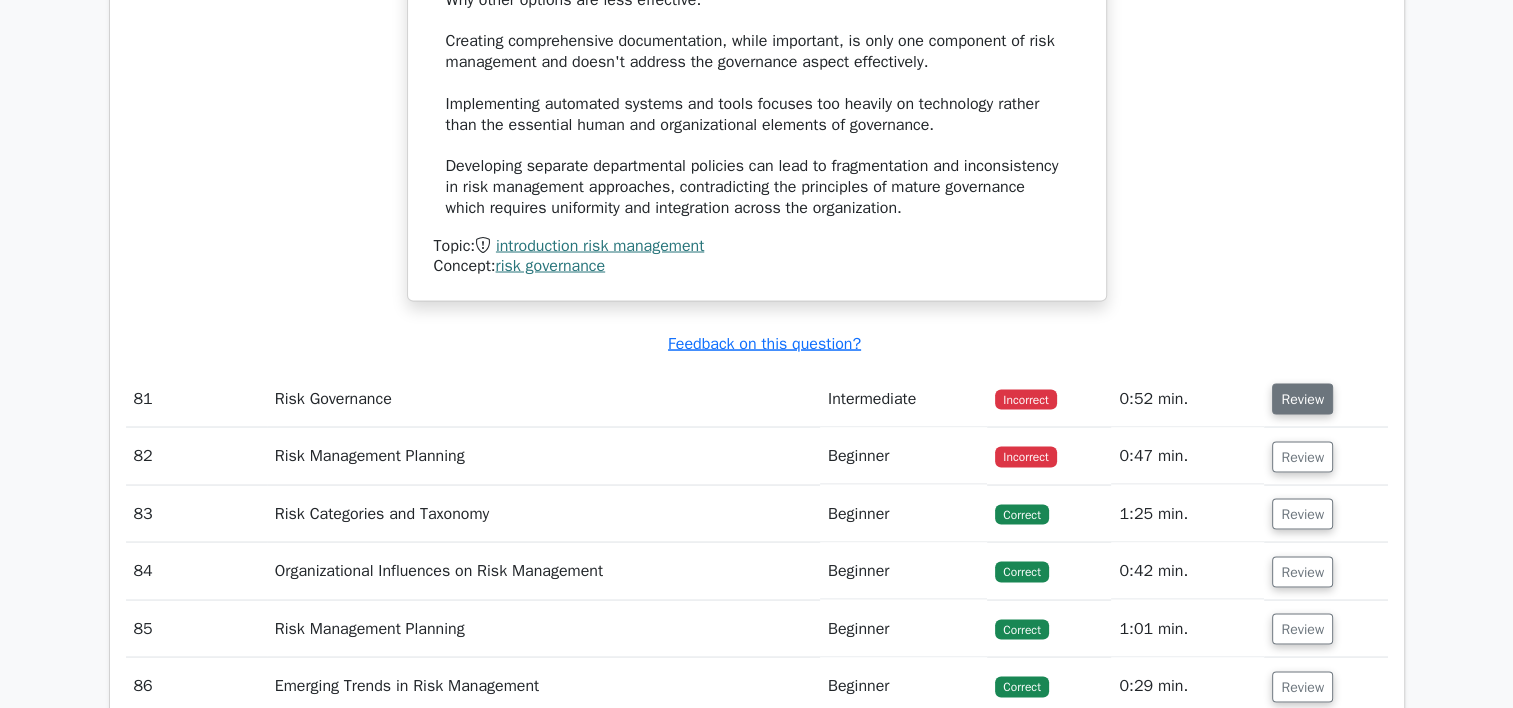 click on "Review" at bounding box center (1302, 398) 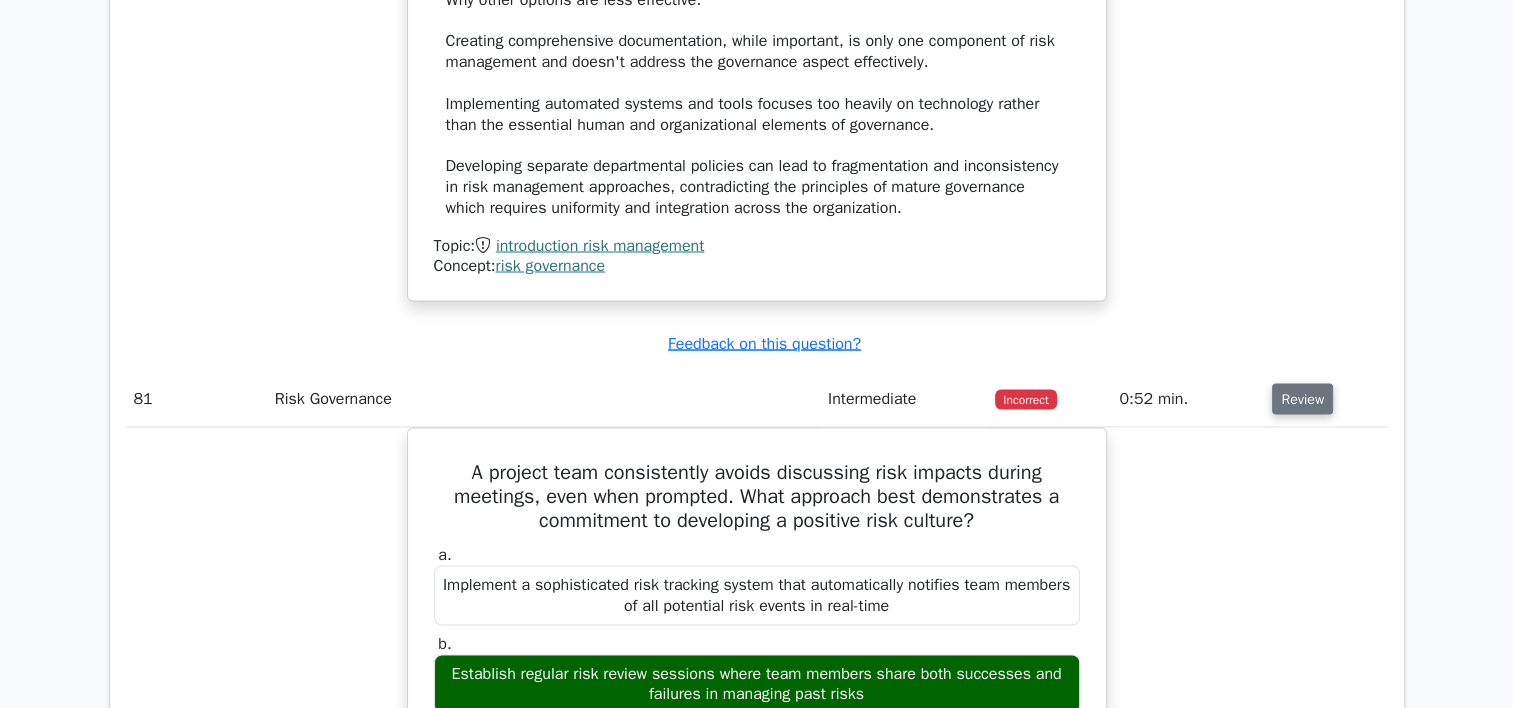type 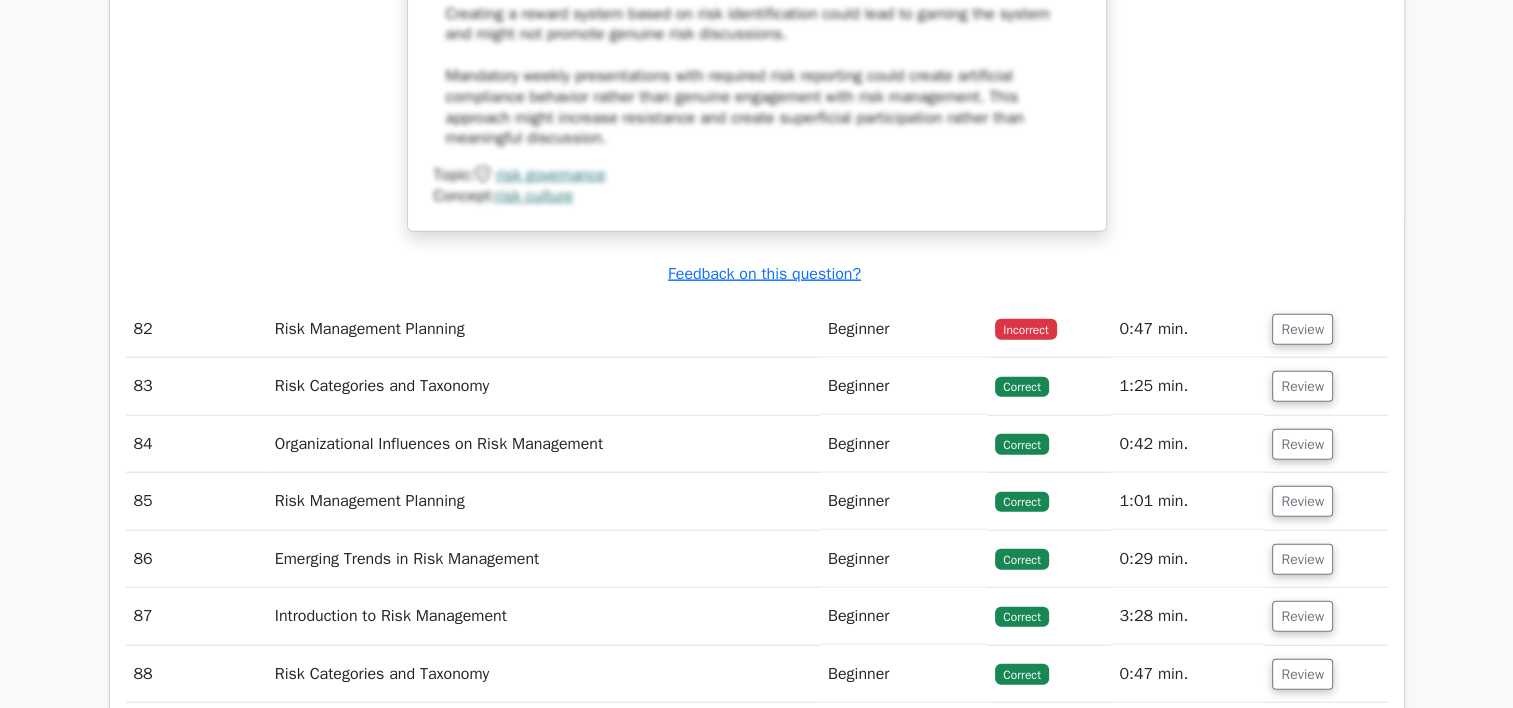 scroll, scrollTop: 35205, scrollLeft: 0, axis: vertical 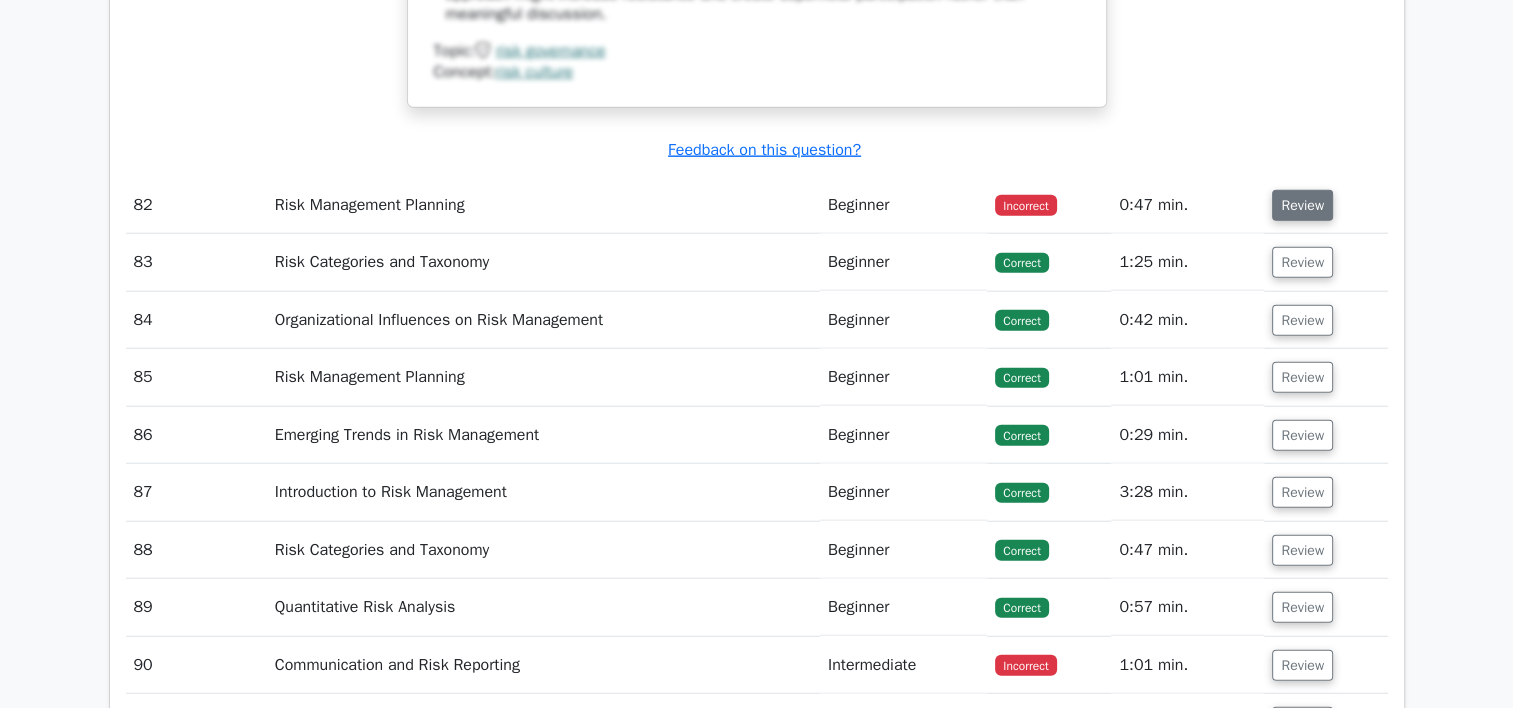 click on "Review" at bounding box center (1302, 205) 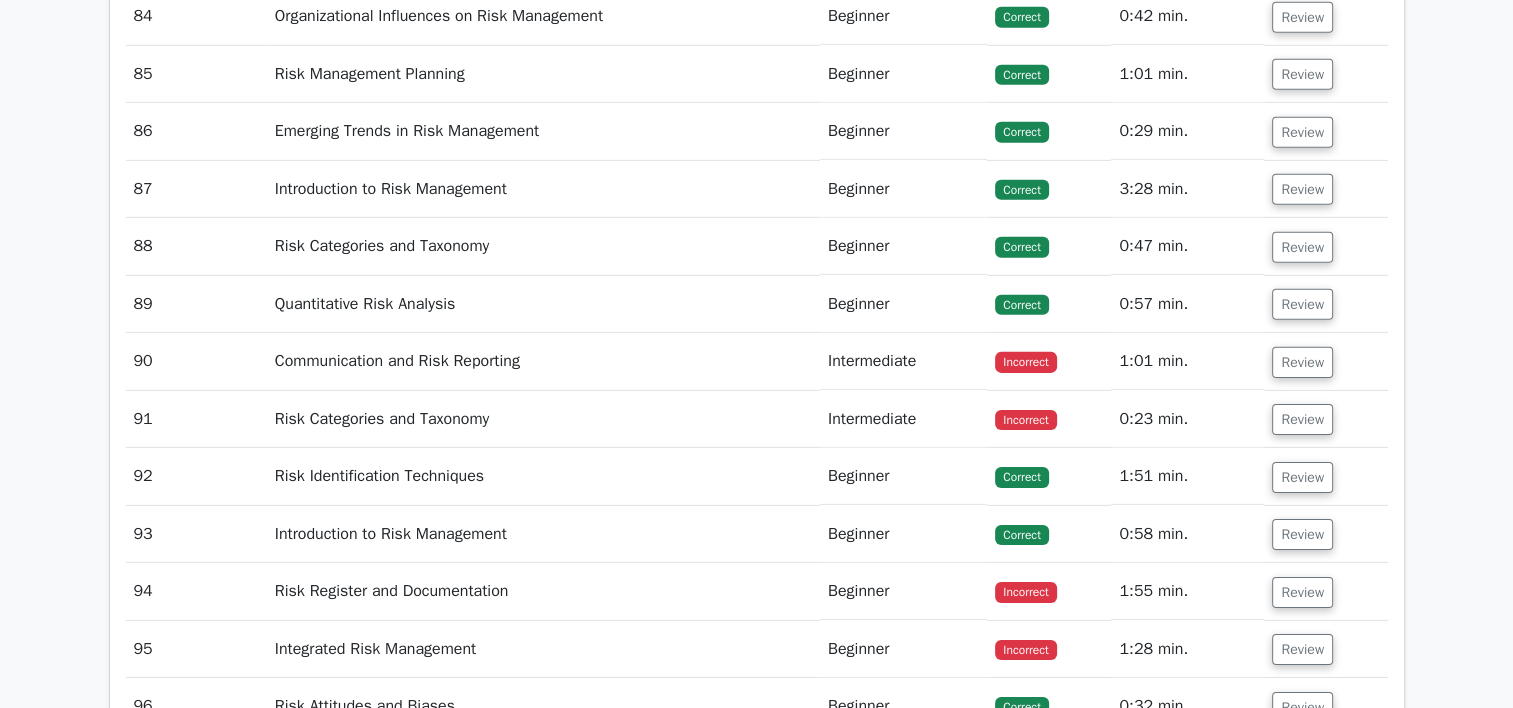 scroll, scrollTop: 36579, scrollLeft: 0, axis: vertical 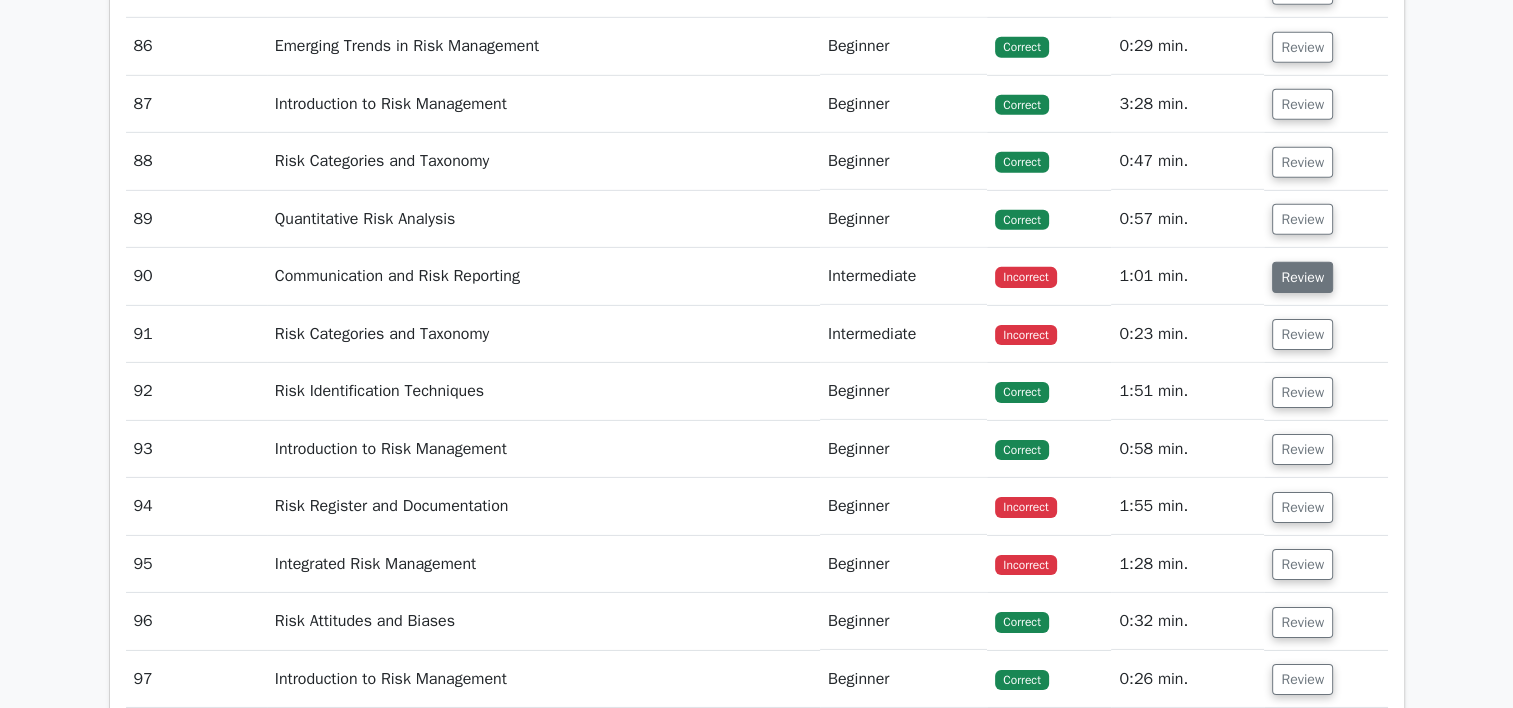 click on "Review" at bounding box center [1302, 277] 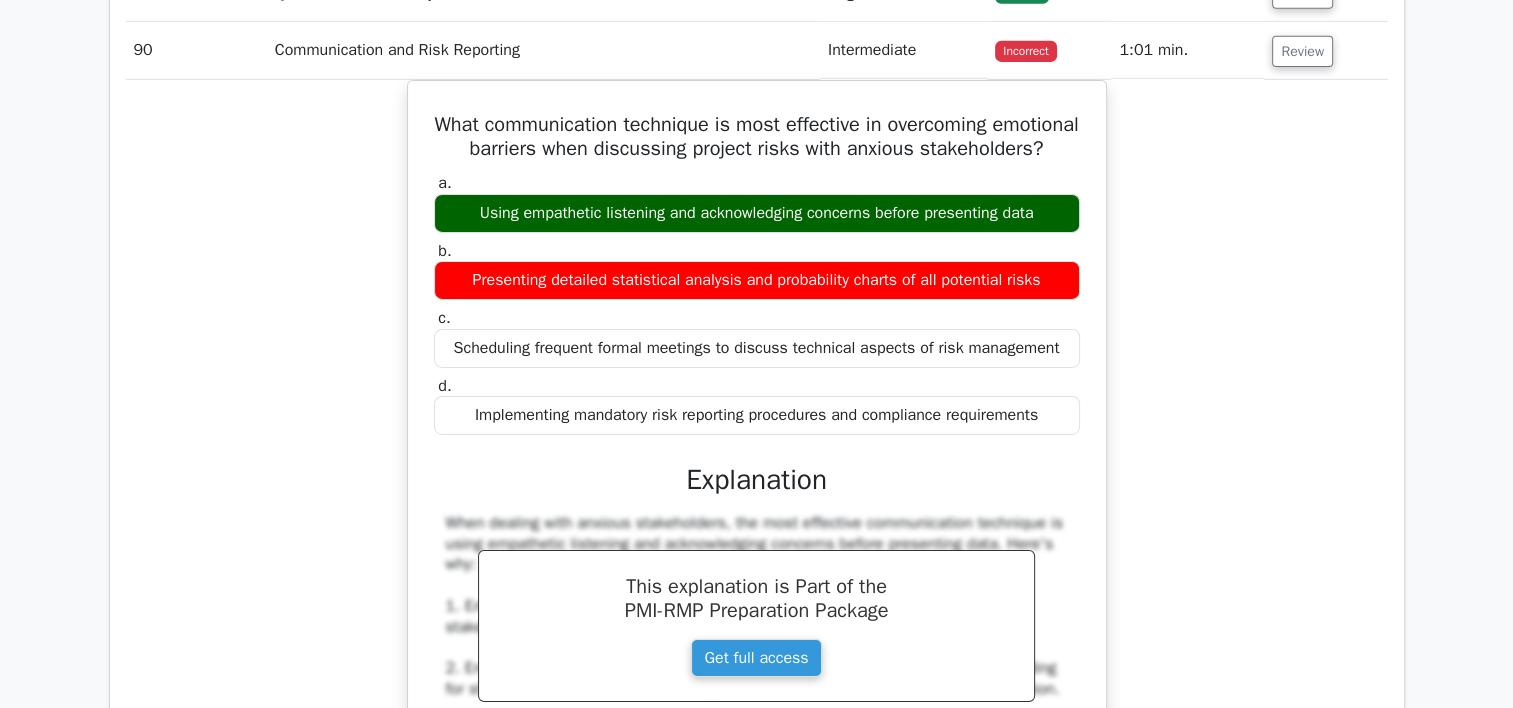 scroll, scrollTop: 36819, scrollLeft: 0, axis: vertical 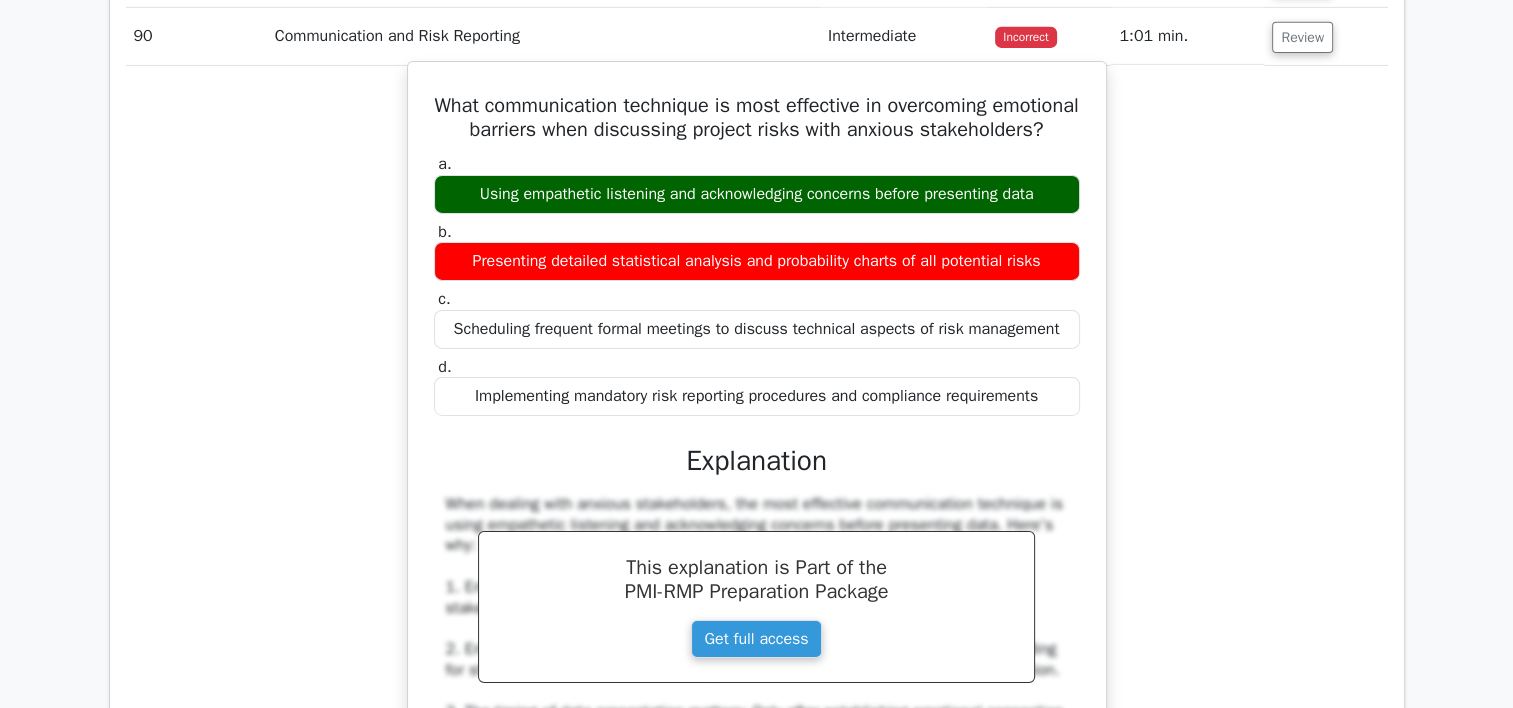 drag, startPoint x: 468, startPoint y: 112, endPoint x: 1086, endPoint y: 437, distance: 698.2471 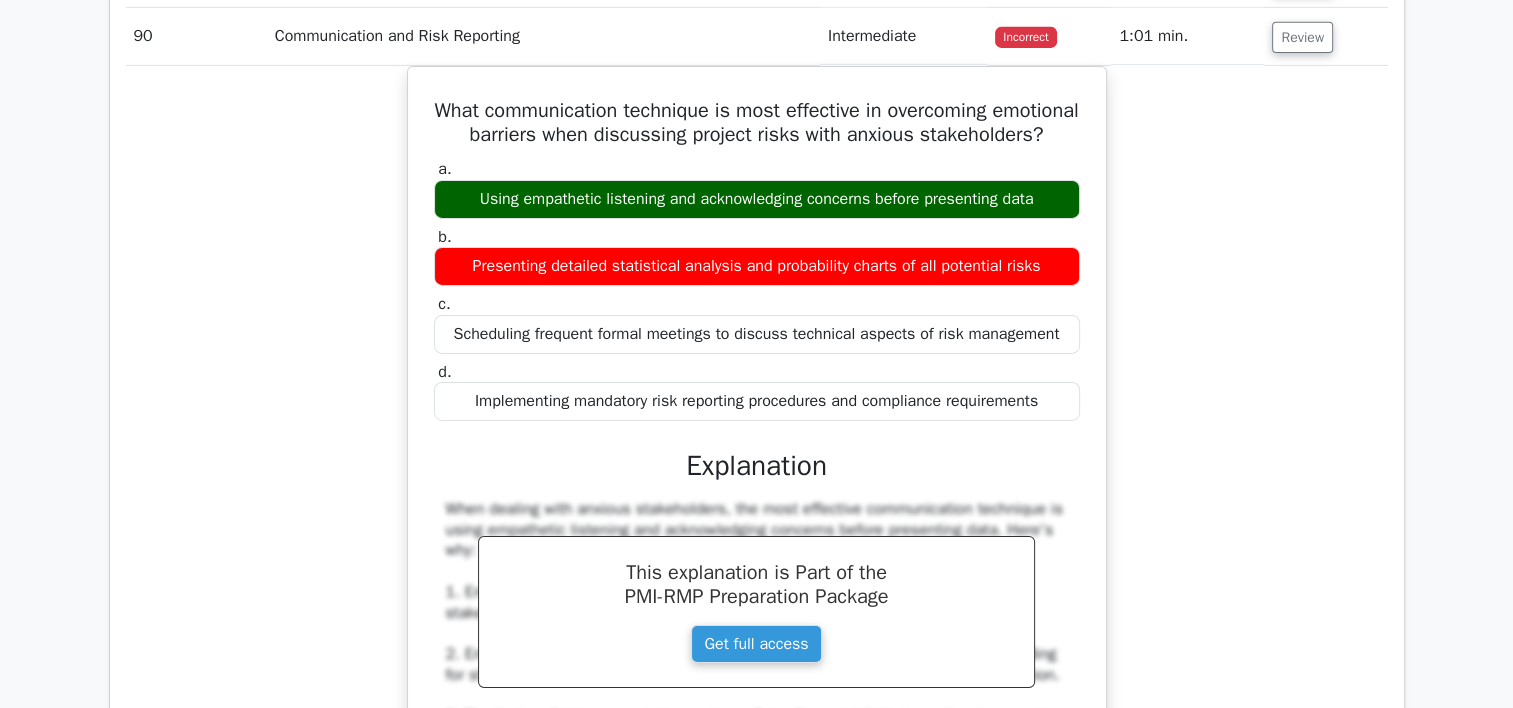 click on "What communication technique is most effective in overcoming emotional barriers when discussing project risks with anxious stakeholders?
a.
Using empathetic listening and acknowledging concerns before presenting data
b.
c." at bounding box center [757, 575] 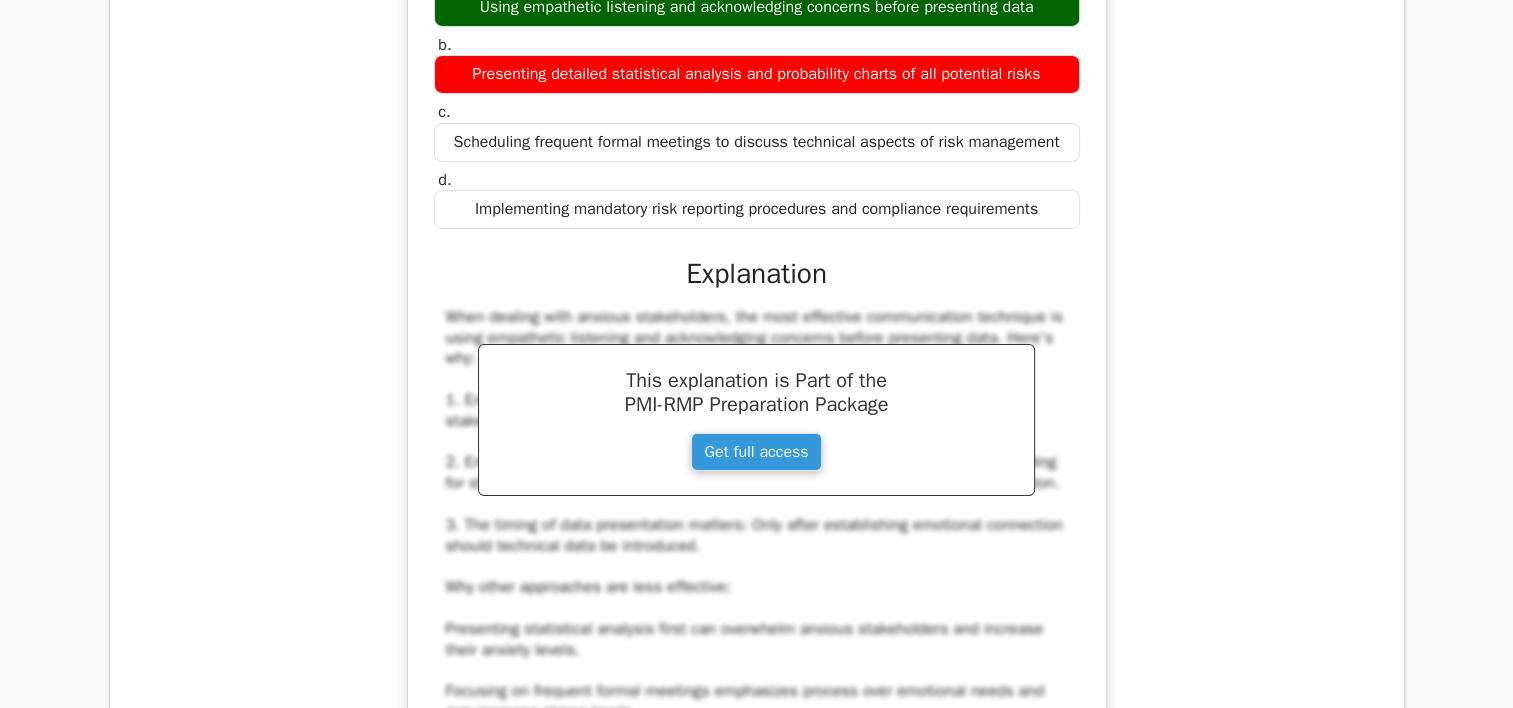scroll, scrollTop: 37064, scrollLeft: 0, axis: vertical 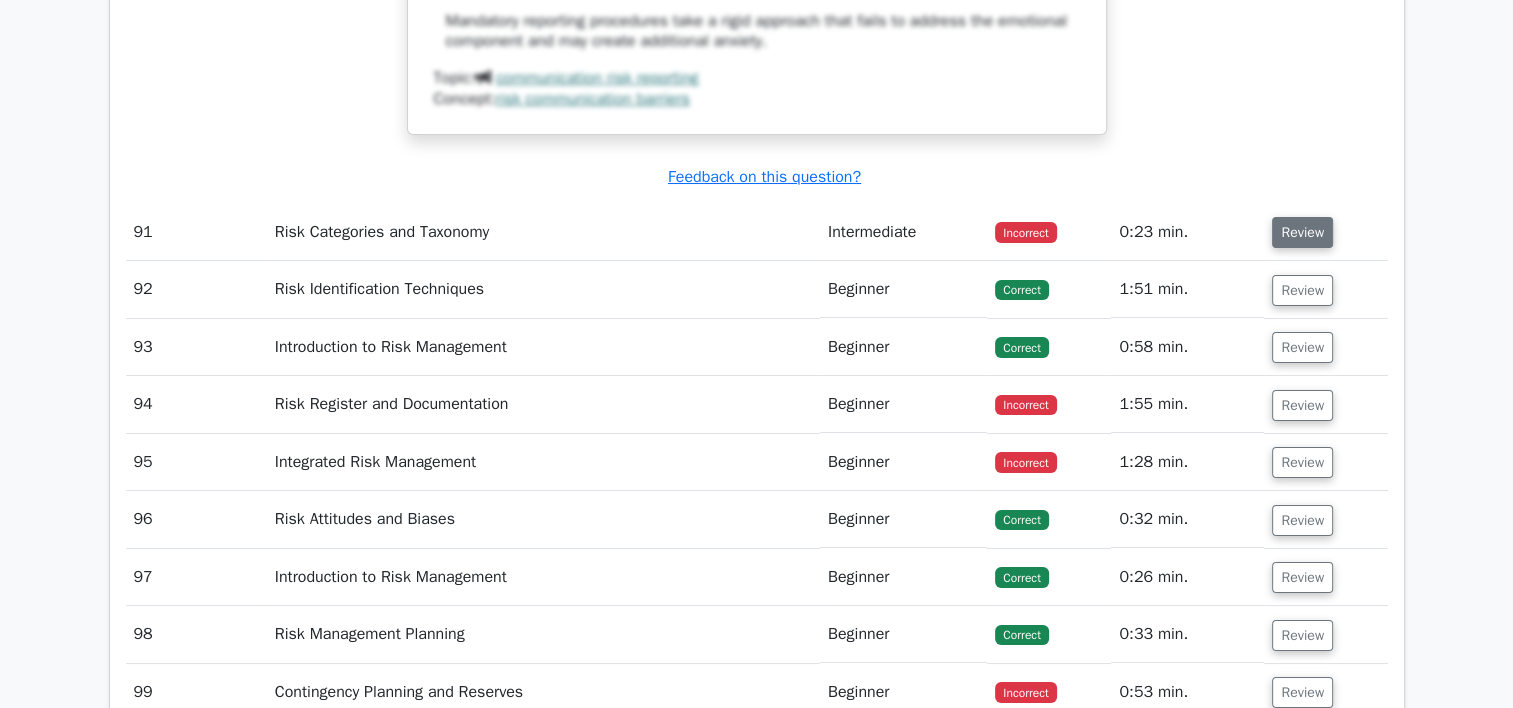 click on "Review" at bounding box center (1302, 232) 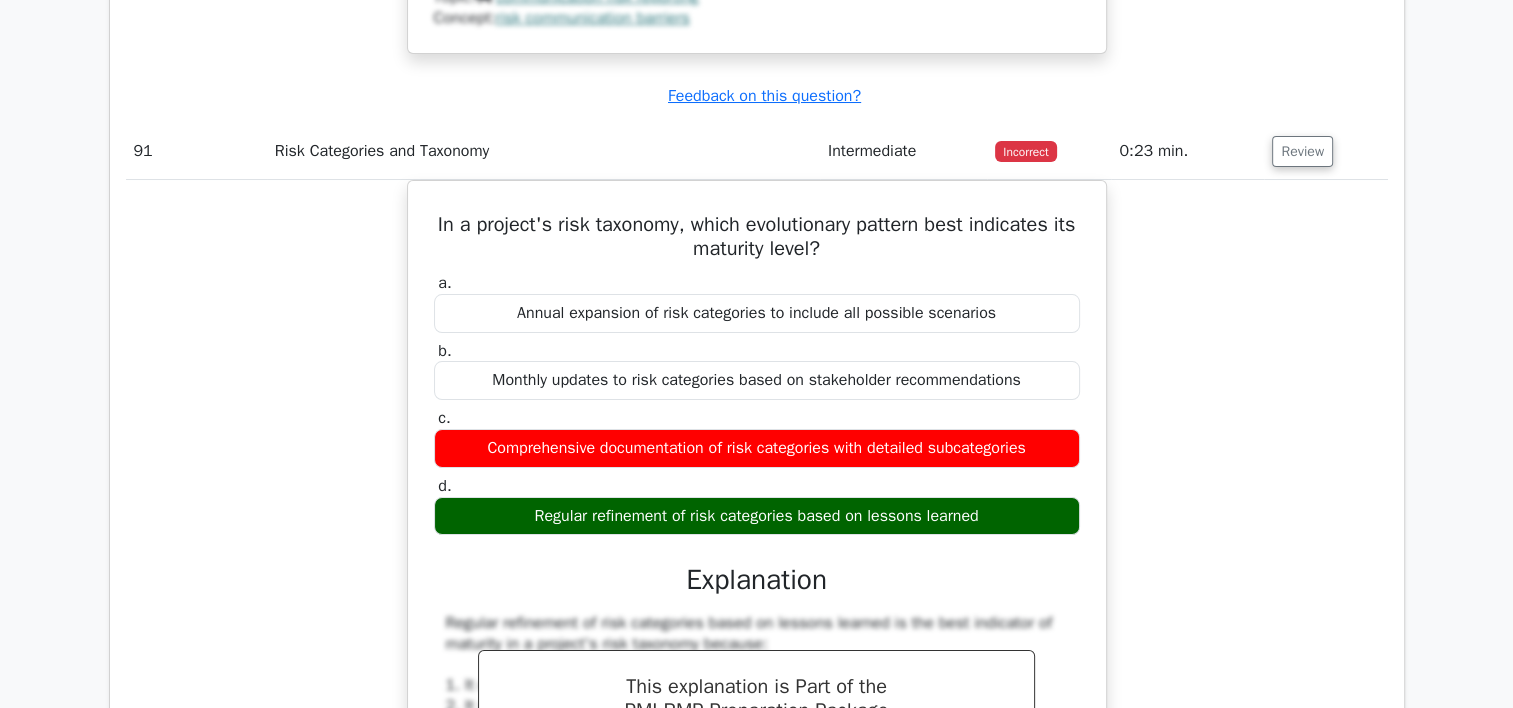scroll, scrollTop: 37864, scrollLeft: 0, axis: vertical 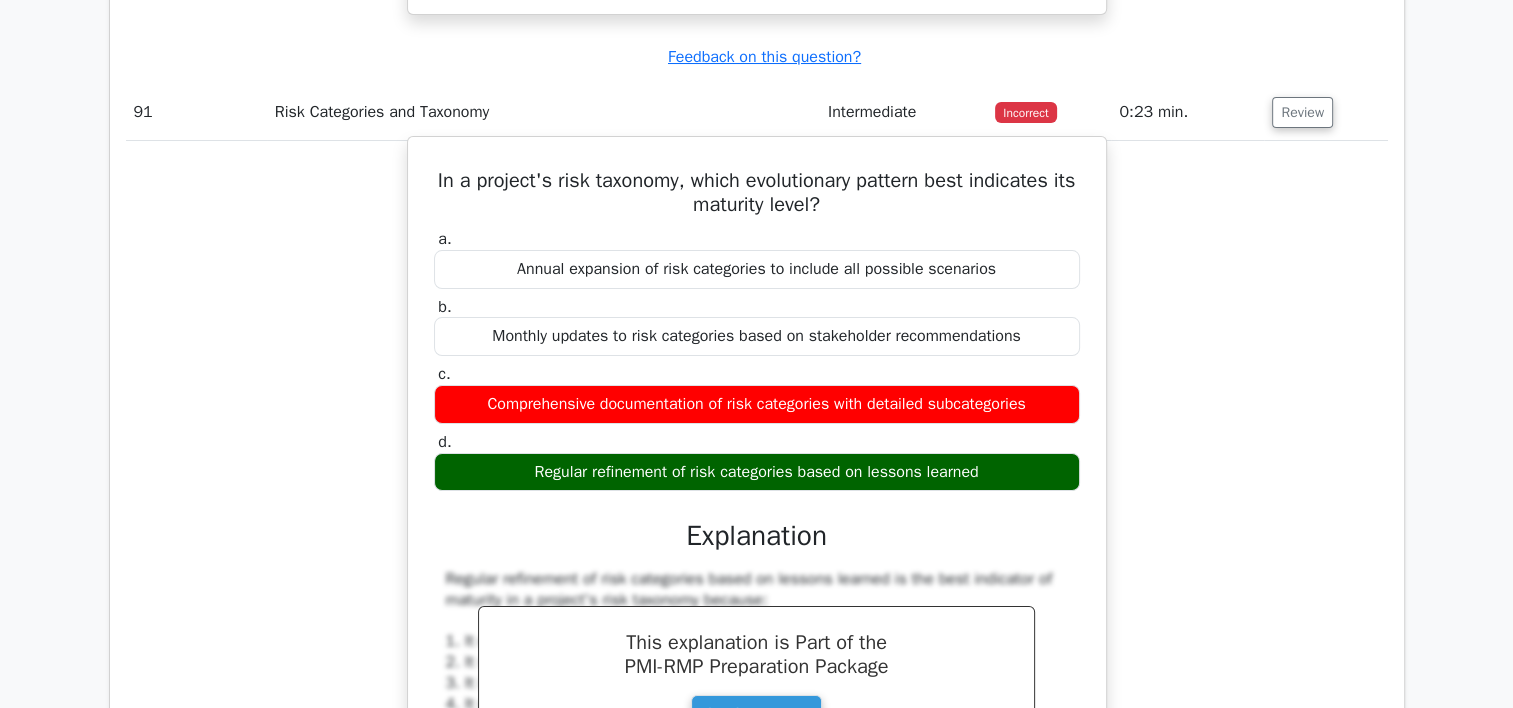 drag, startPoint x: 438, startPoint y: 202, endPoint x: 1076, endPoint y: 500, distance: 704.16473 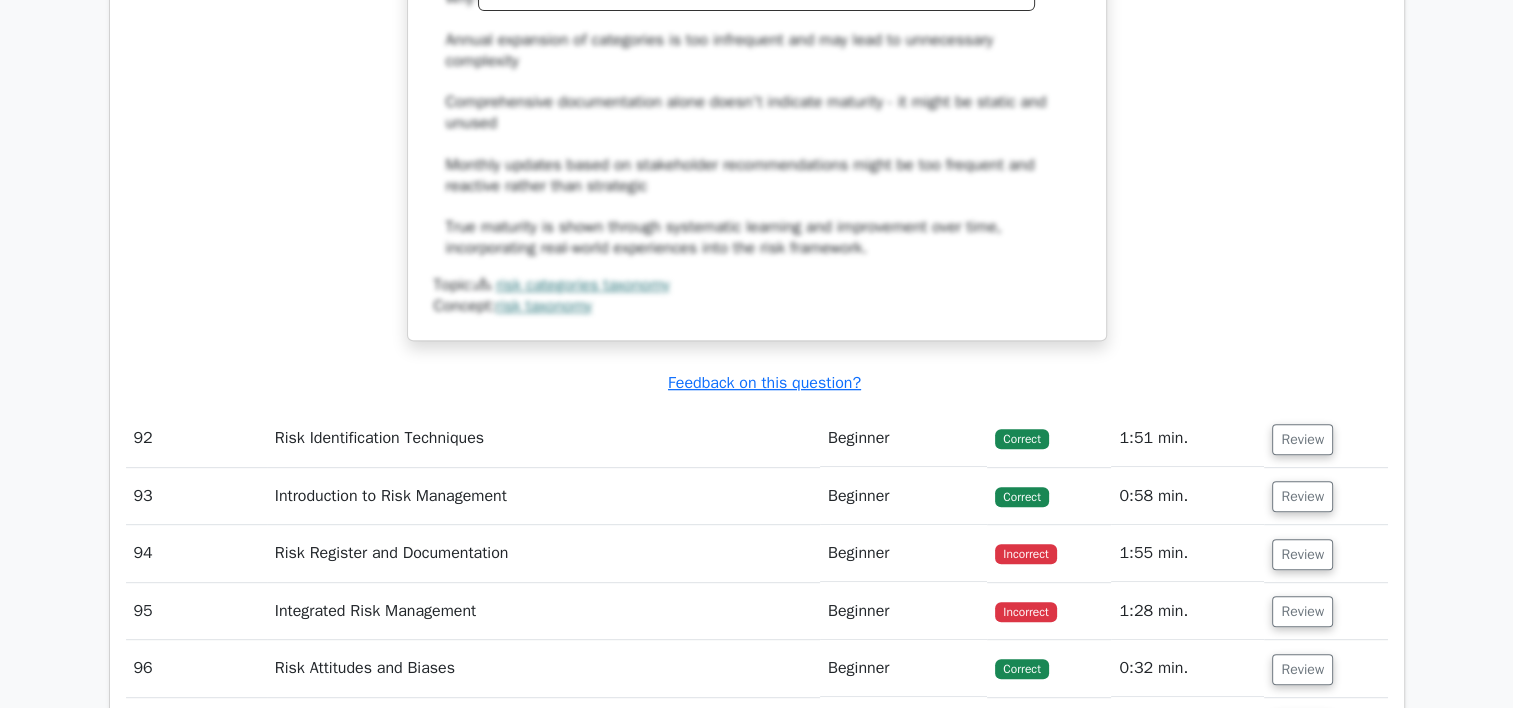 scroll, scrollTop: 38873, scrollLeft: 0, axis: vertical 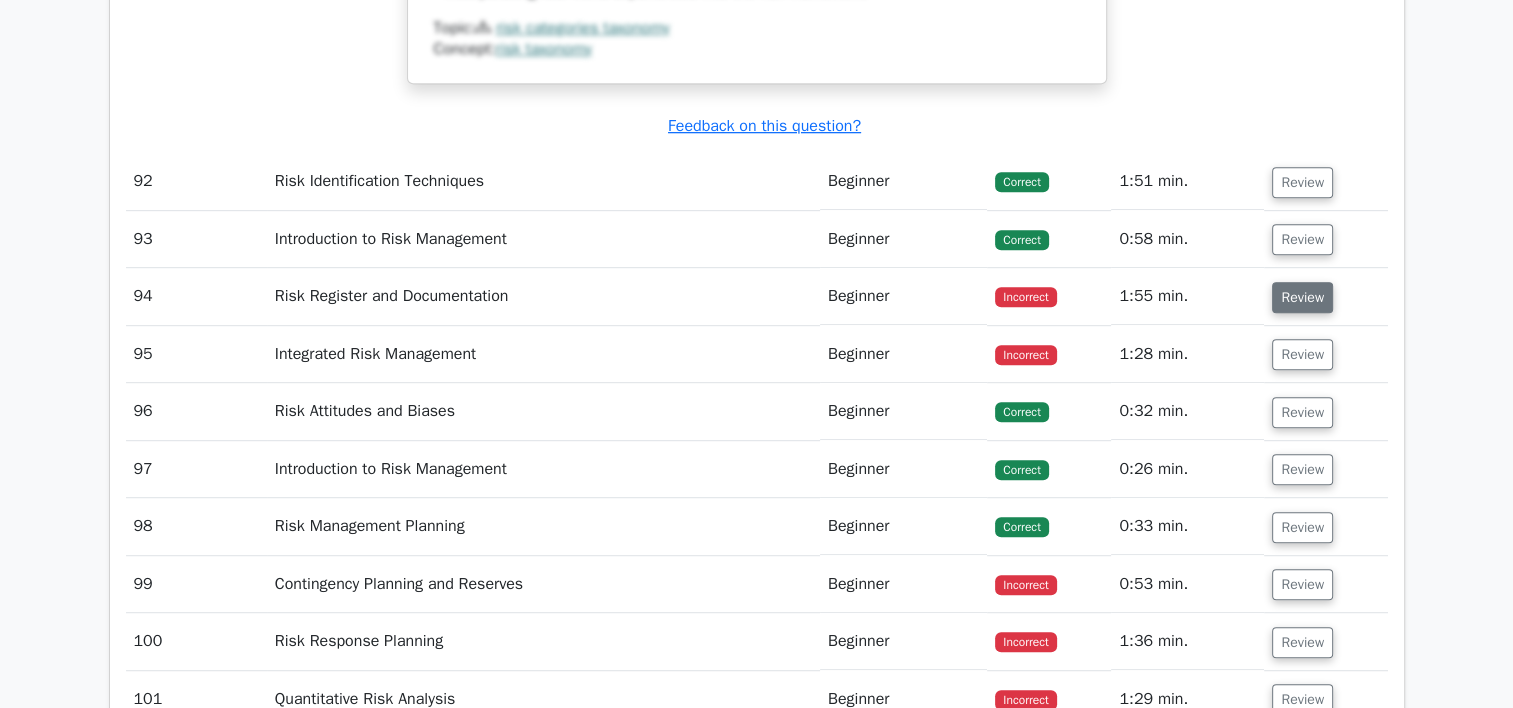 click on "Review" at bounding box center (1302, 297) 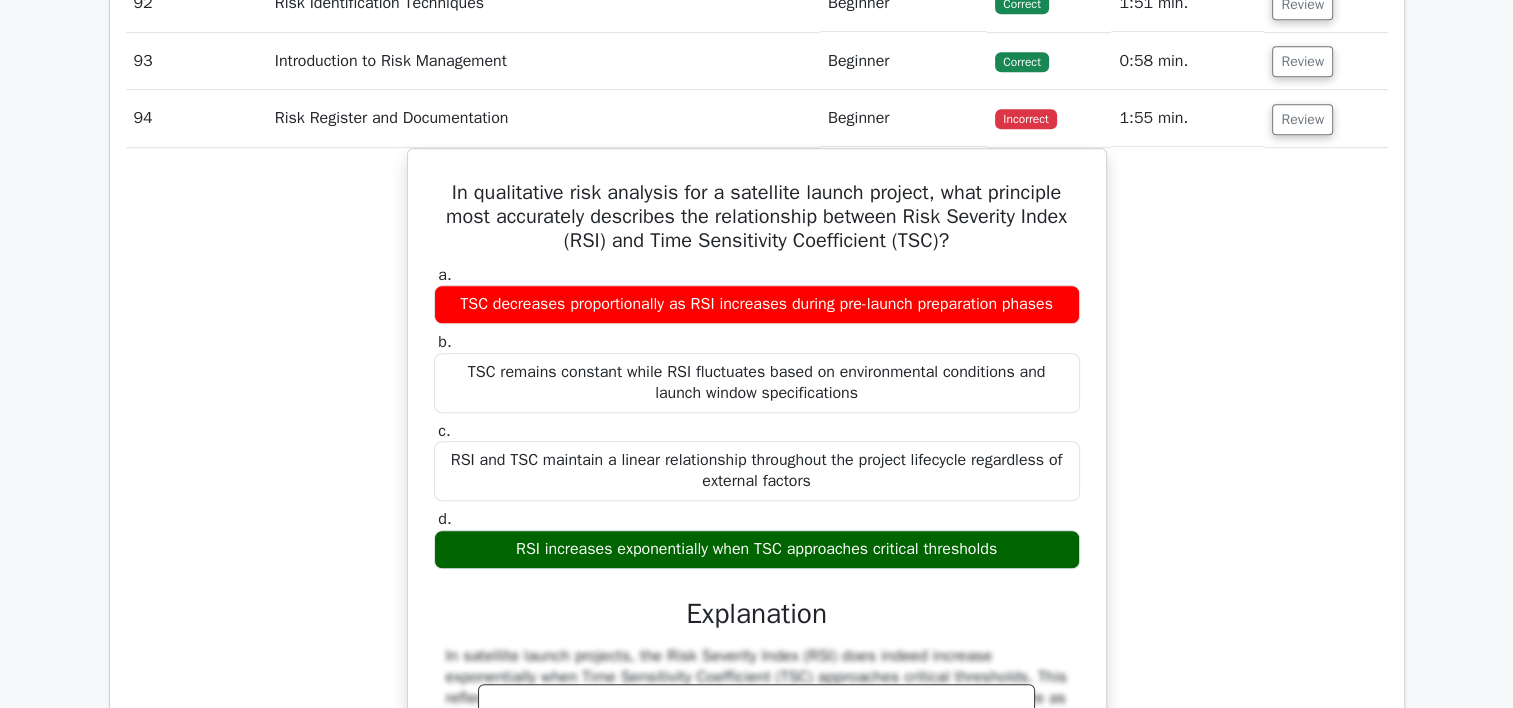 scroll, scrollTop: 39073, scrollLeft: 0, axis: vertical 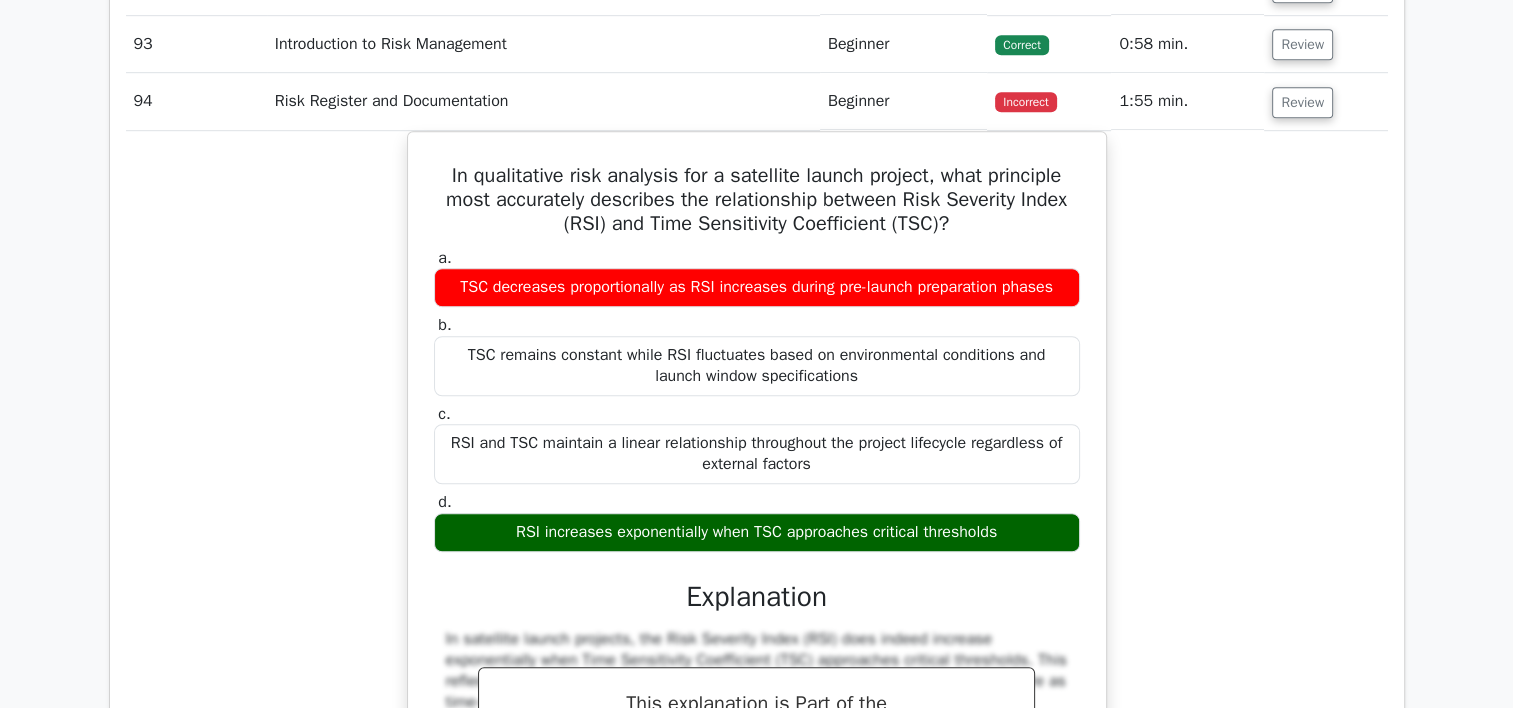 type 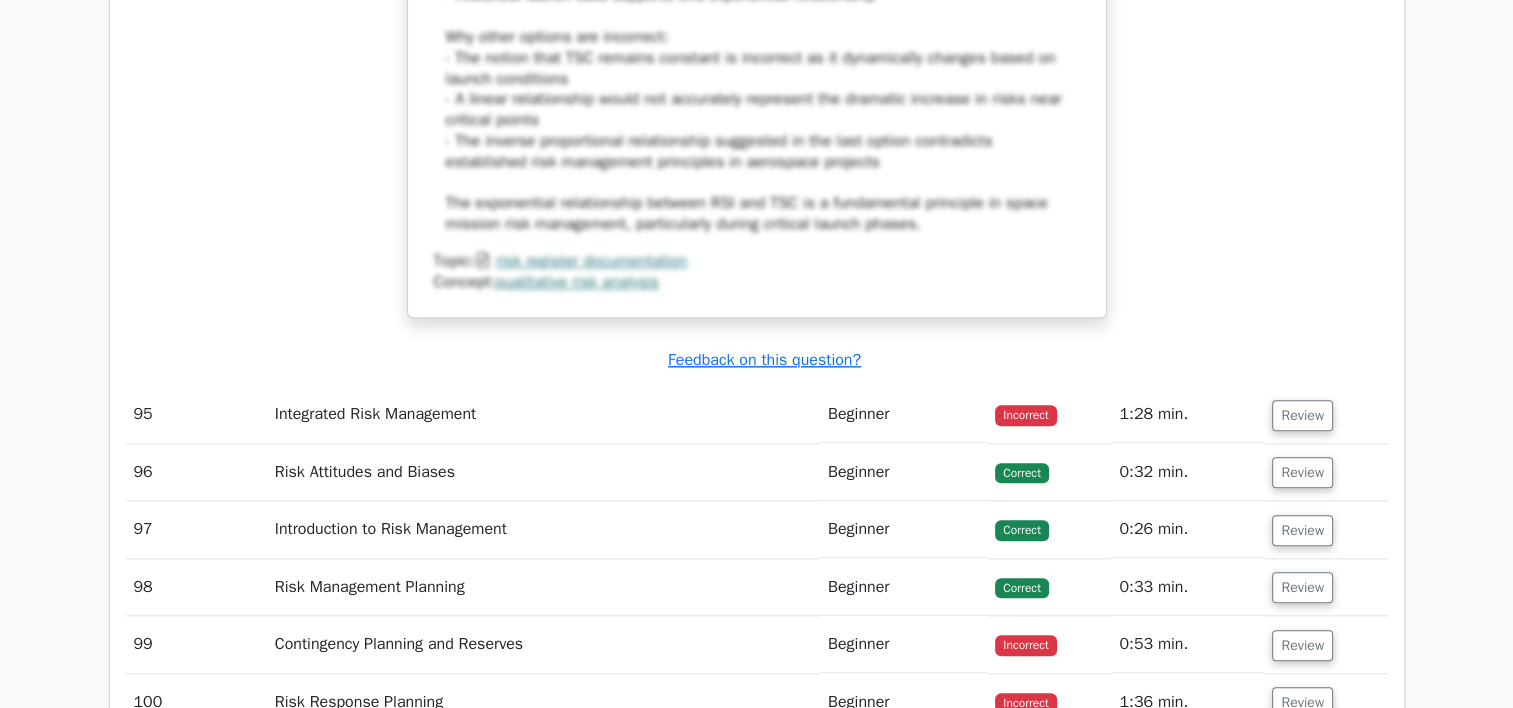 scroll, scrollTop: 39933, scrollLeft: 0, axis: vertical 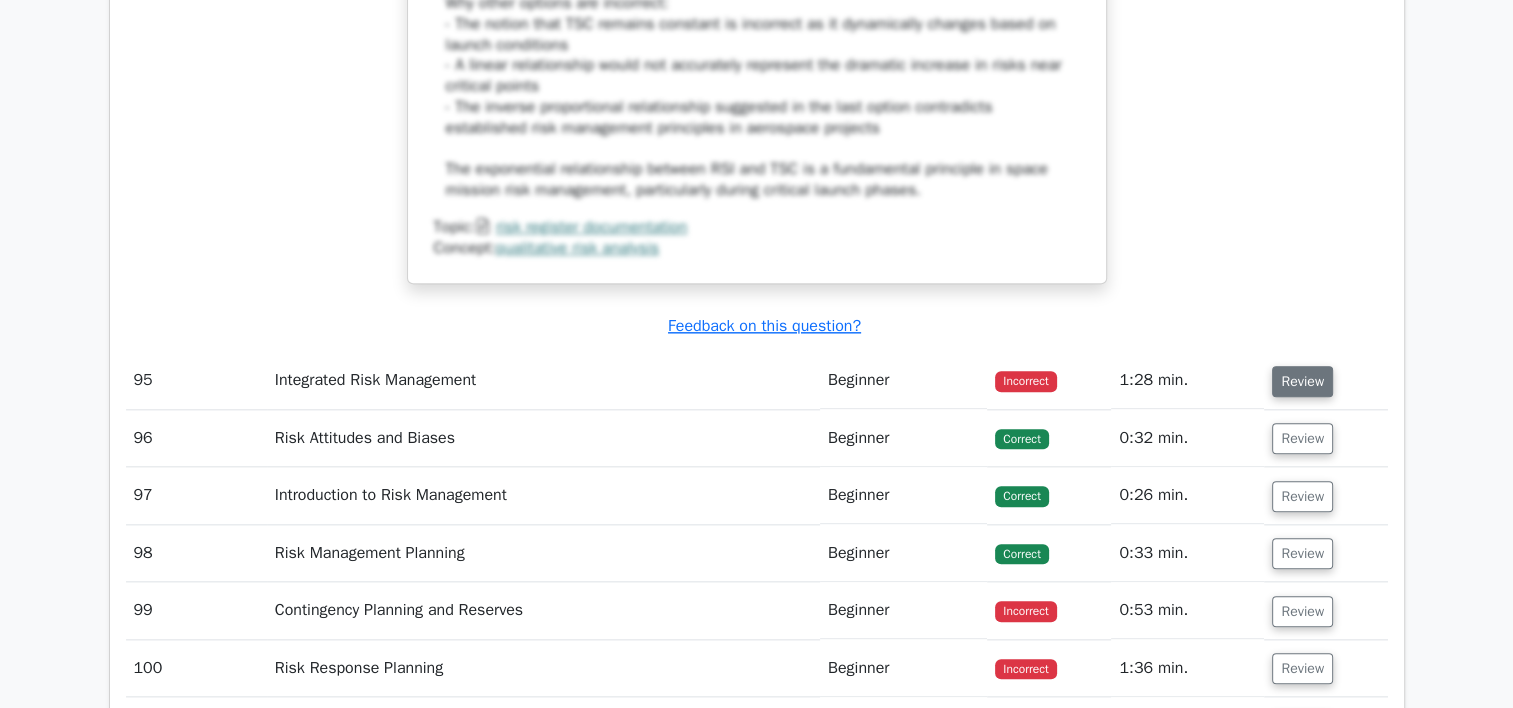 click on "Review" at bounding box center (1302, 381) 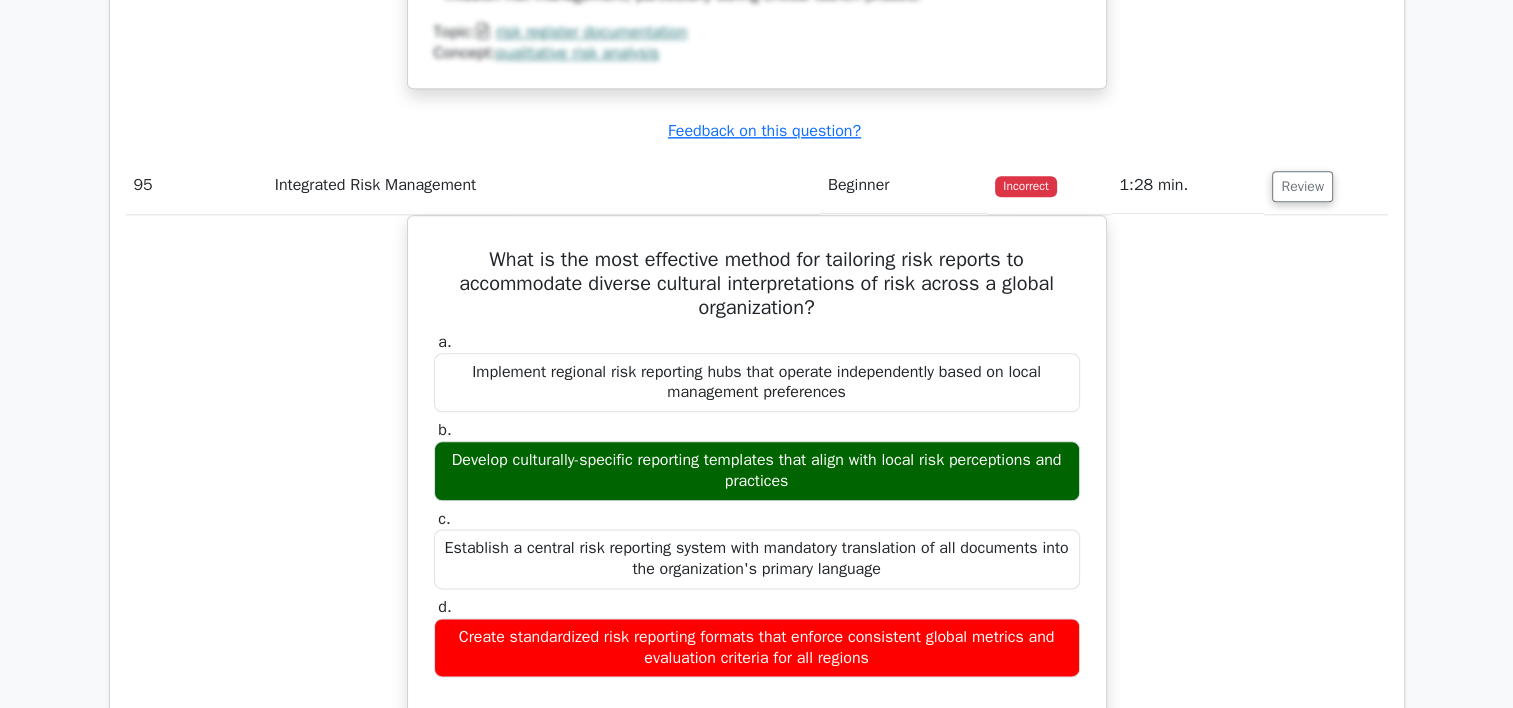 scroll, scrollTop: 40233, scrollLeft: 0, axis: vertical 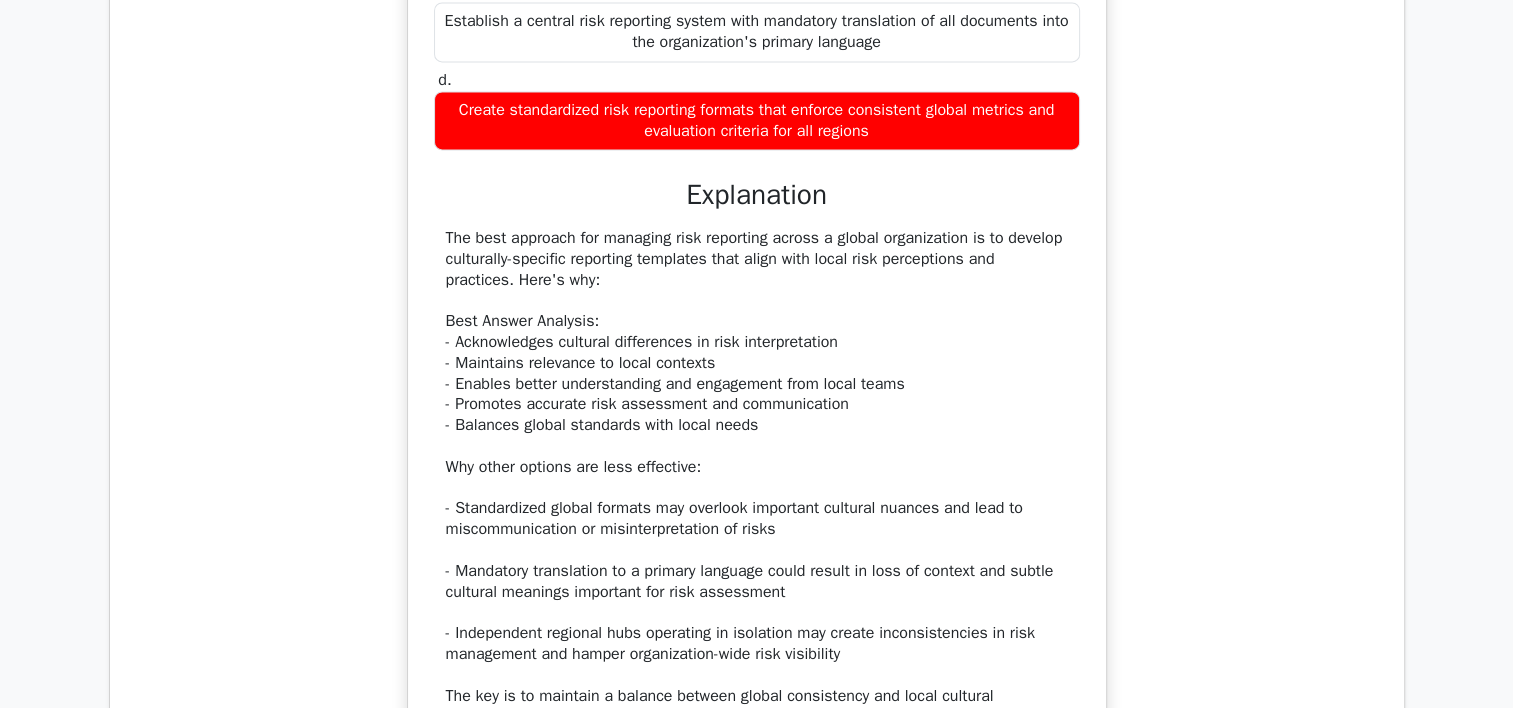 type 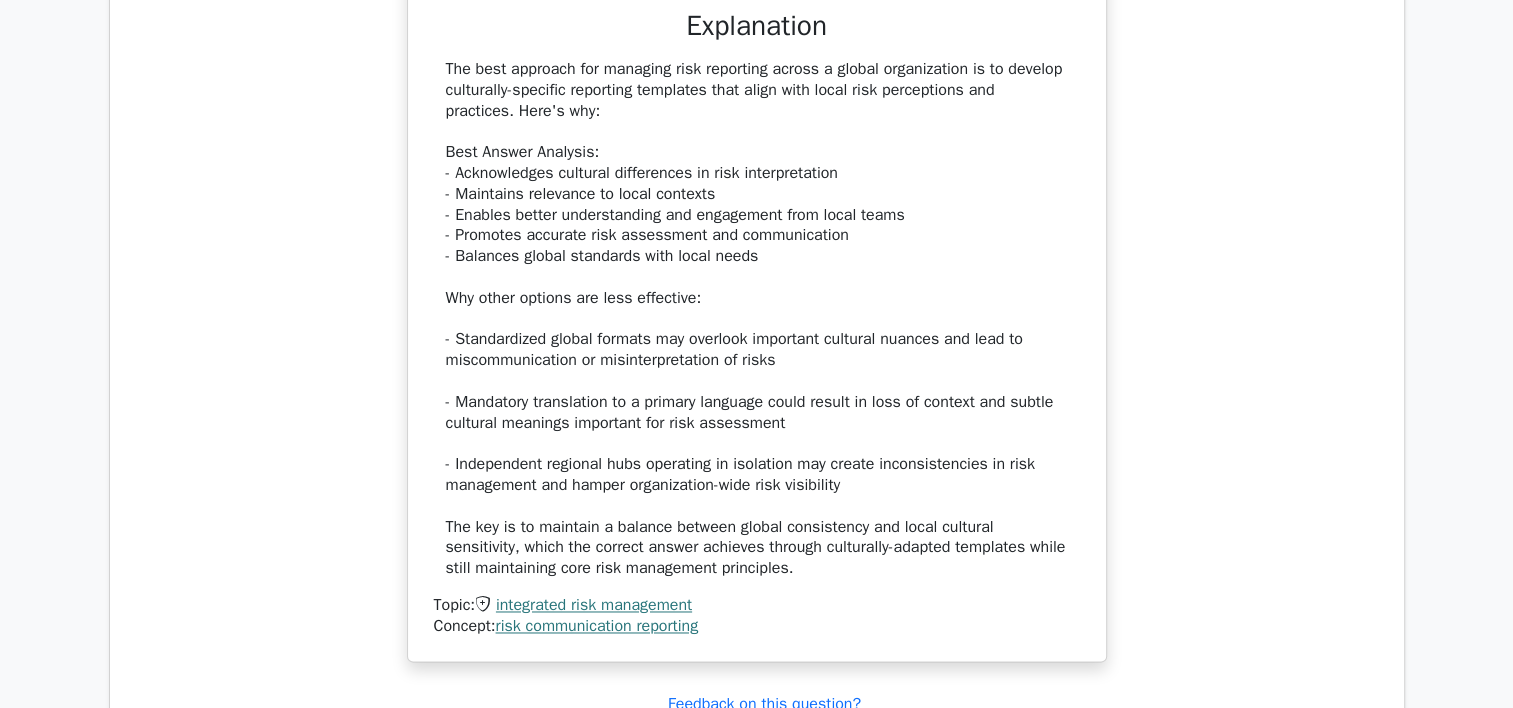 scroll, scrollTop: 40860, scrollLeft: 0, axis: vertical 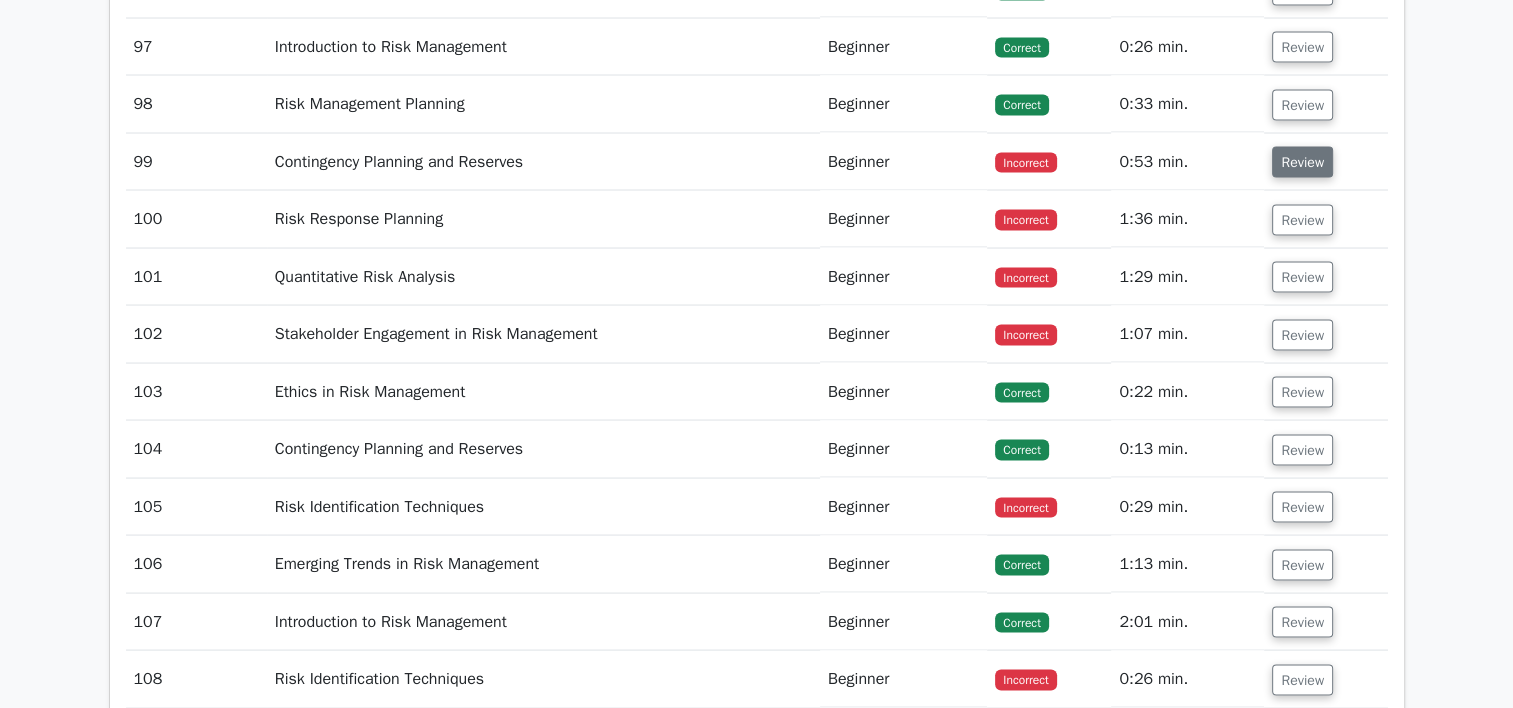 click on "Review" at bounding box center [1302, 162] 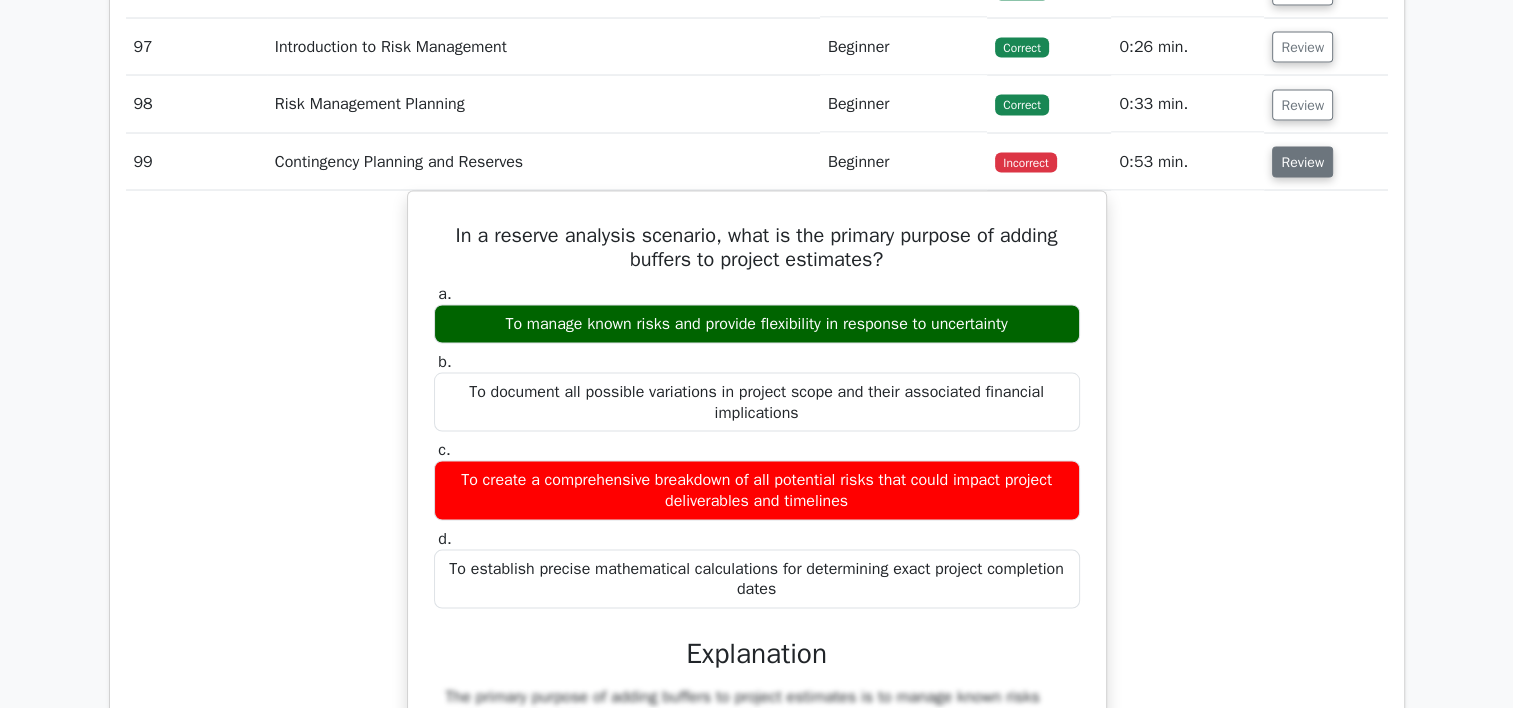 type 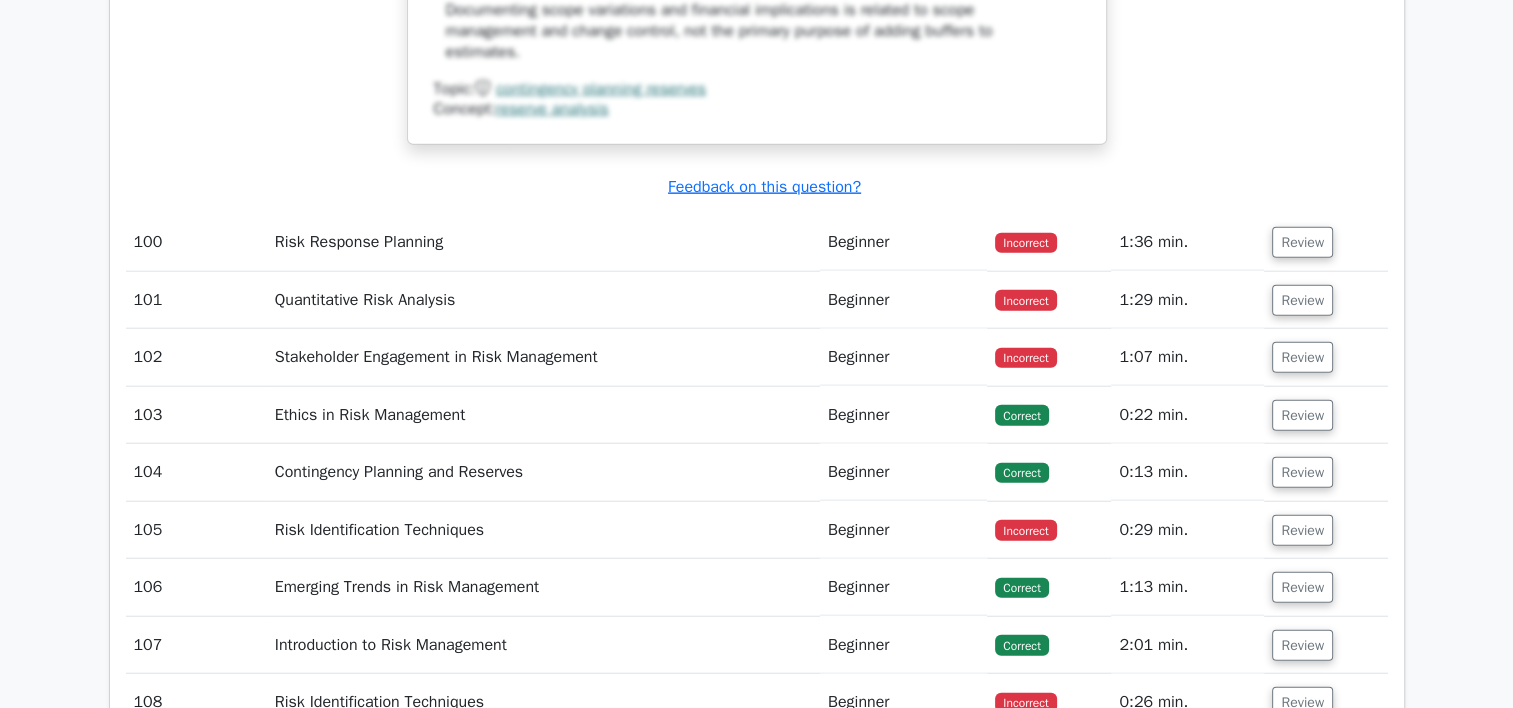 scroll, scrollTop: 42673, scrollLeft: 0, axis: vertical 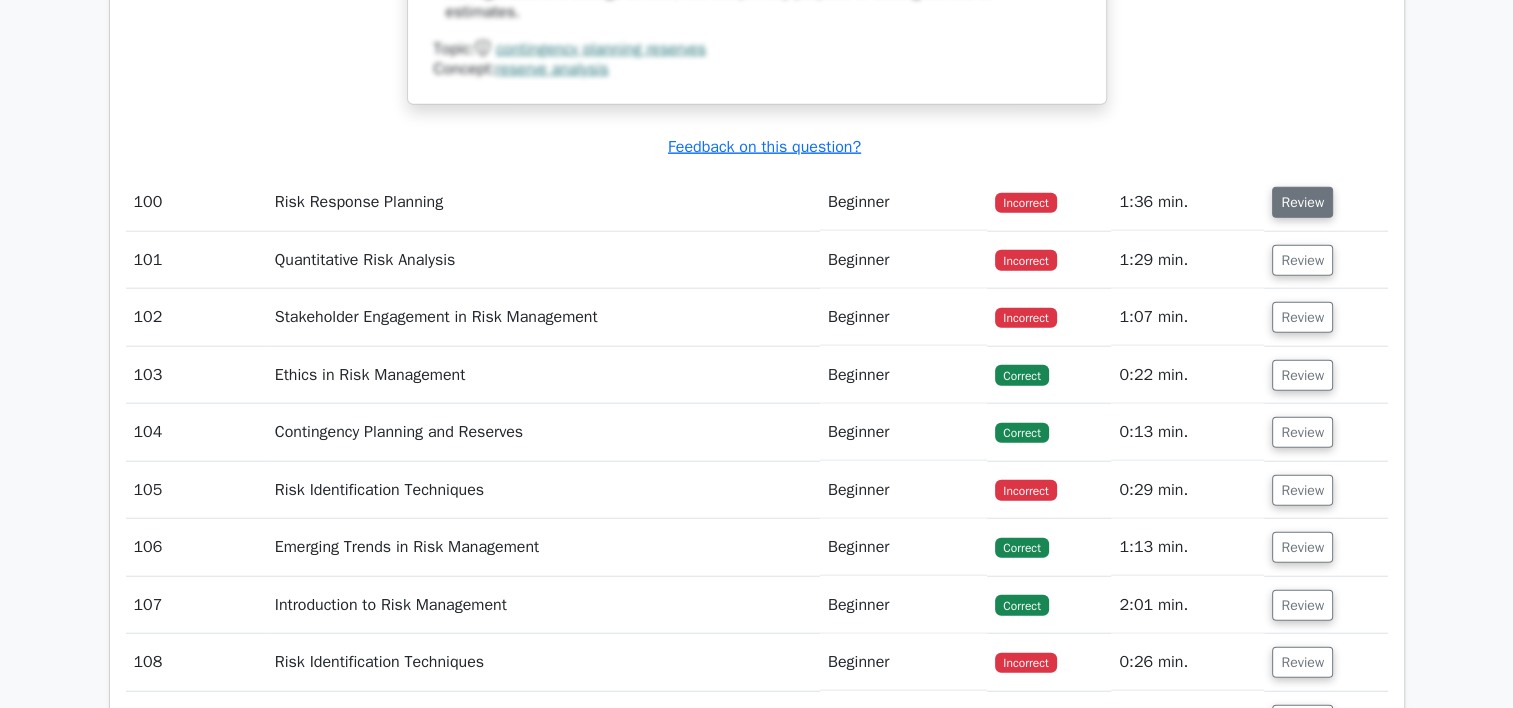 click on "Review" at bounding box center (1302, 202) 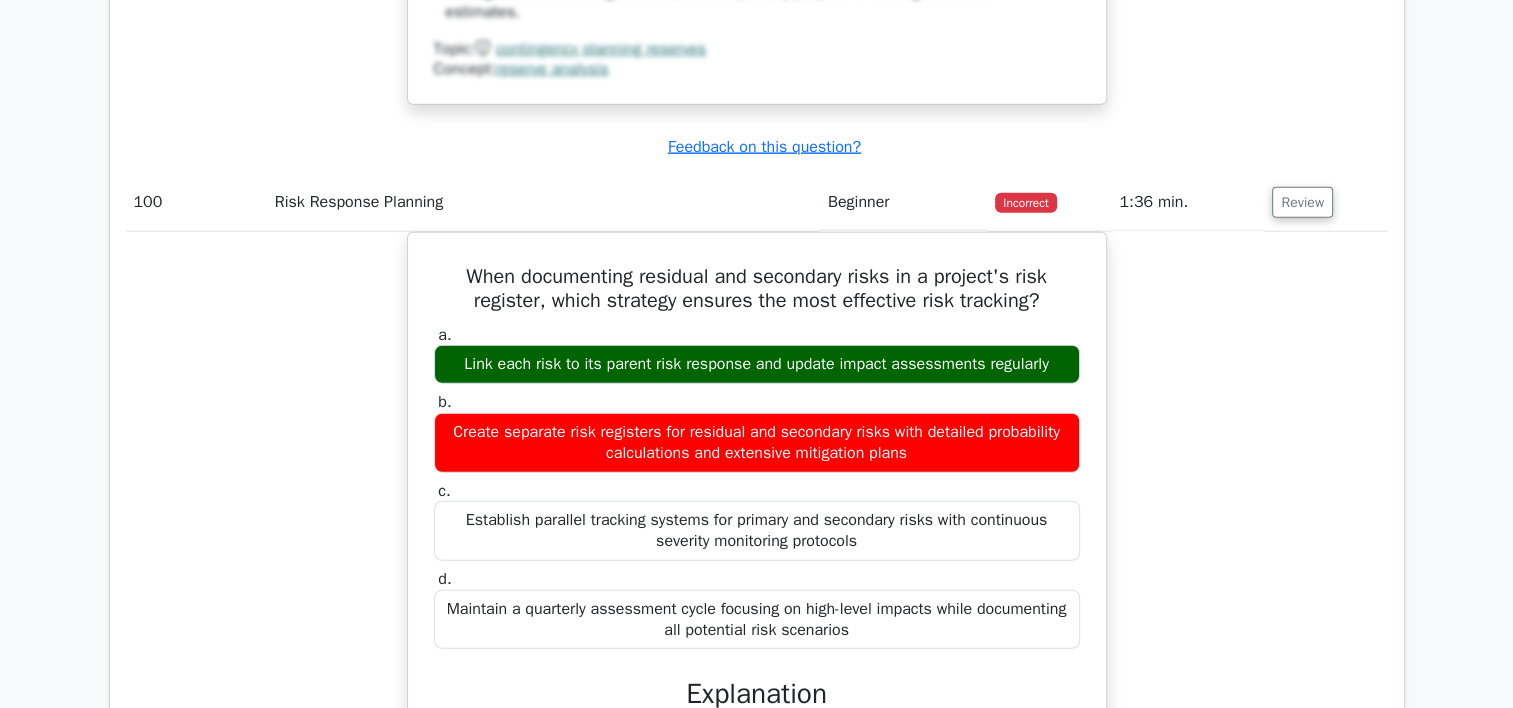 type 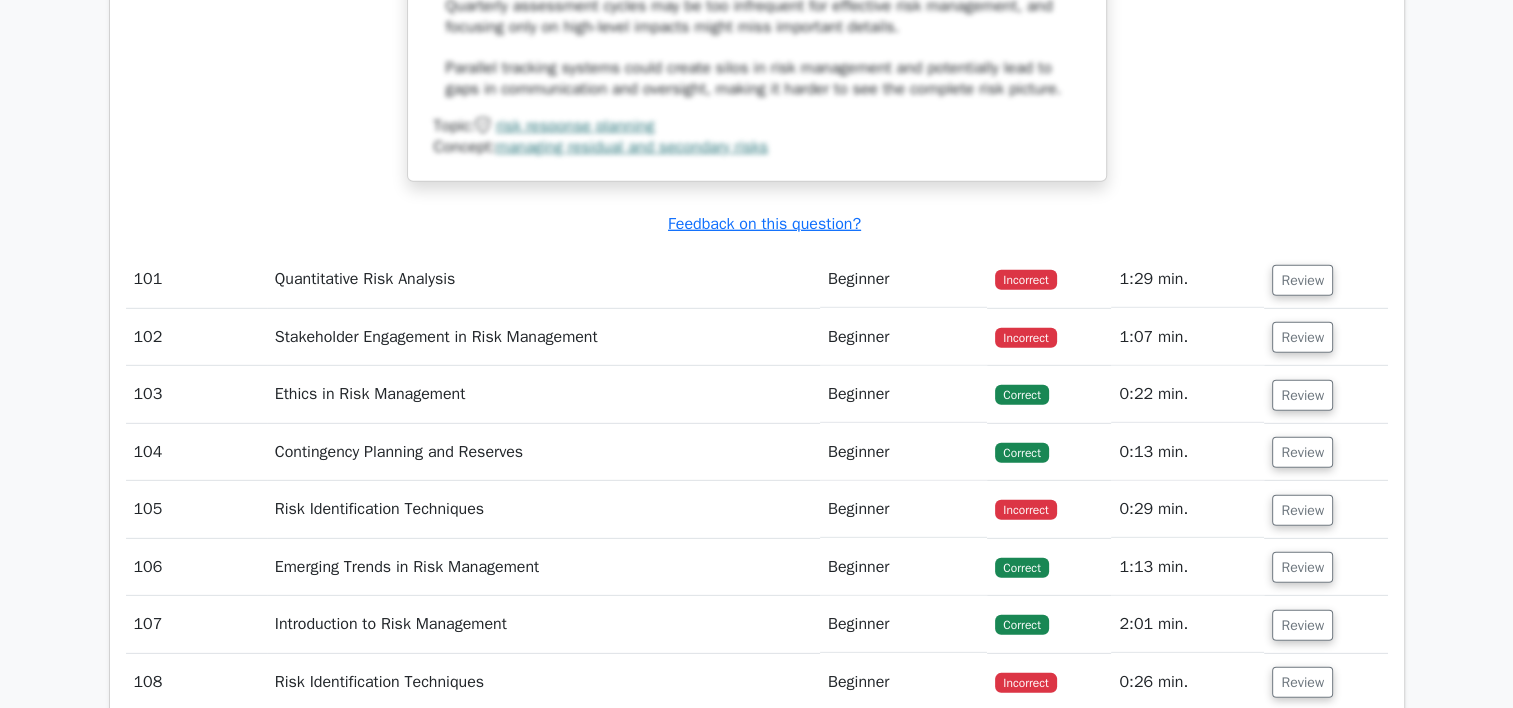 scroll, scrollTop: 43753, scrollLeft: 0, axis: vertical 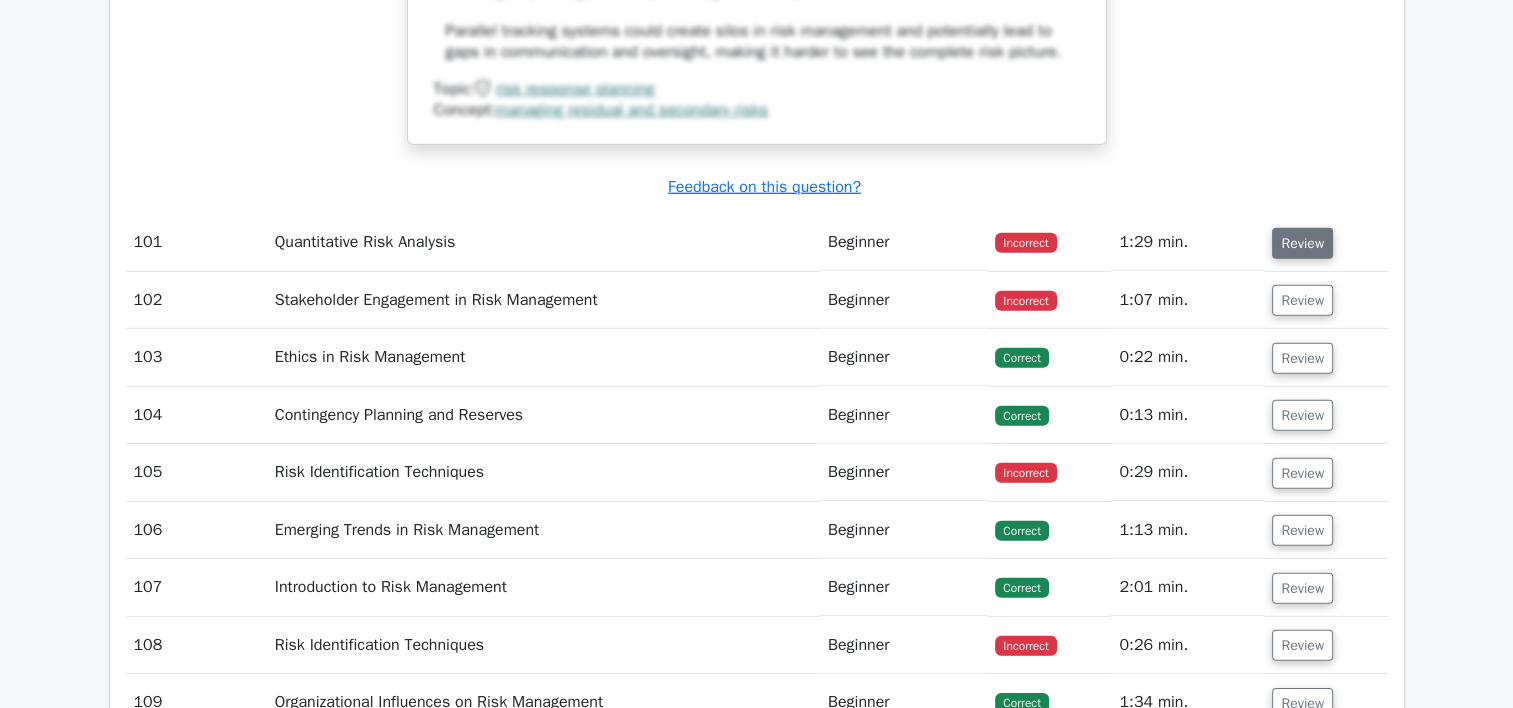 click on "Review" at bounding box center [1302, 243] 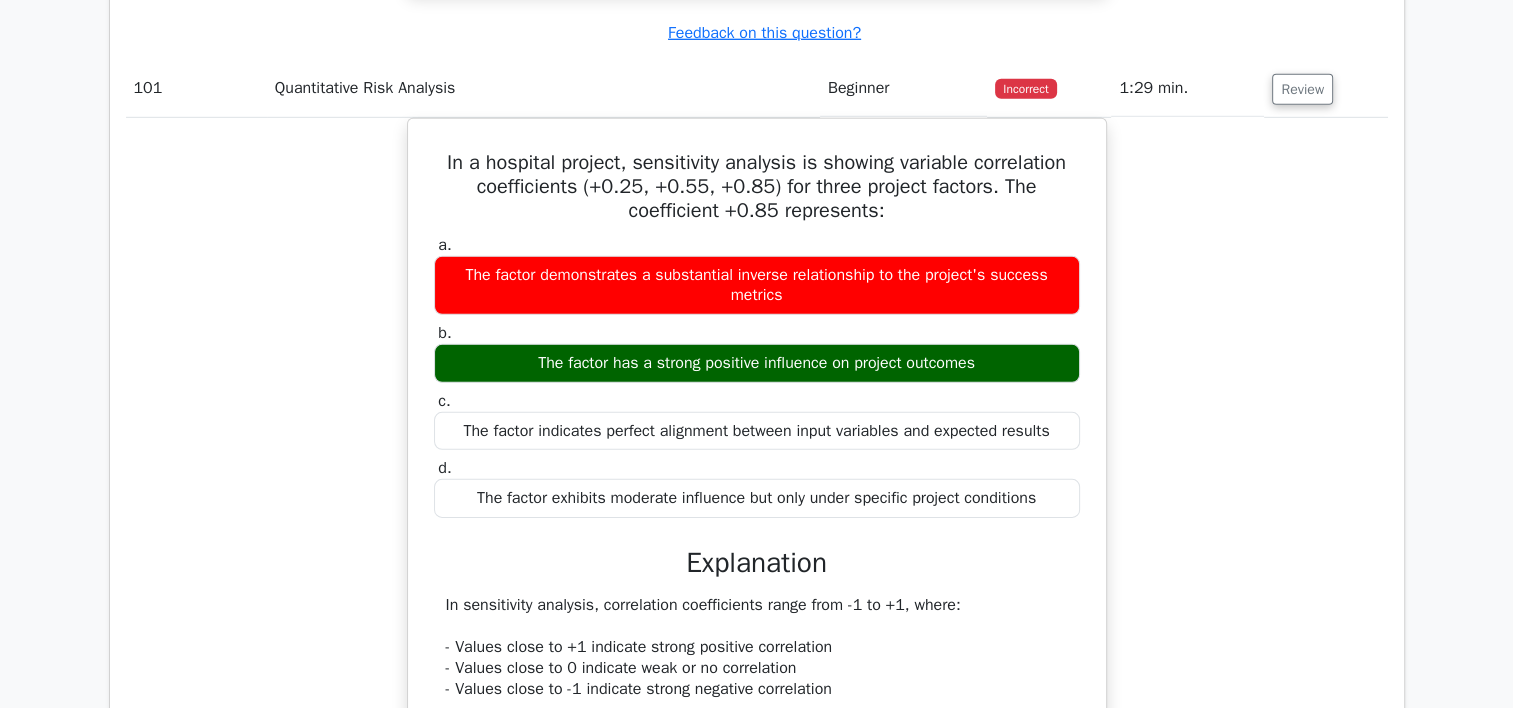 scroll, scrollTop: 43913, scrollLeft: 0, axis: vertical 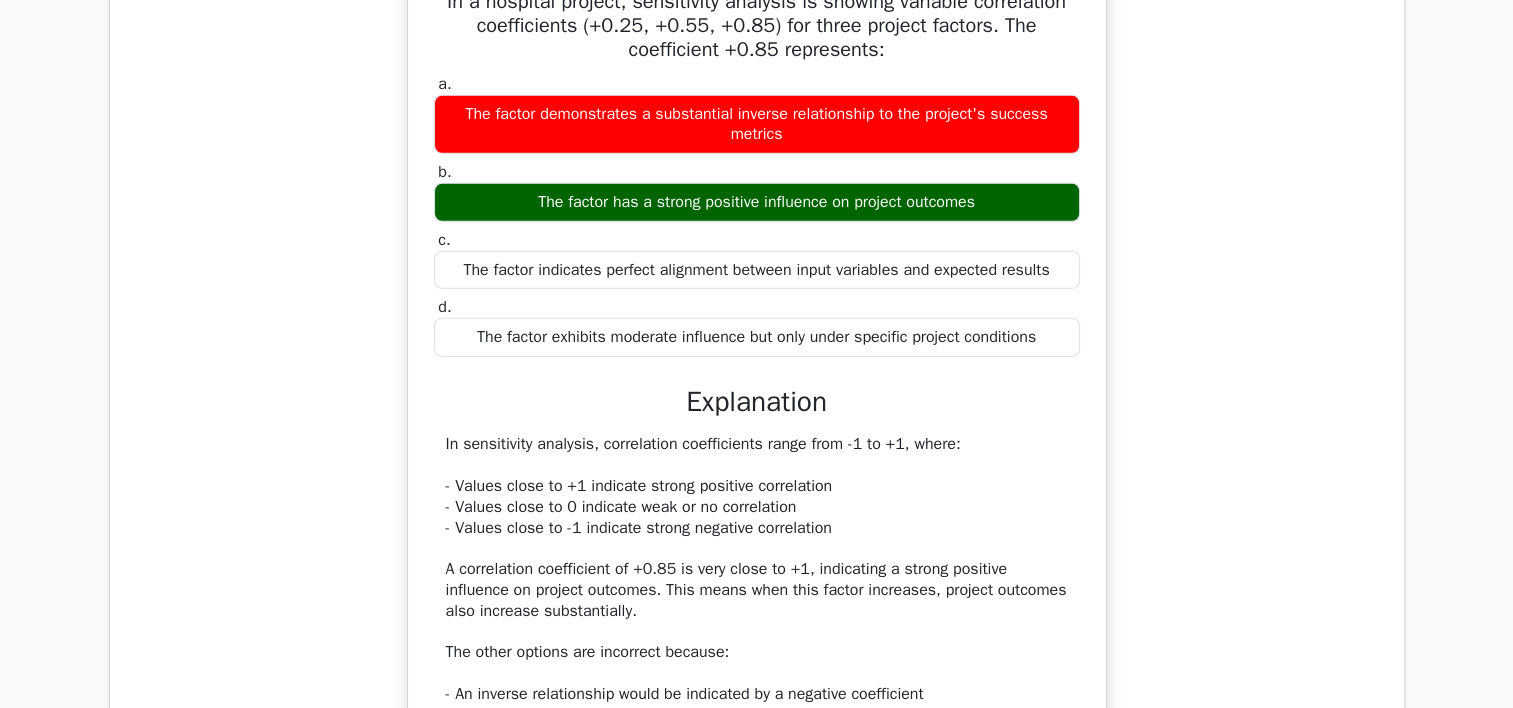 type 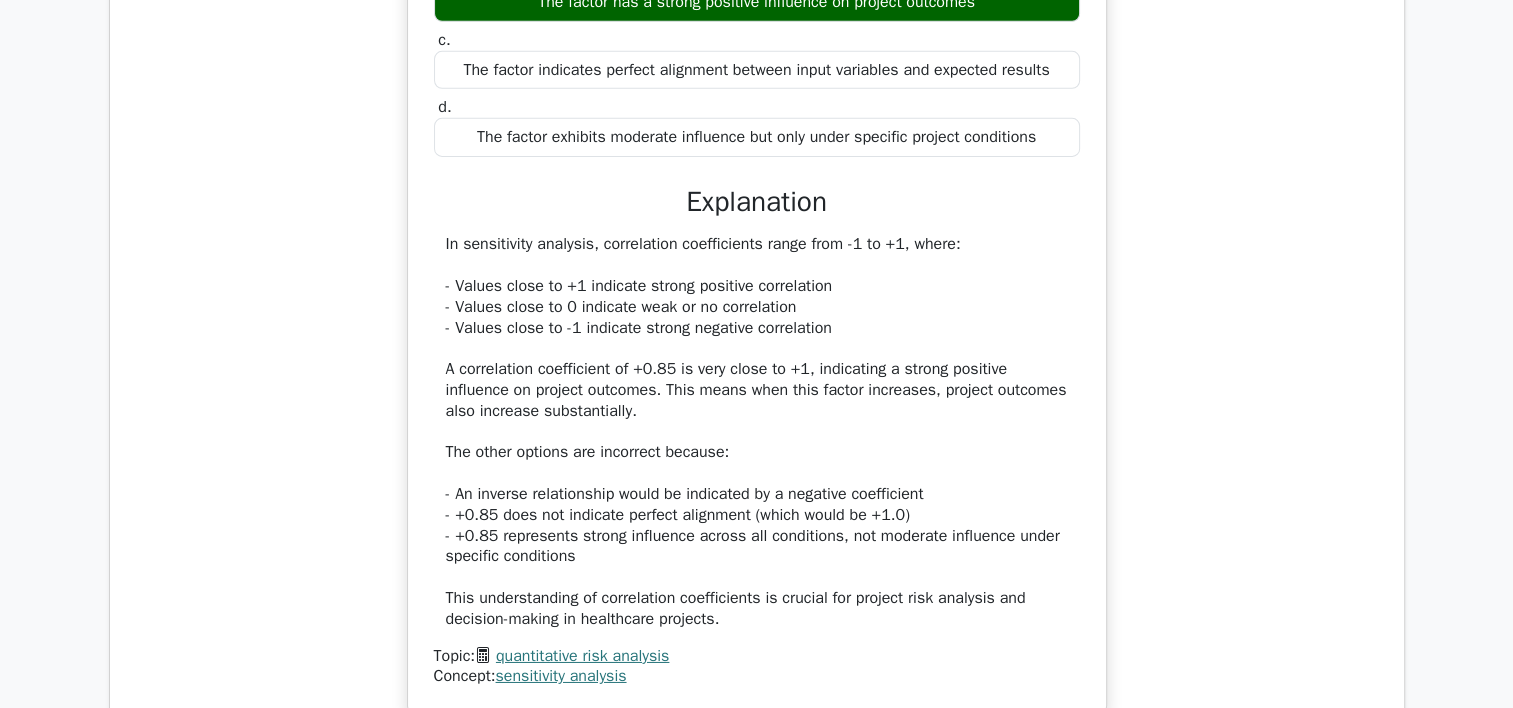 scroll, scrollTop: 44313, scrollLeft: 0, axis: vertical 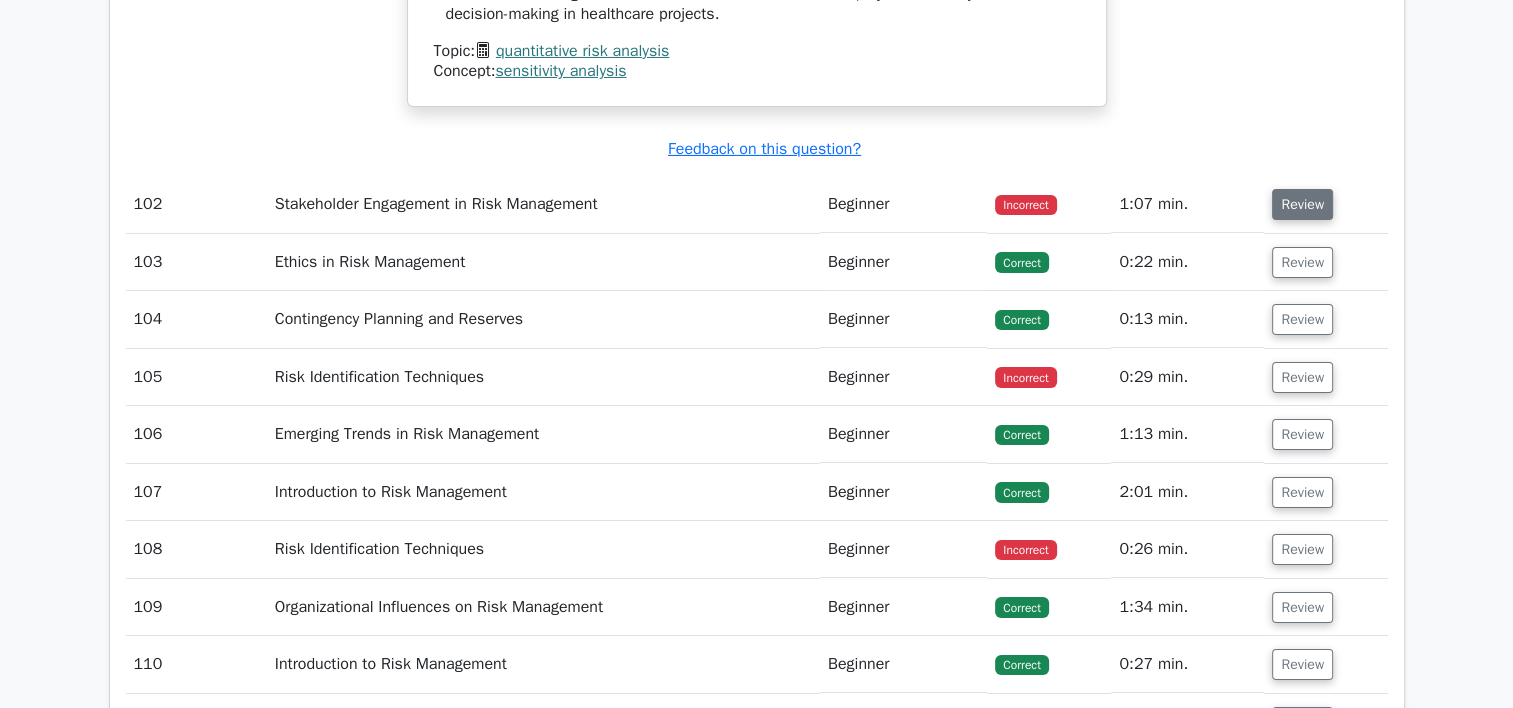 click on "Review" at bounding box center (1302, 204) 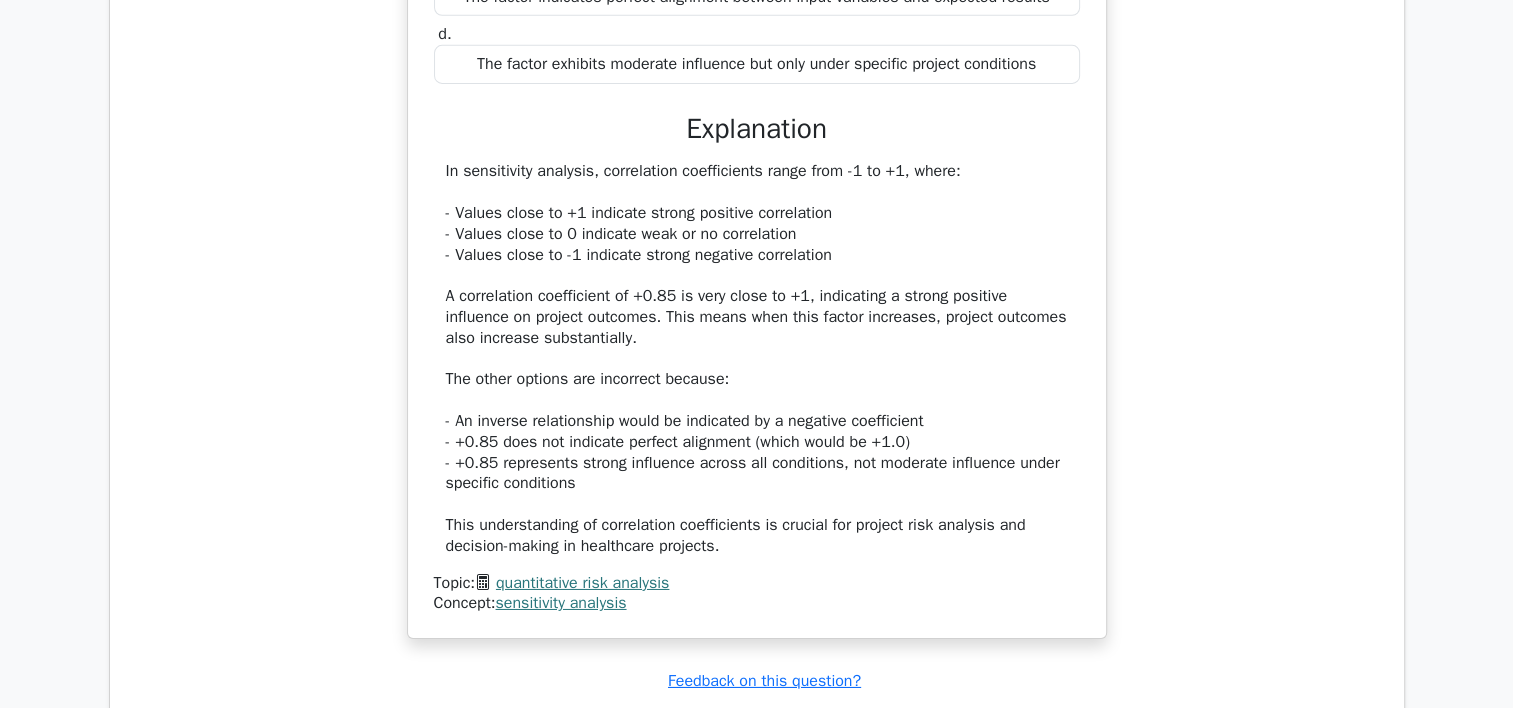 scroll, scrollTop: 44522, scrollLeft: 0, axis: vertical 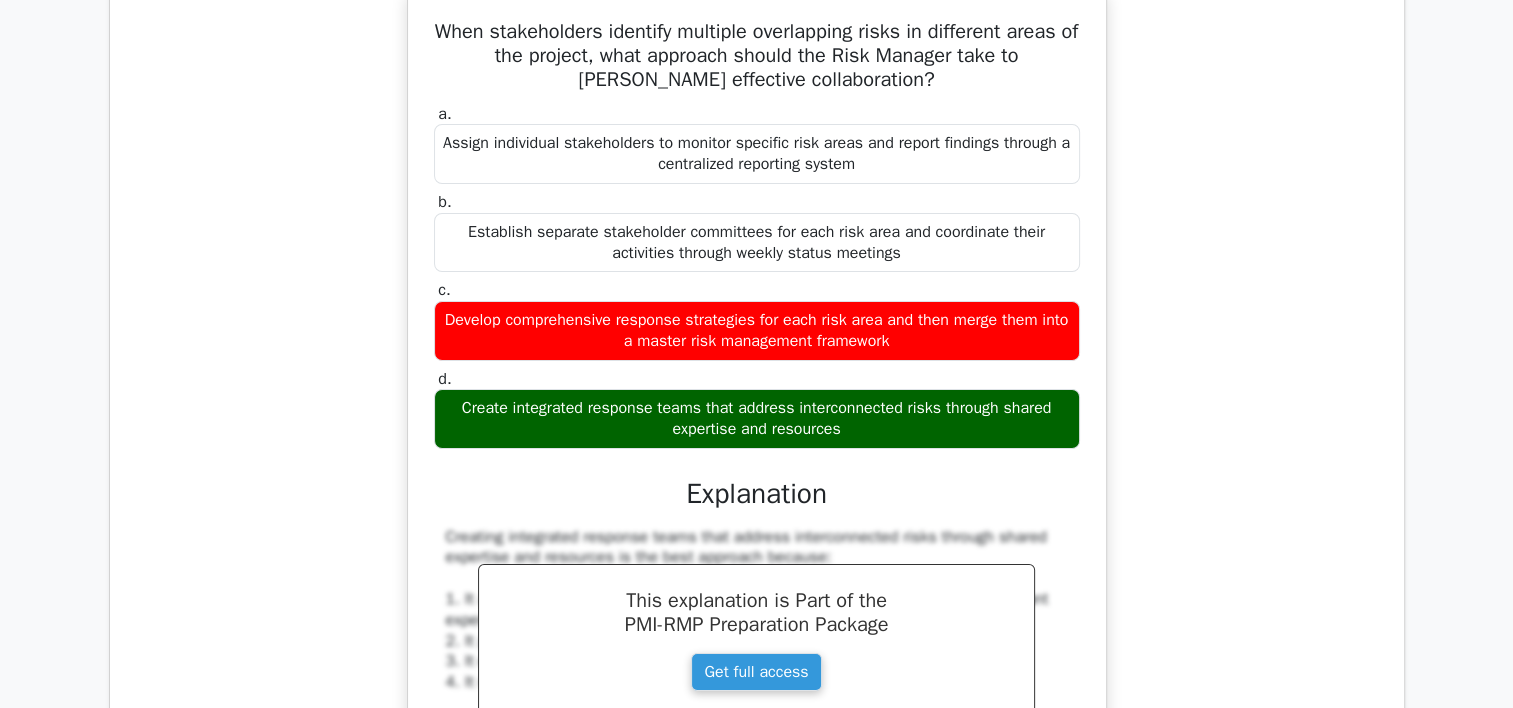 type 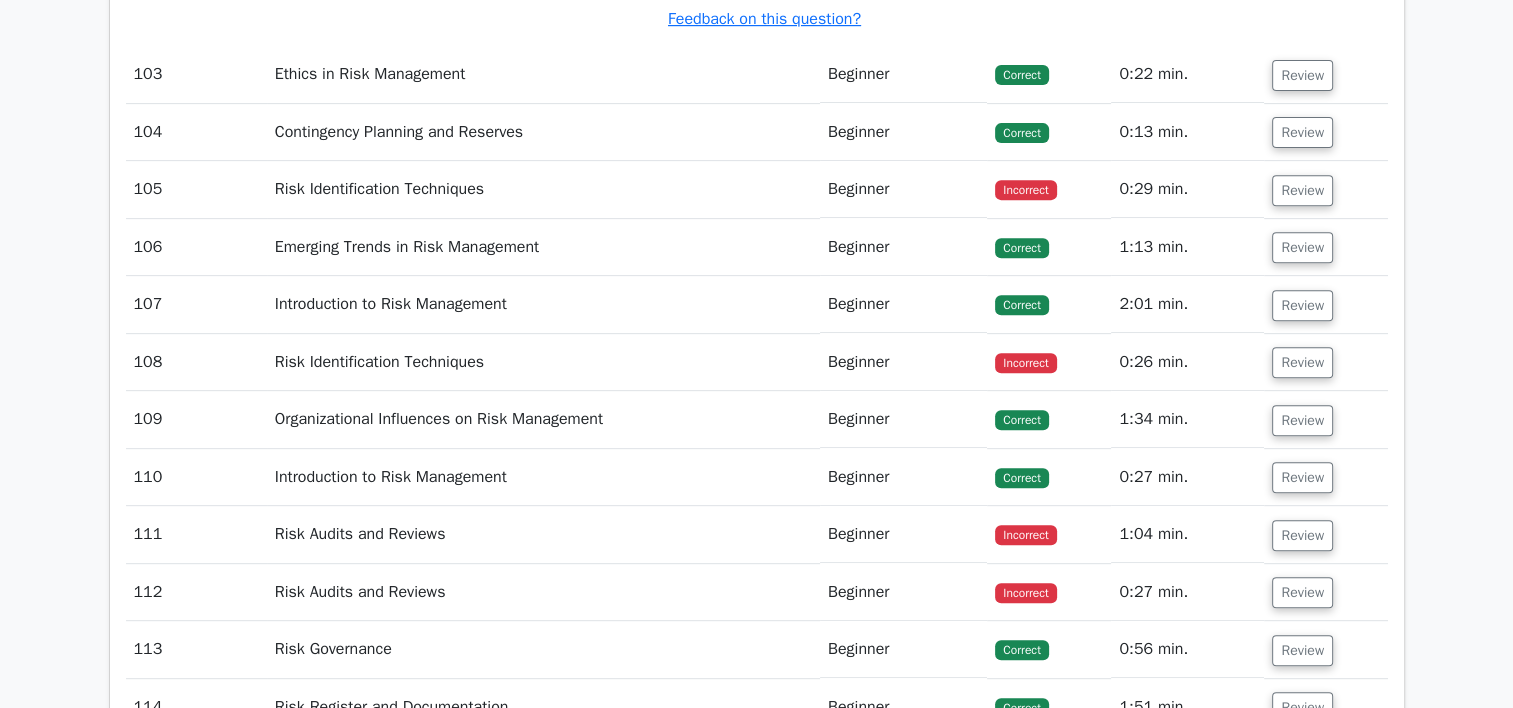 scroll, scrollTop: 46165, scrollLeft: 0, axis: vertical 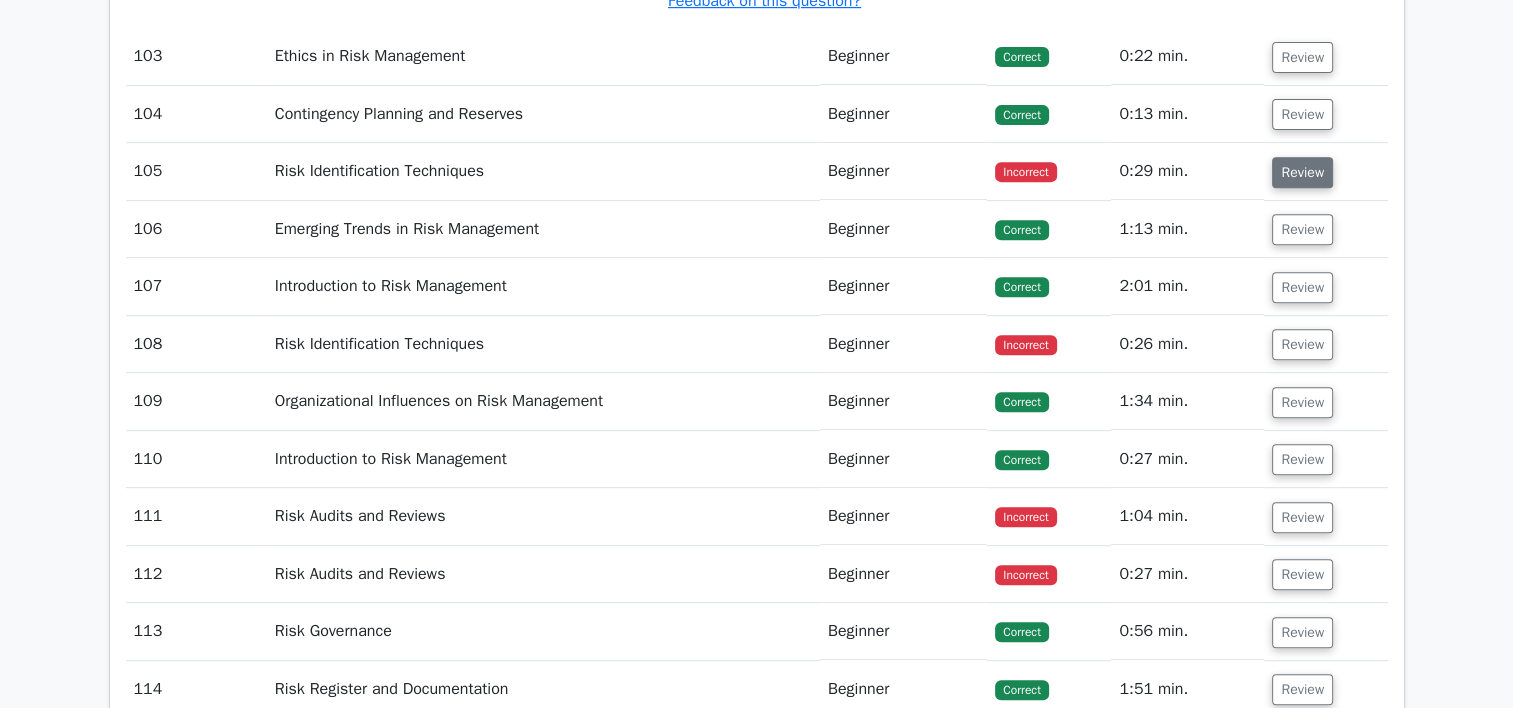 click on "Review" at bounding box center (1302, 172) 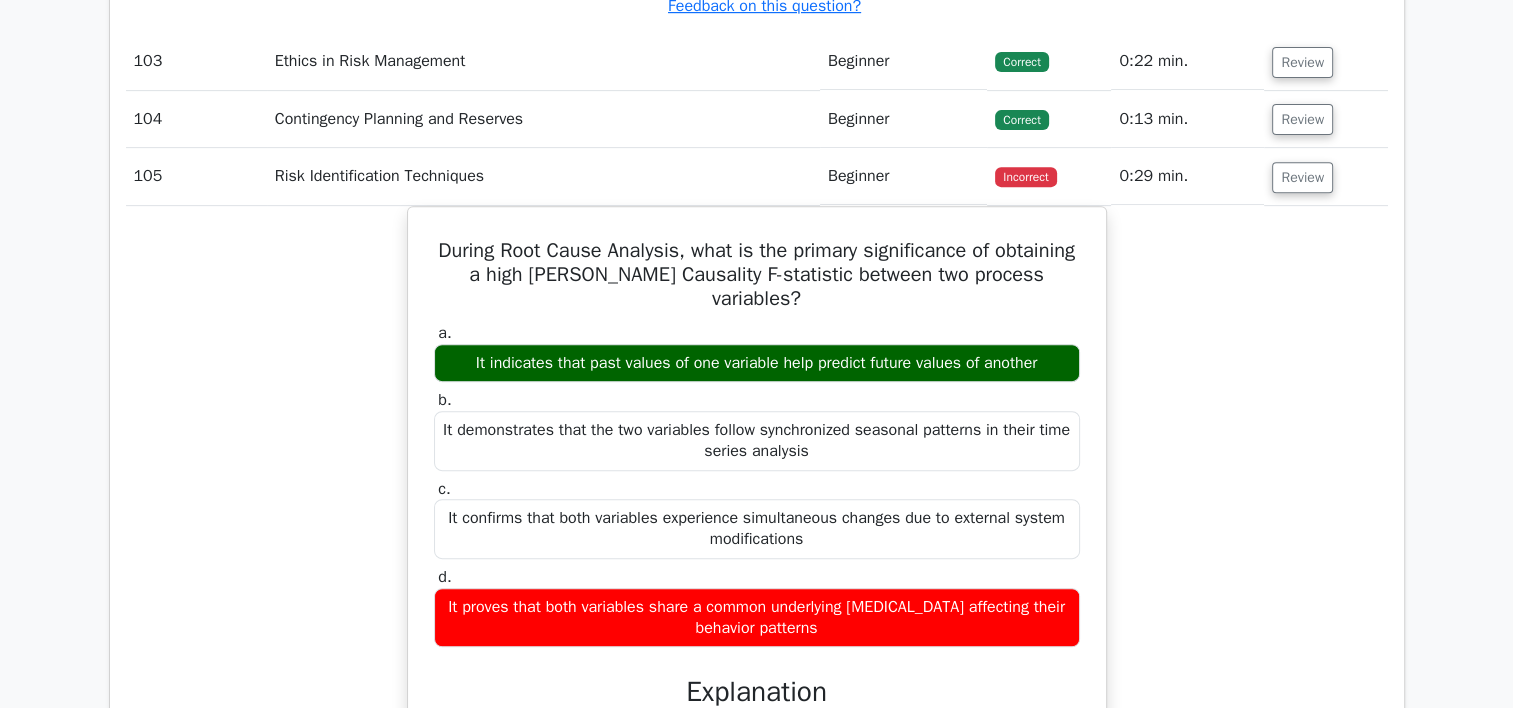 type 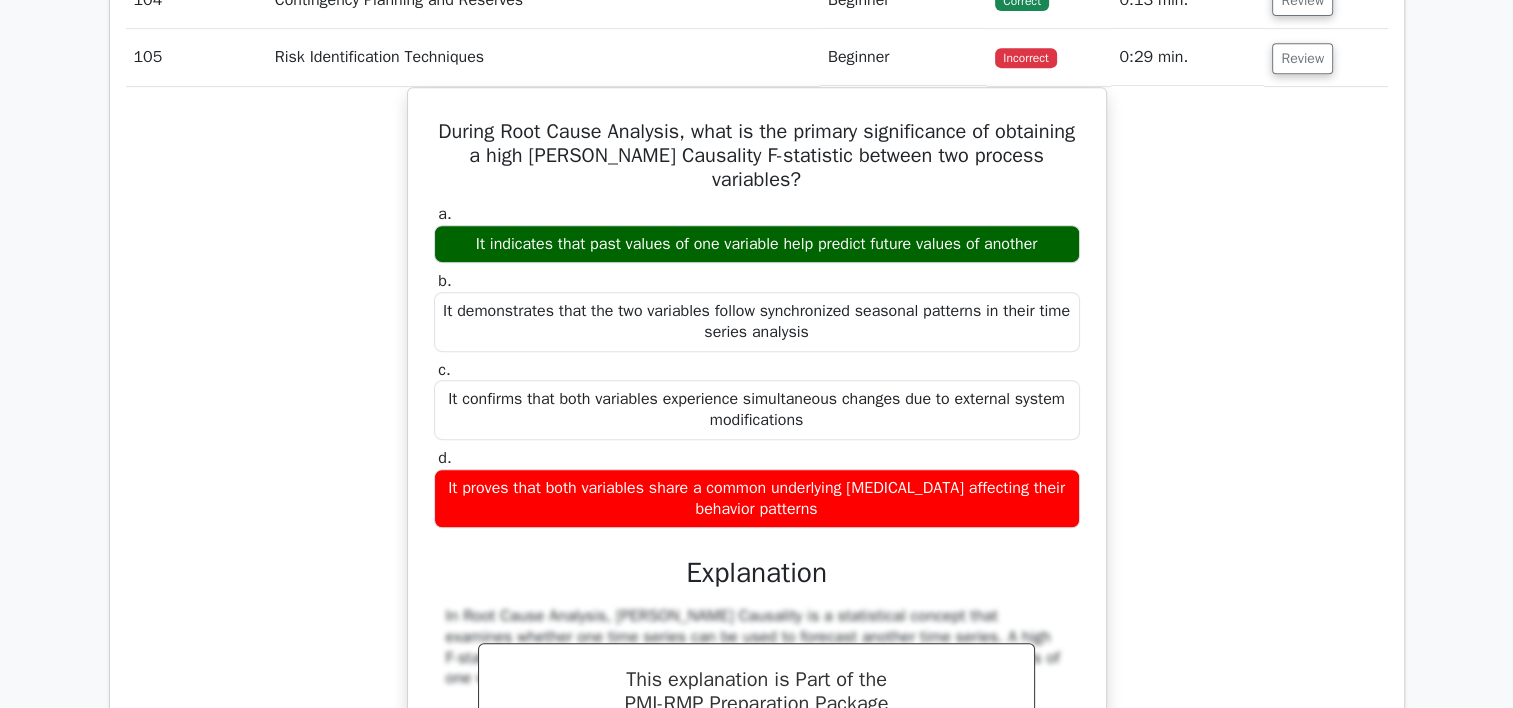 scroll, scrollTop: 46285, scrollLeft: 0, axis: vertical 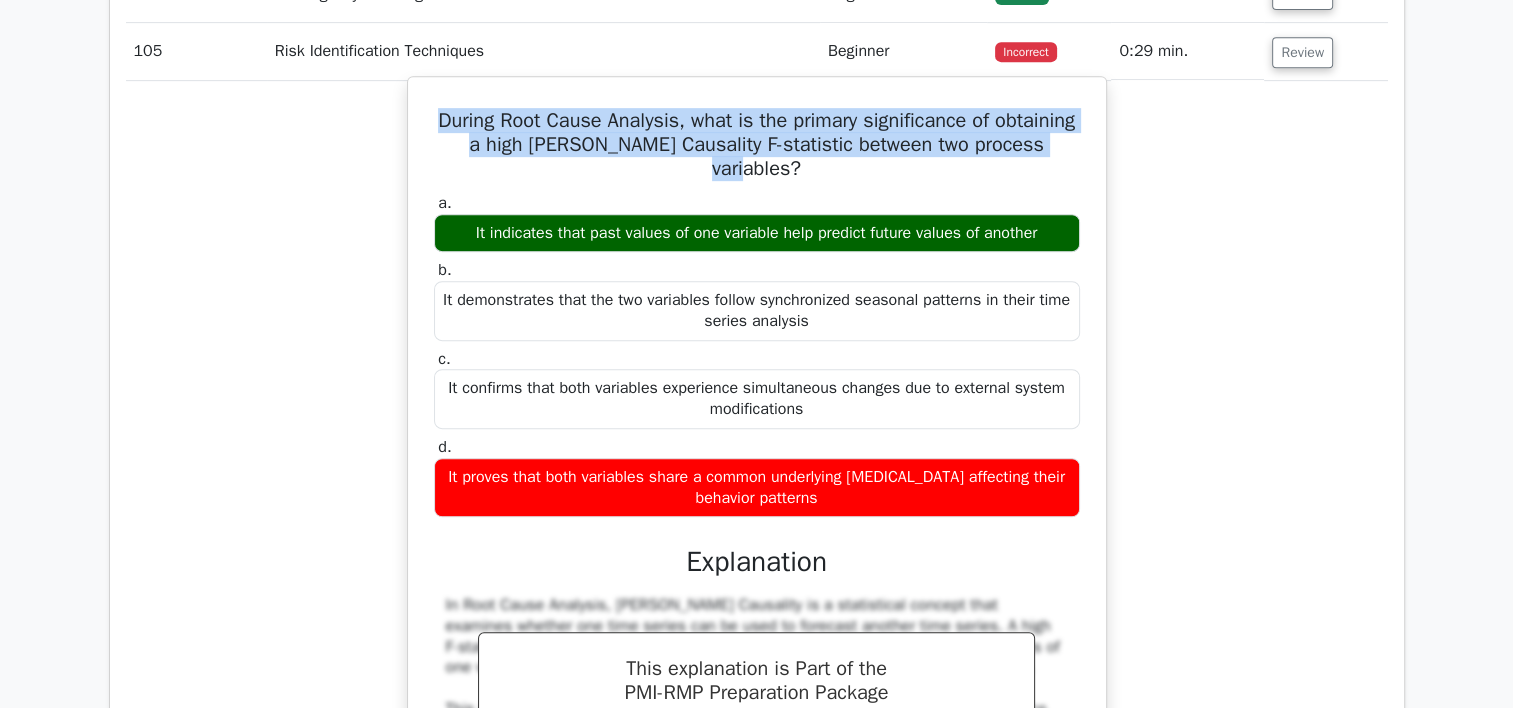 drag, startPoint x: 465, startPoint y: 138, endPoint x: 886, endPoint y: 185, distance: 423.6154 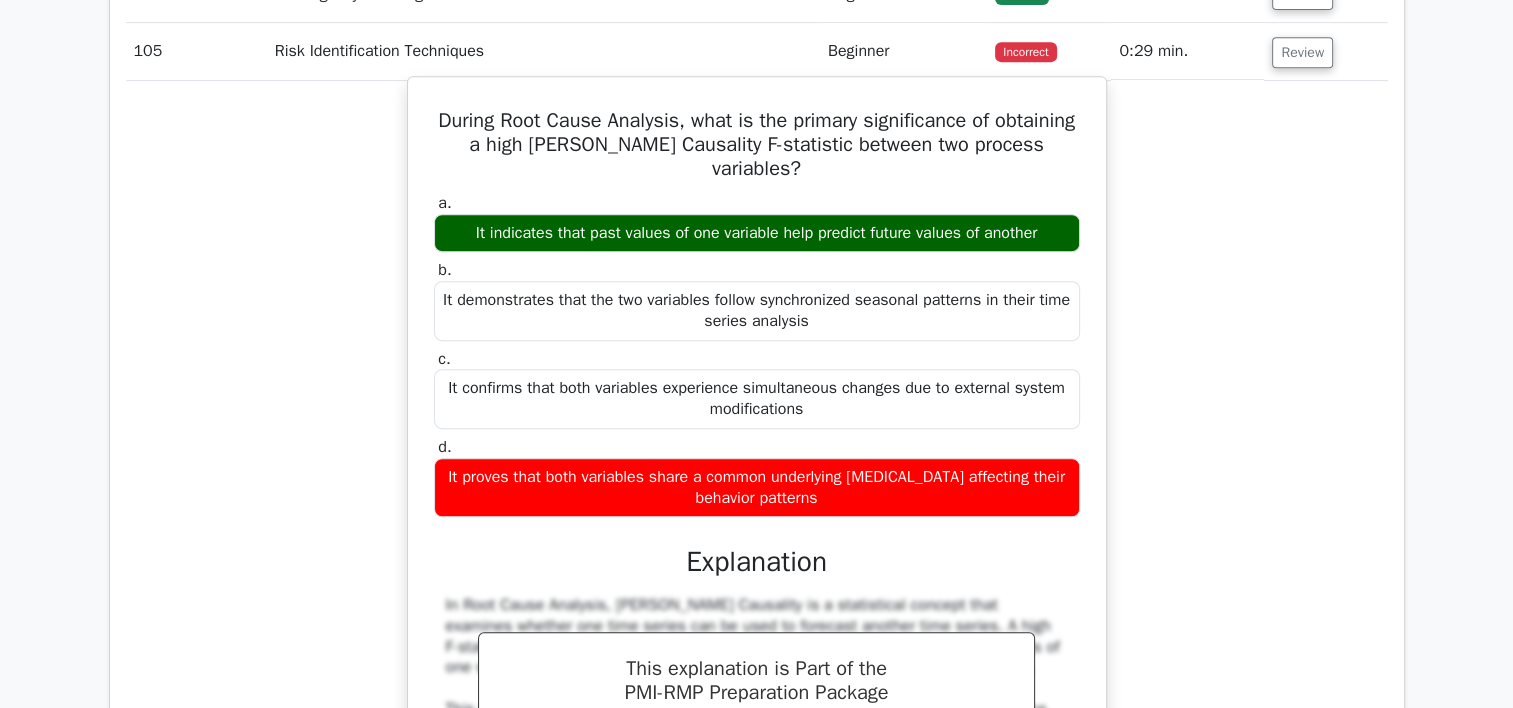 drag, startPoint x: 472, startPoint y: 130, endPoint x: 955, endPoint y: 519, distance: 620.1693 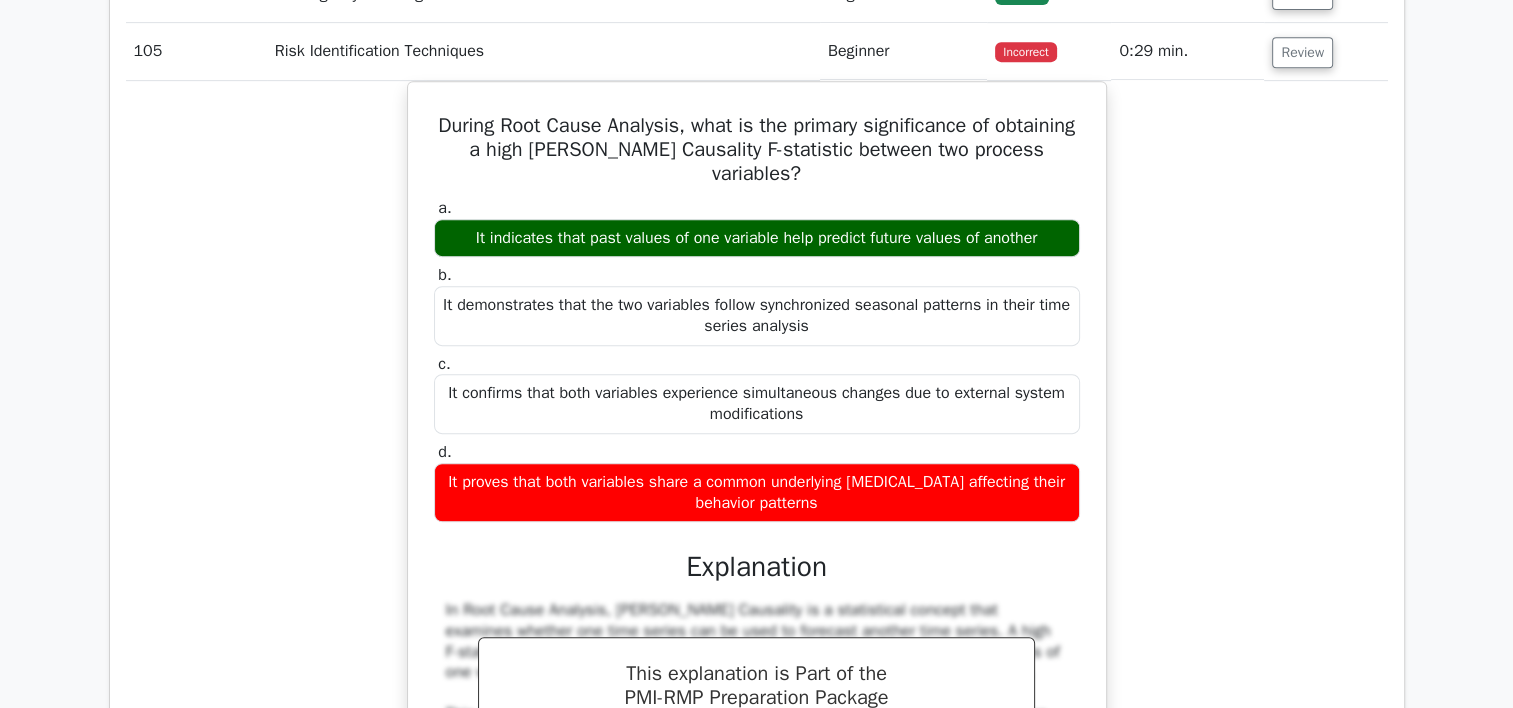 click on "During Root Cause Analysis, what is the primary significance of obtaining a high Granger Causality F-statistic between two process variables?
a.
It indicates that past values of one variable help predict future values of another
b.
c. d." at bounding box center (757, 602) 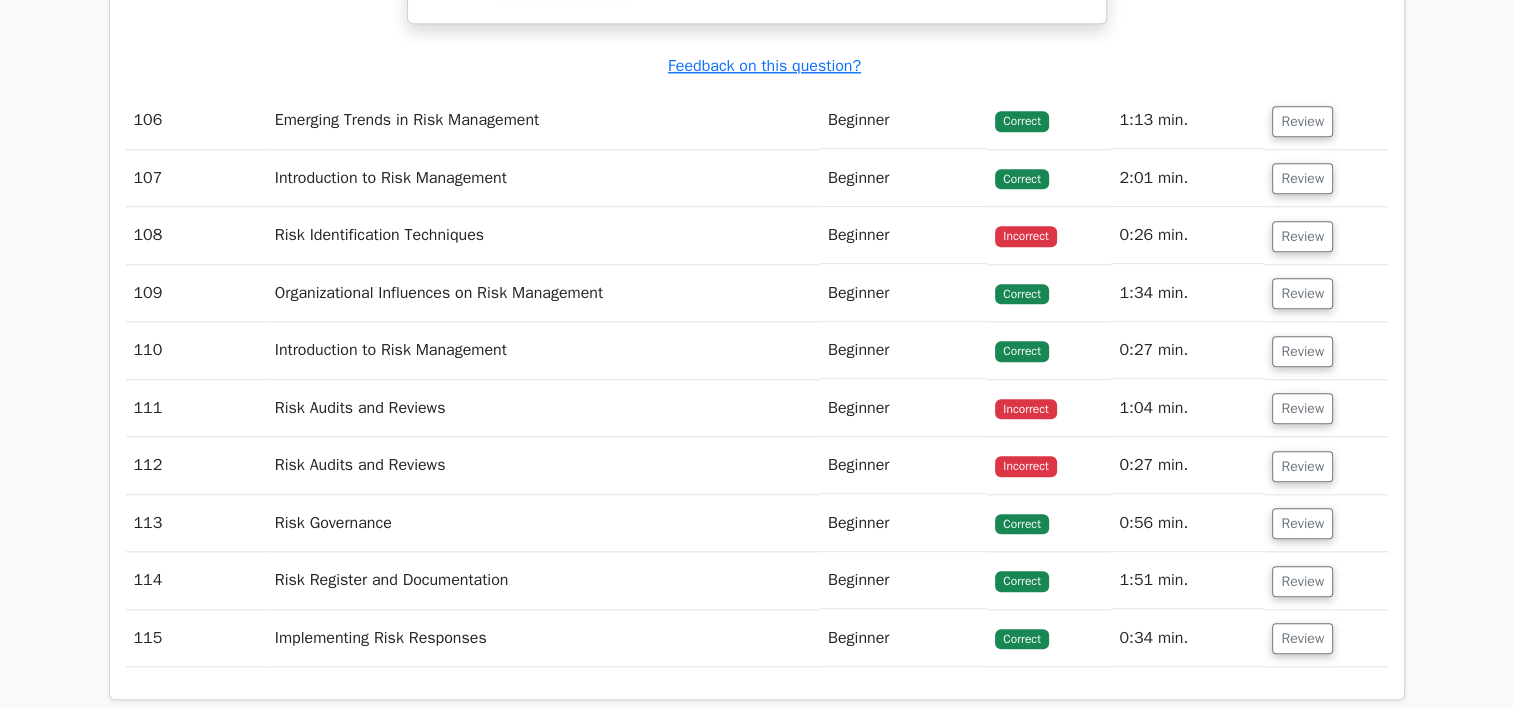 scroll, scrollTop: 47405, scrollLeft: 0, axis: vertical 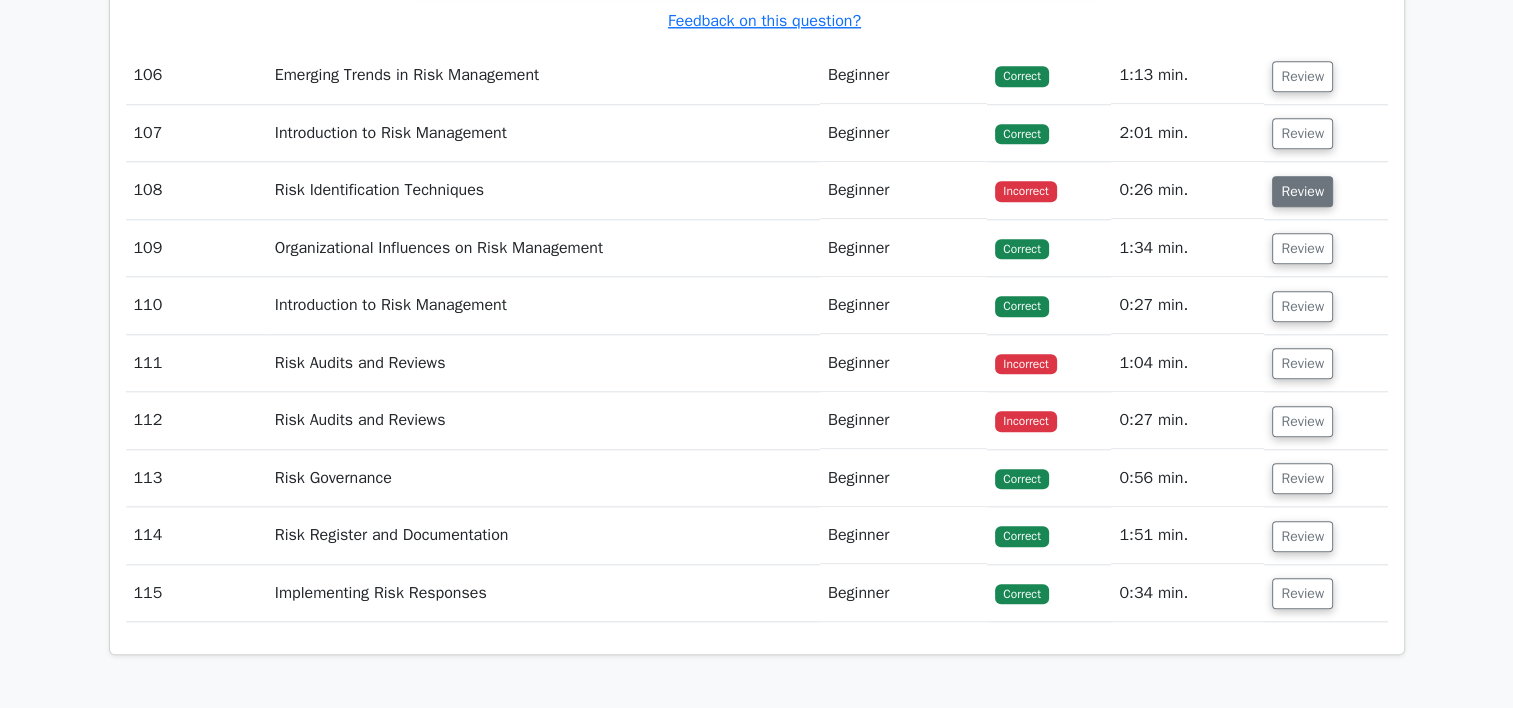 click on "Review" at bounding box center (1302, 191) 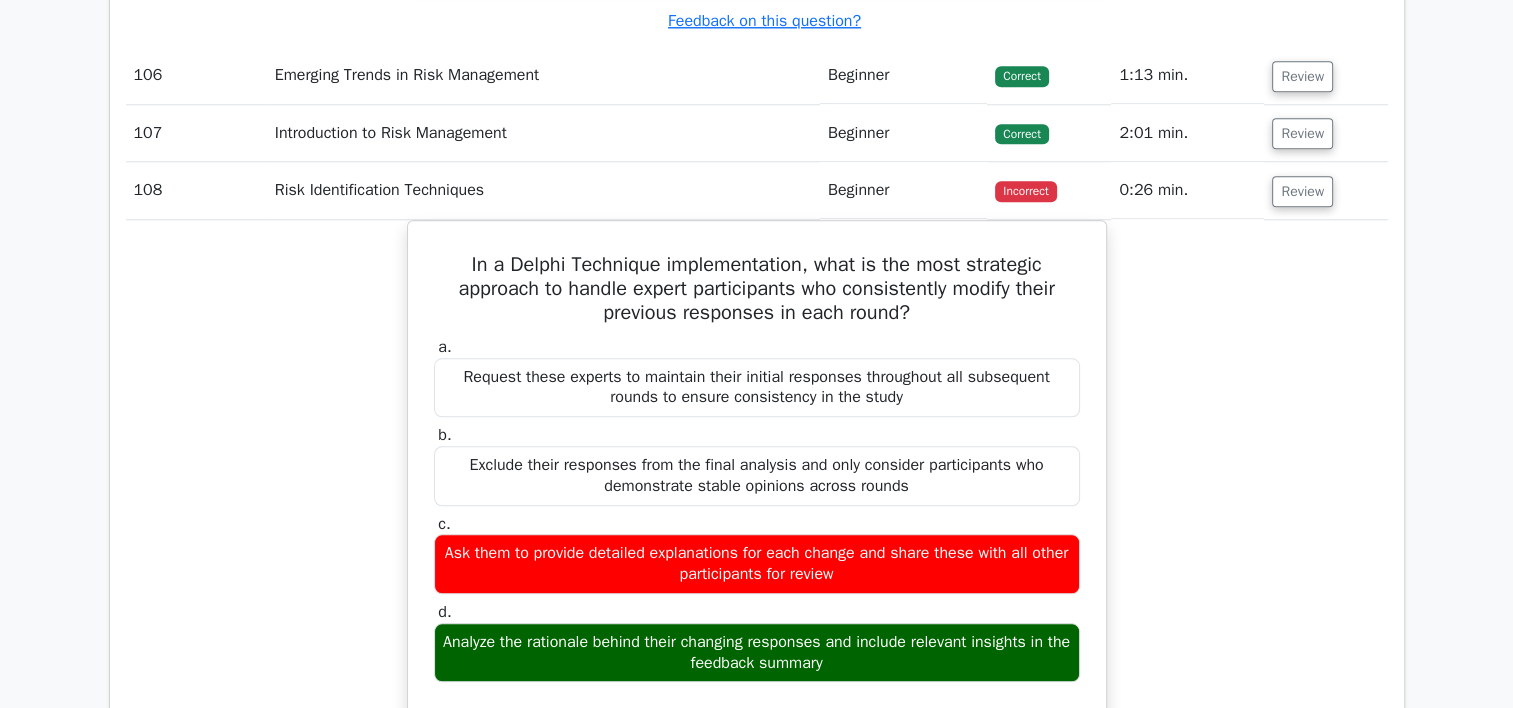 type 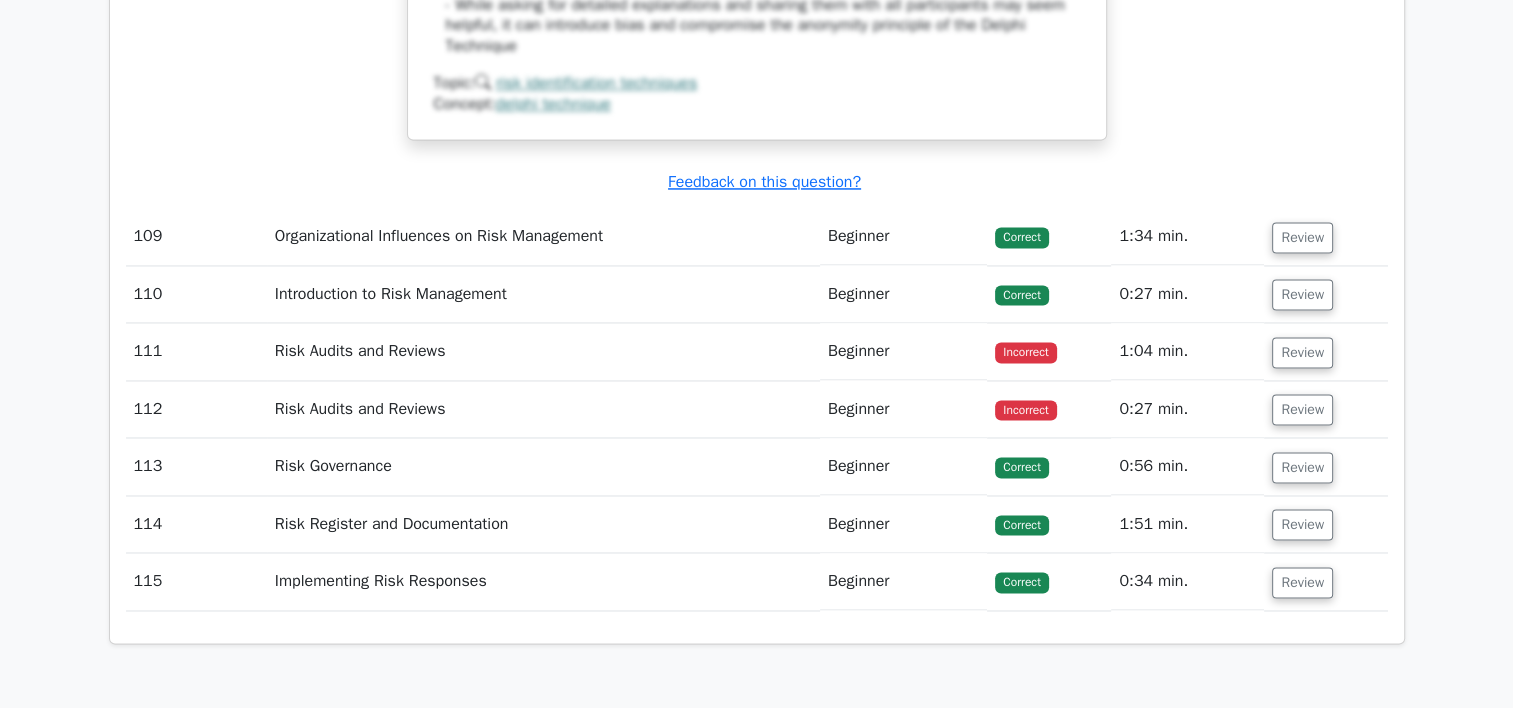 scroll, scrollTop: 48525, scrollLeft: 0, axis: vertical 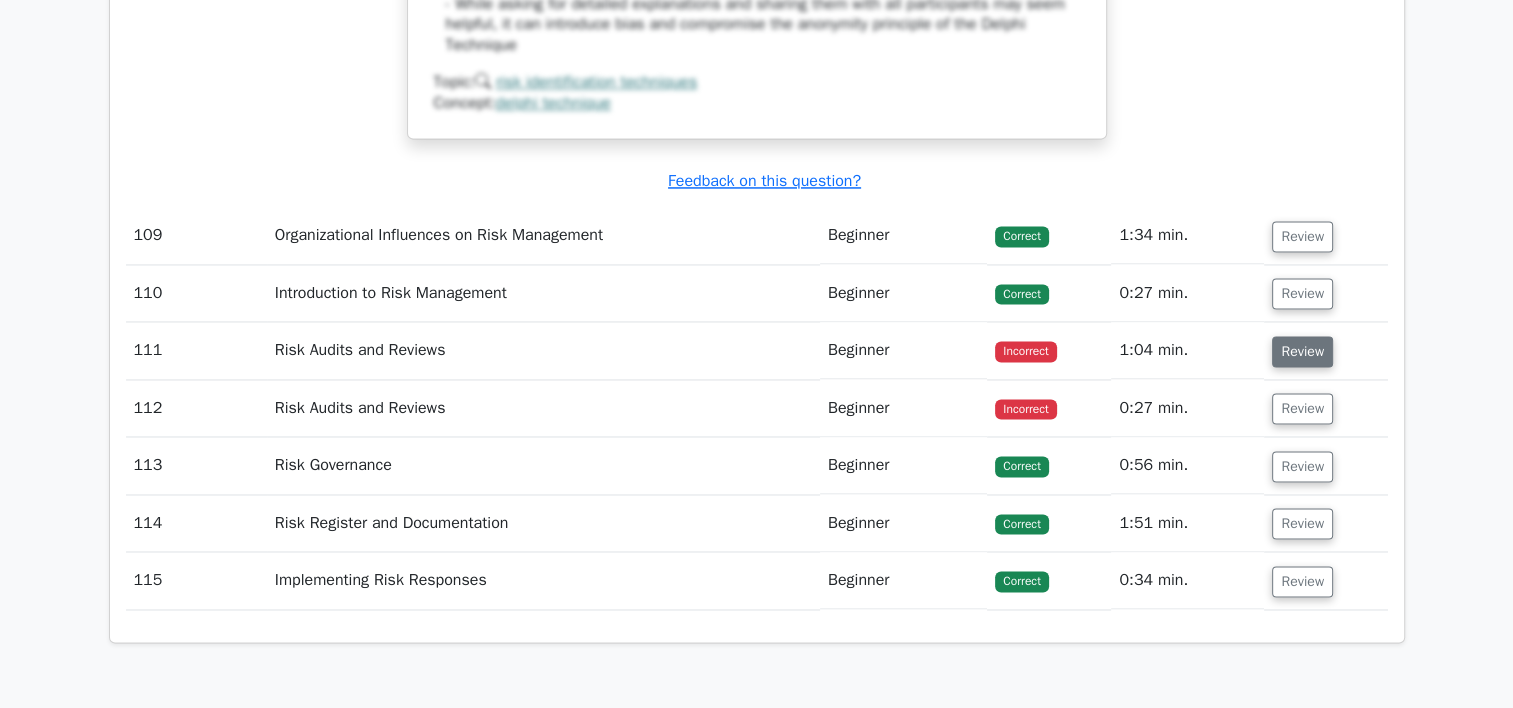 click on "Review" at bounding box center [1302, 351] 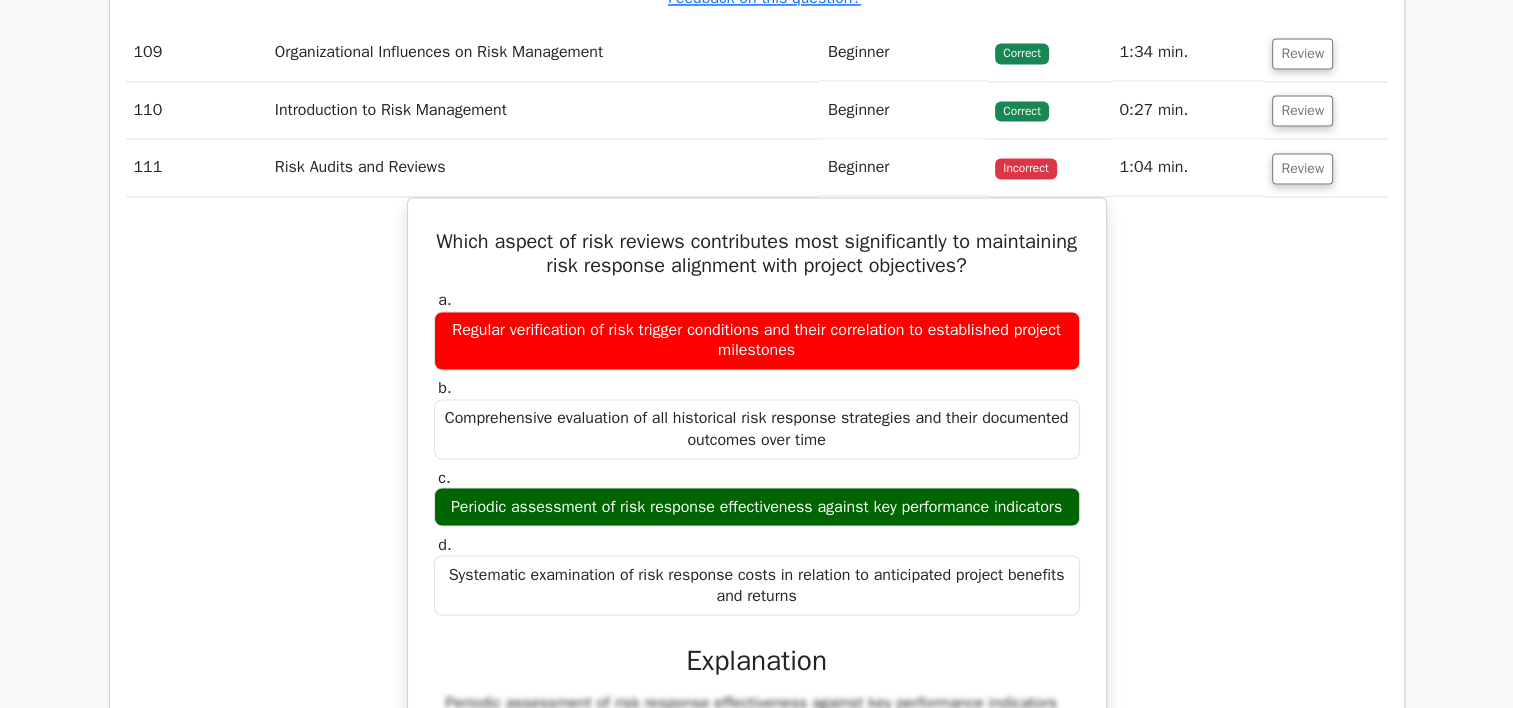 scroll, scrollTop: 48725, scrollLeft: 0, axis: vertical 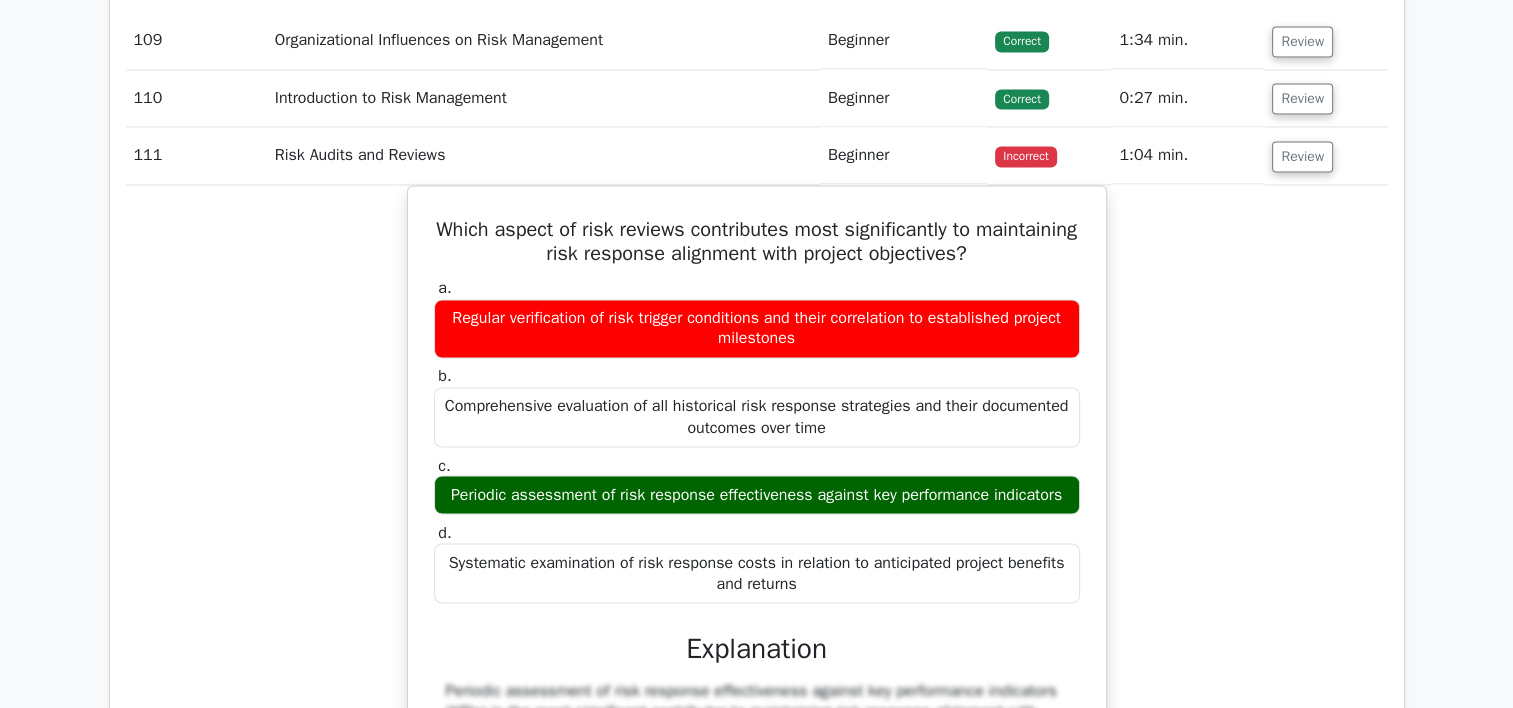 type 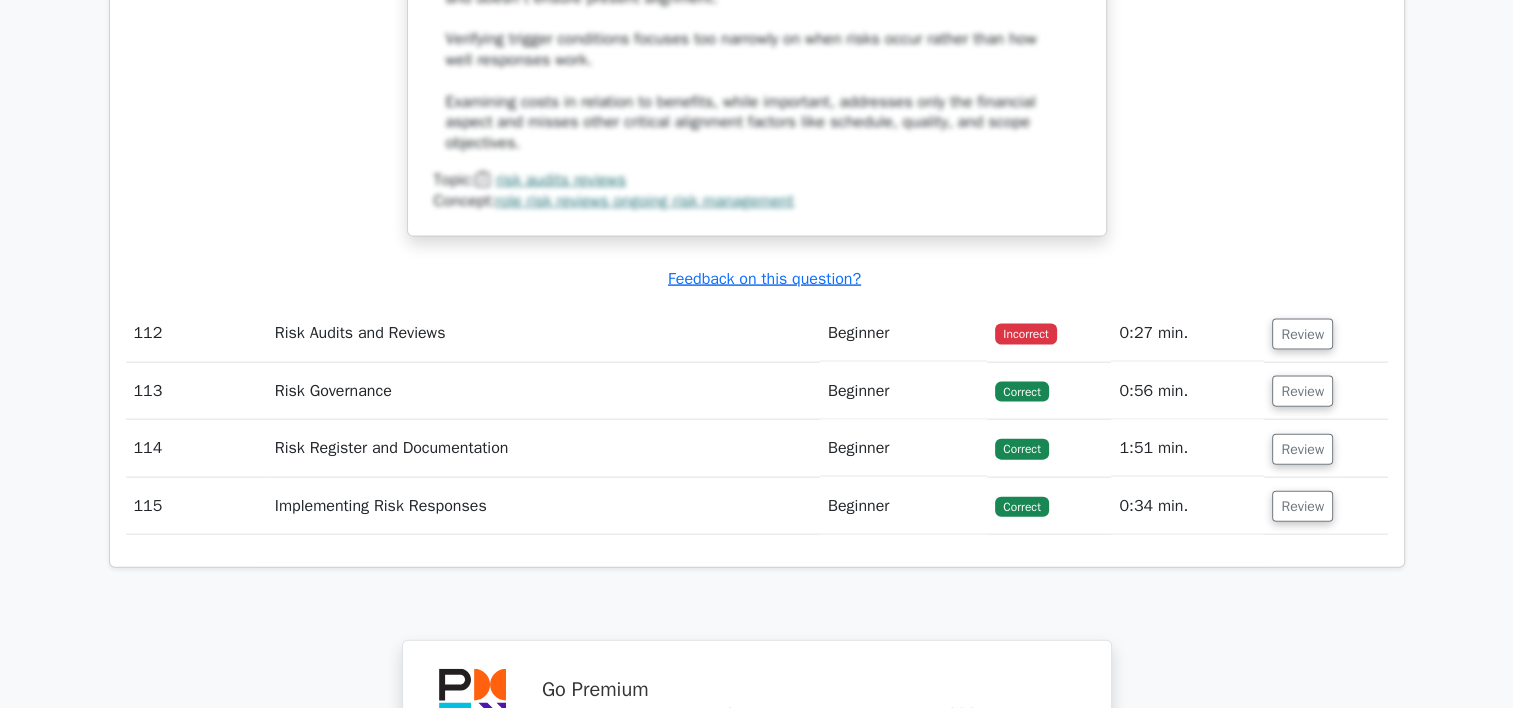 scroll, scrollTop: 49725, scrollLeft: 0, axis: vertical 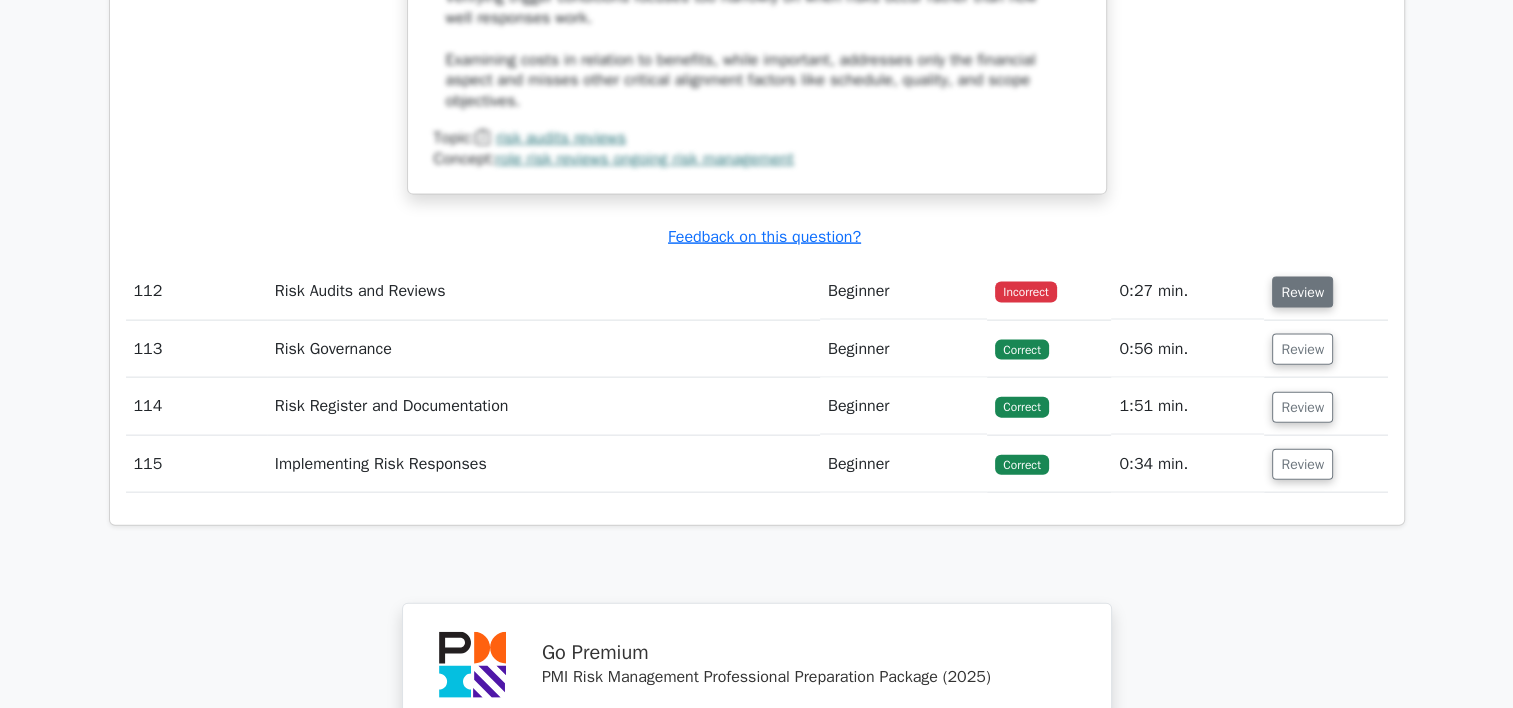 click on "Review" at bounding box center [1302, 292] 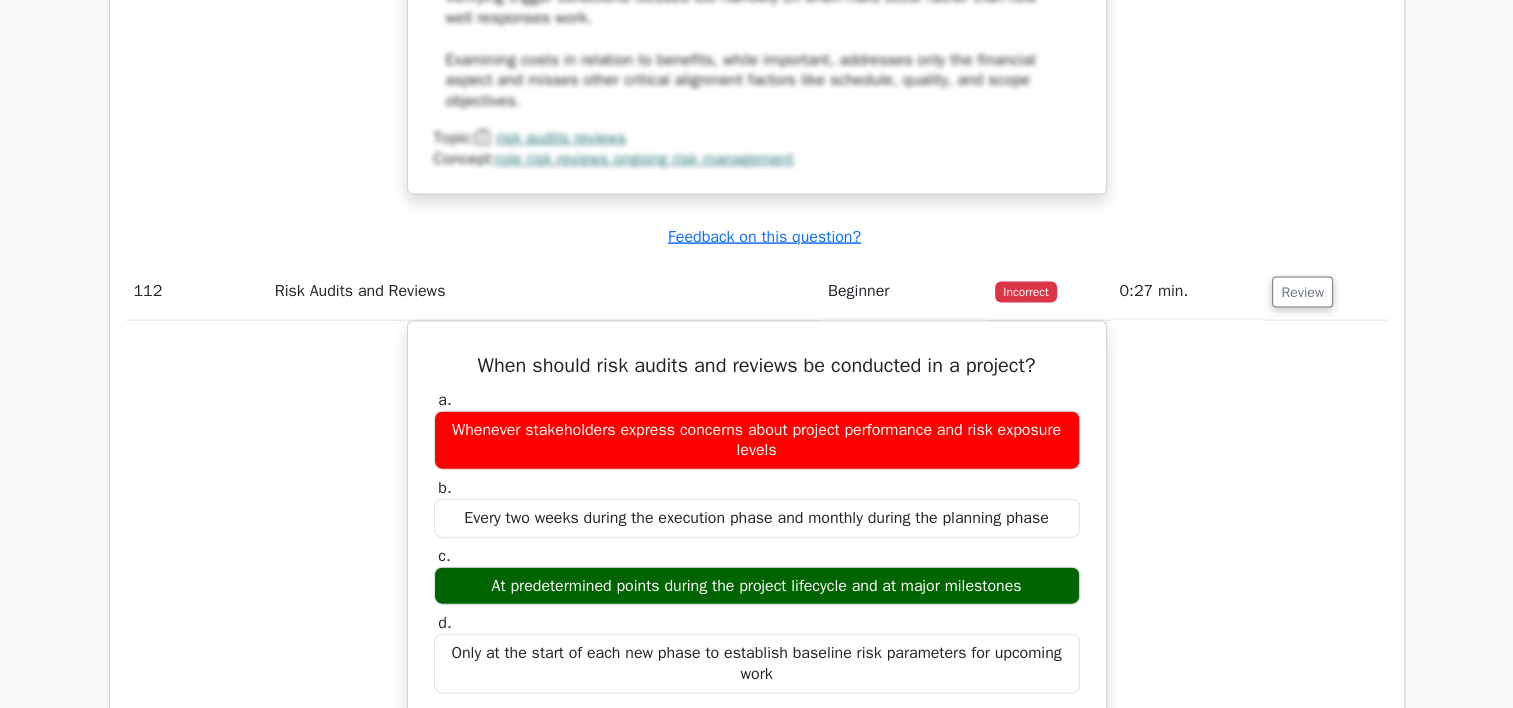 type 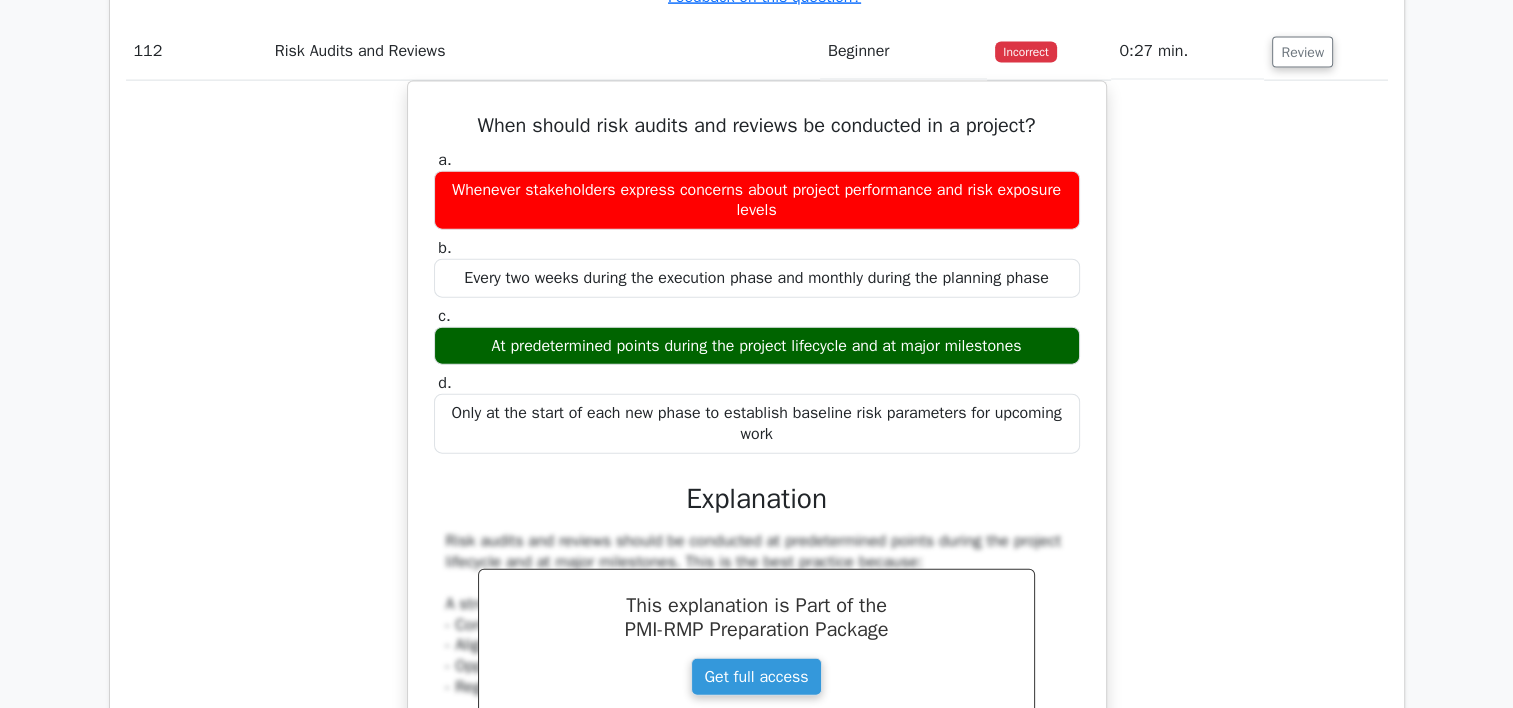 scroll, scrollTop: 50005, scrollLeft: 0, axis: vertical 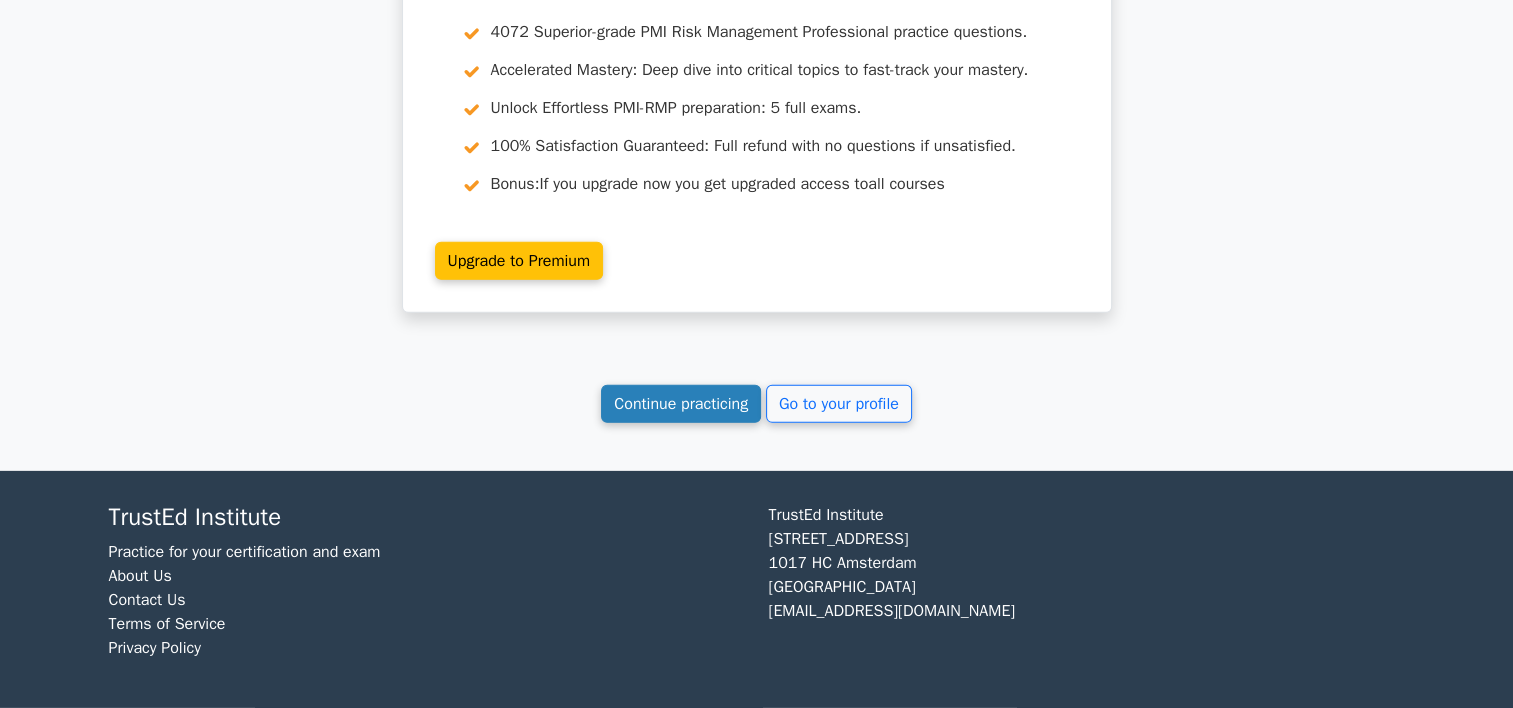click on "Continue practicing" at bounding box center [681, 404] 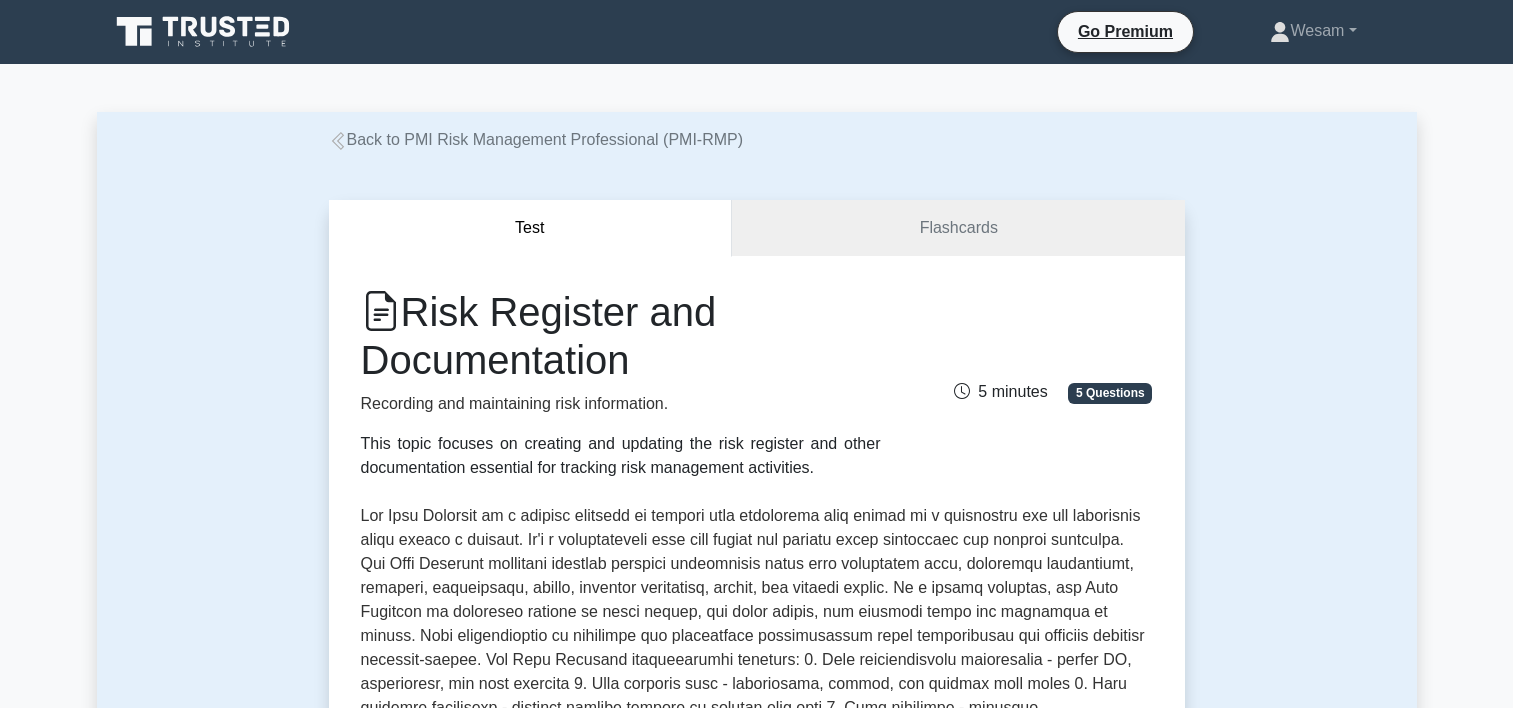 scroll, scrollTop: 0, scrollLeft: 0, axis: both 